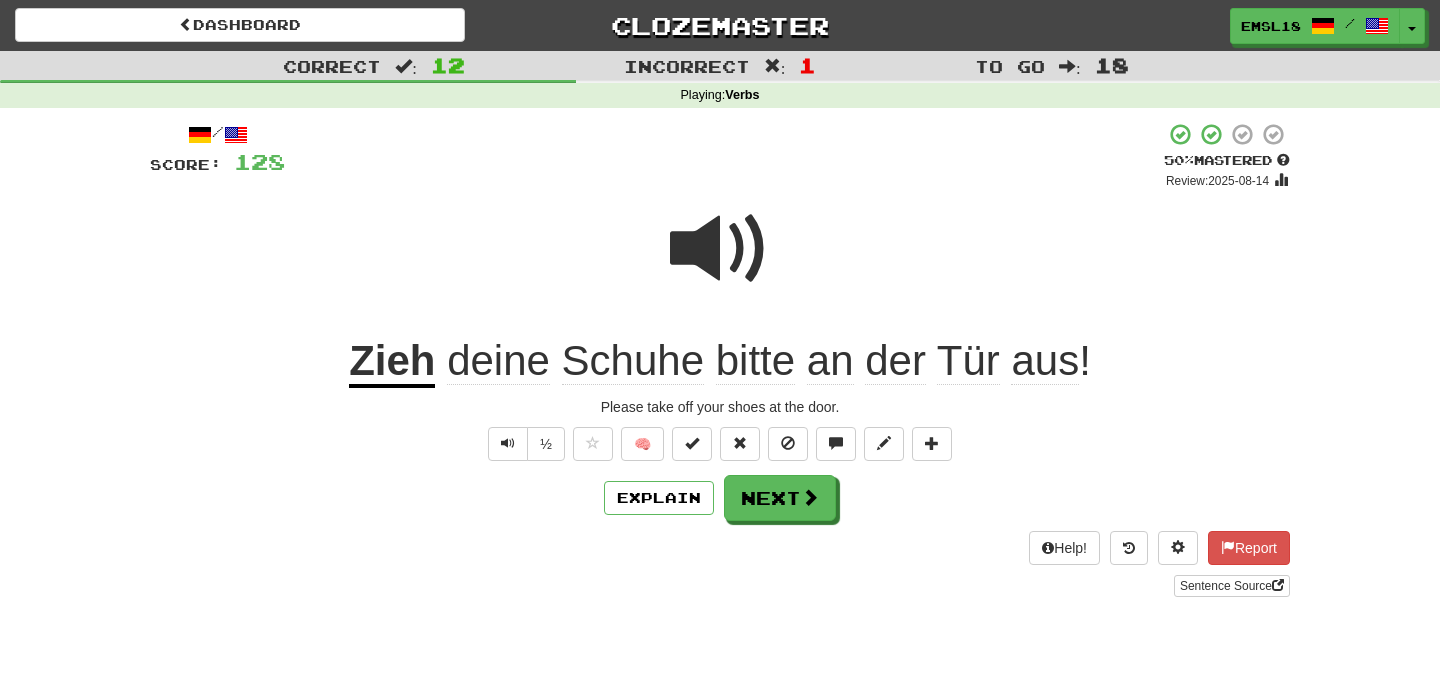 scroll, scrollTop: 0, scrollLeft: 0, axis: both 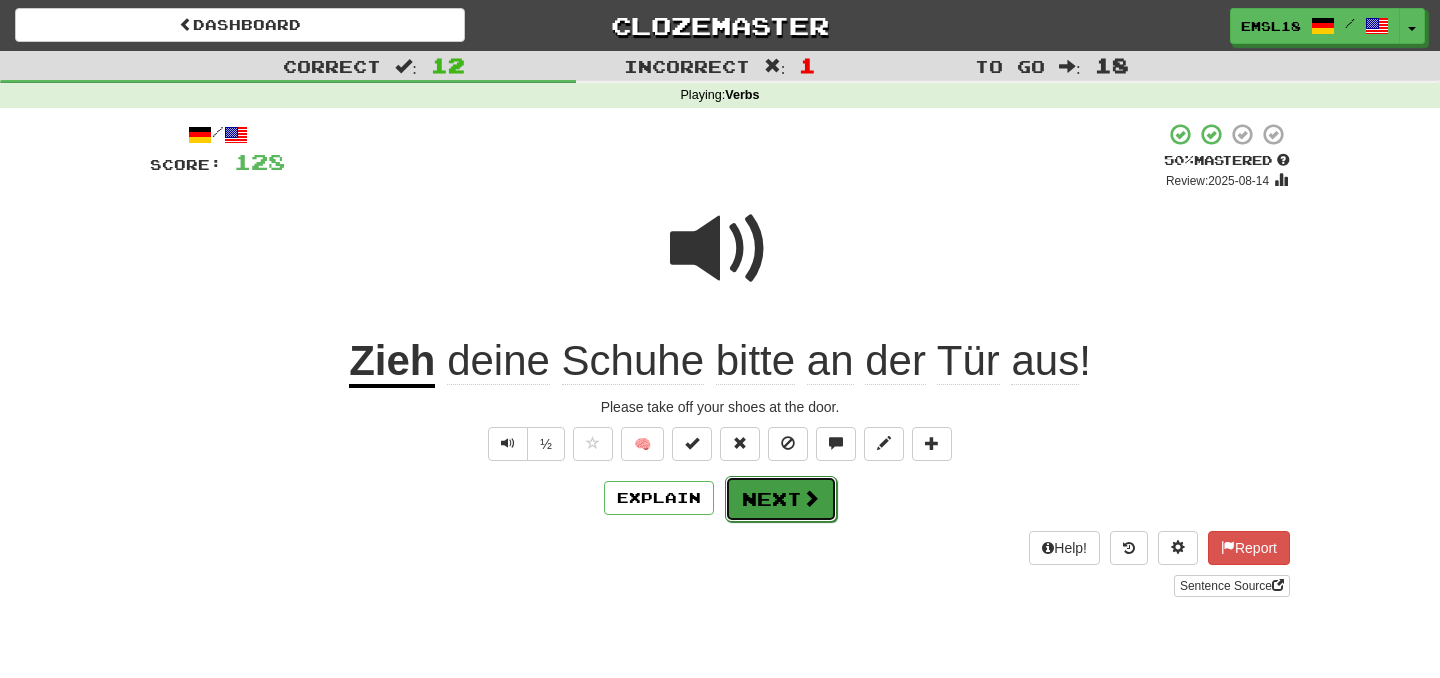 click on "Next" at bounding box center [781, 499] 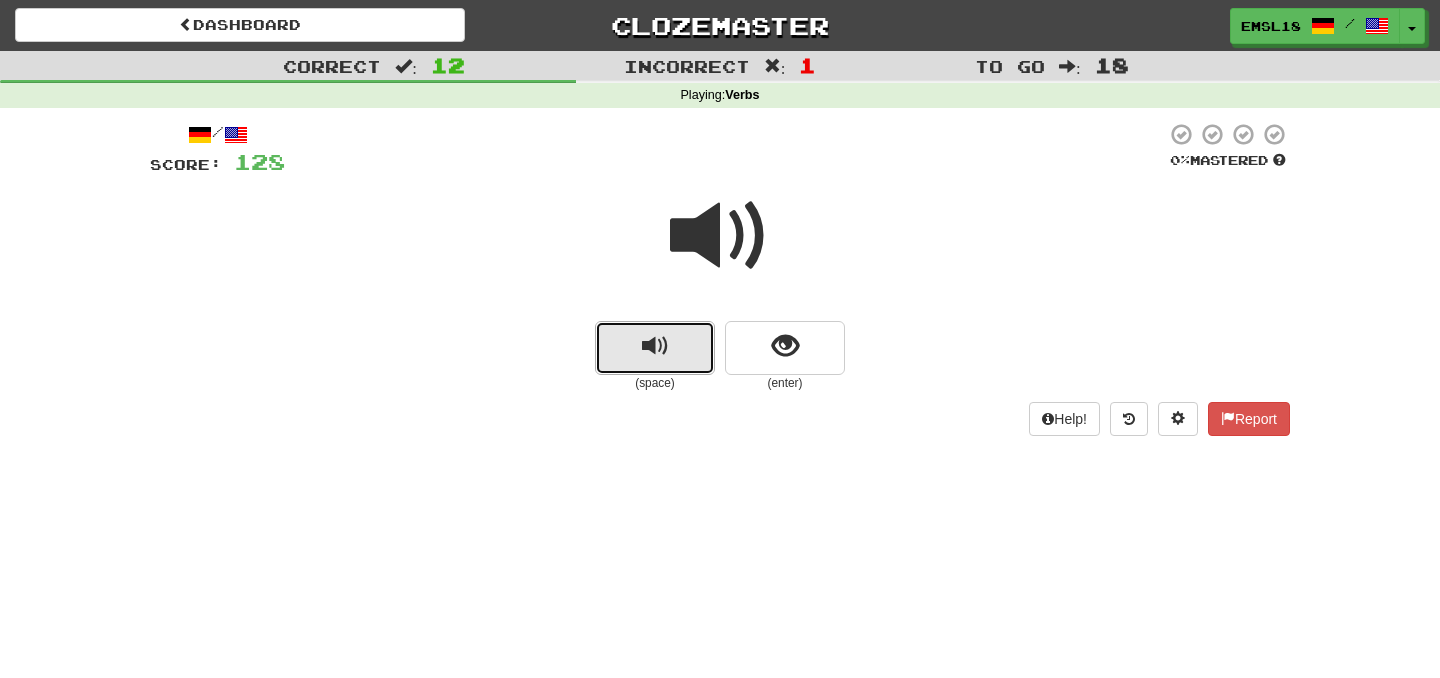 click at bounding box center (655, 348) 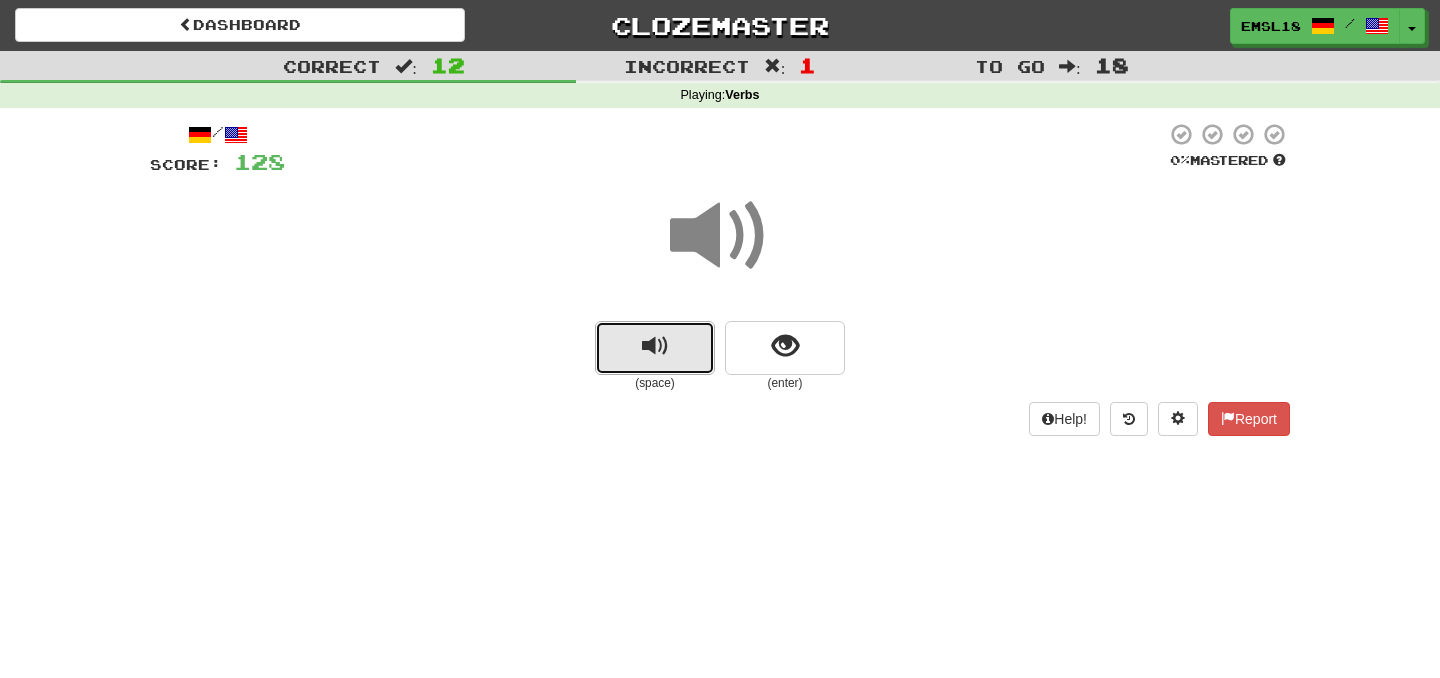 click at bounding box center (655, 346) 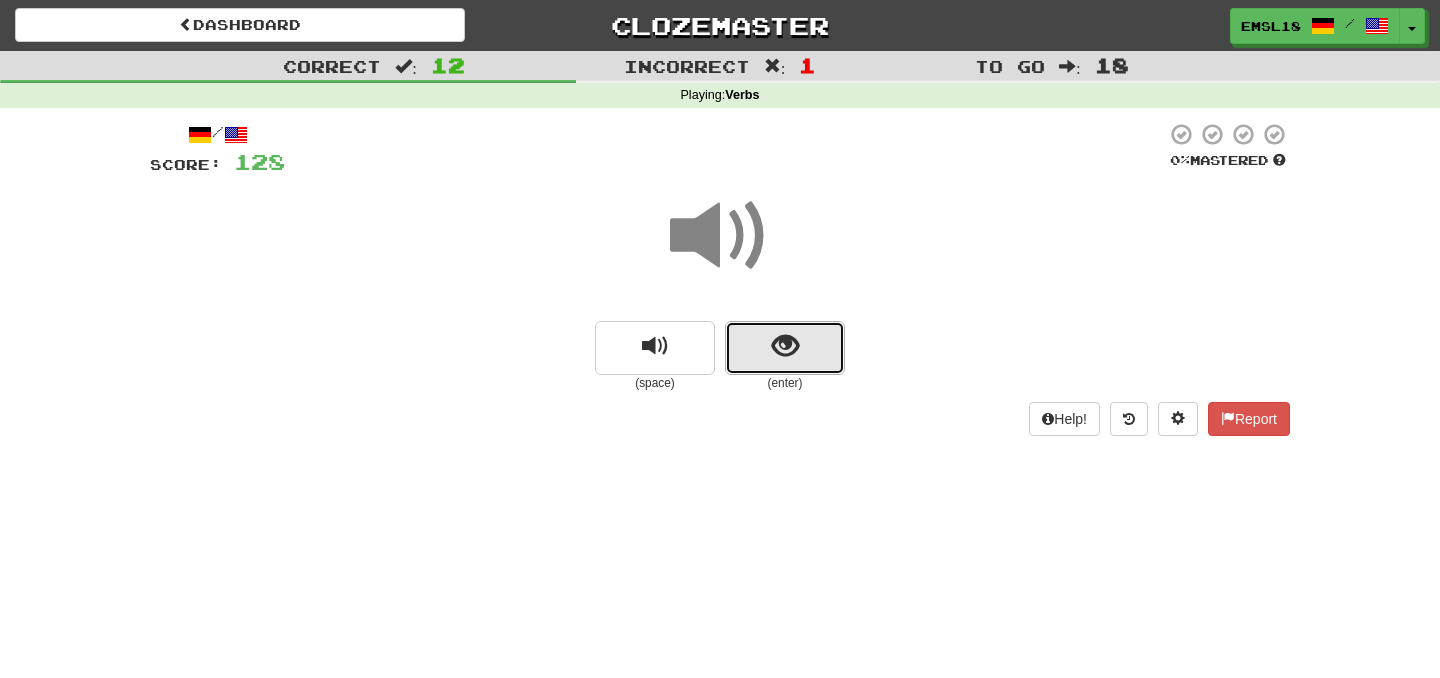 click at bounding box center [785, 348] 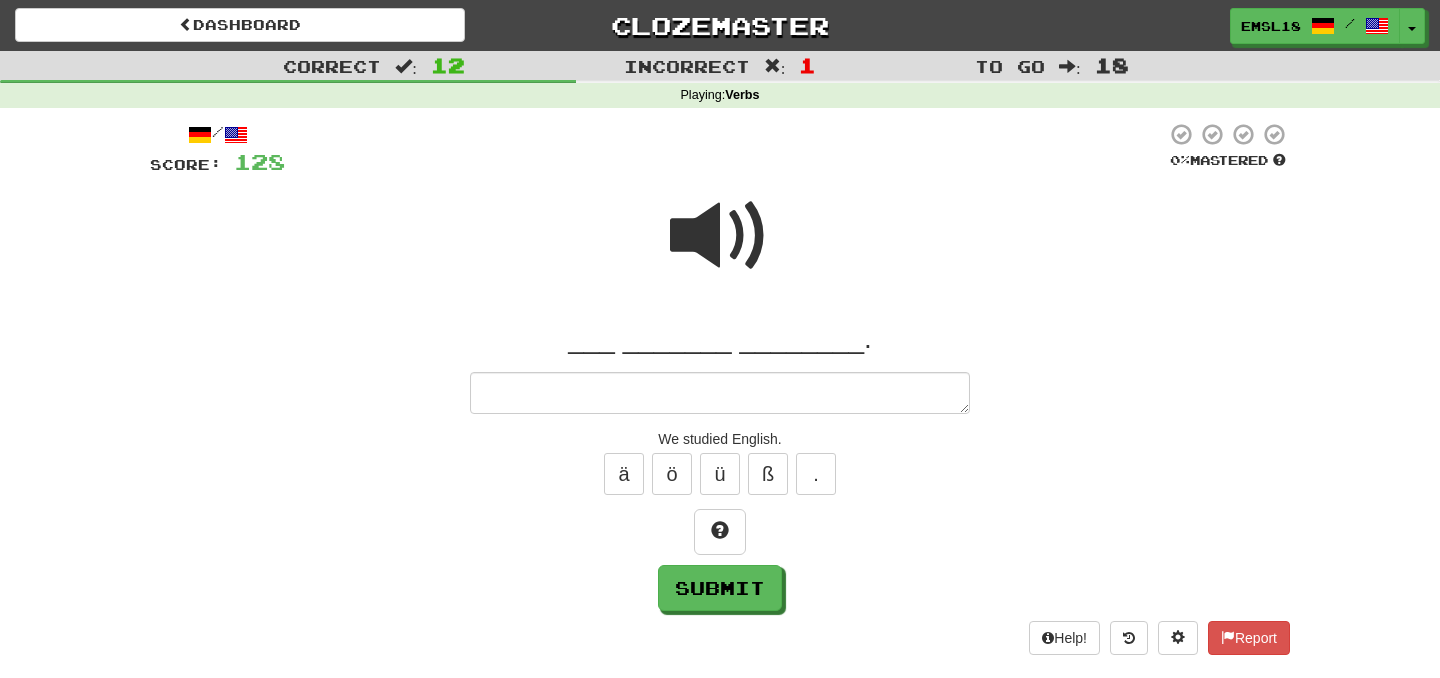 click at bounding box center [720, 393] 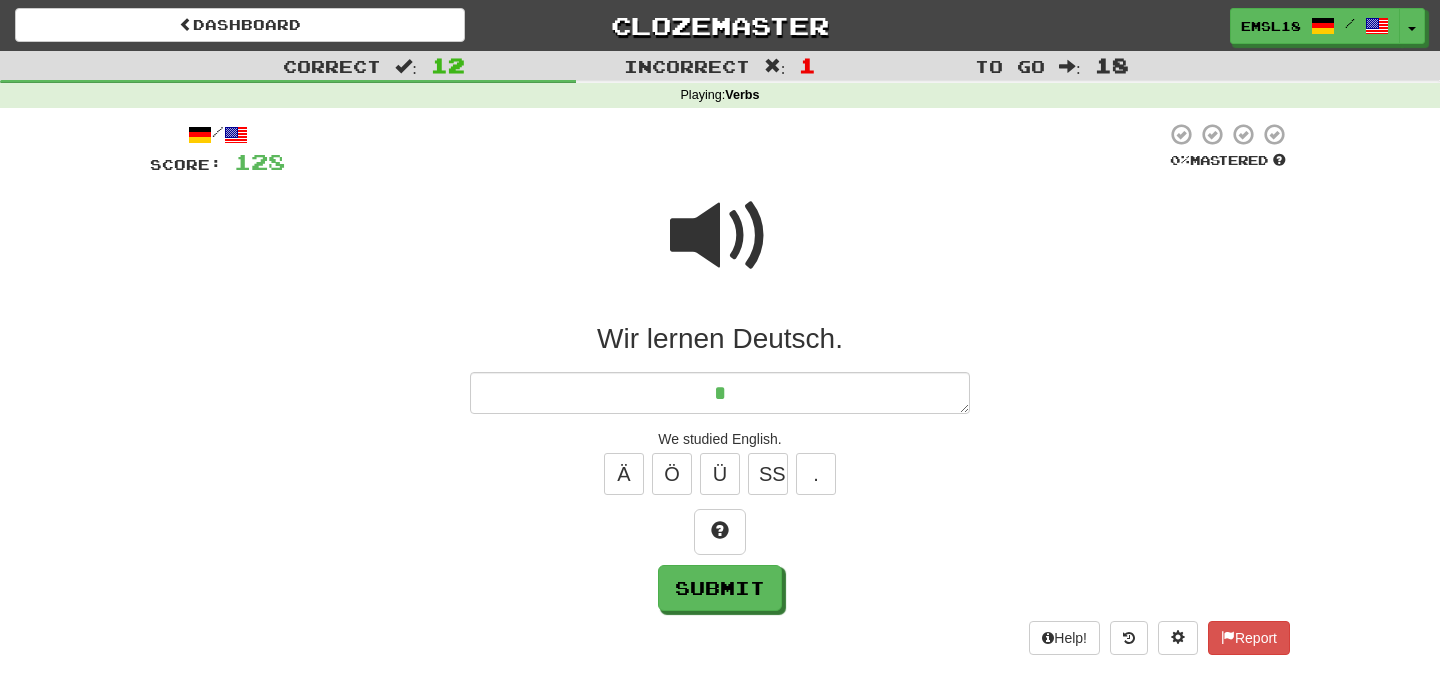 type on "*" 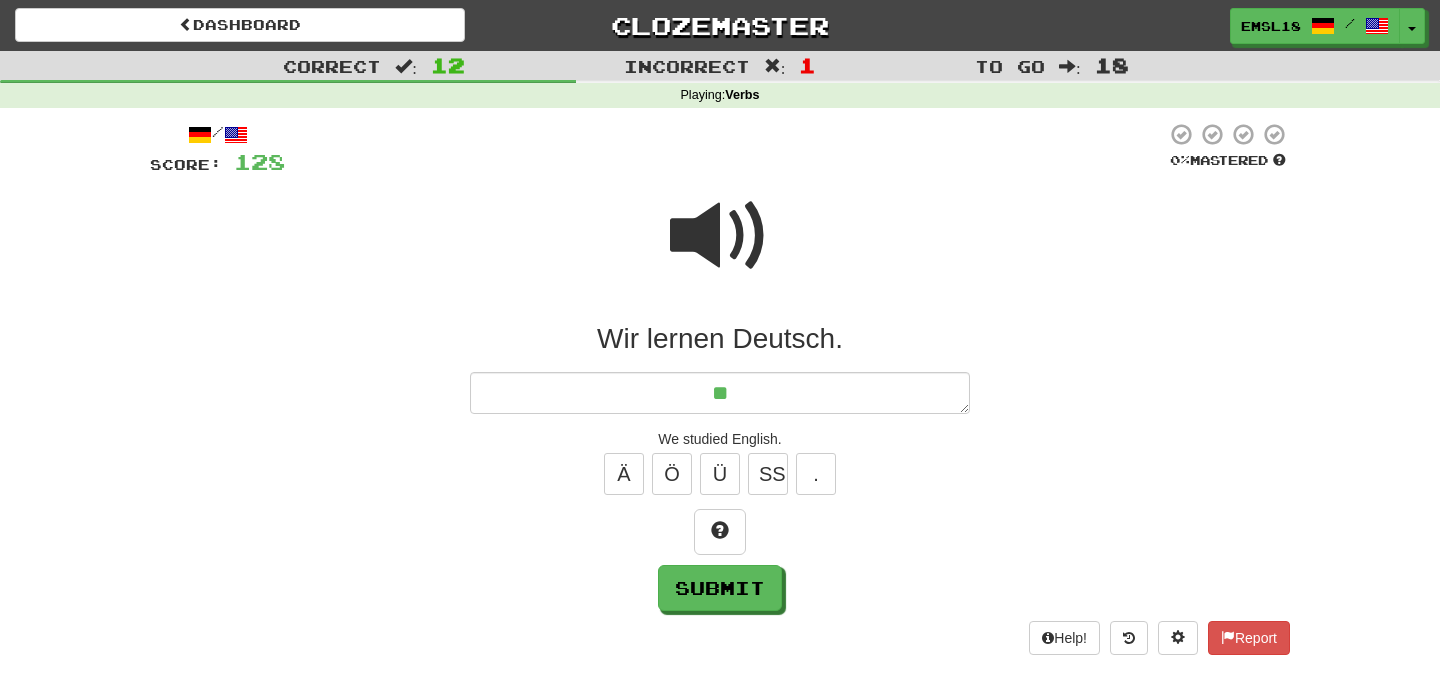 type on "*" 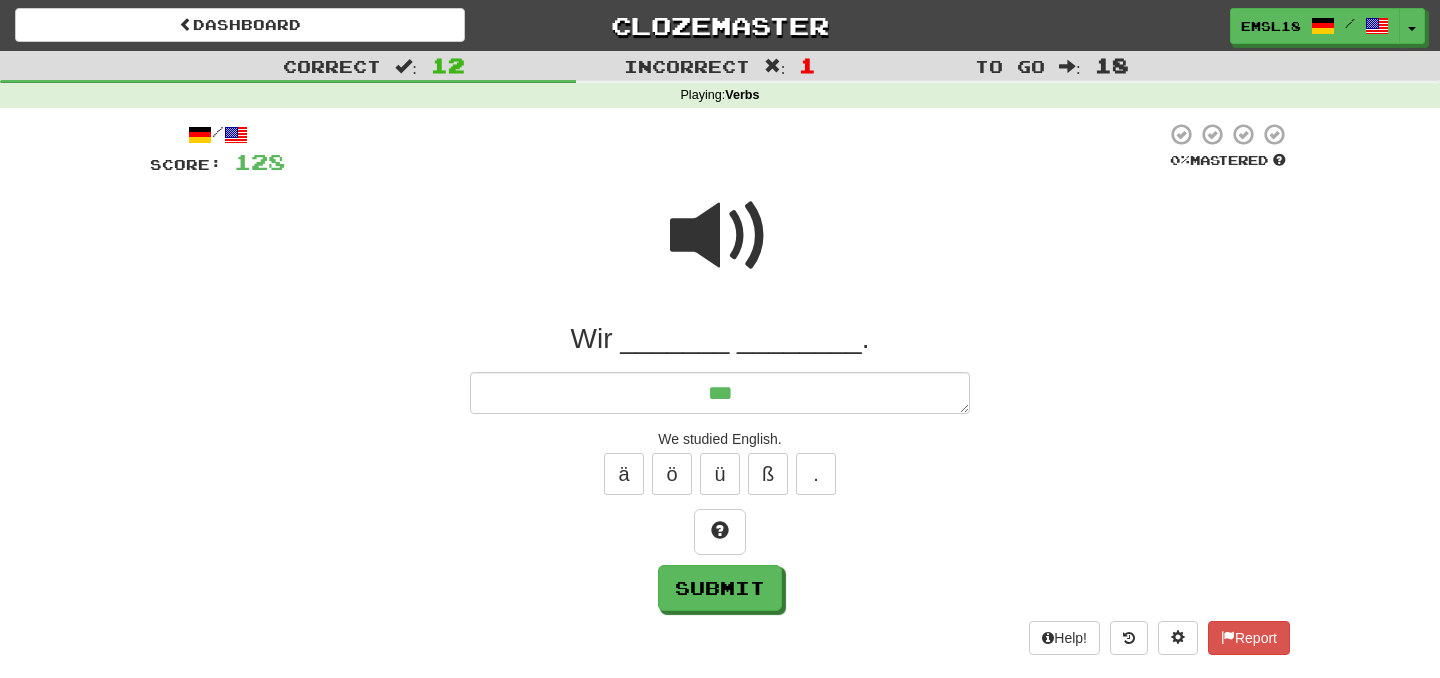 type on "*" 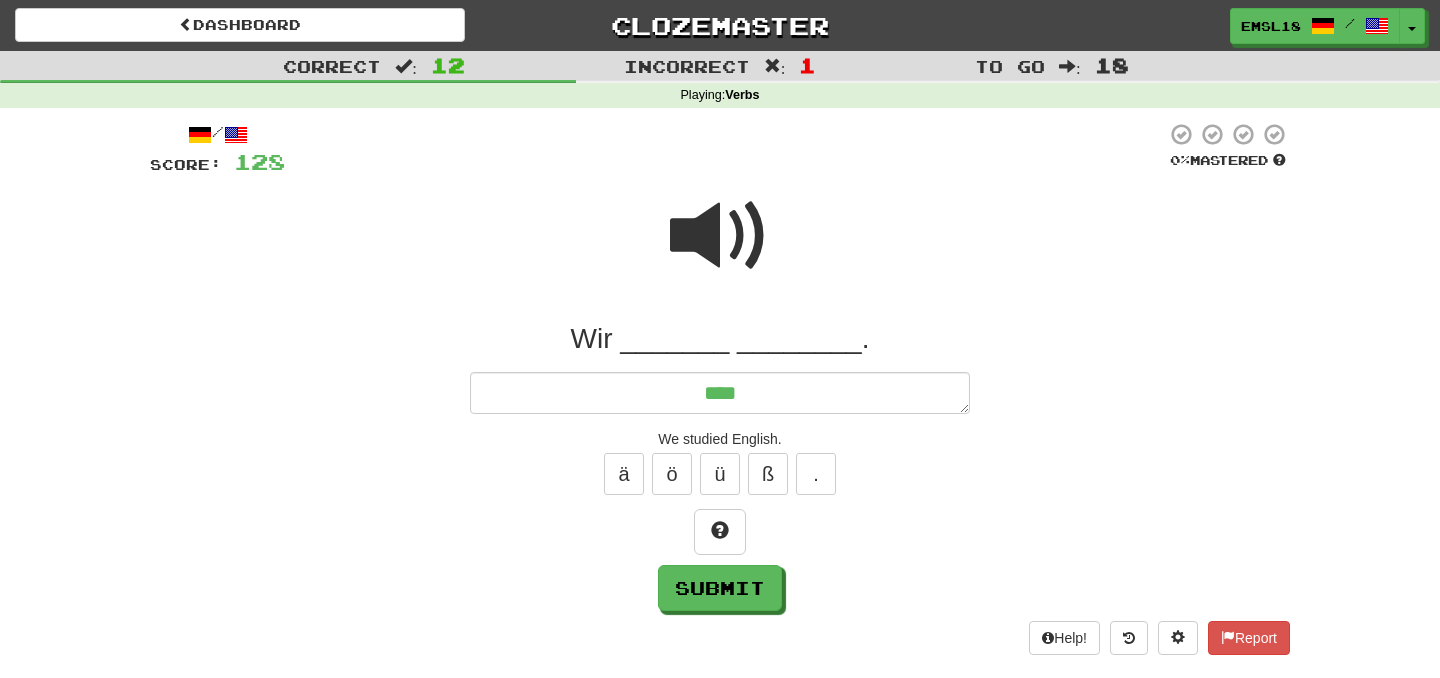 type on "*****" 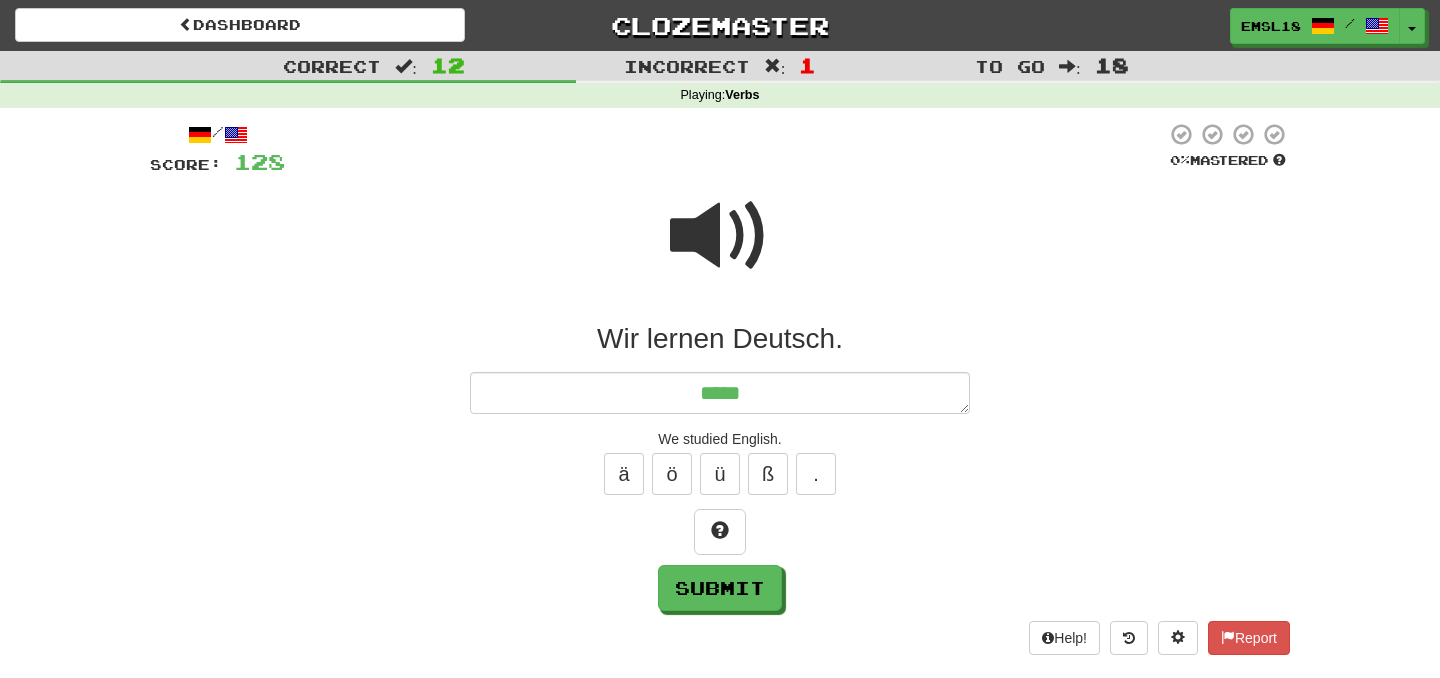type on "*" 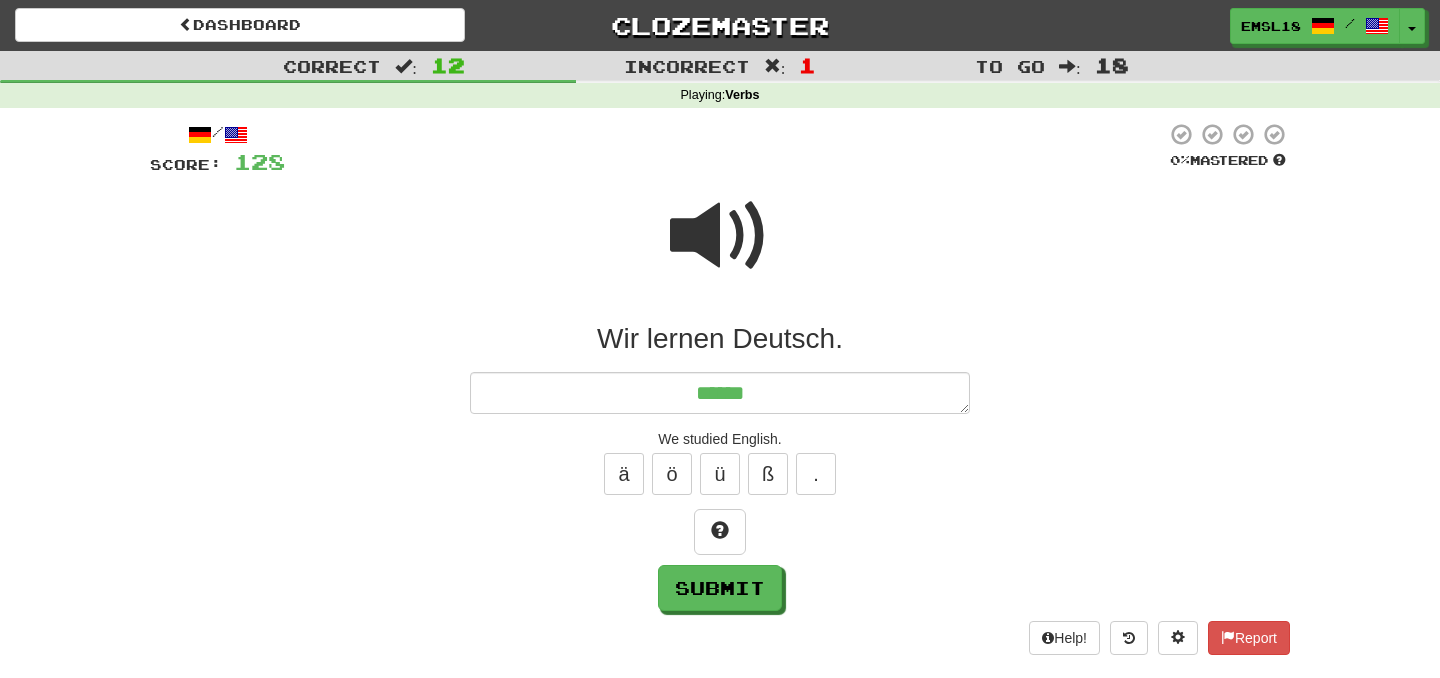 type on "*" 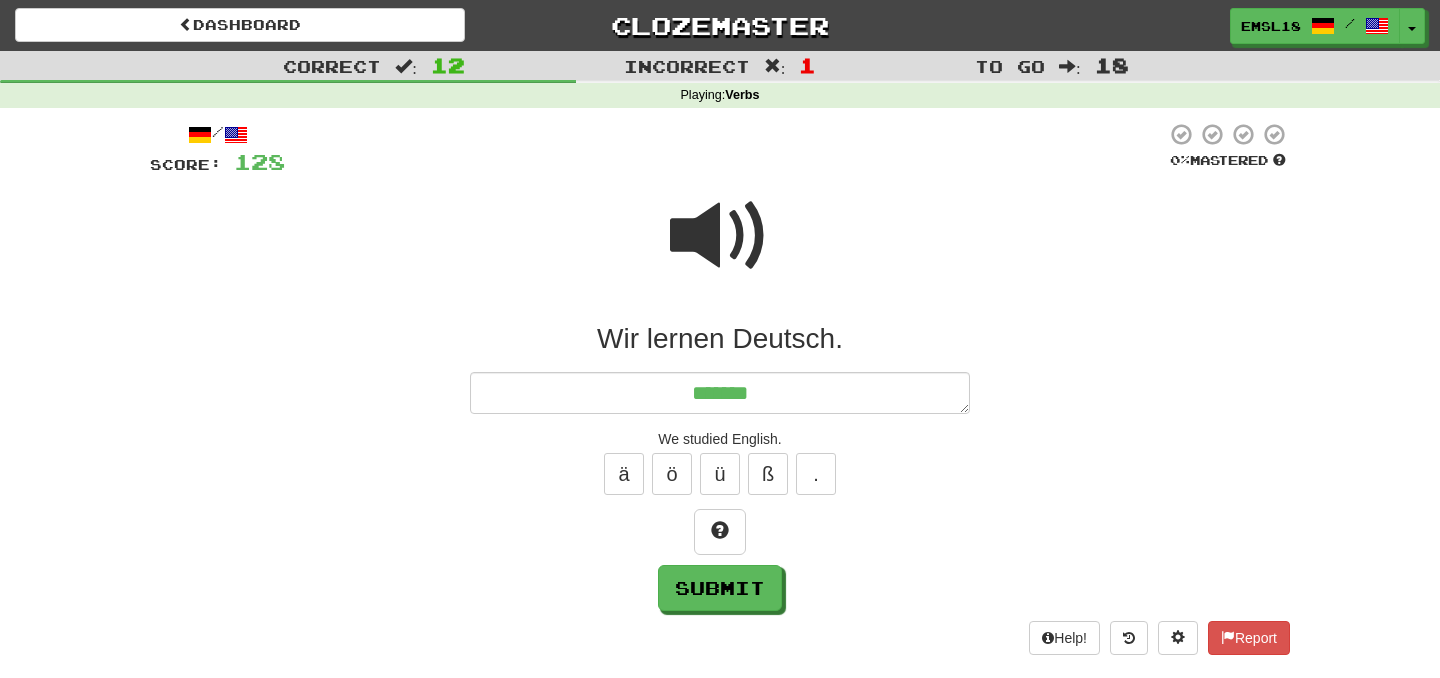 type on "*" 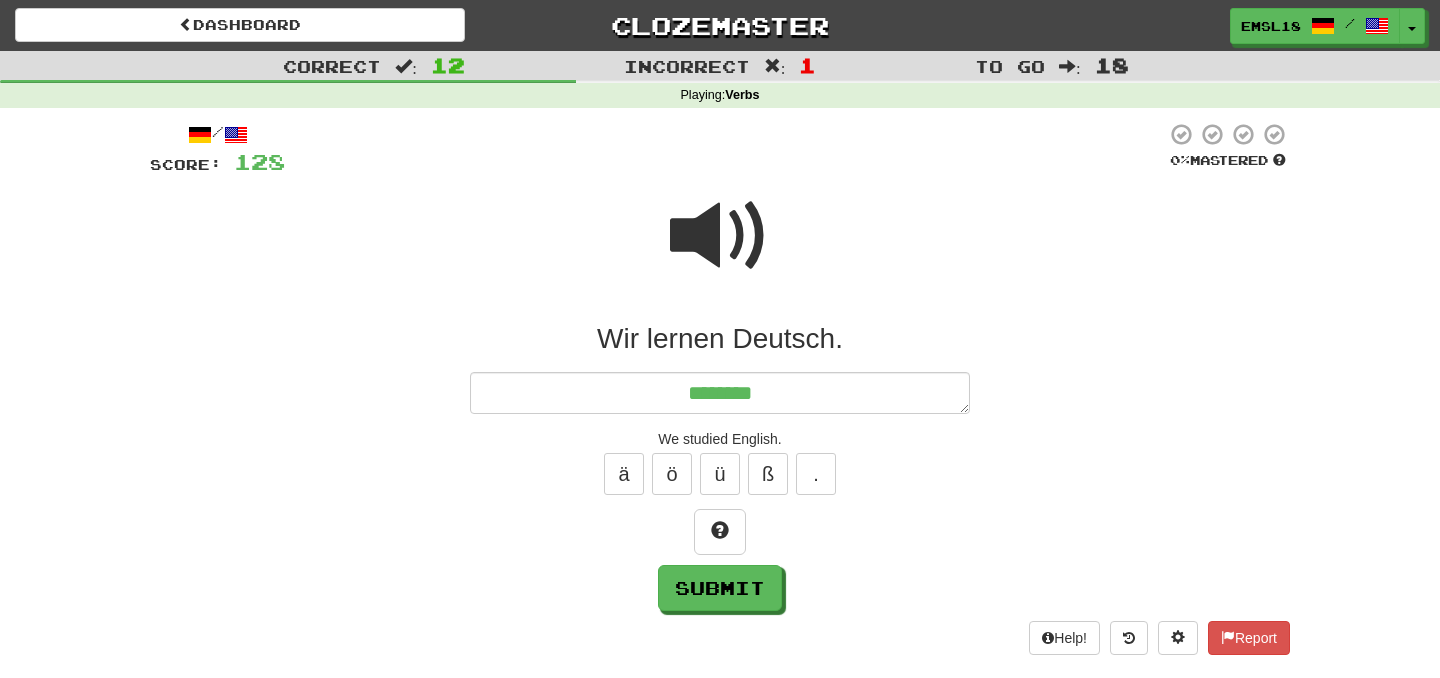 type on "*" 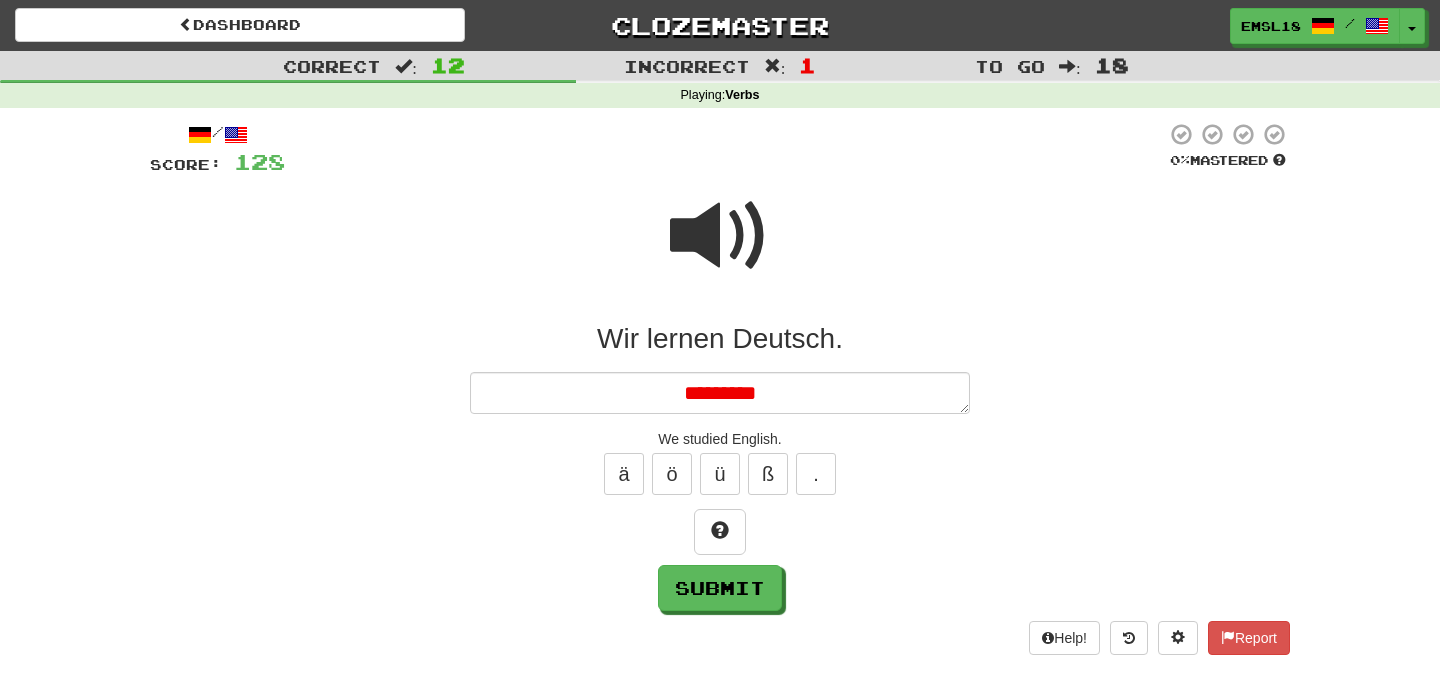 type on "*" 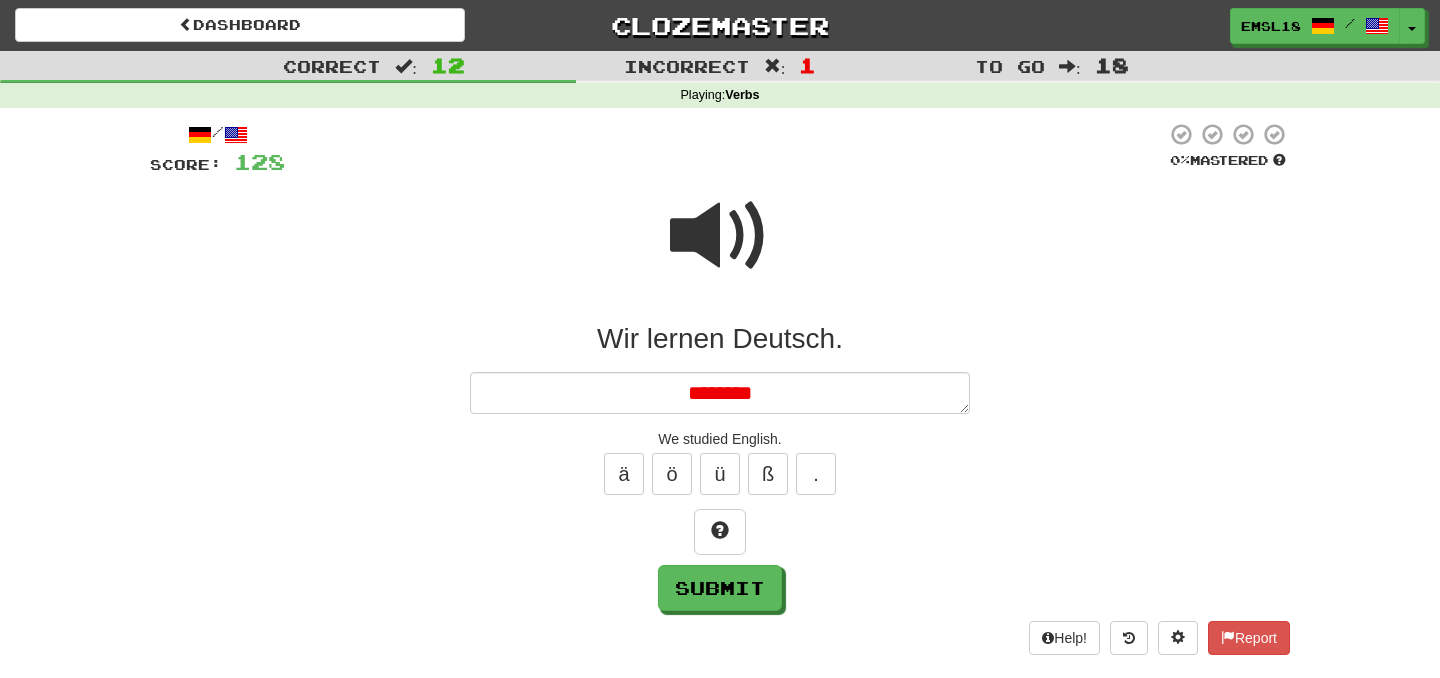 type on "*" 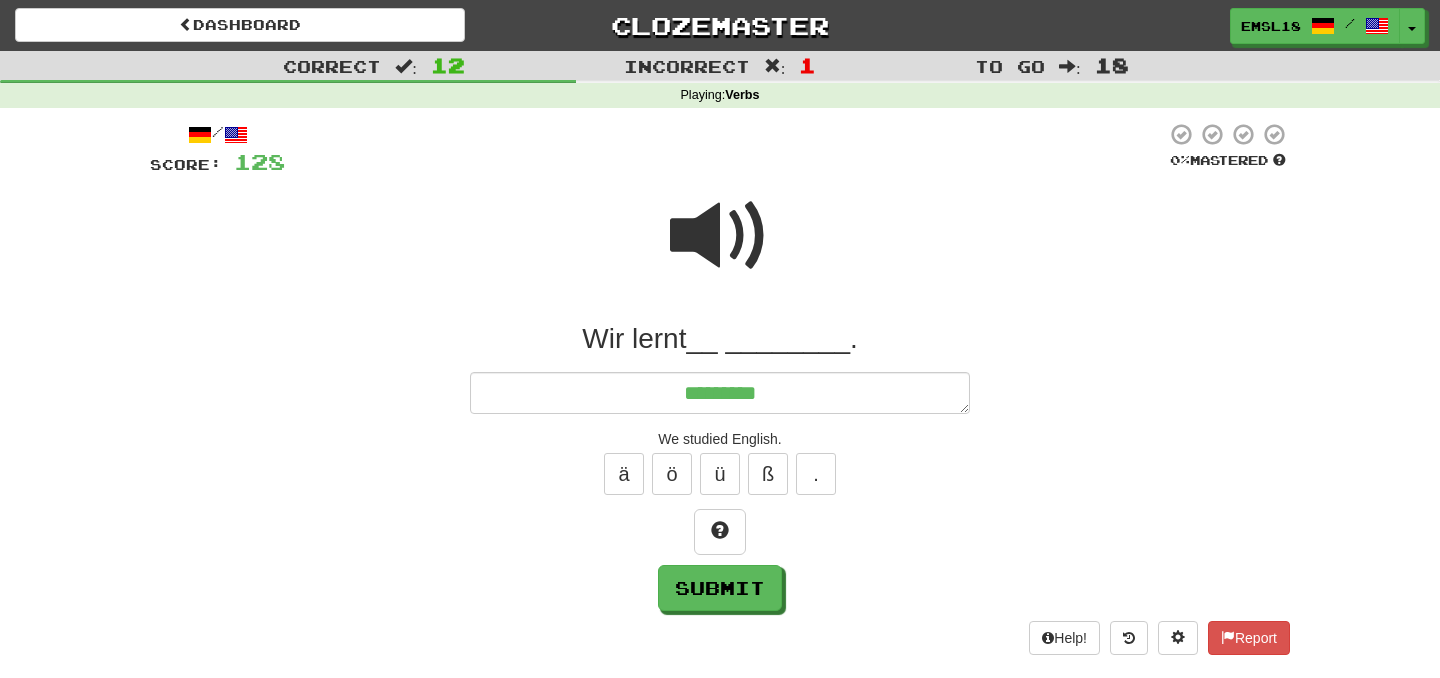 type on "*" 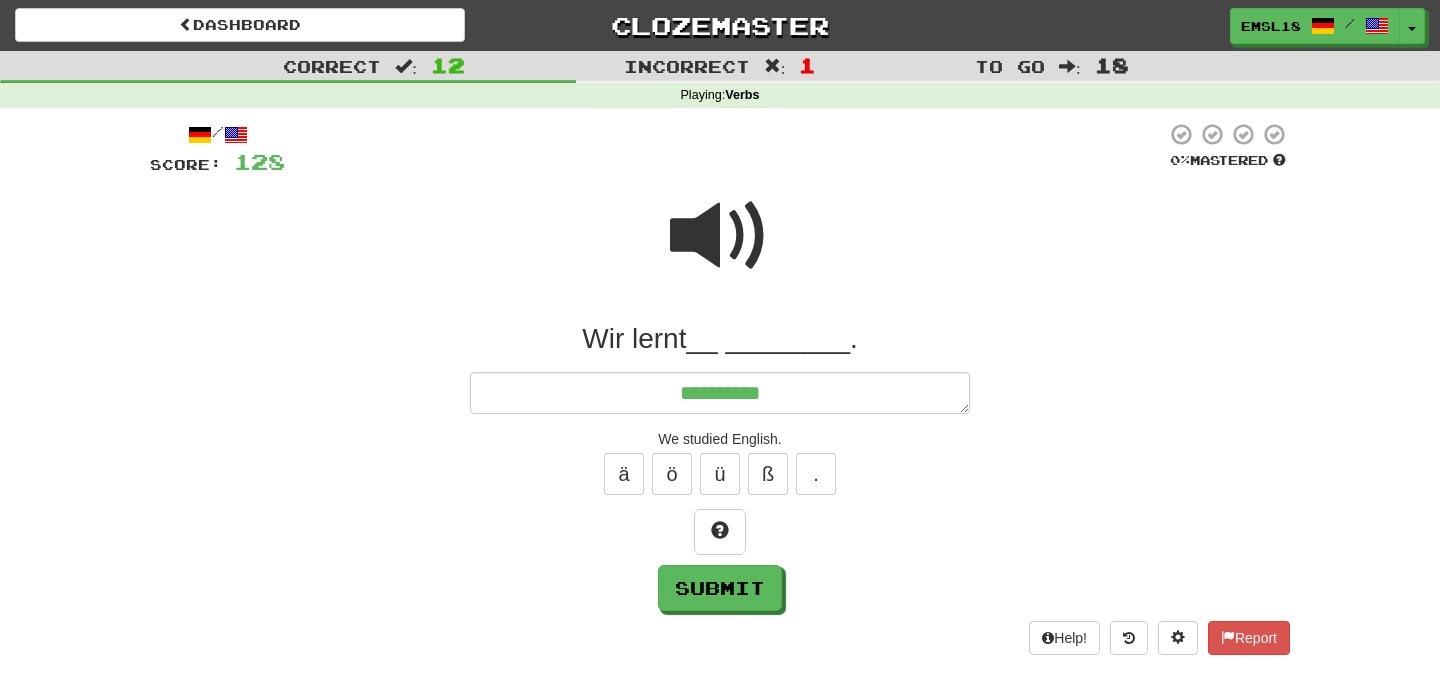 type on "*" 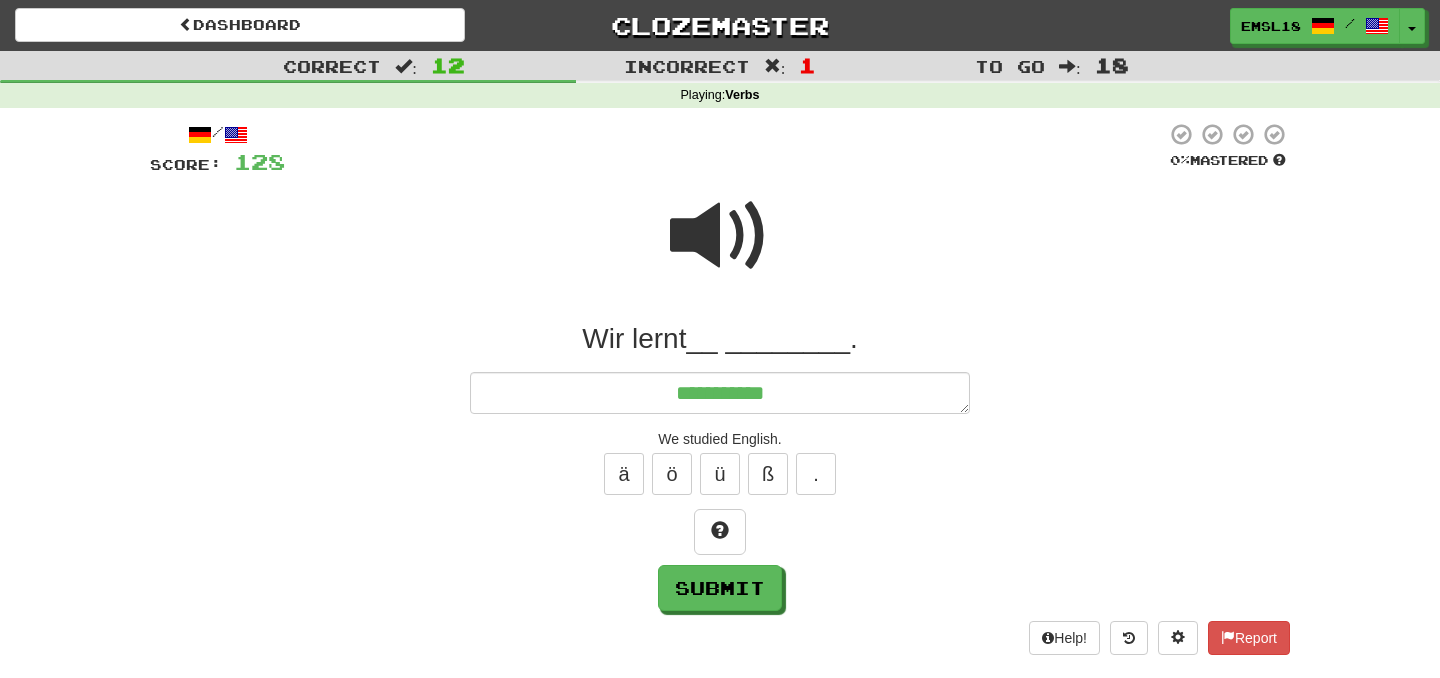 type on "**********" 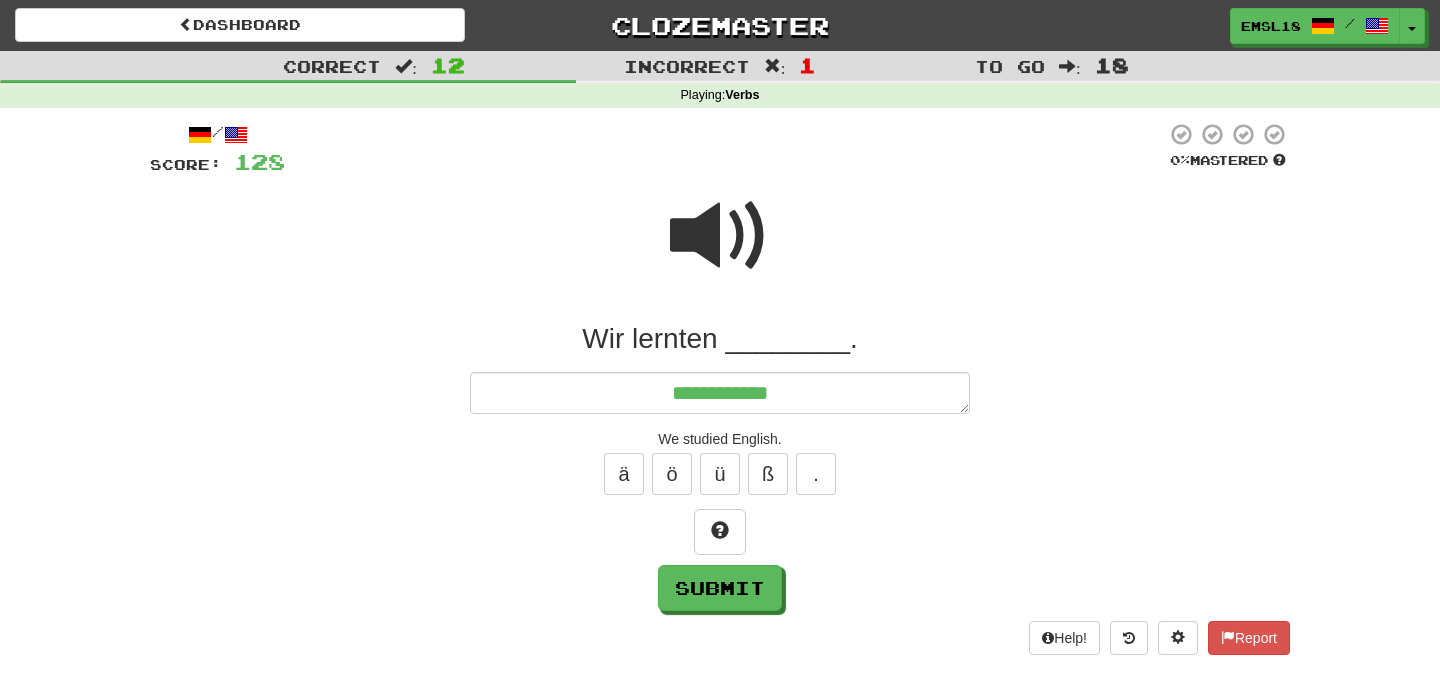 type on "*" 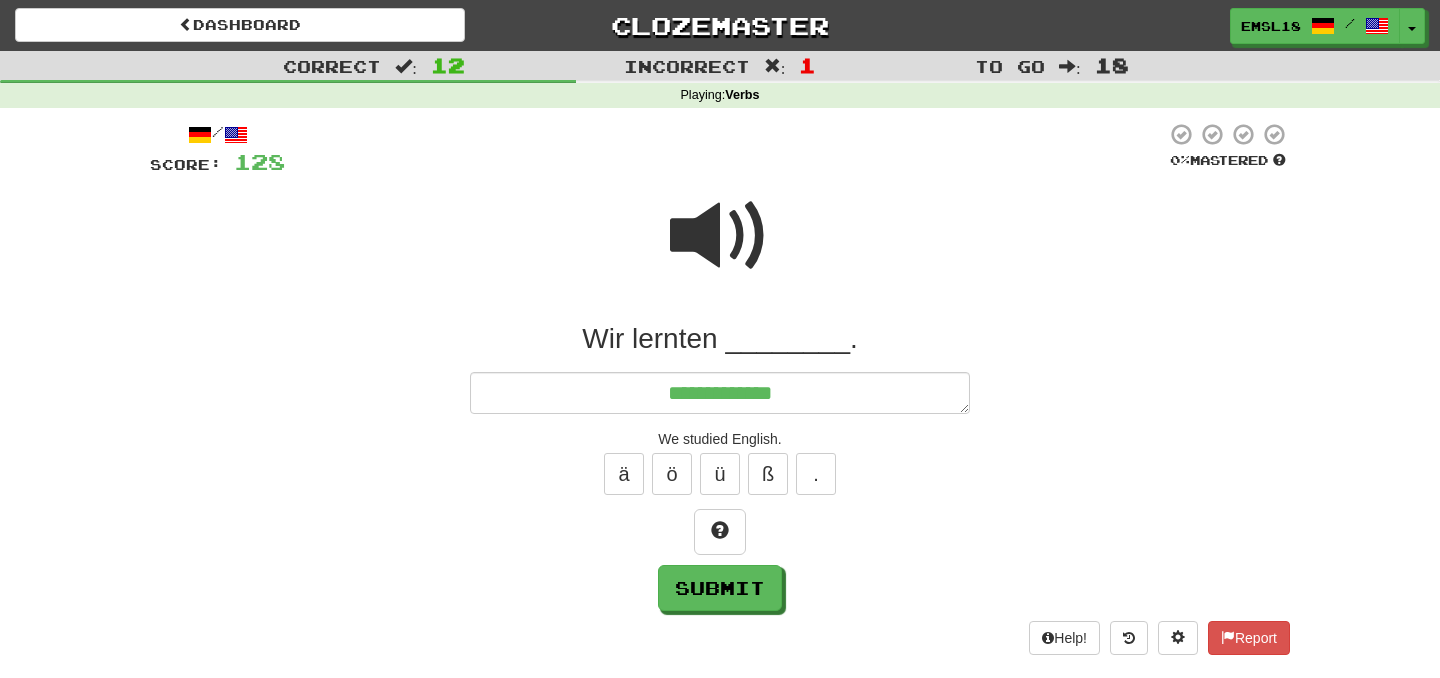 type on "*" 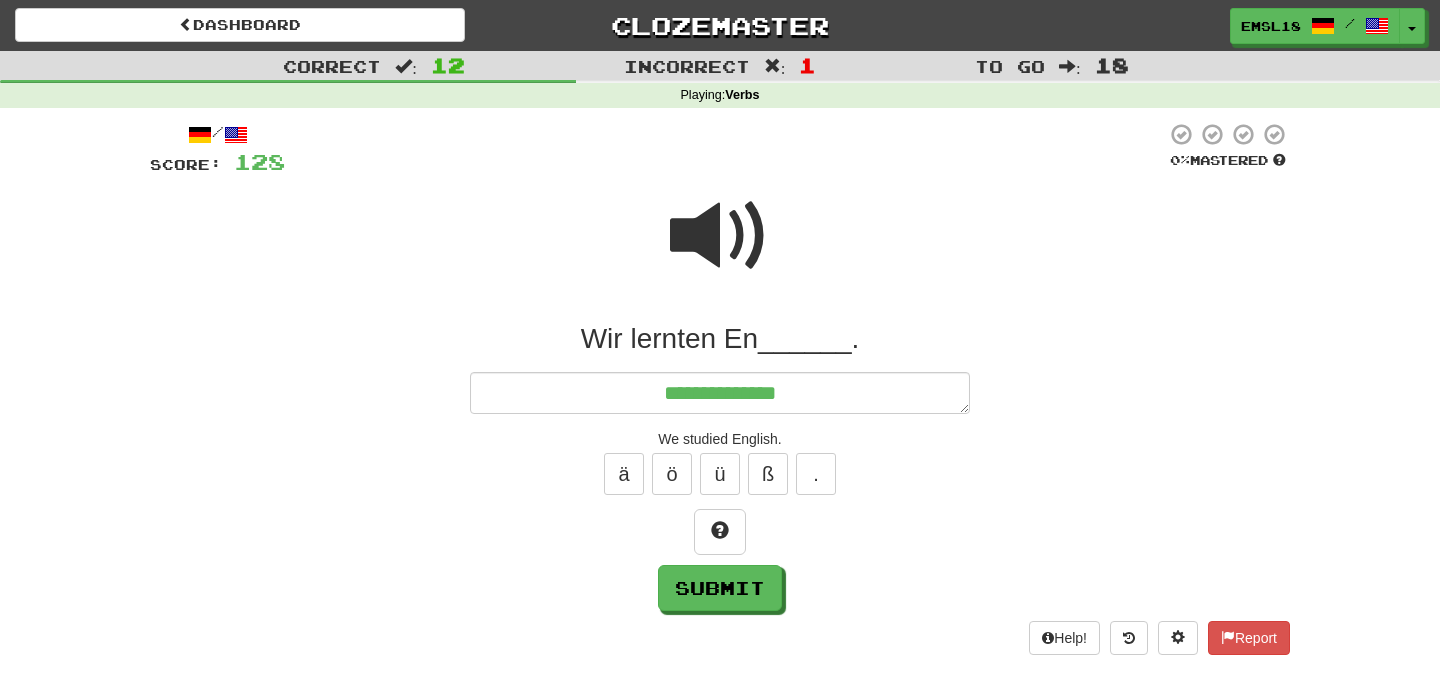 type on "**********" 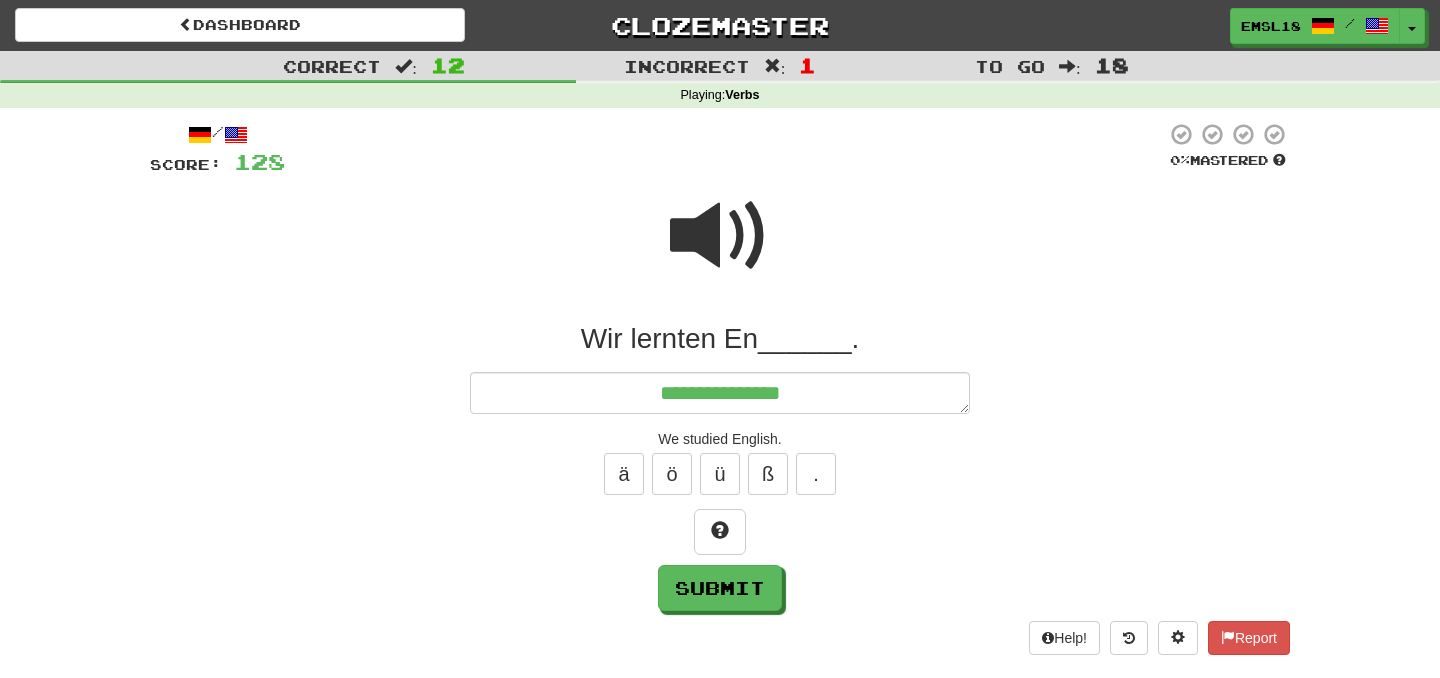 type on "*" 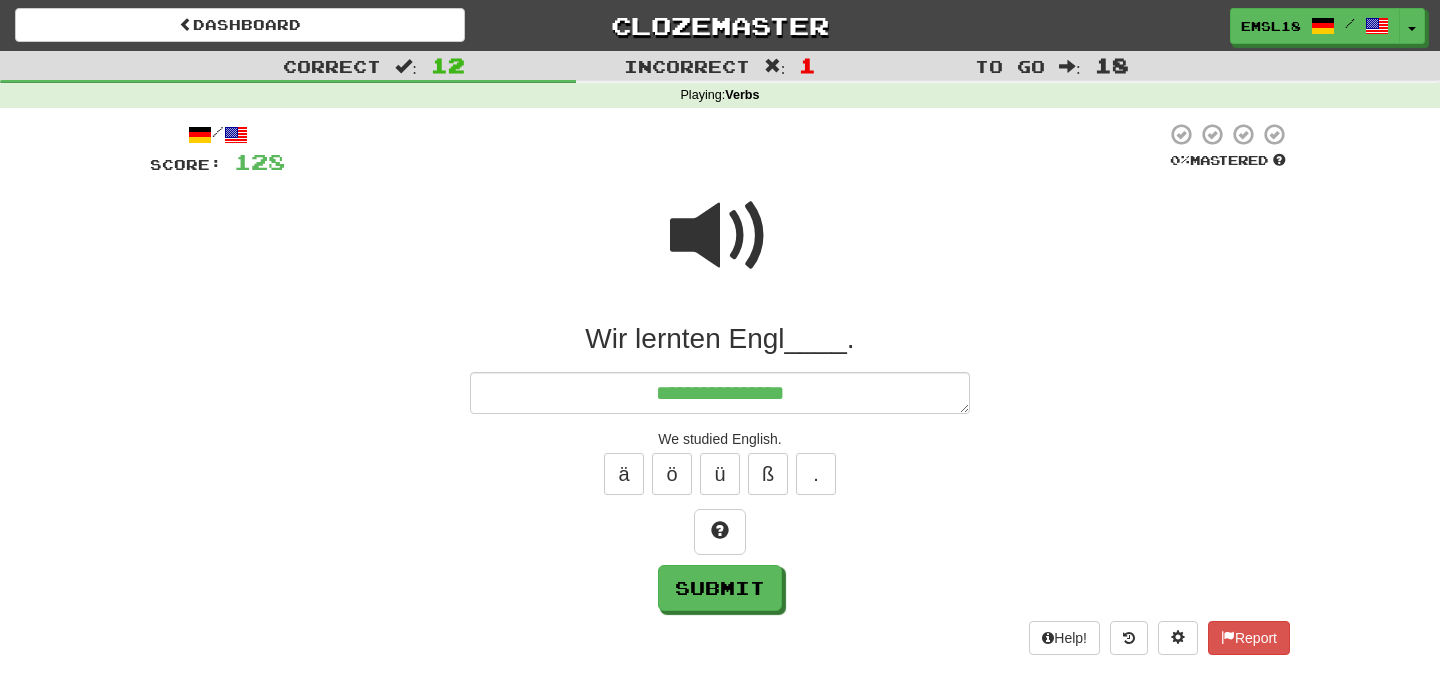 type on "*" 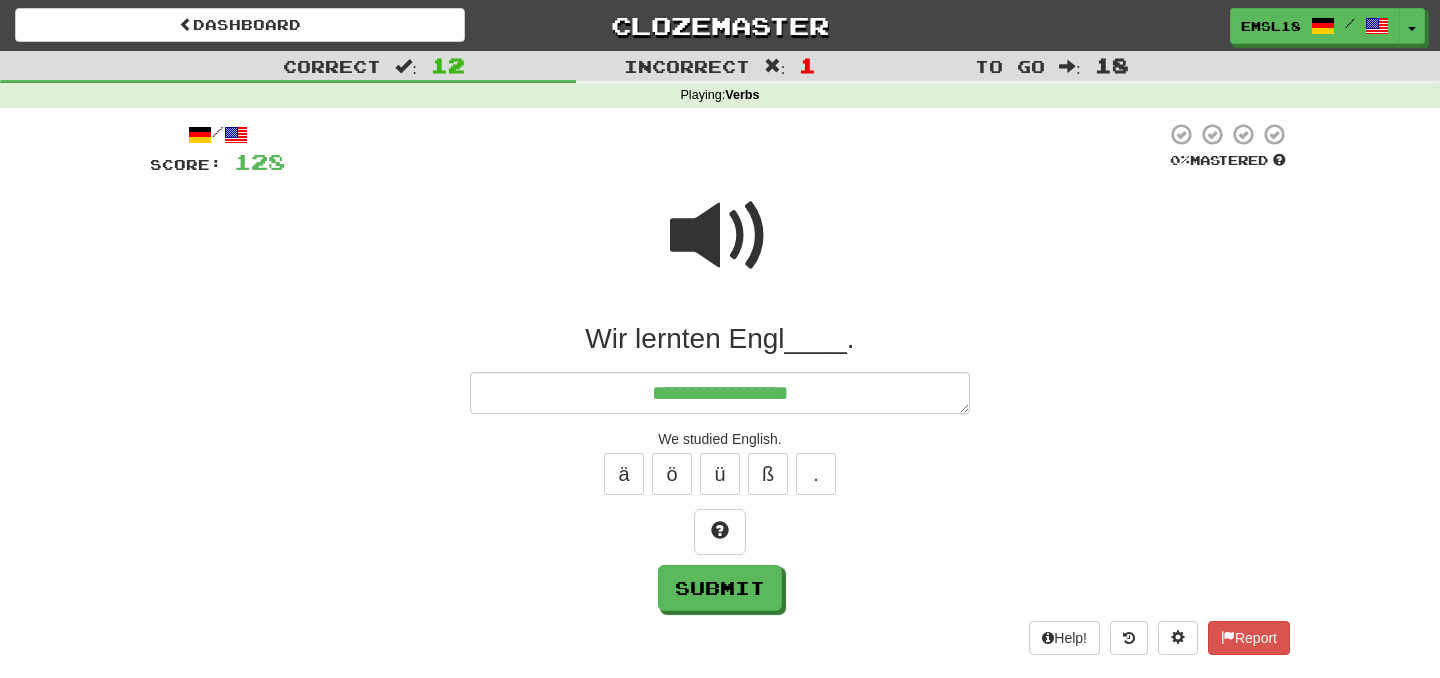 type on "*" 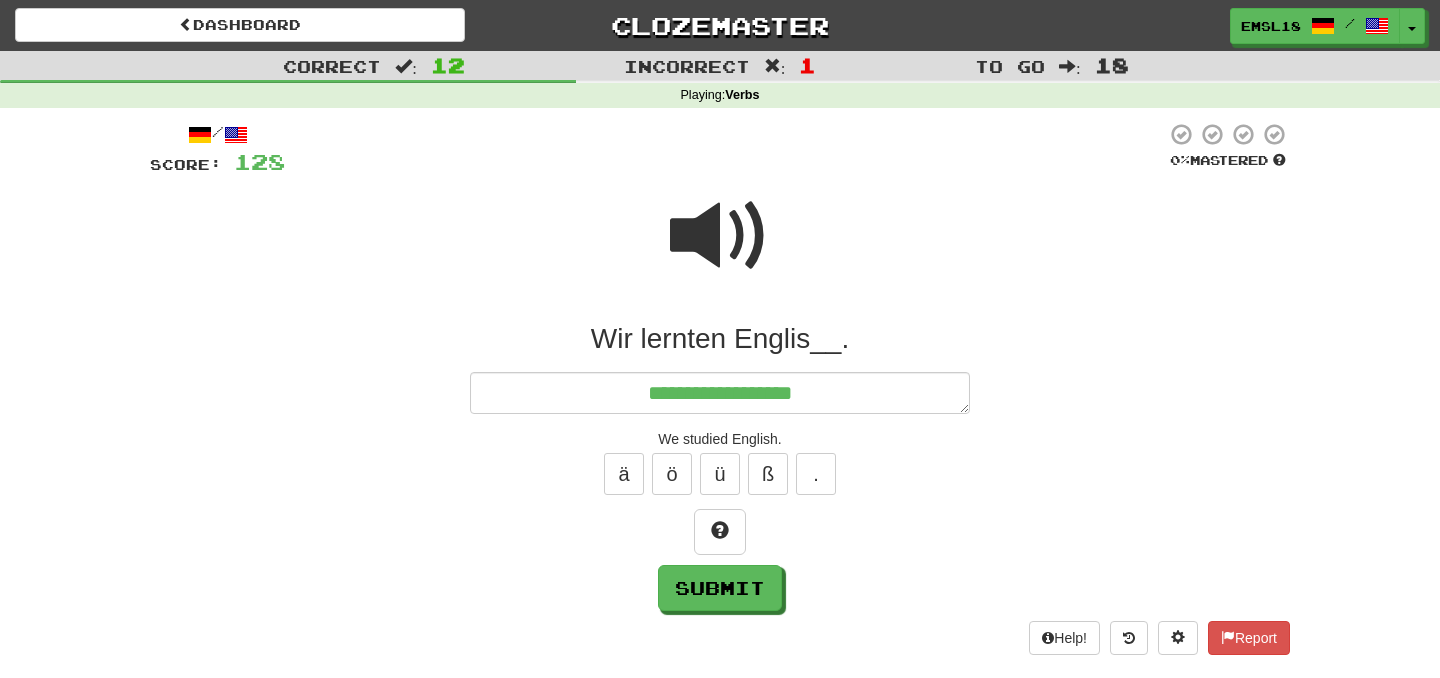 type on "*" 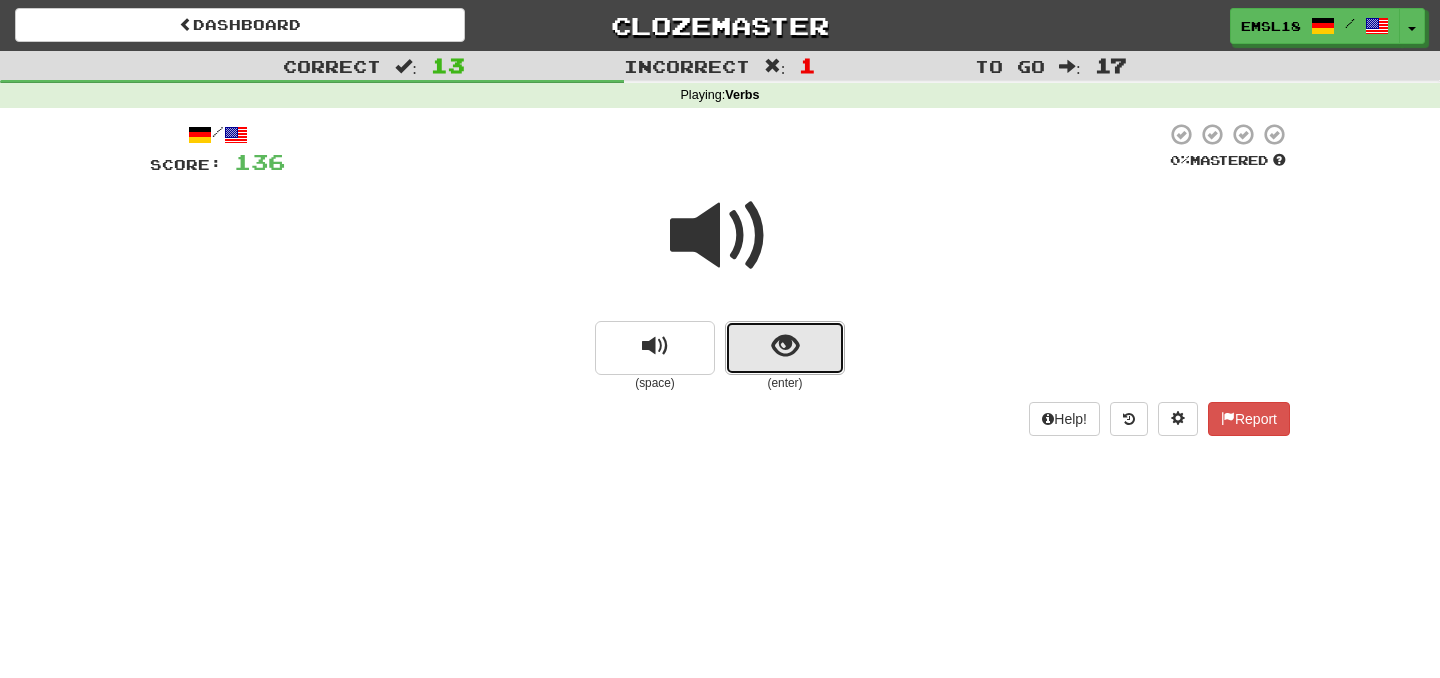 click at bounding box center [785, 346] 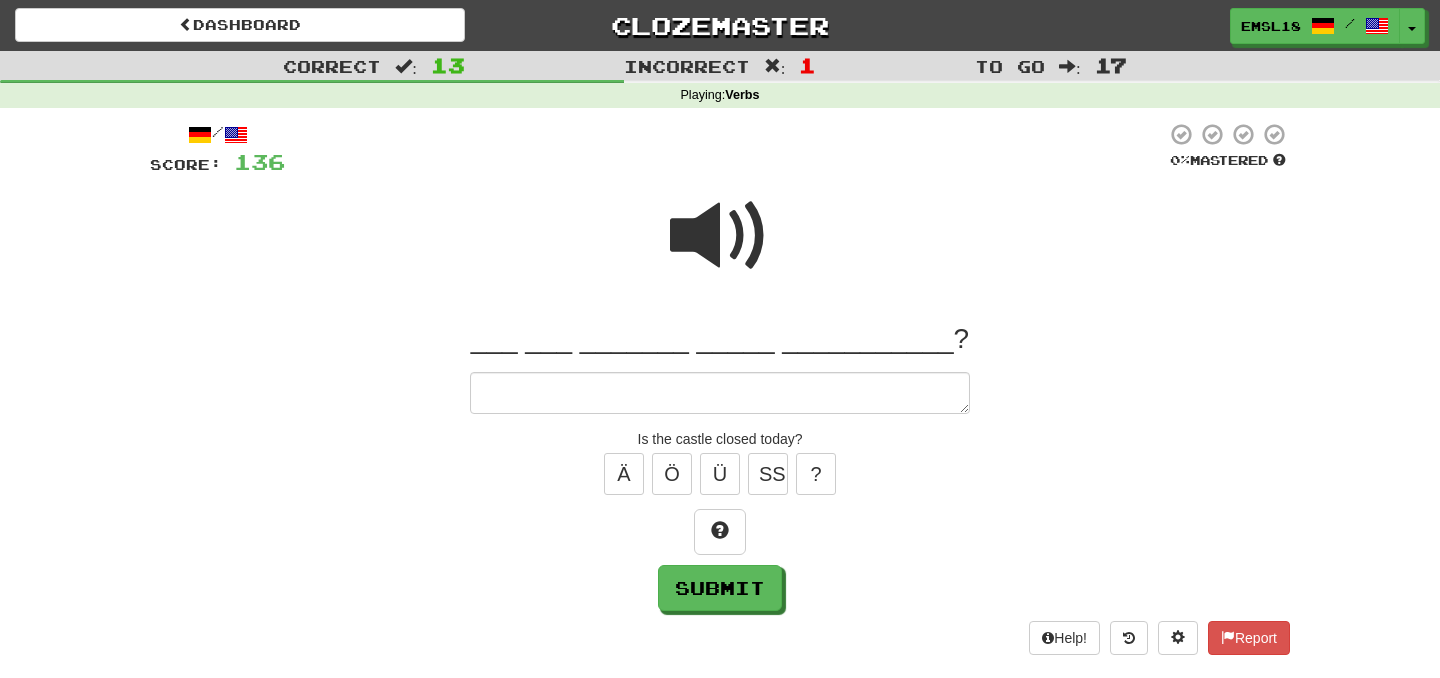 type on "*" 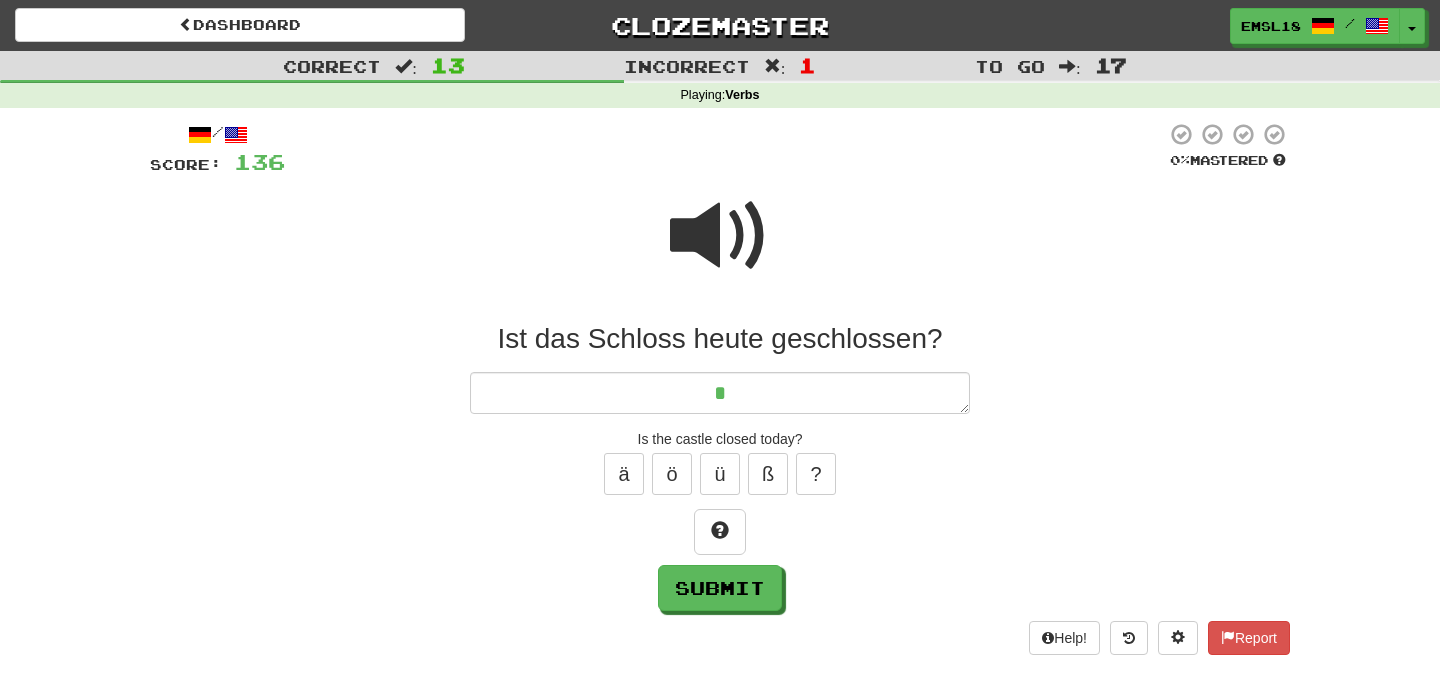 type on "*" 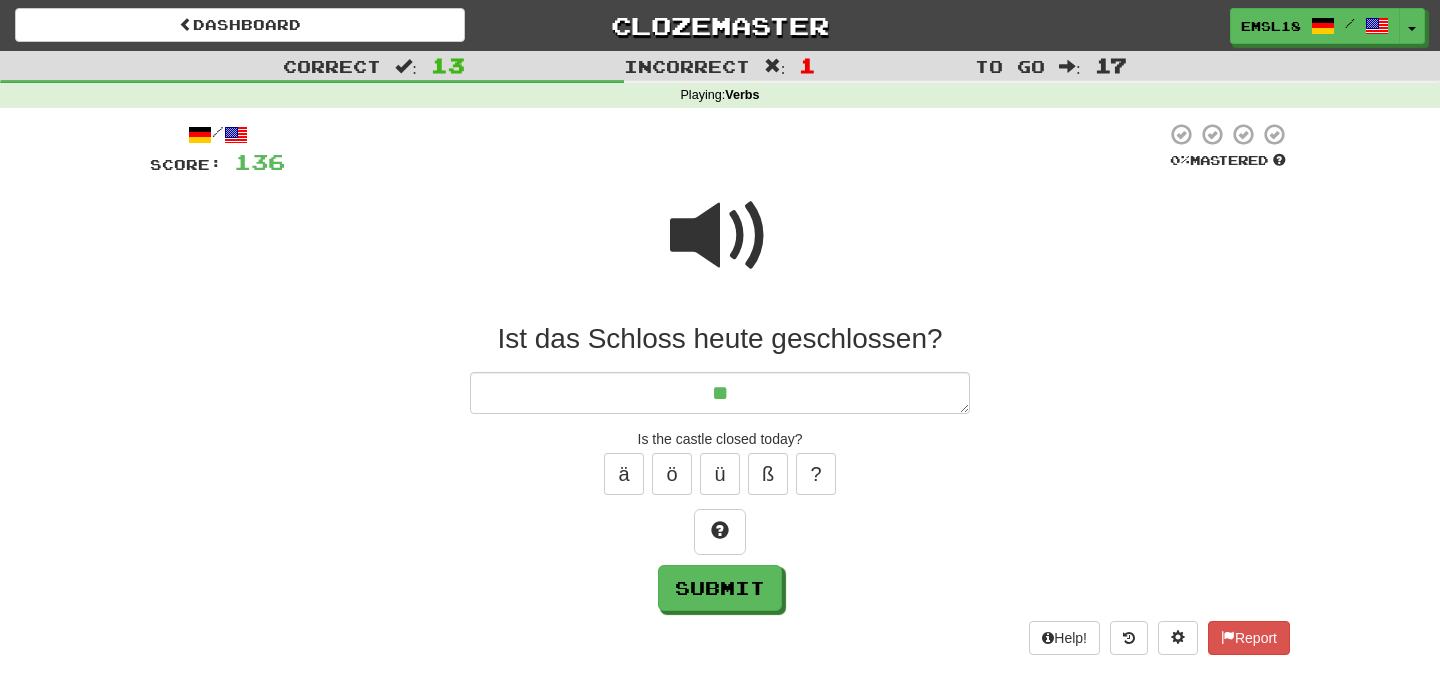 type on "*" 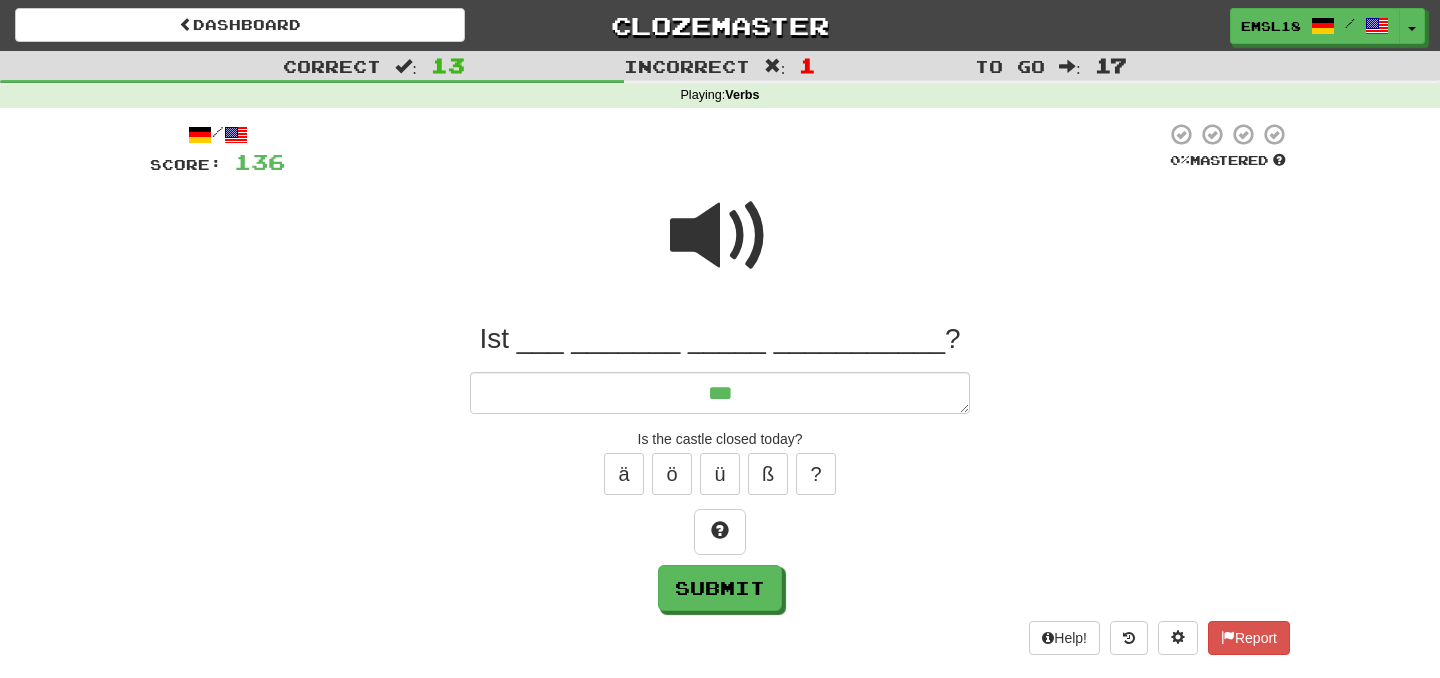 type on "*" 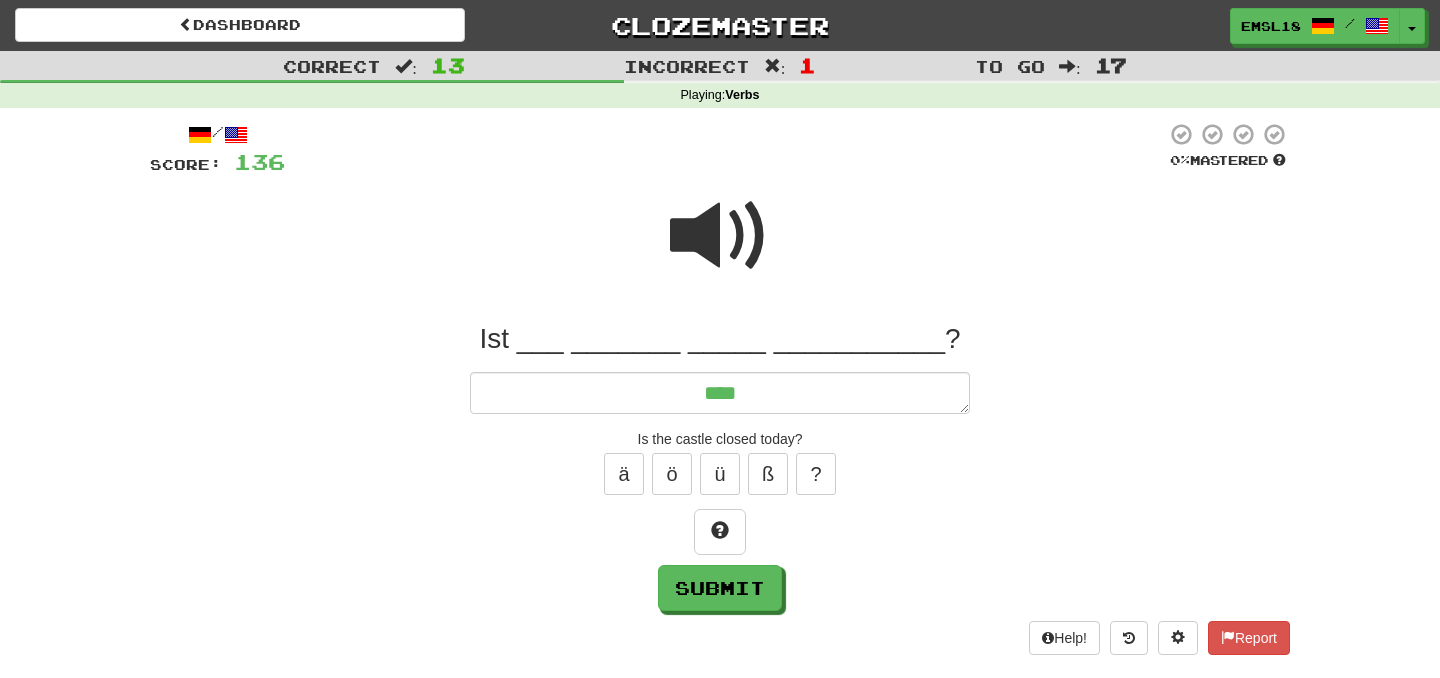 type on "*****" 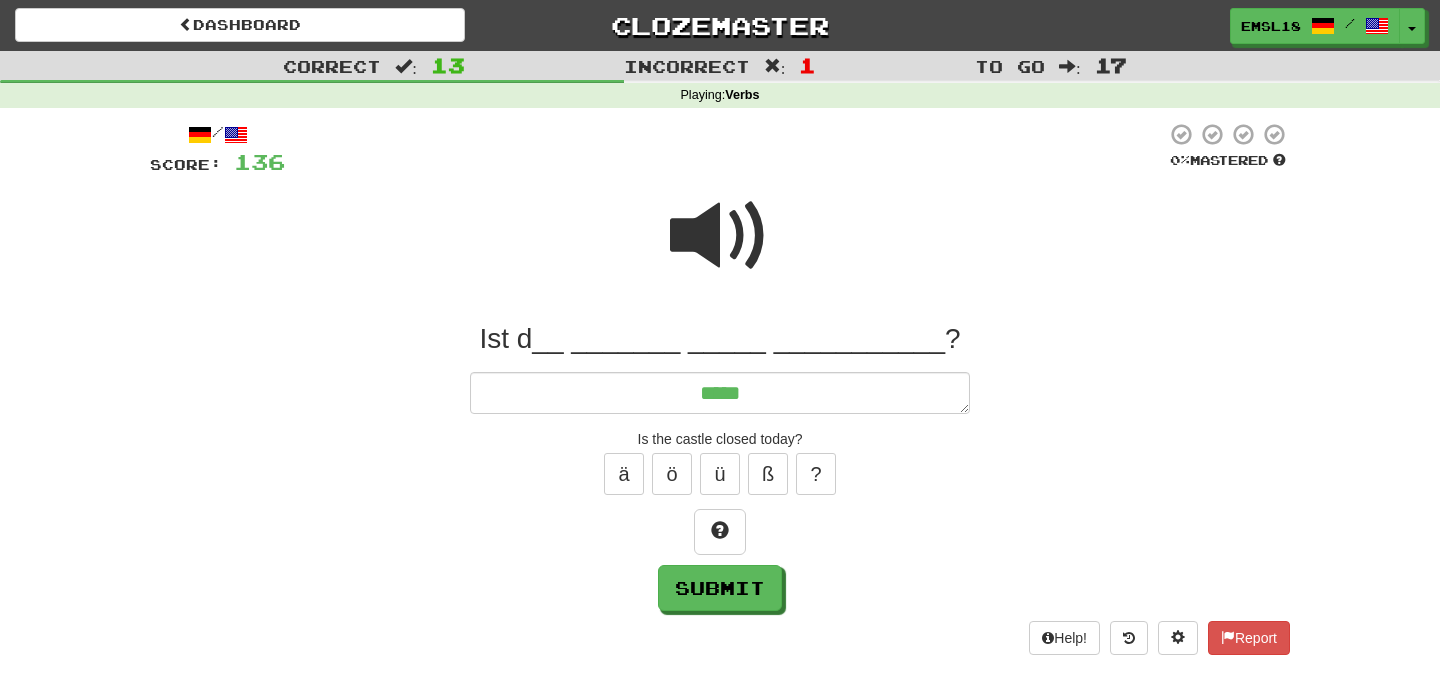 type on "*" 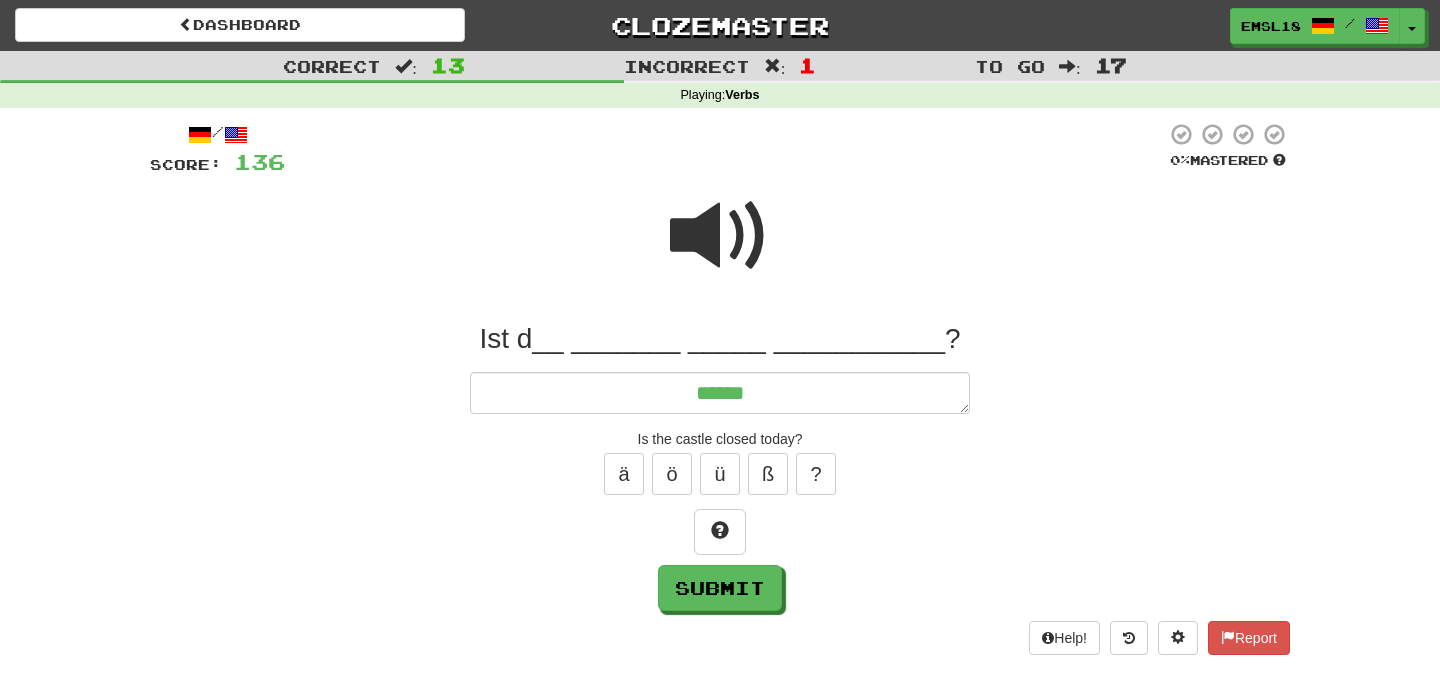 type on "*" 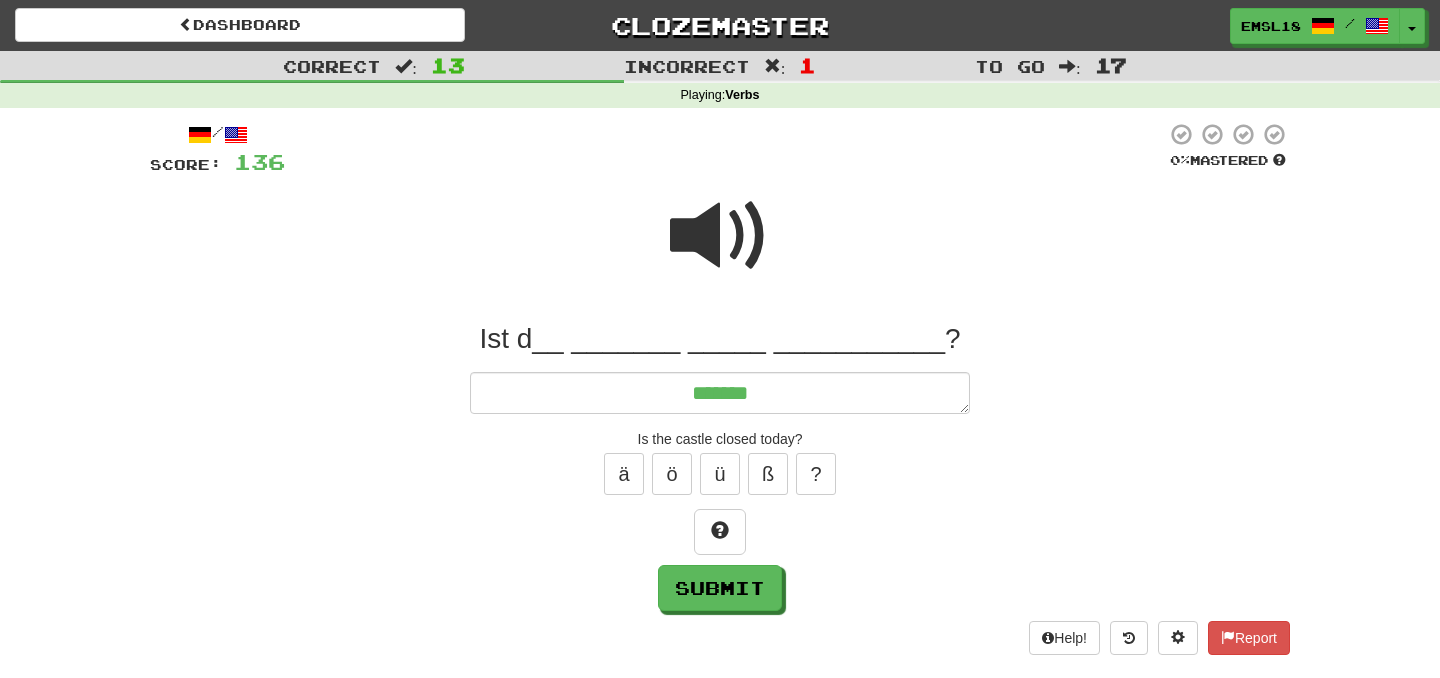 type on "*" 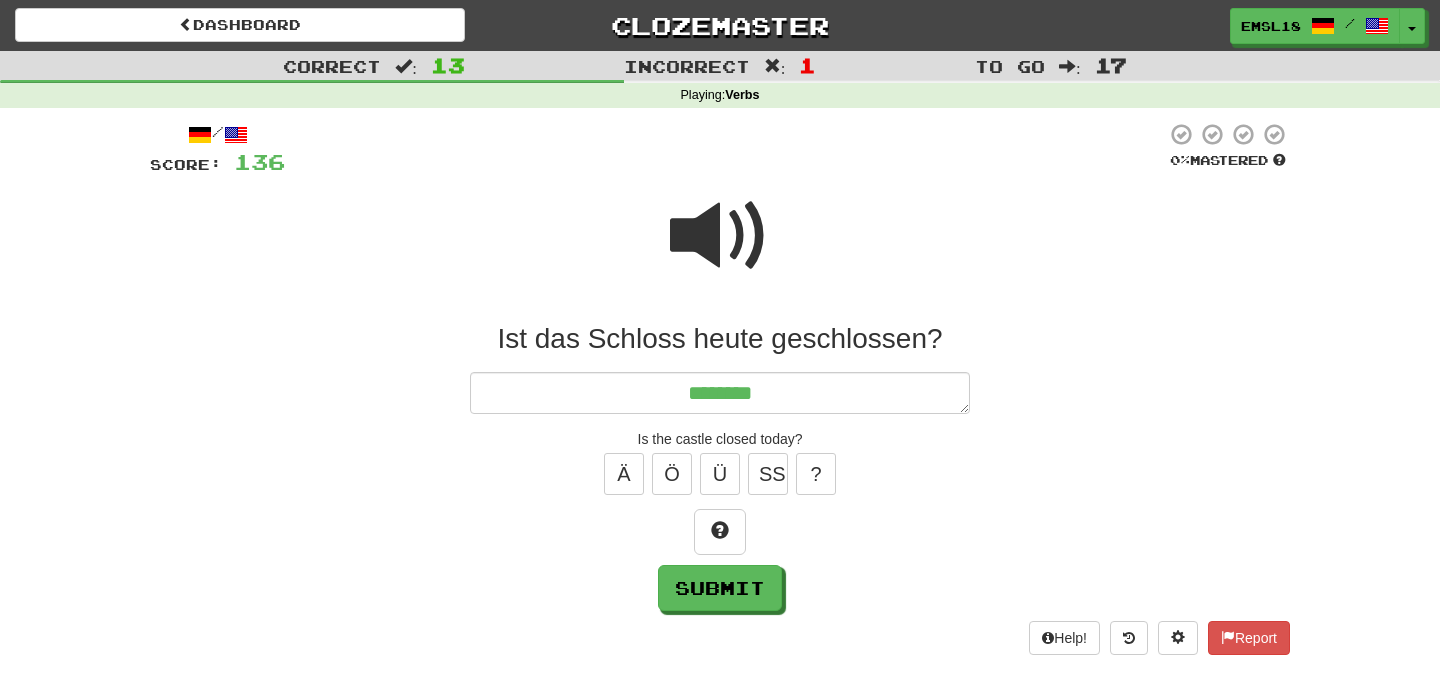 type on "*" 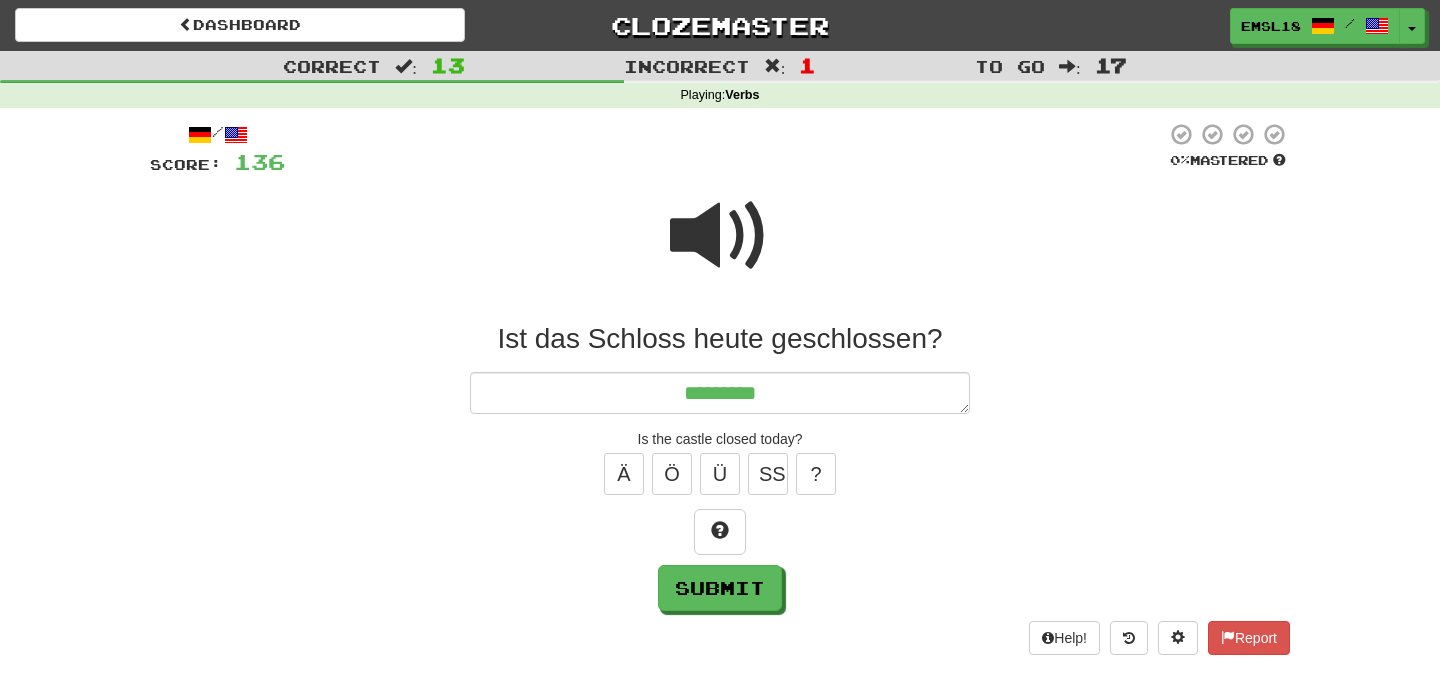 type on "*" 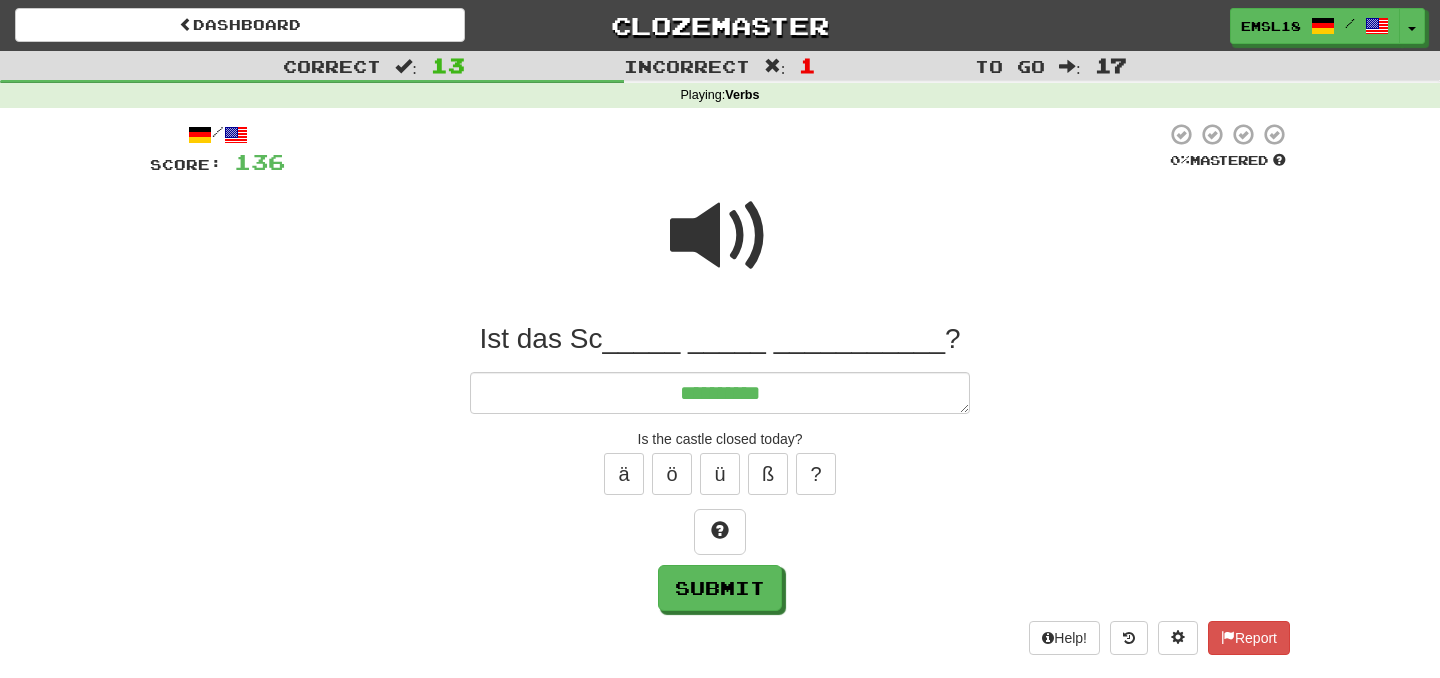 type on "*" 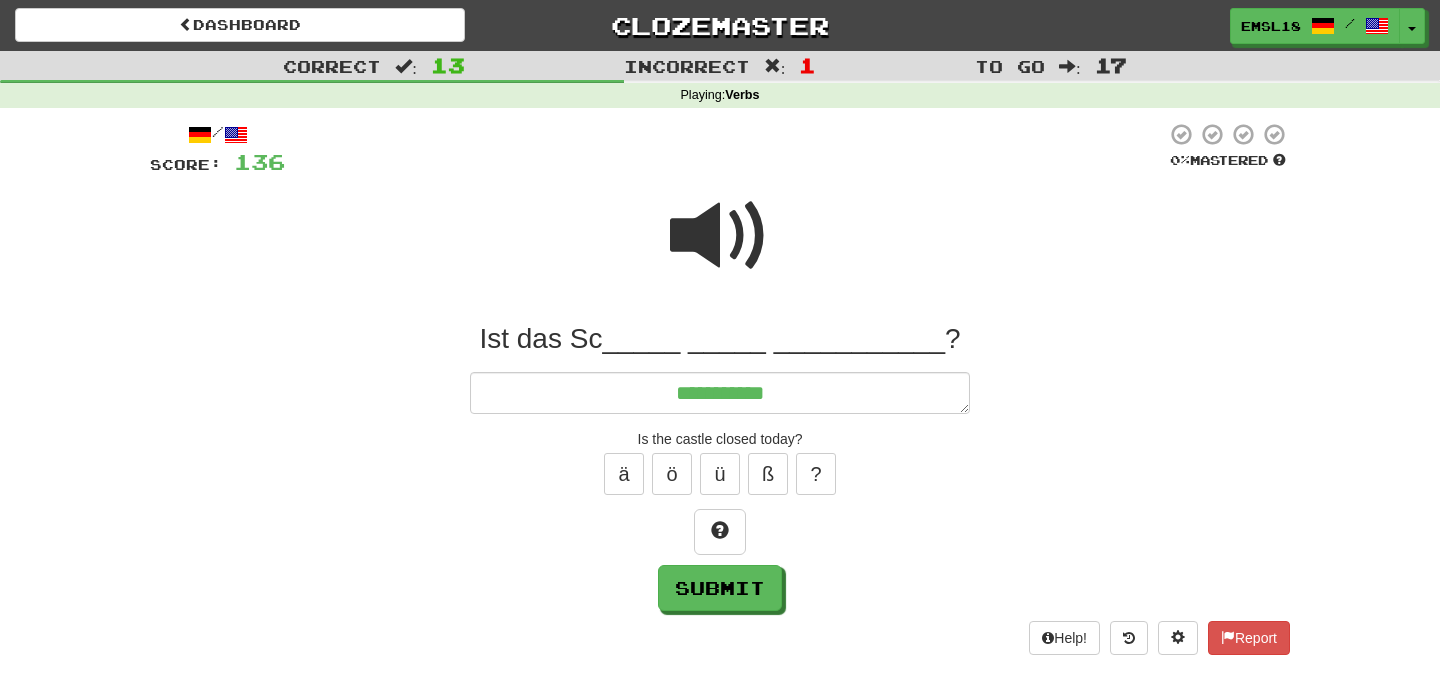 type on "*" 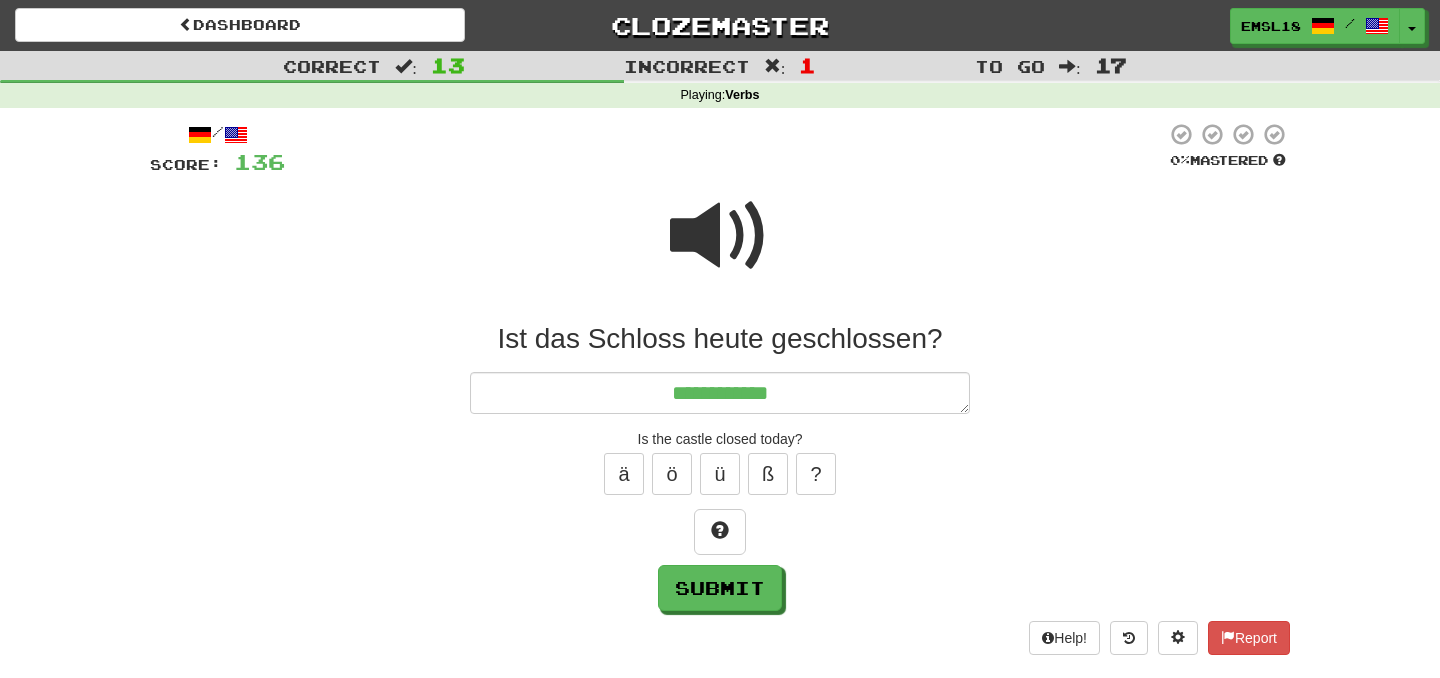 type on "*" 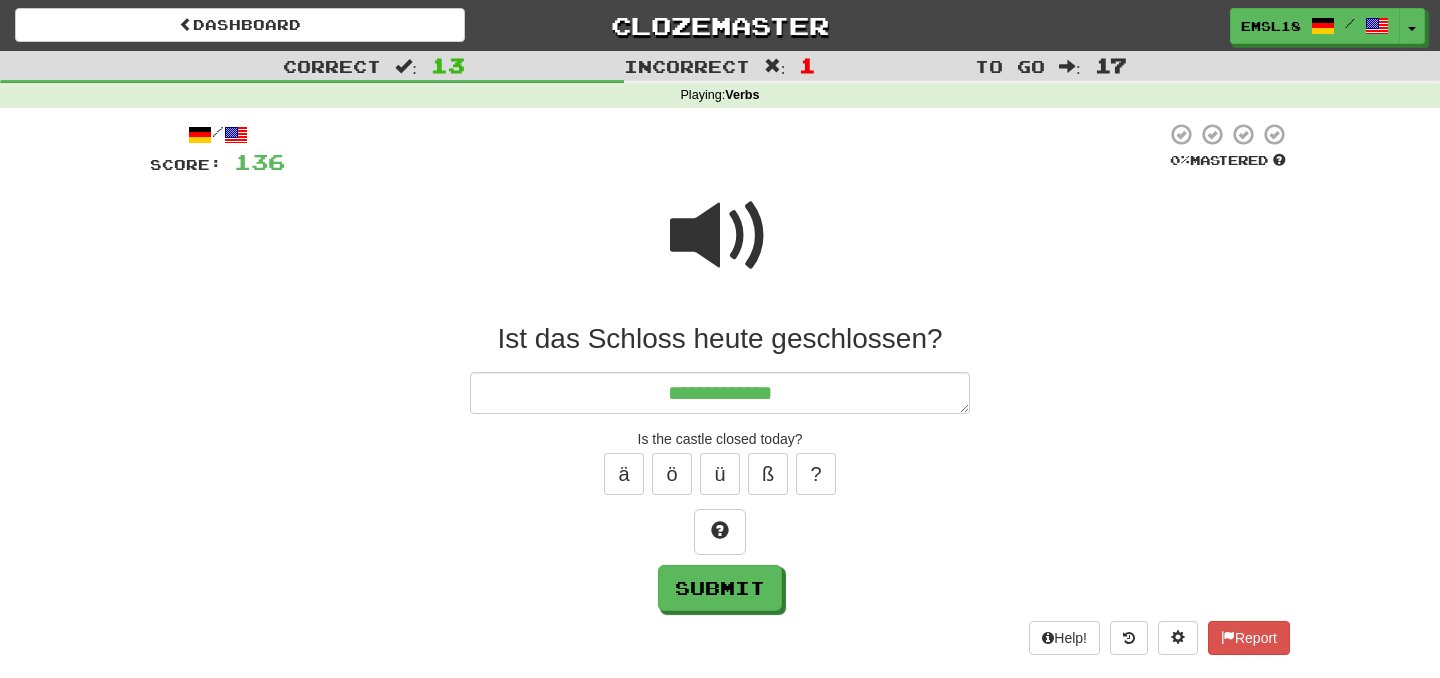 type on "*" 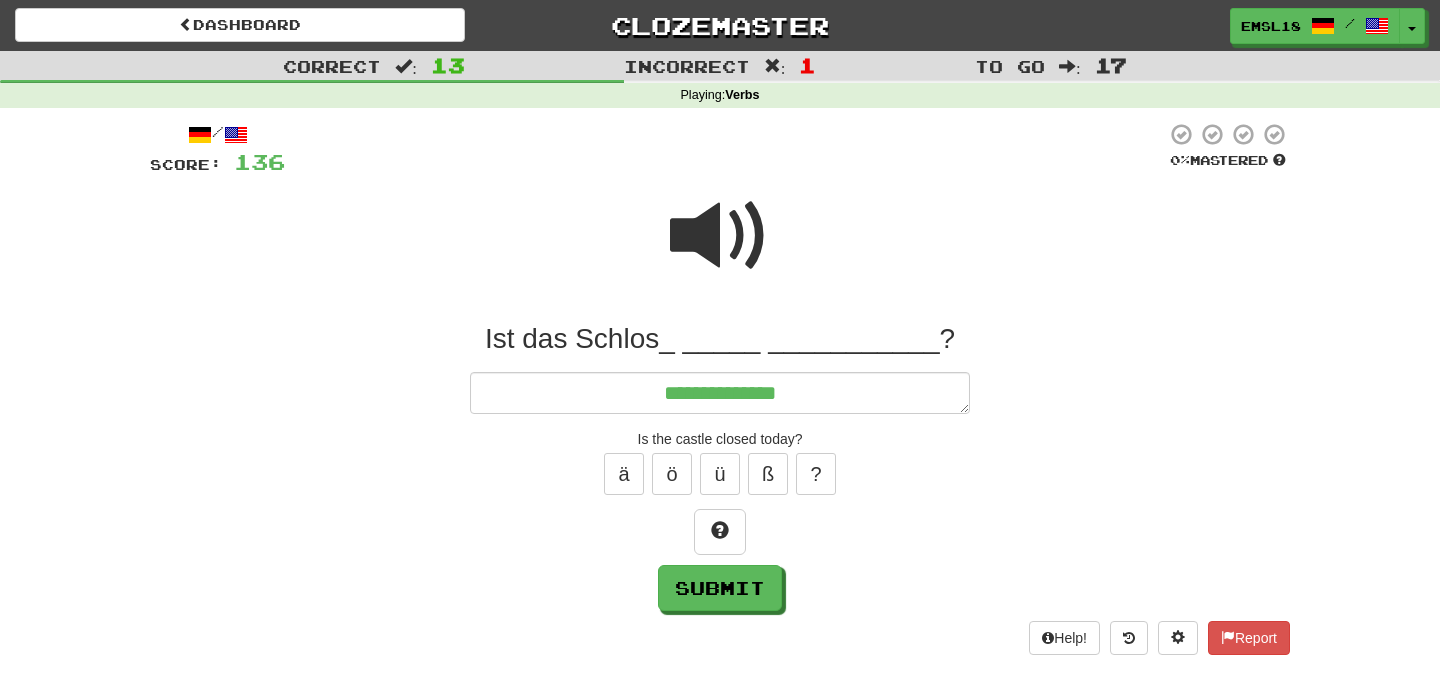 type on "*" 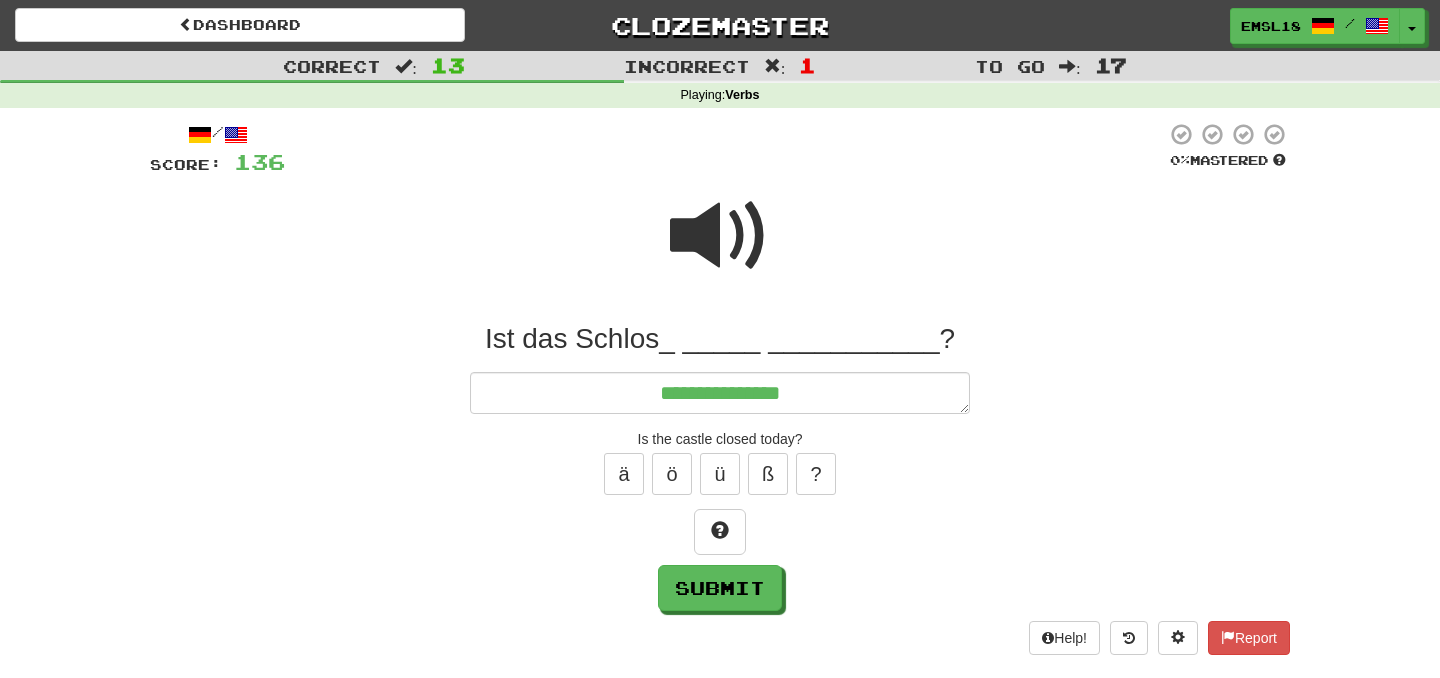 type on "*" 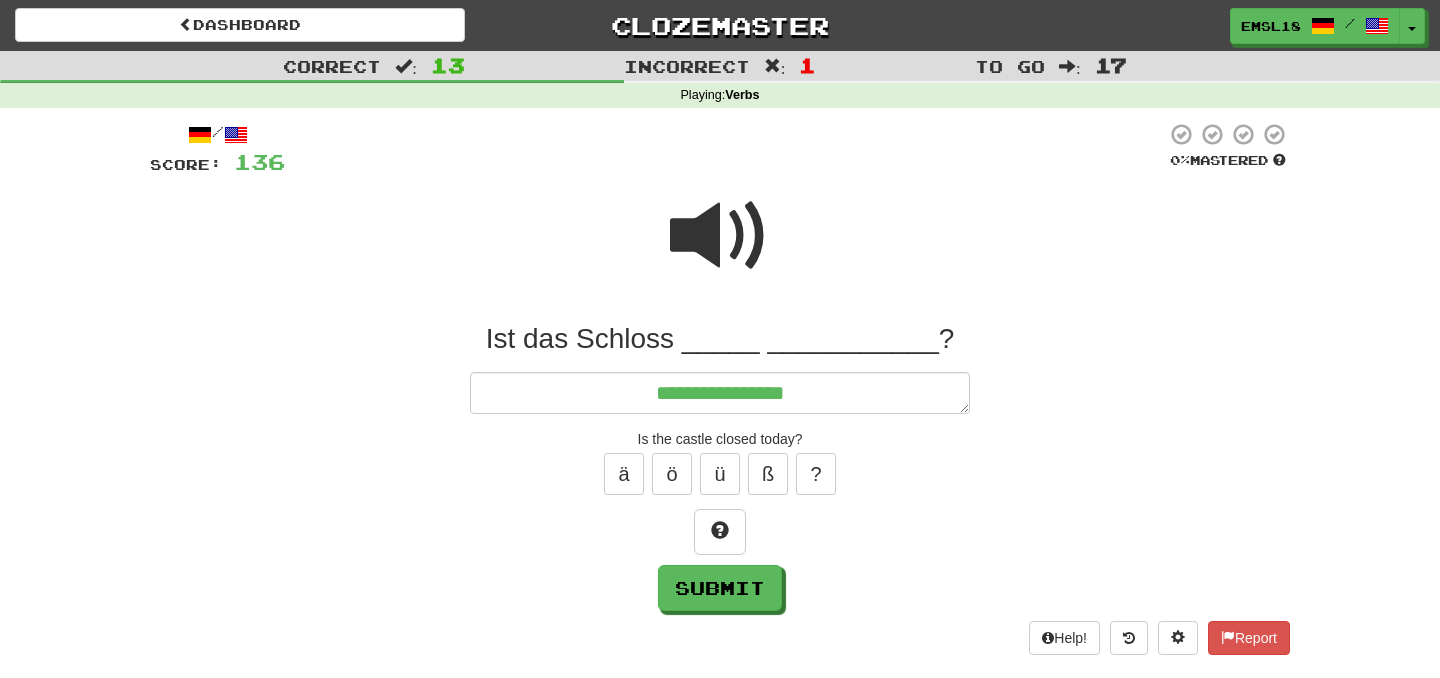 type on "*" 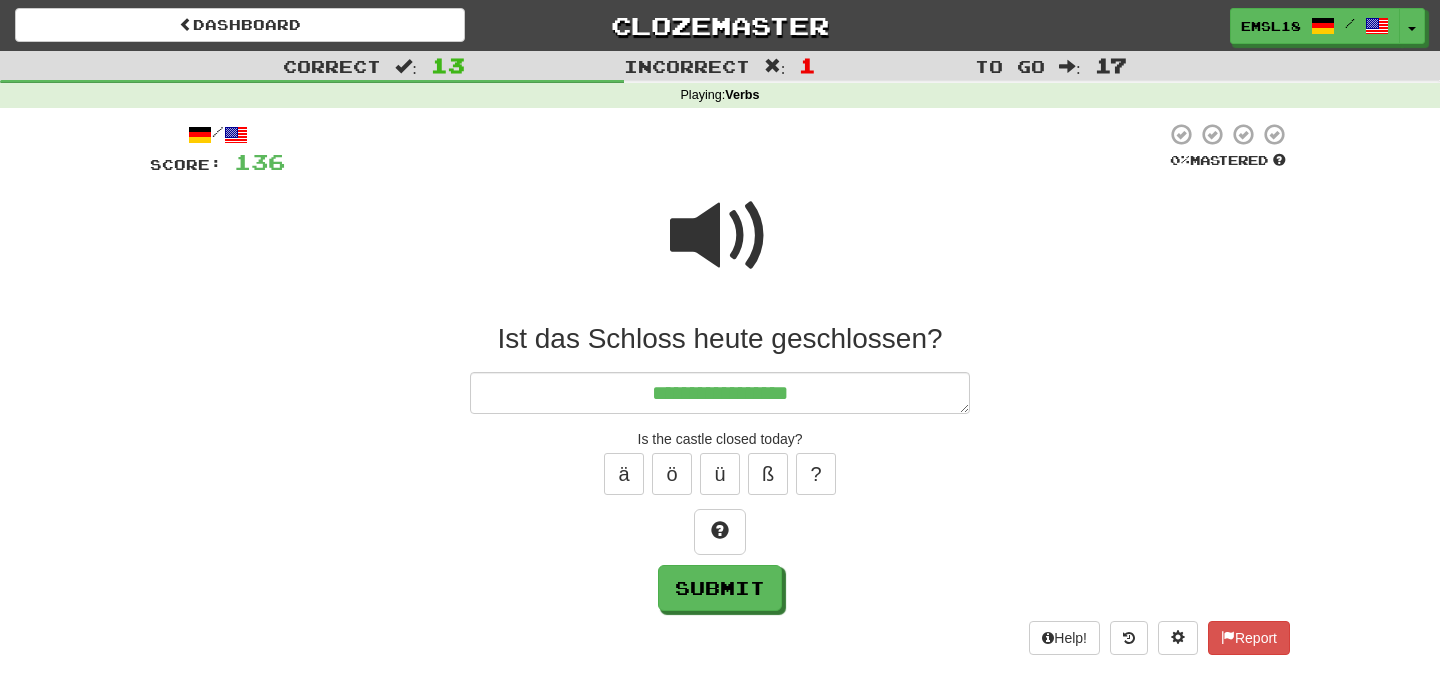 type on "*" 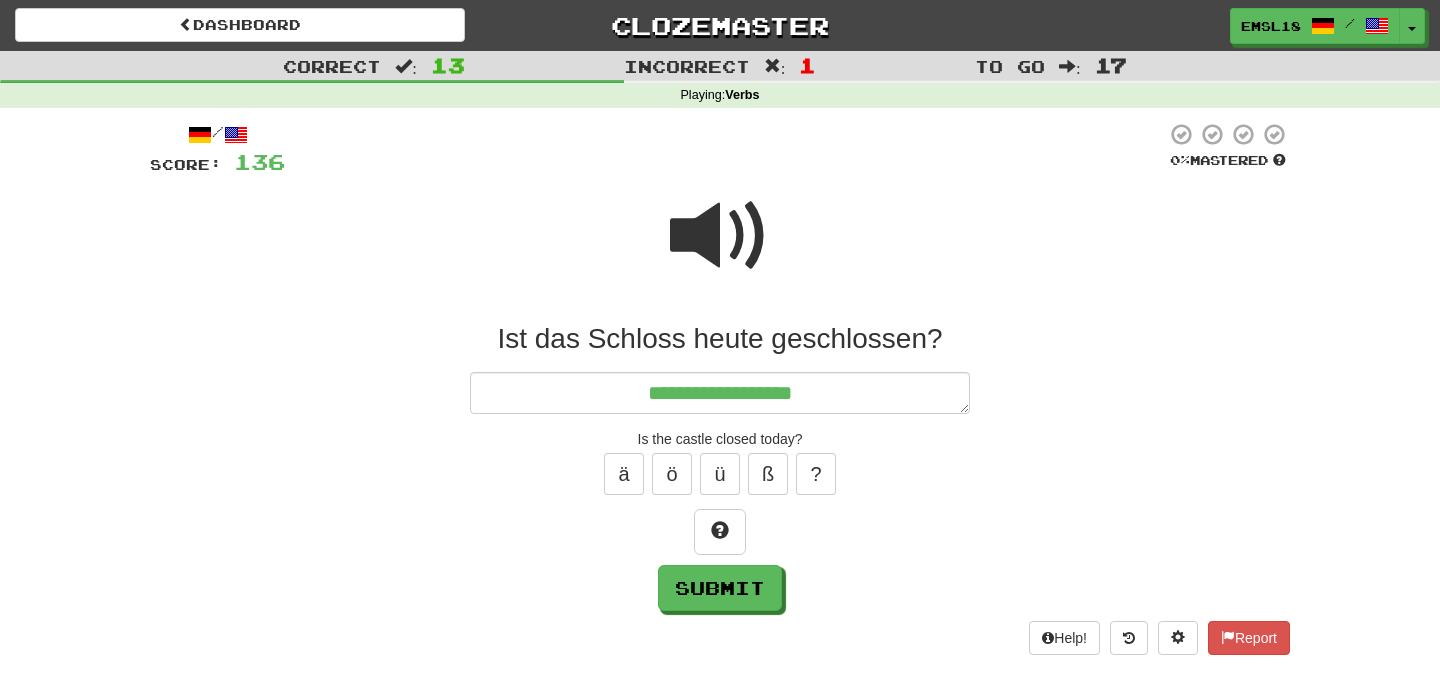 type on "*" 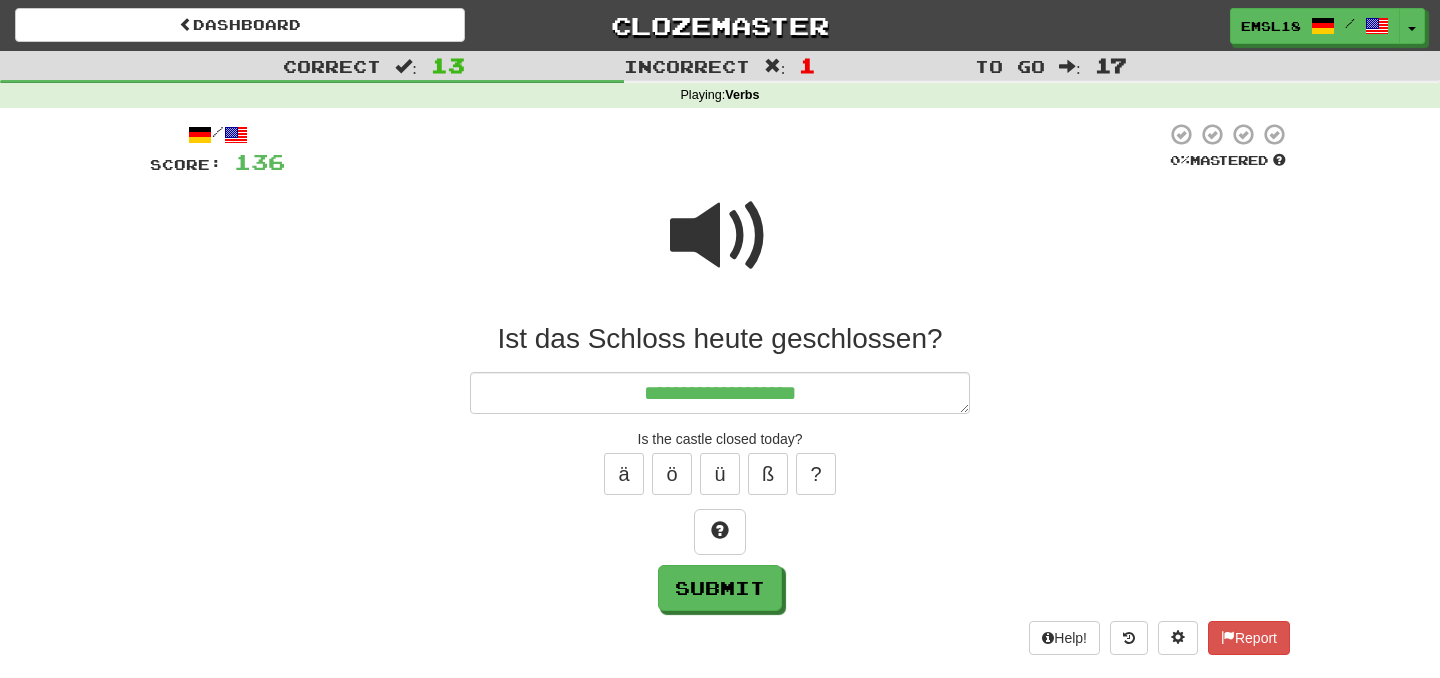 type on "*" 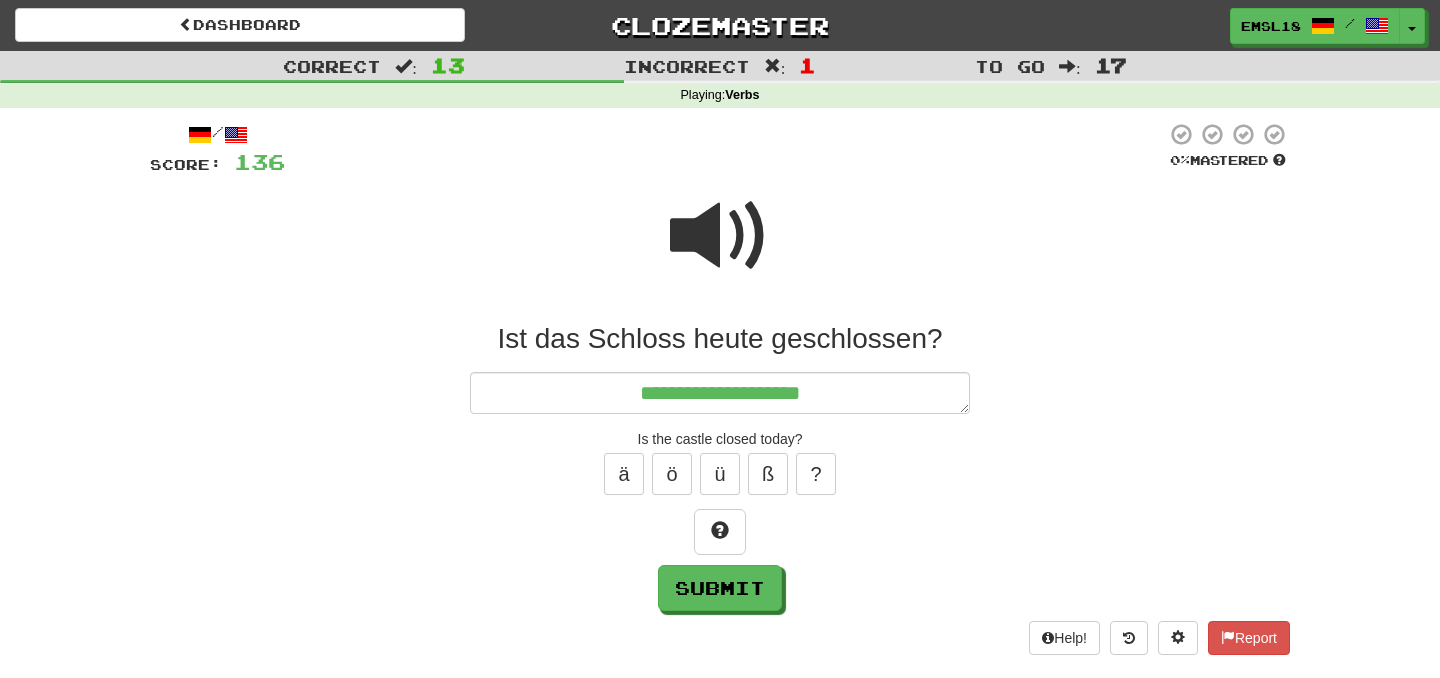 type on "*" 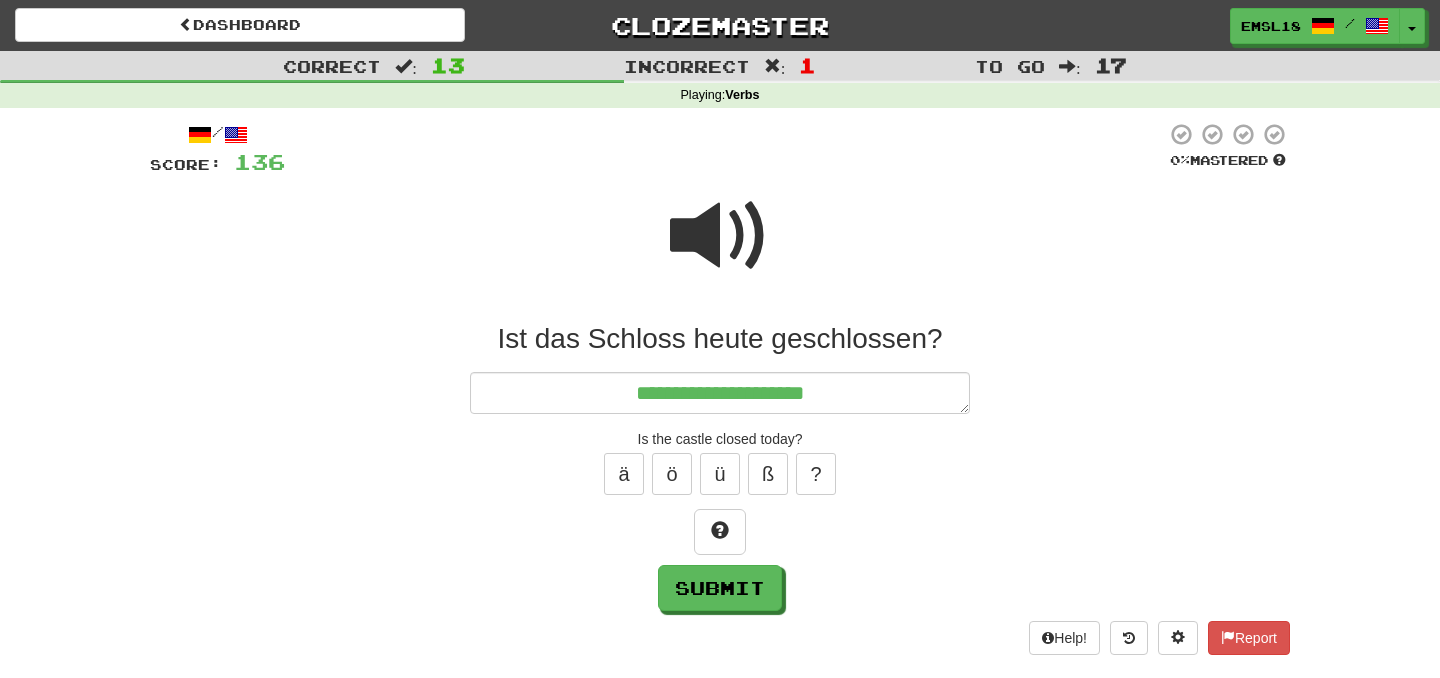 type on "**********" 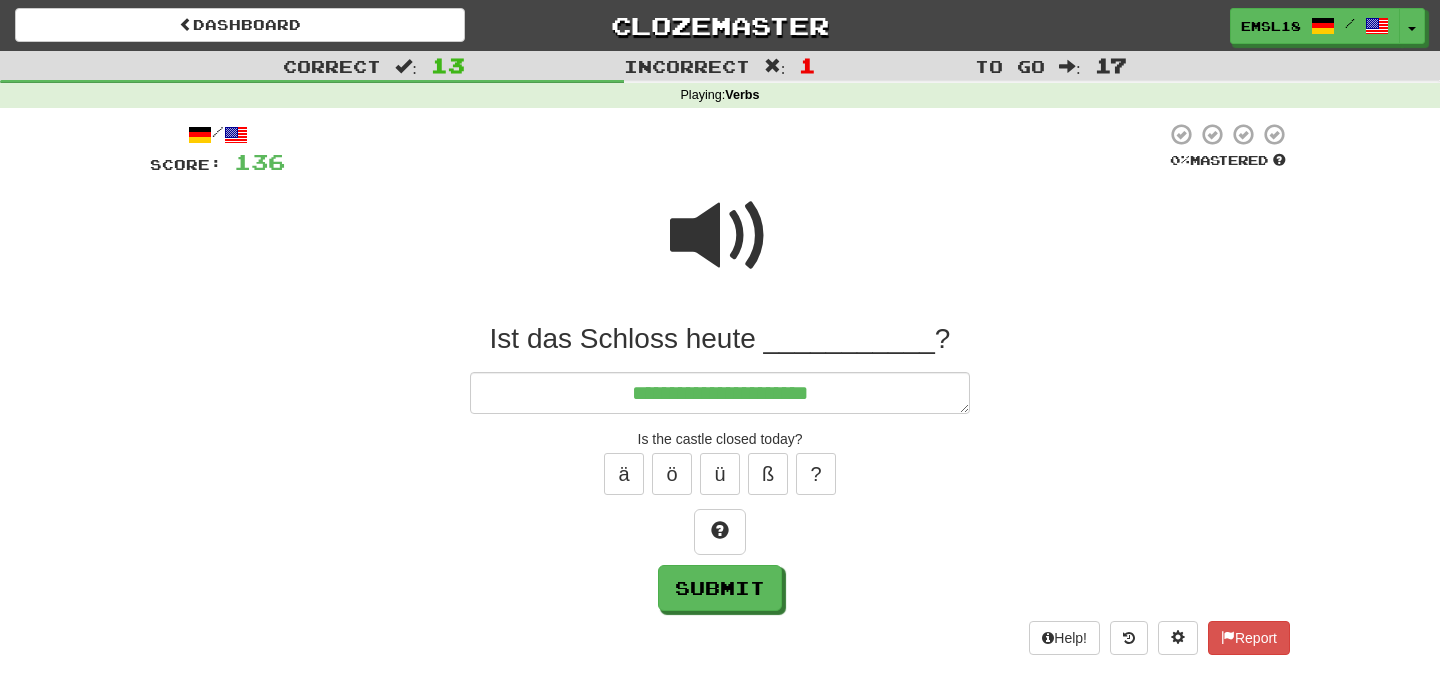 type on "*" 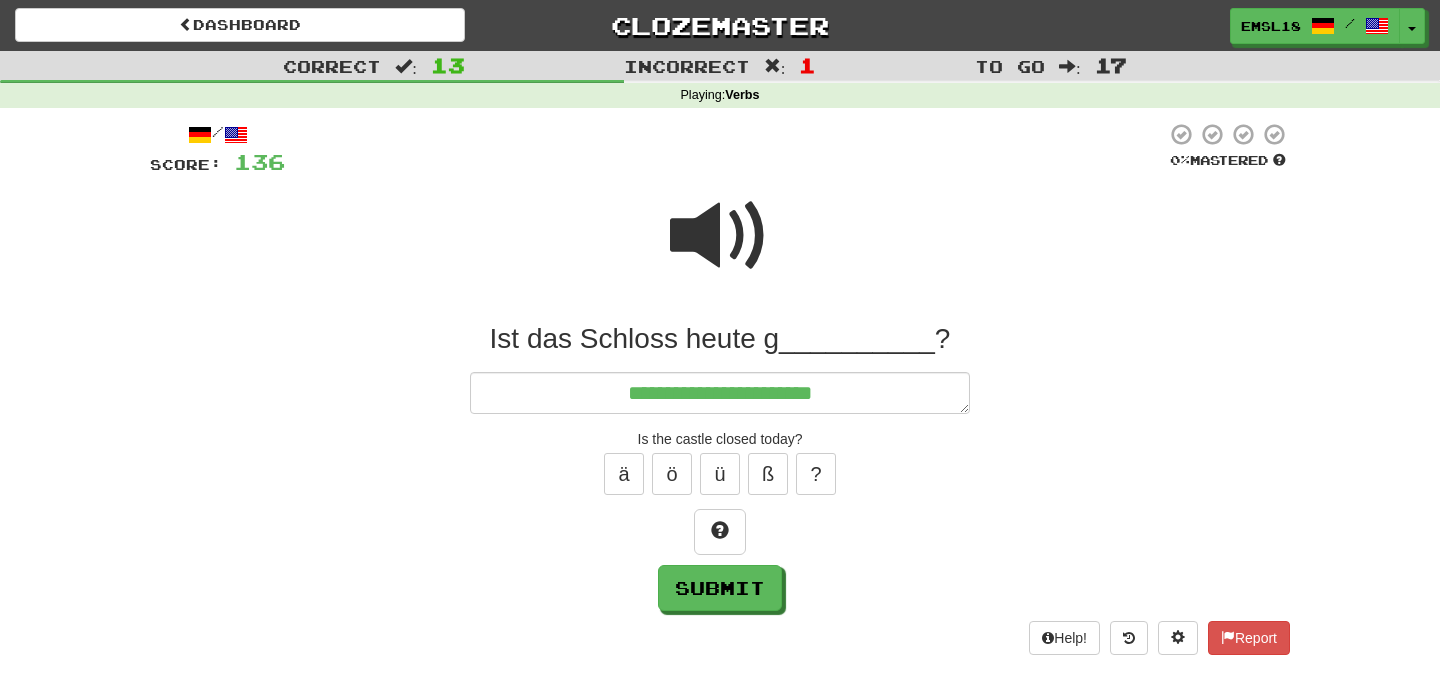 type on "*" 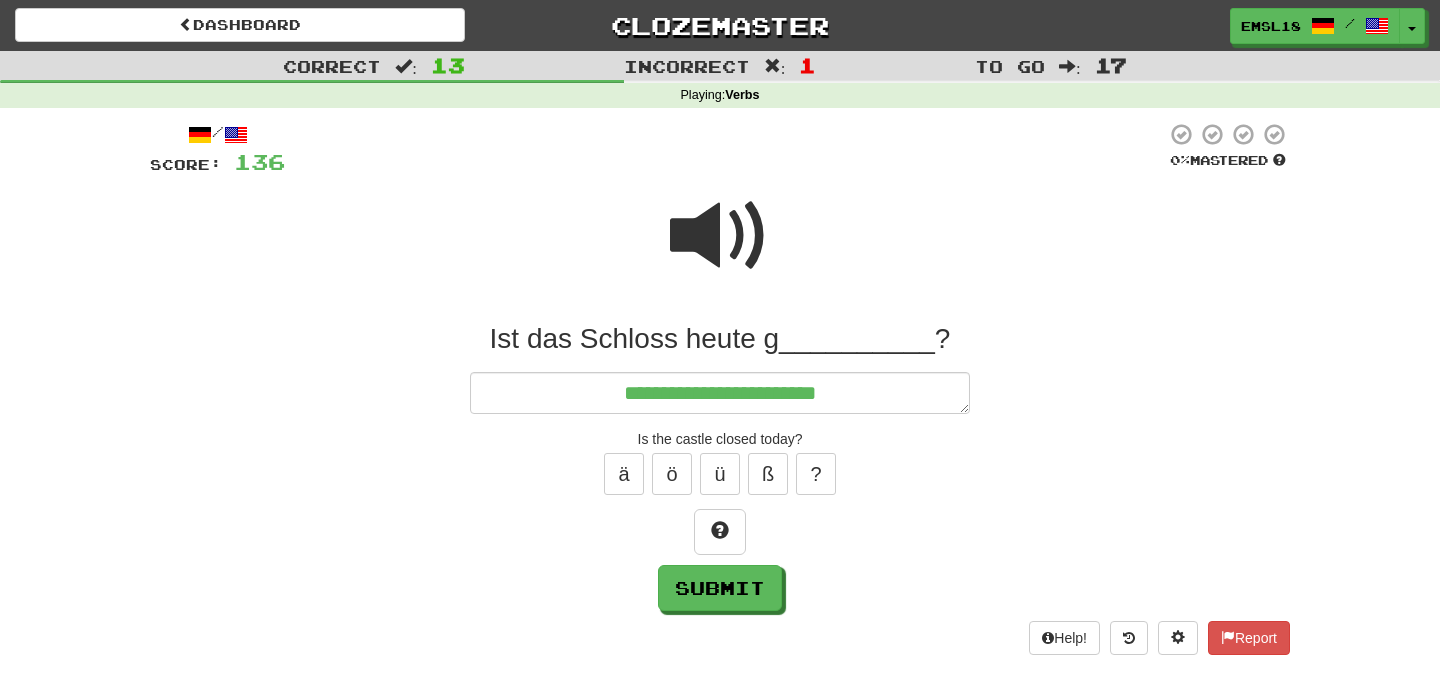 type on "*" 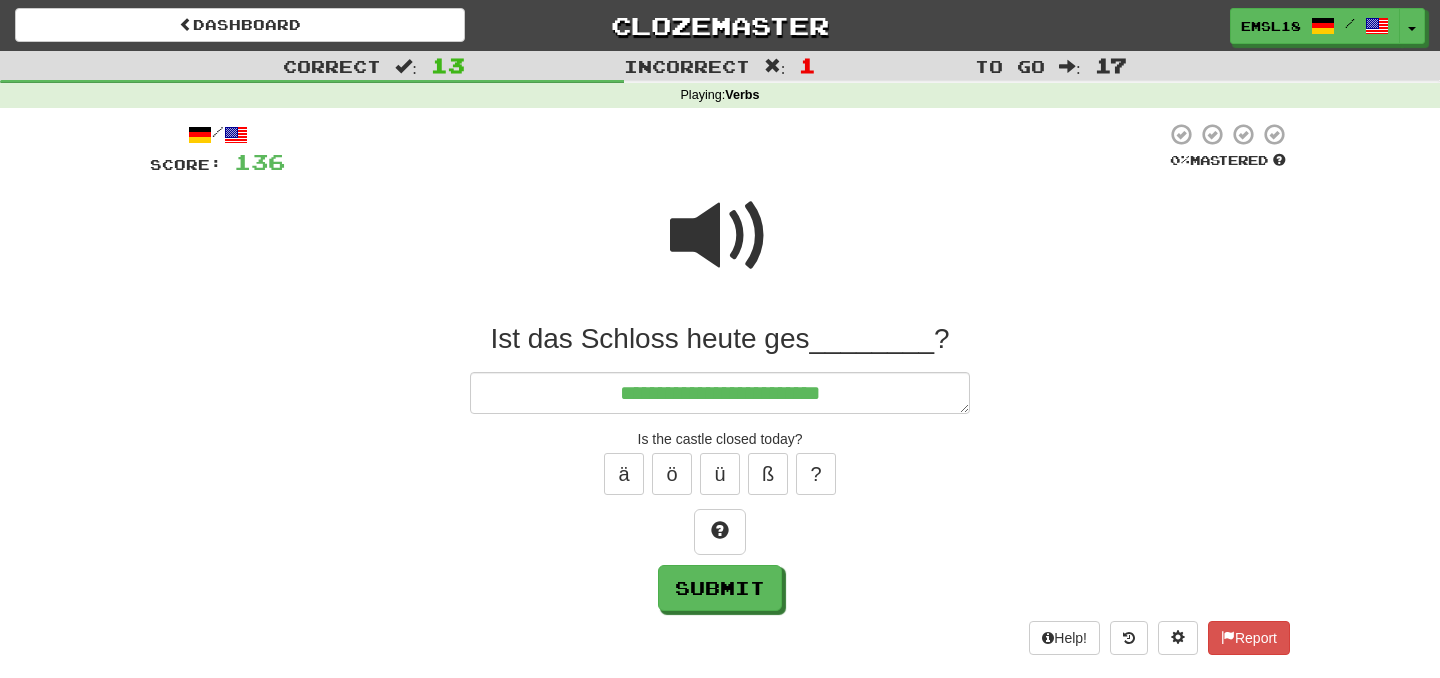 type on "**********" 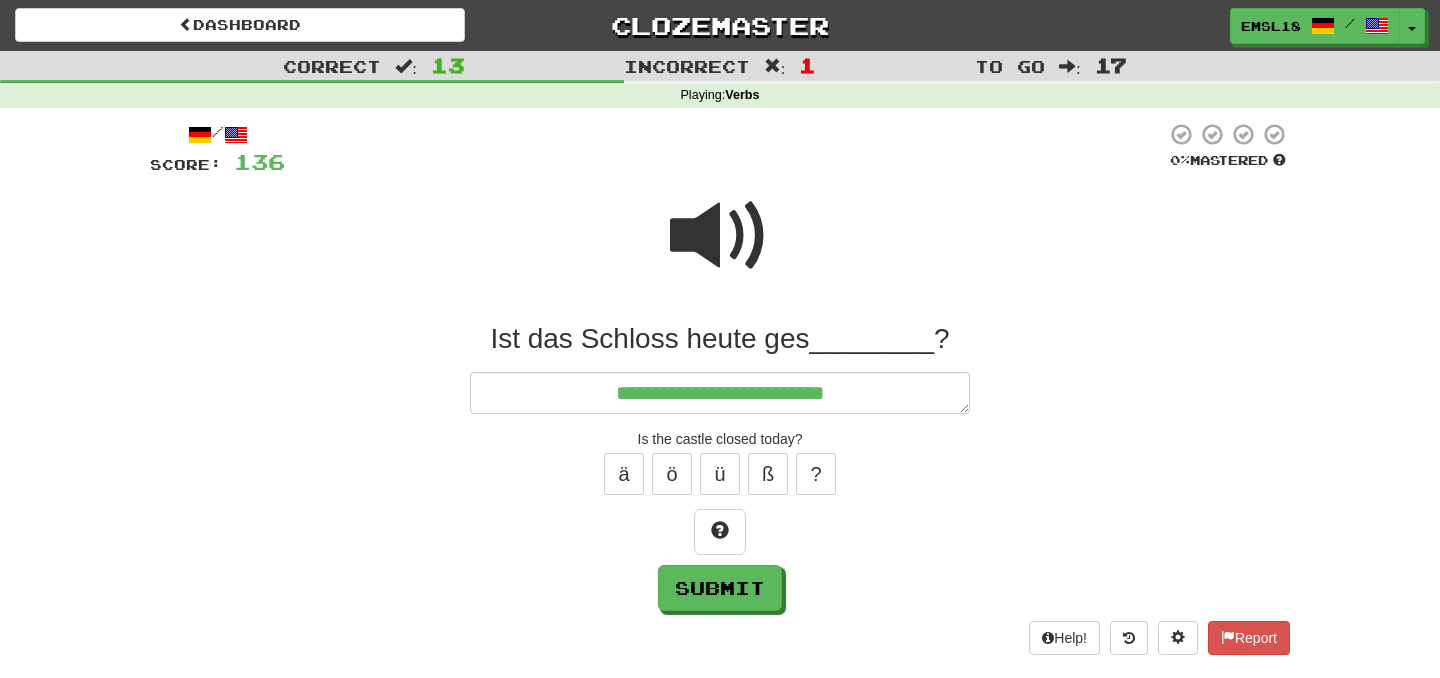 type on "*" 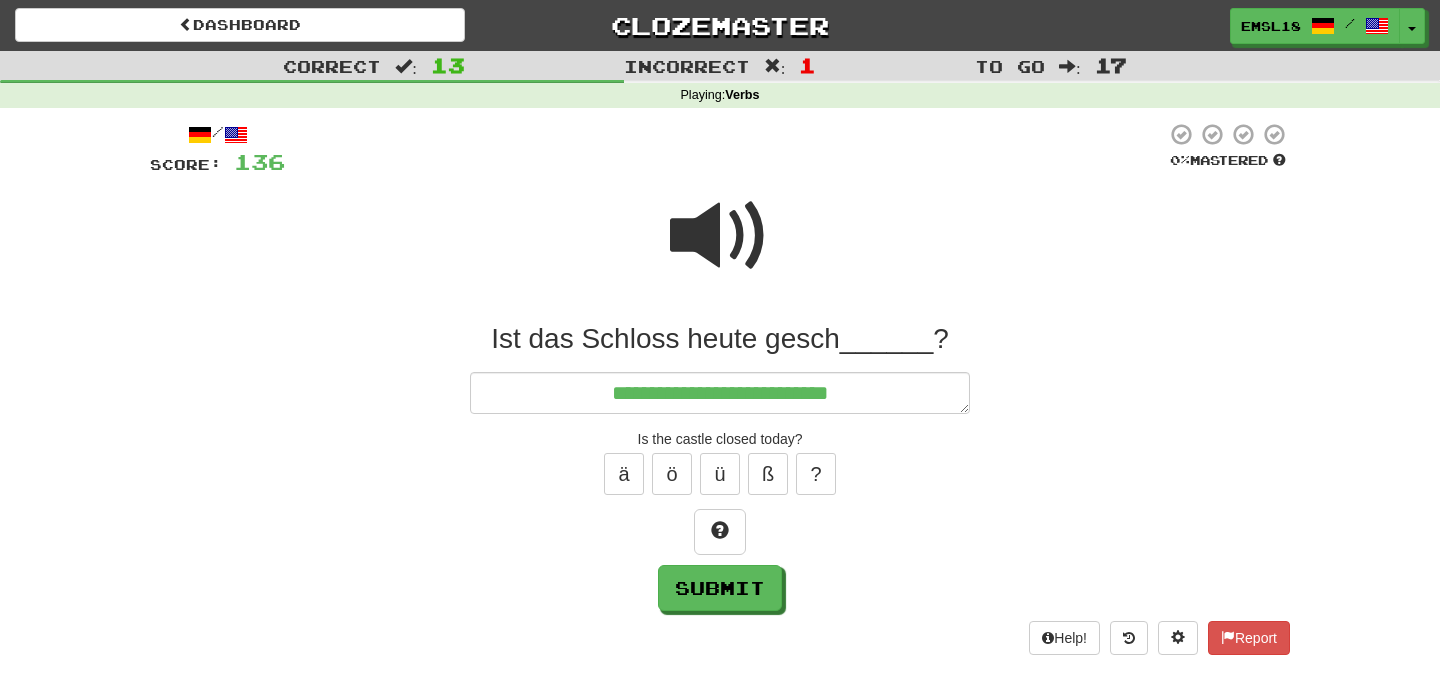 type on "**********" 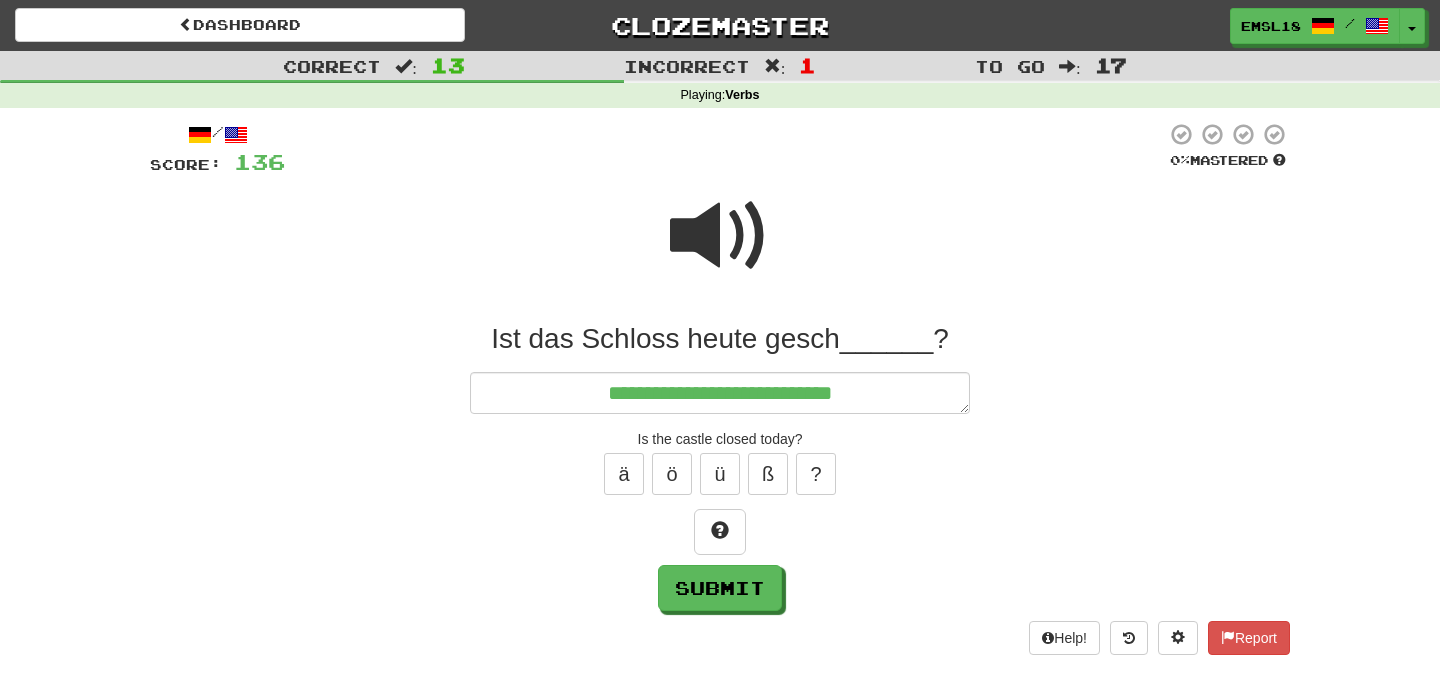 type on "*" 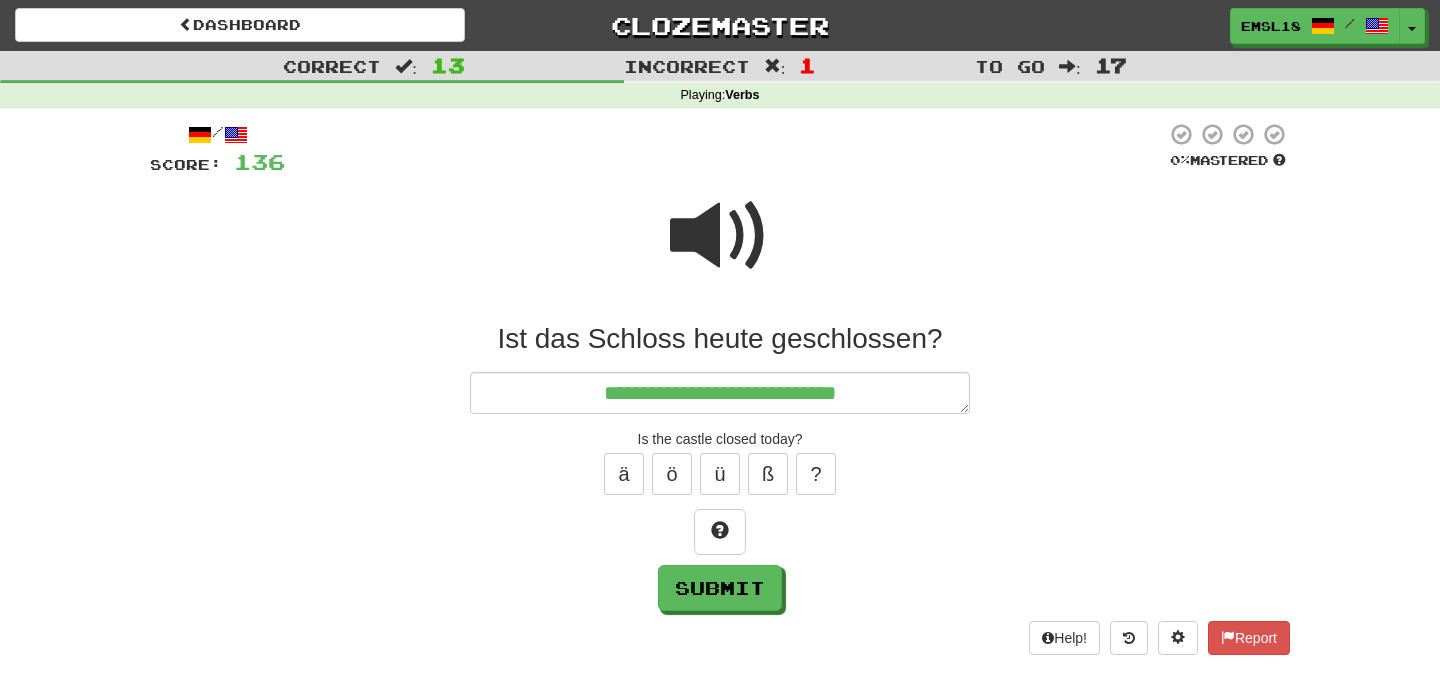 type on "*" 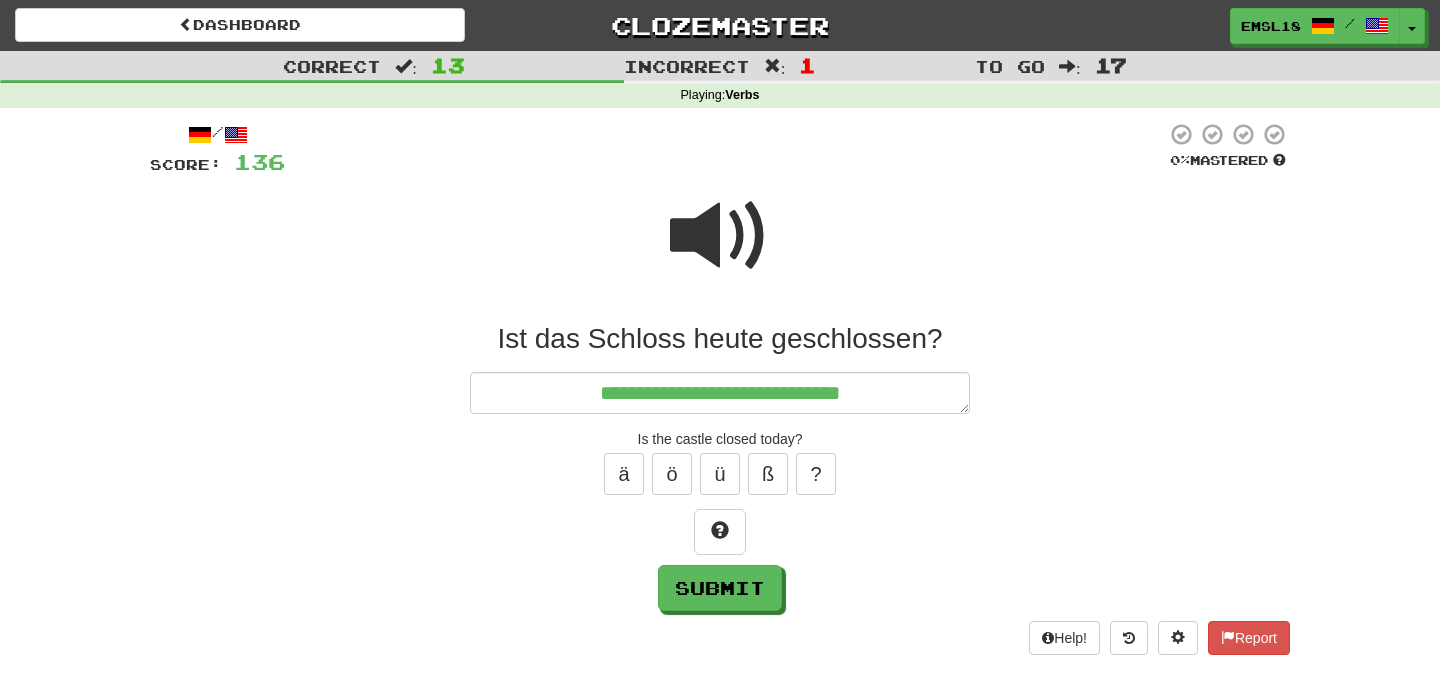 type on "*" 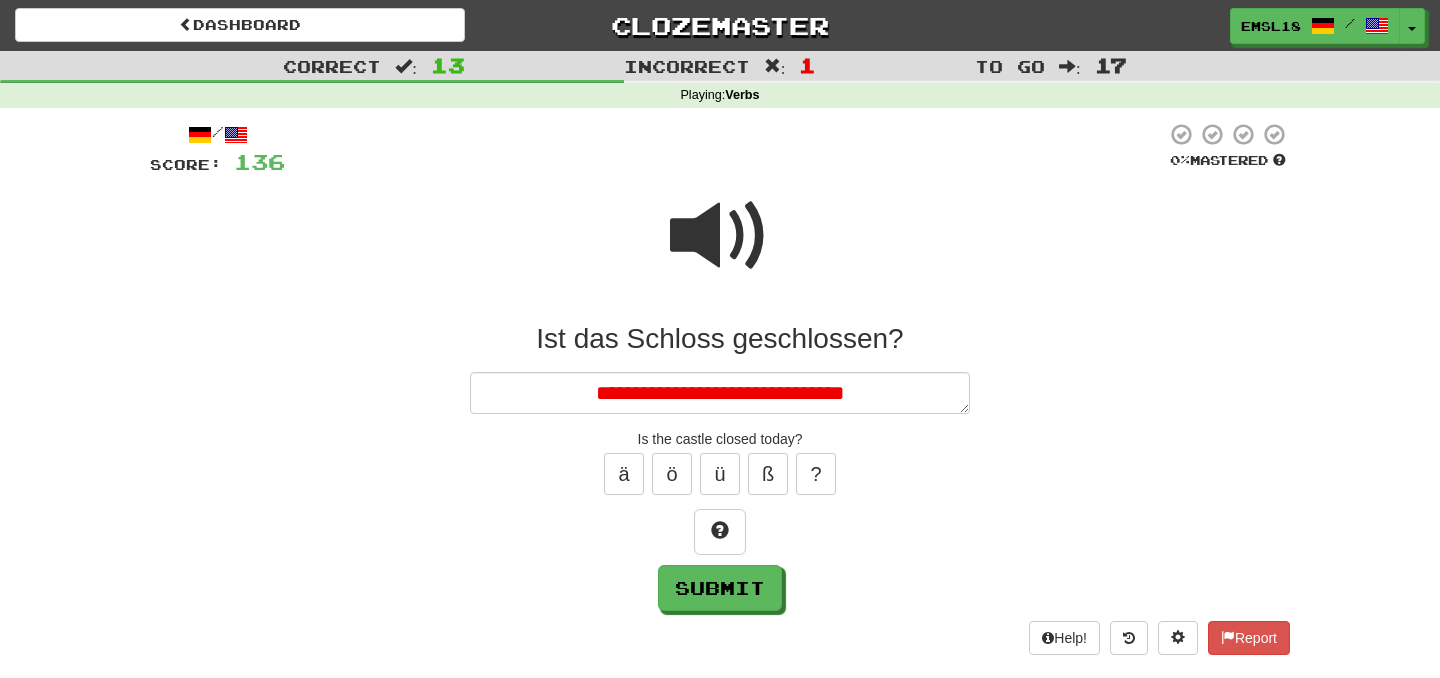 type on "*" 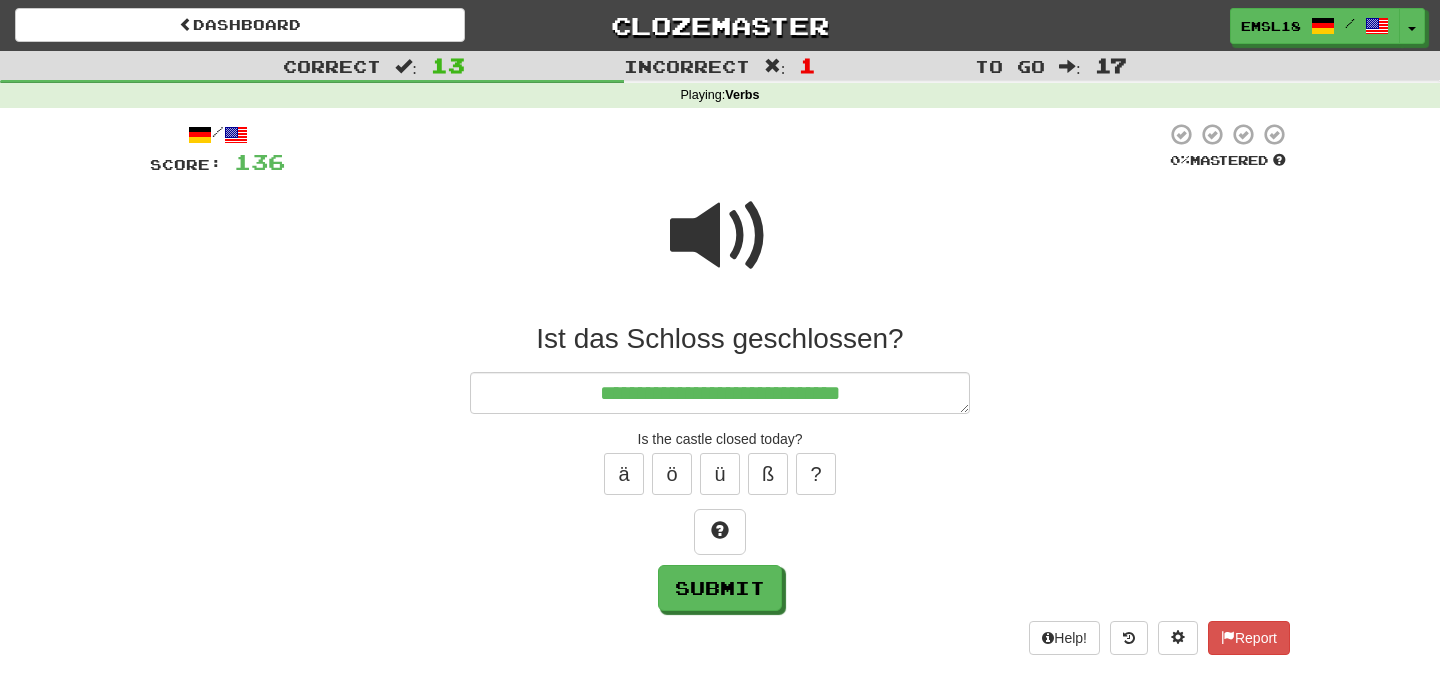 type on "*" 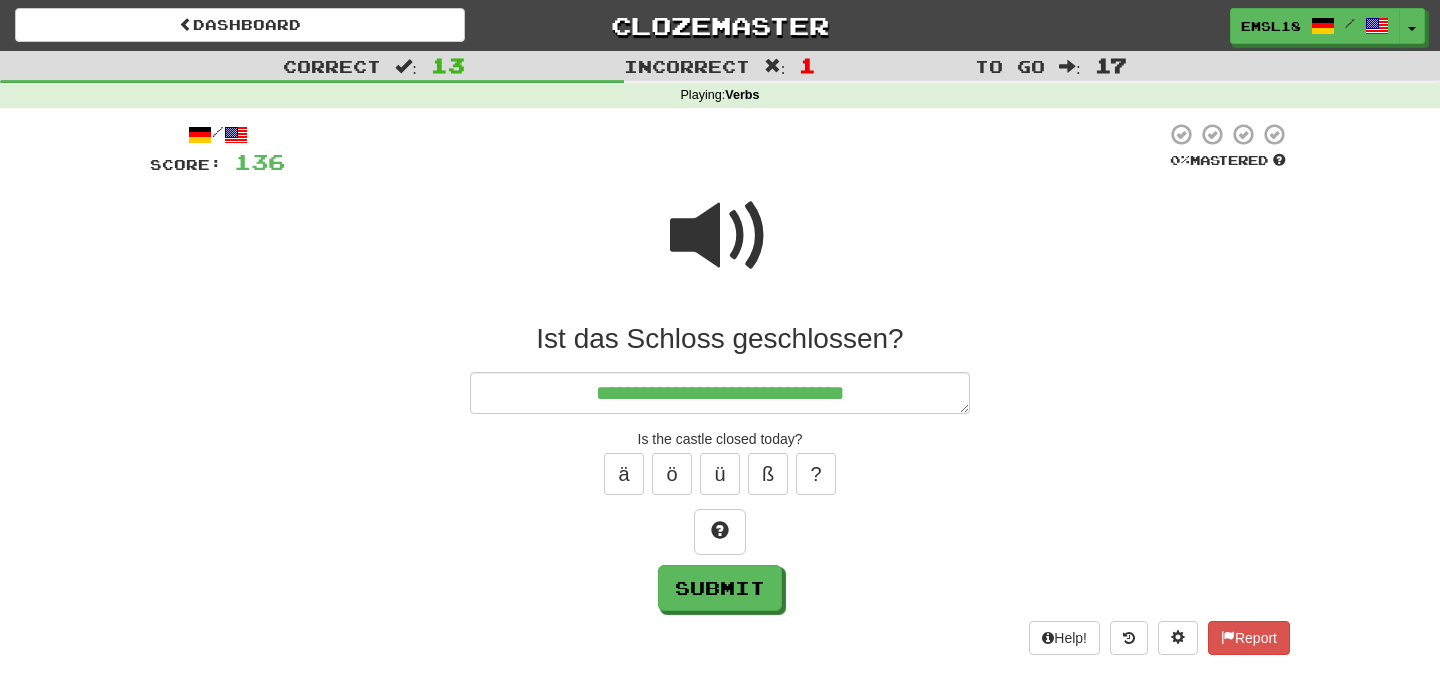 type on "*" 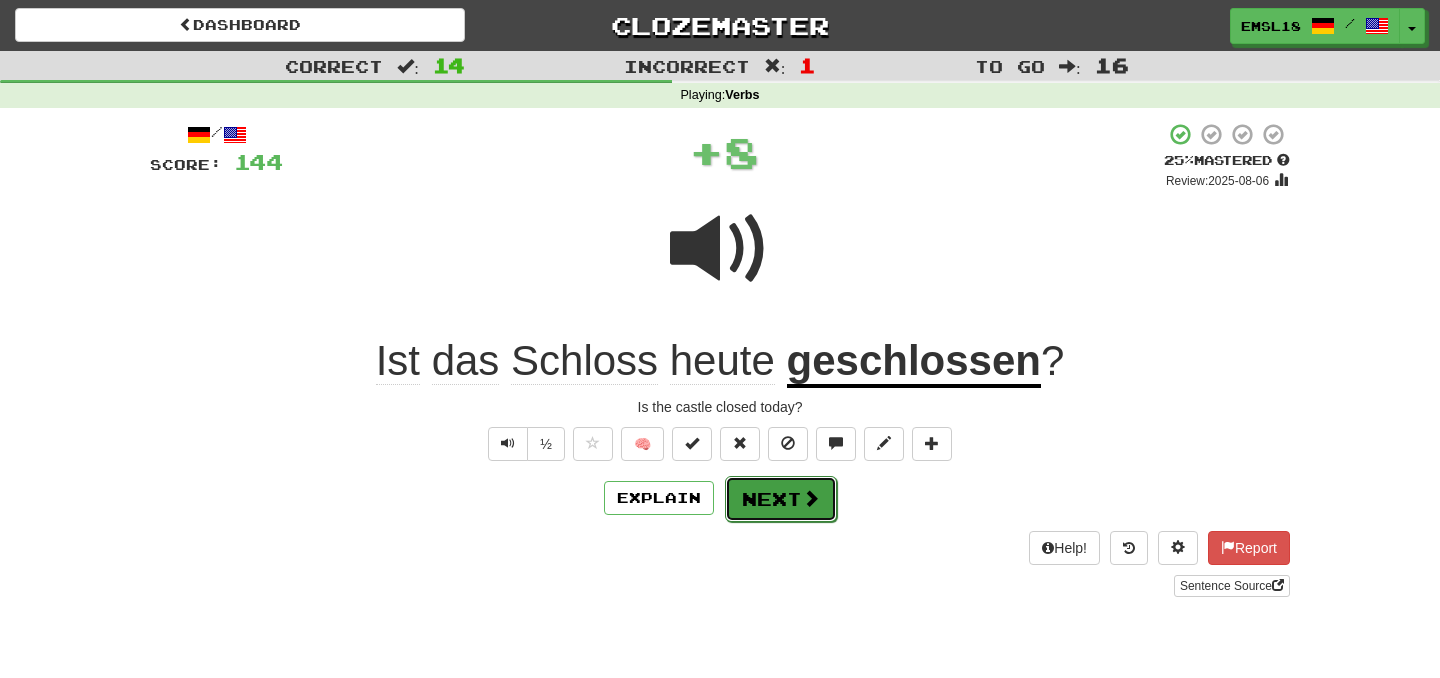 click on "Next" at bounding box center [781, 499] 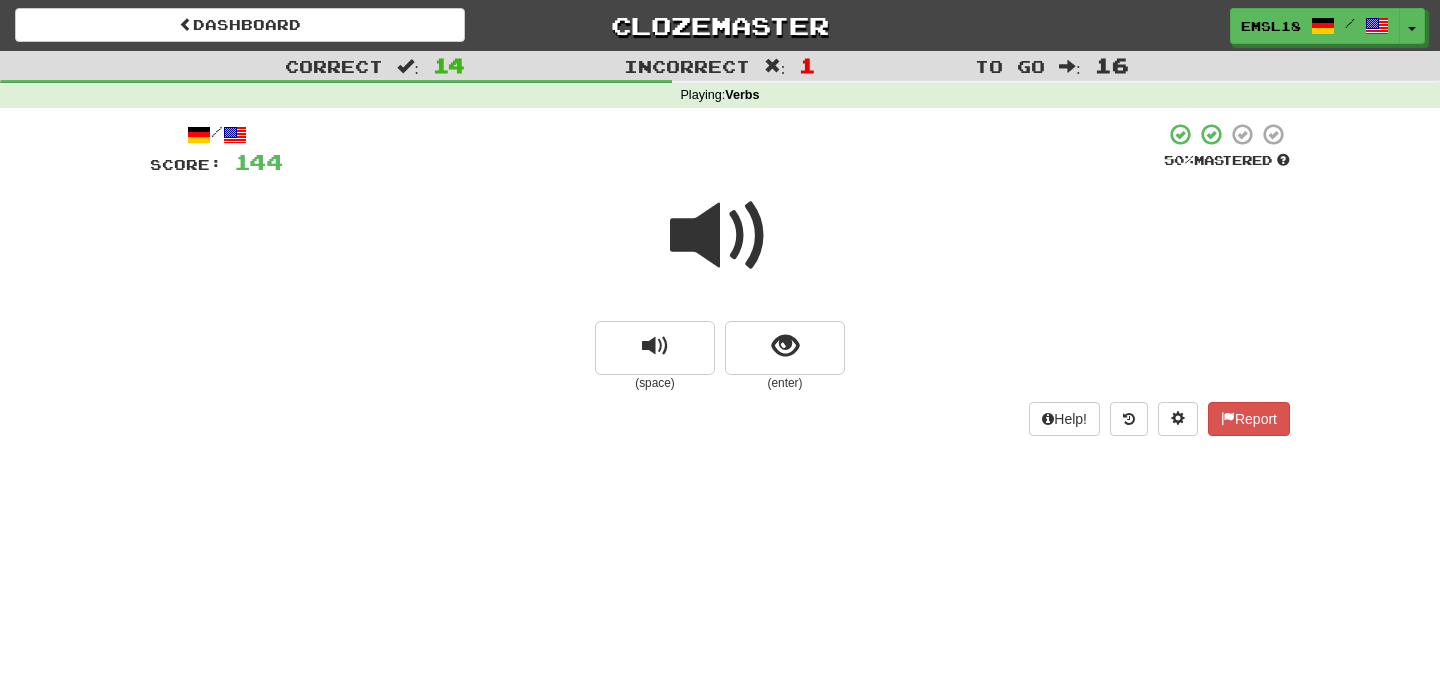 click on "(enter)" at bounding box center [785, 383] 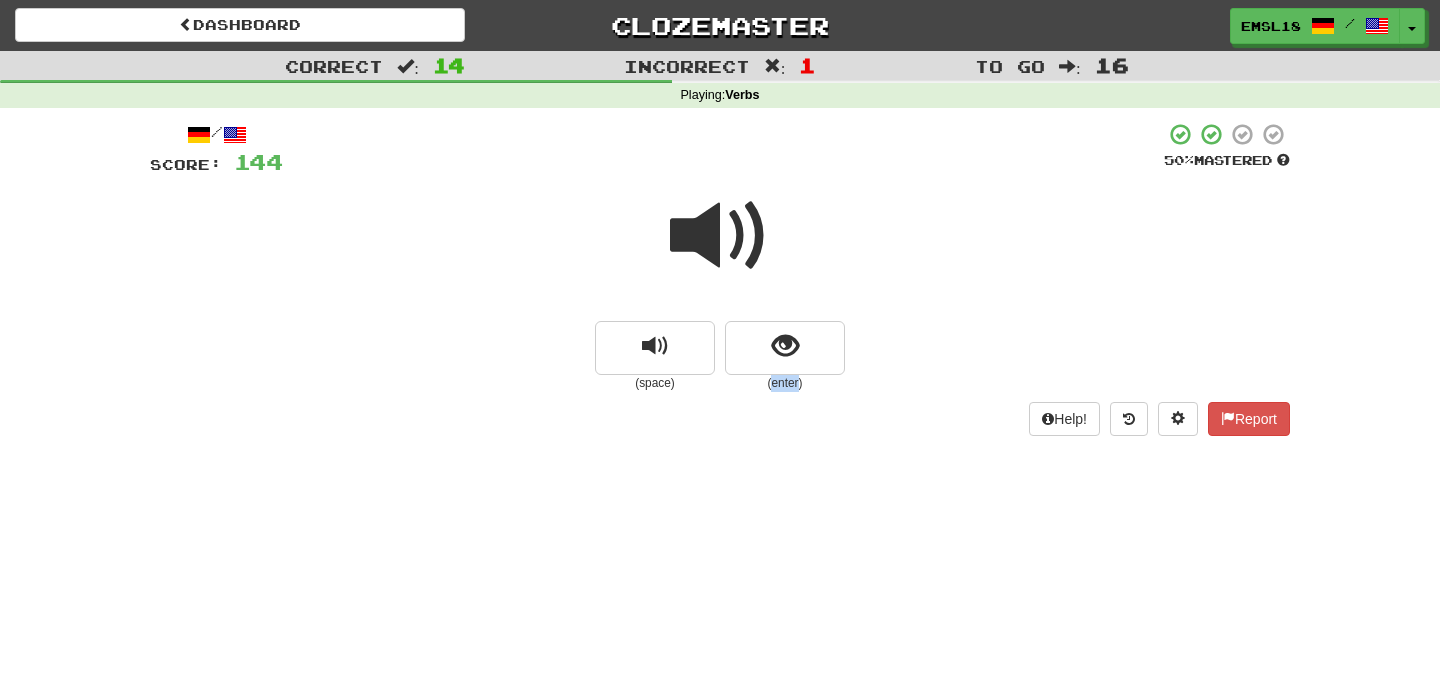 click on "(enter)" at bounding box center (785, 383) 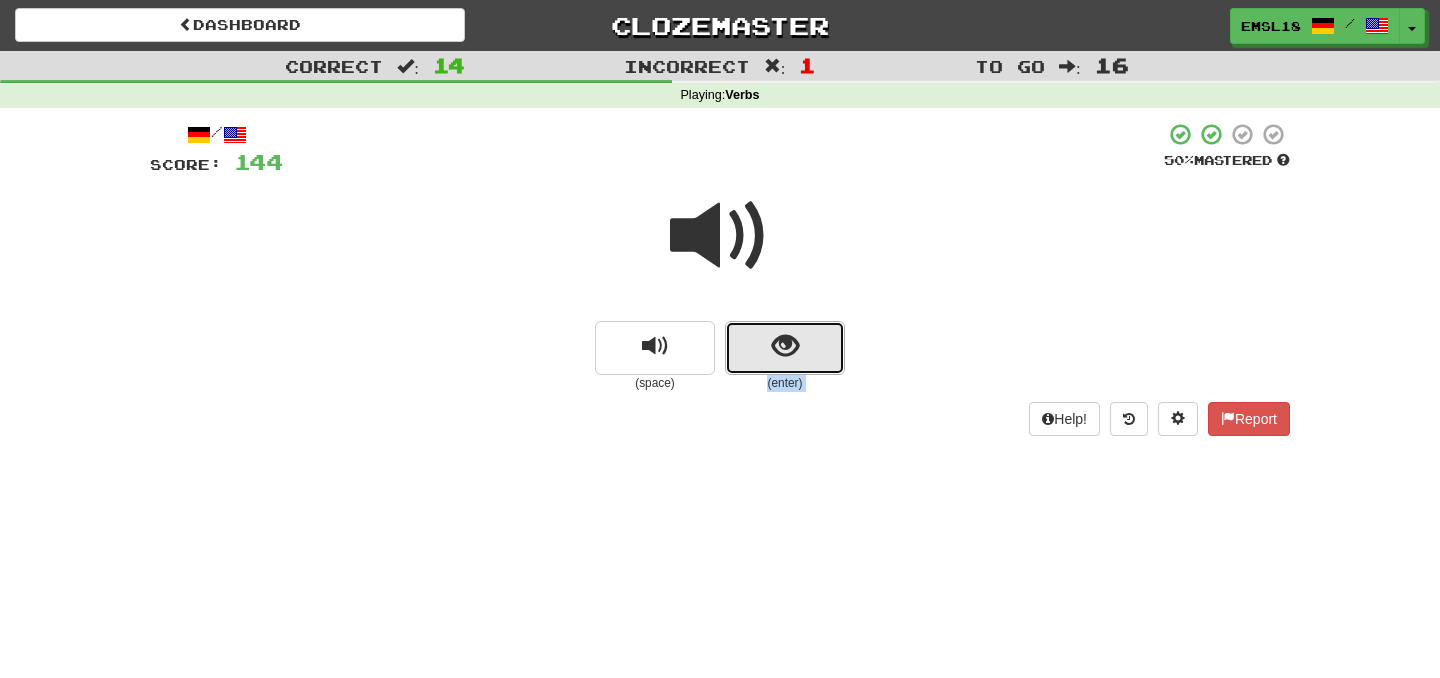 click at bounding box center (785, 348) 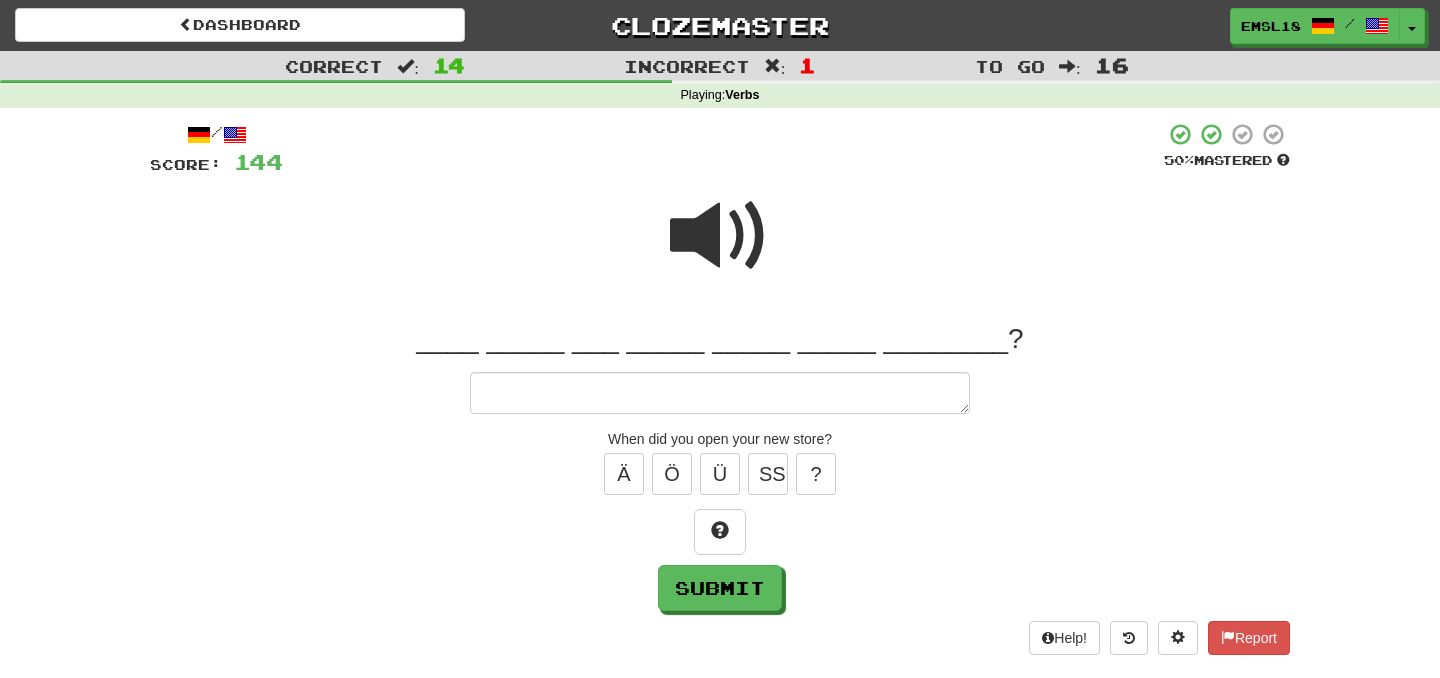 type on "*" 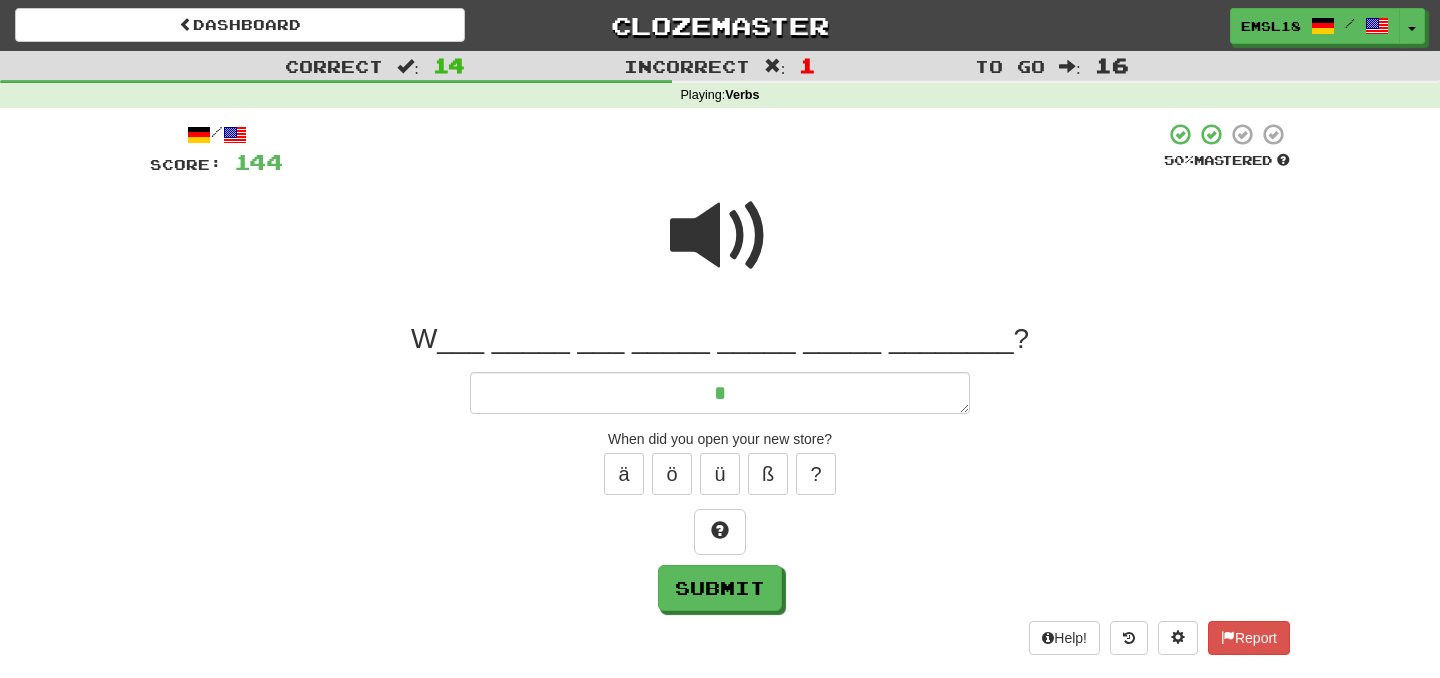 type on "*" 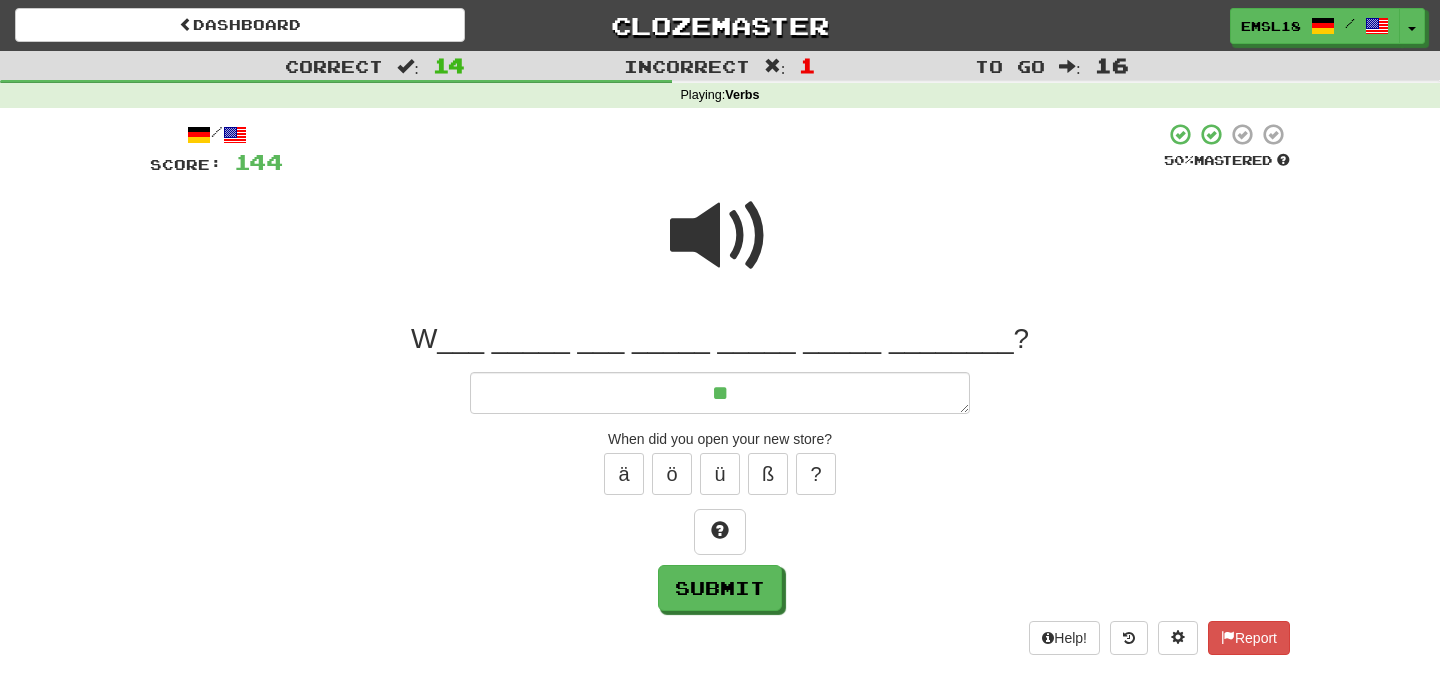 type on "*" 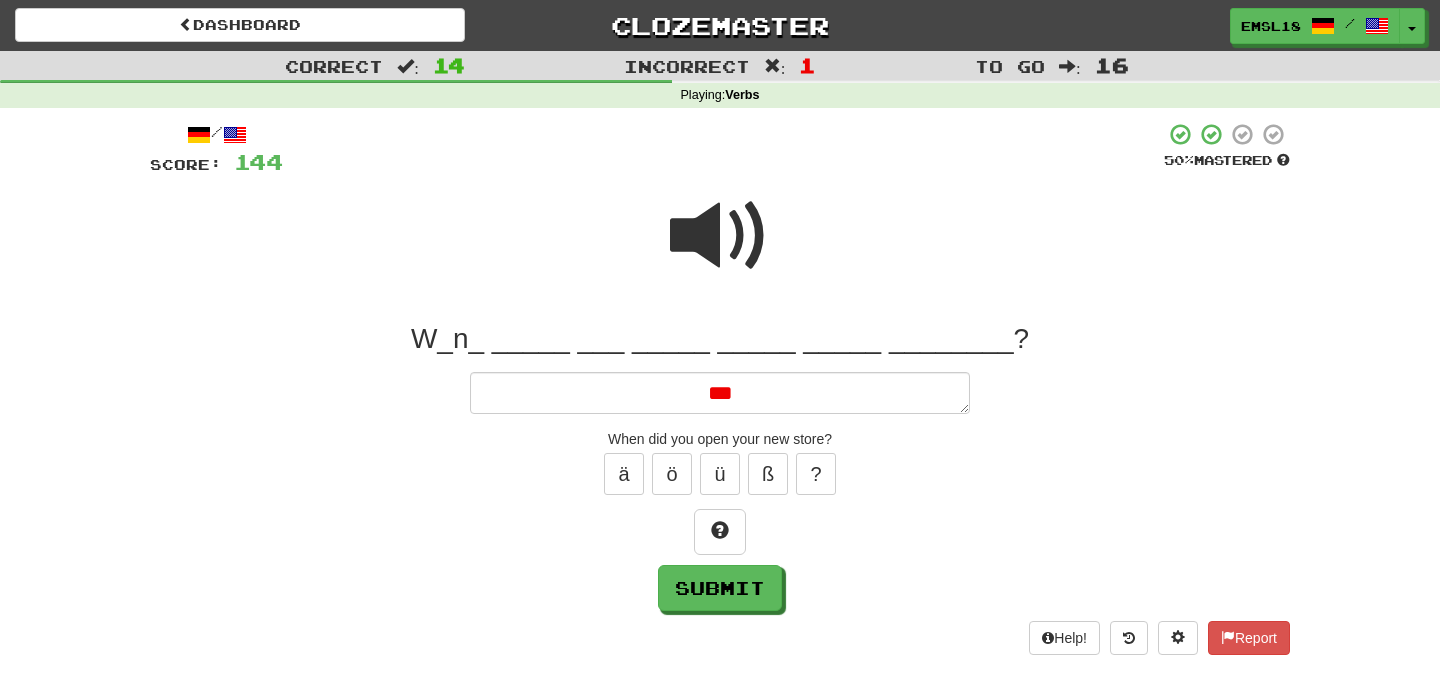 type on "*" 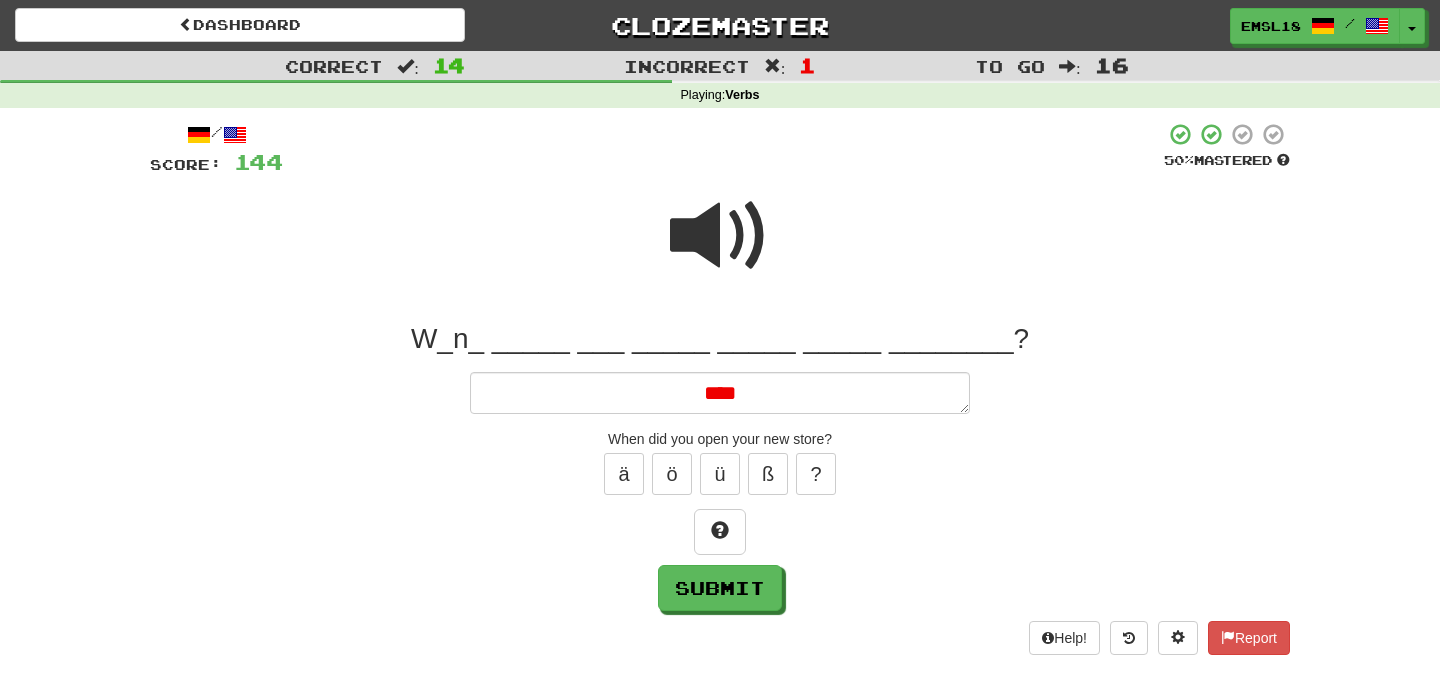 type on "*" 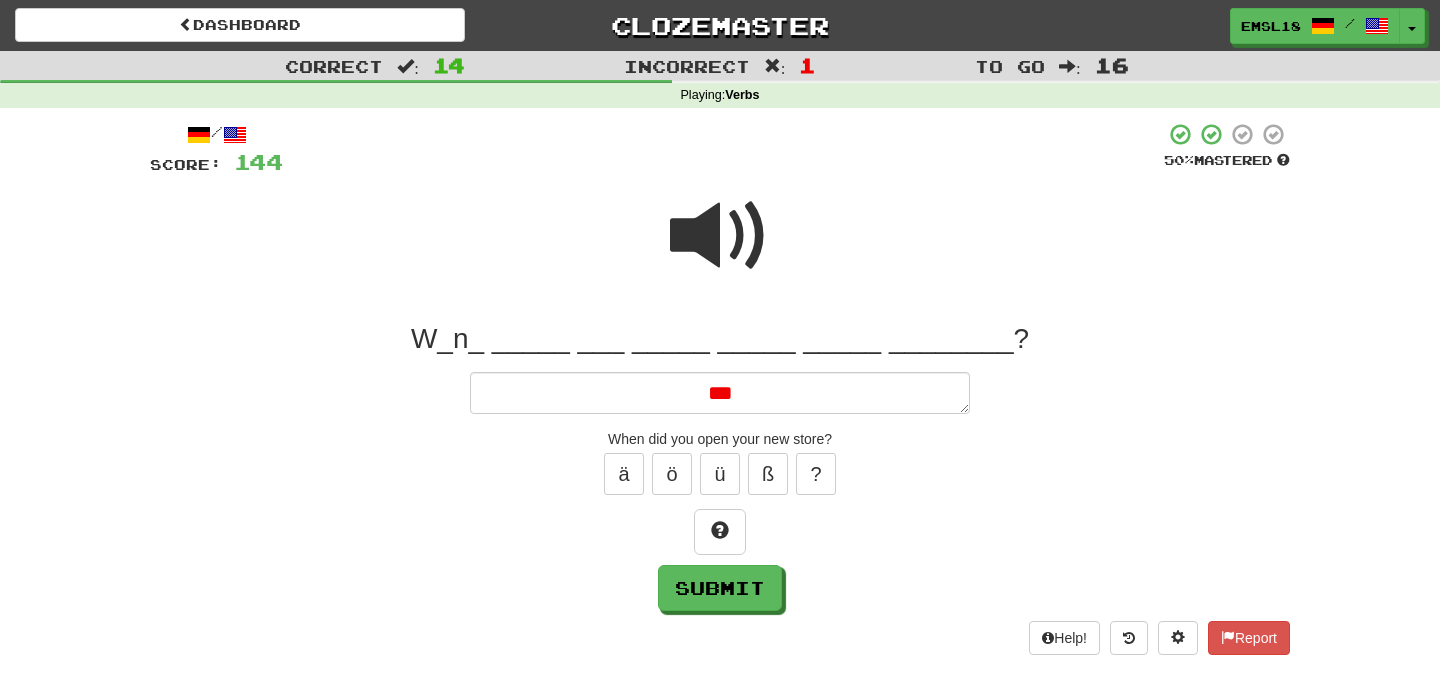 type on "*" 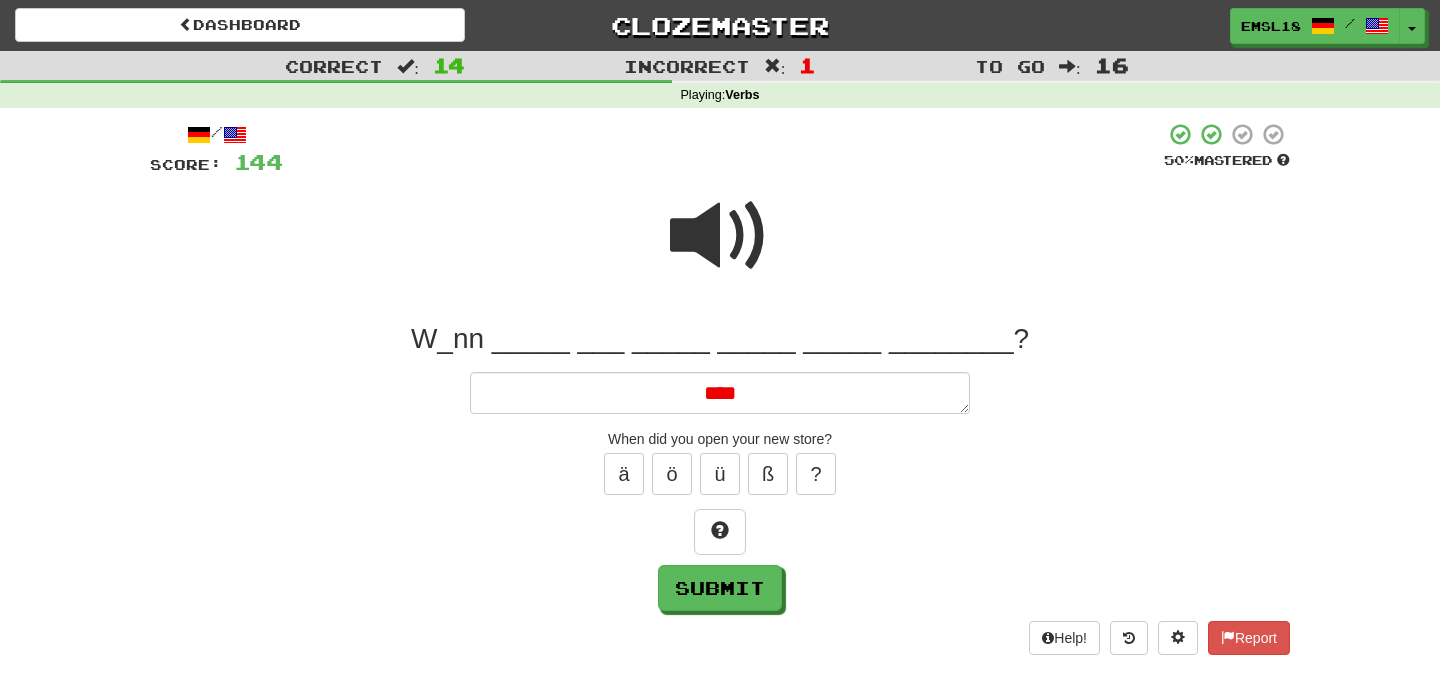 type on "*" 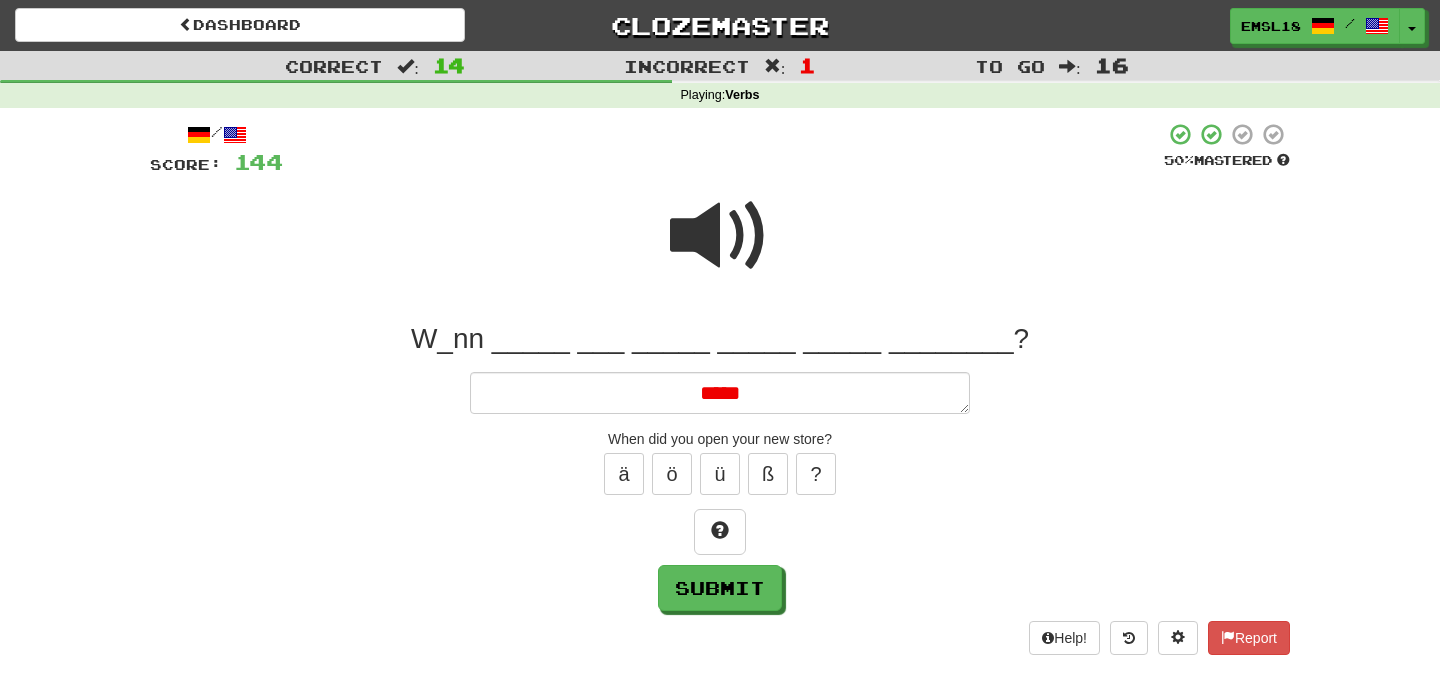 type on "*" 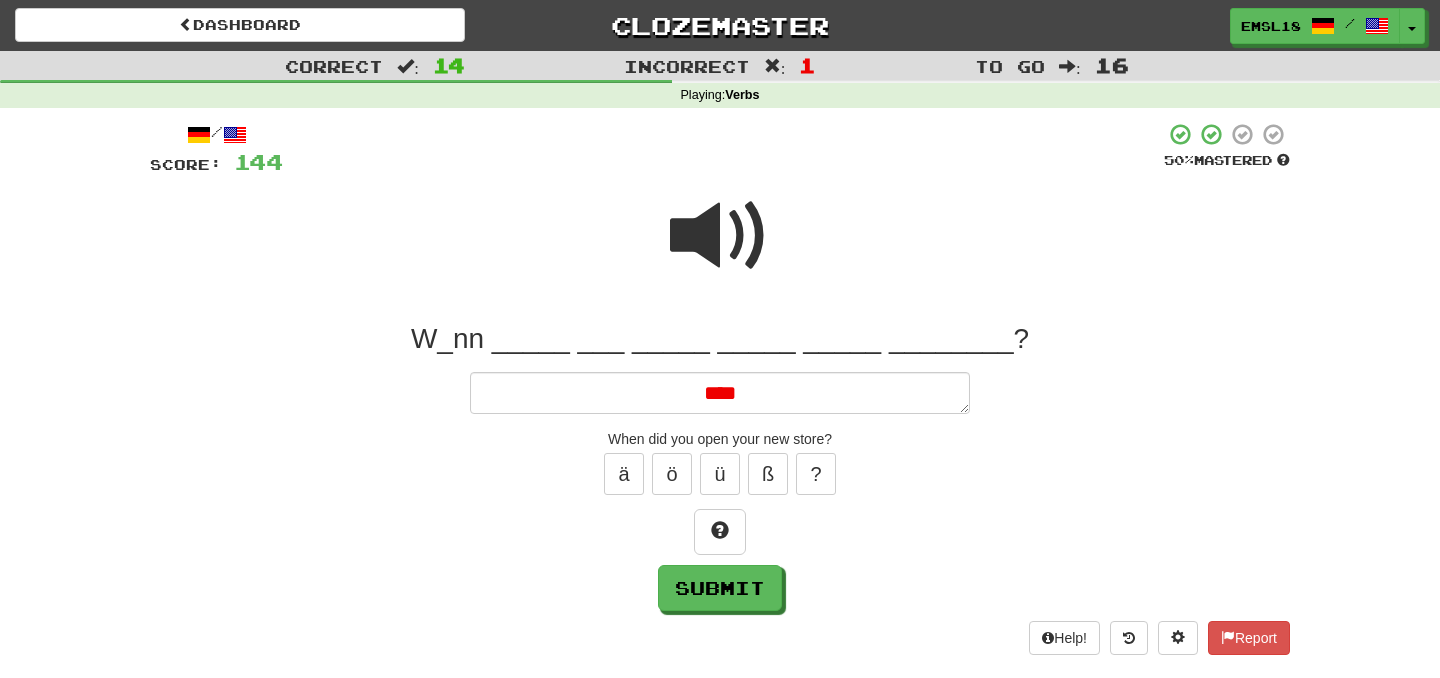 type on "*" 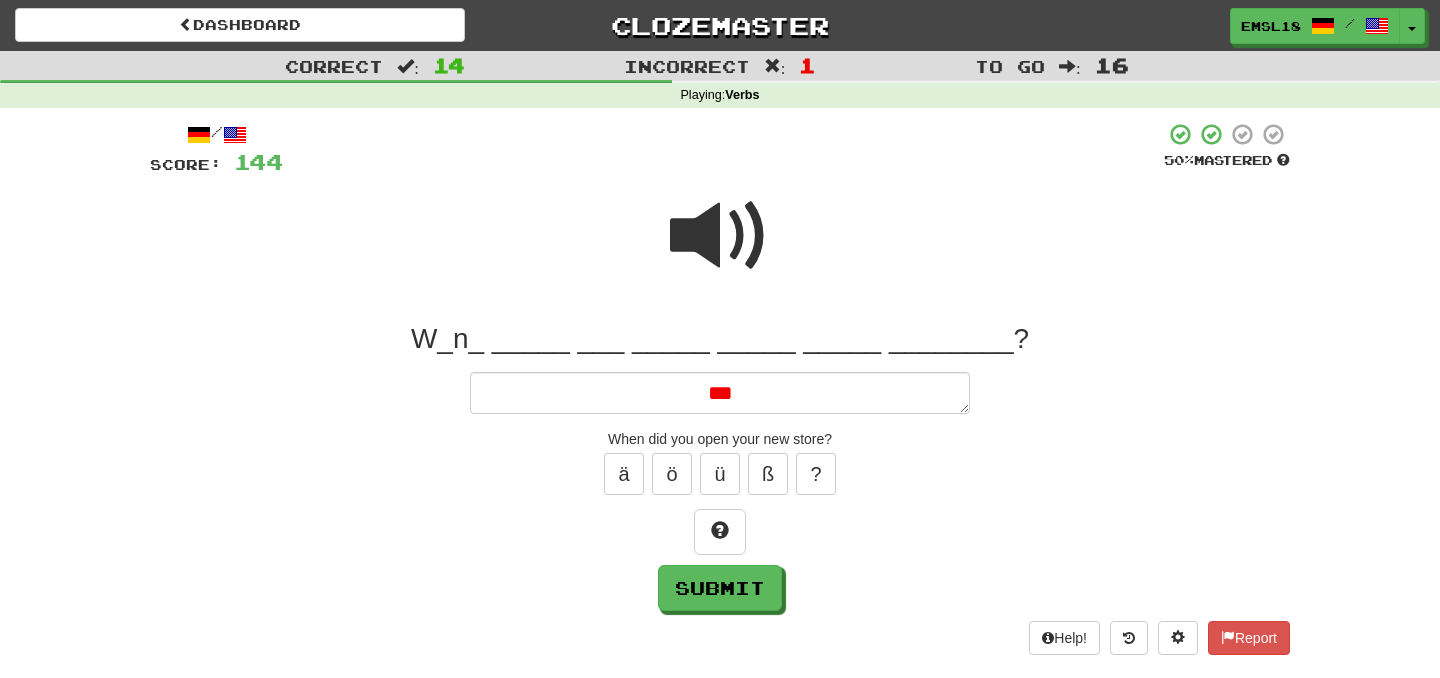 type on "*" 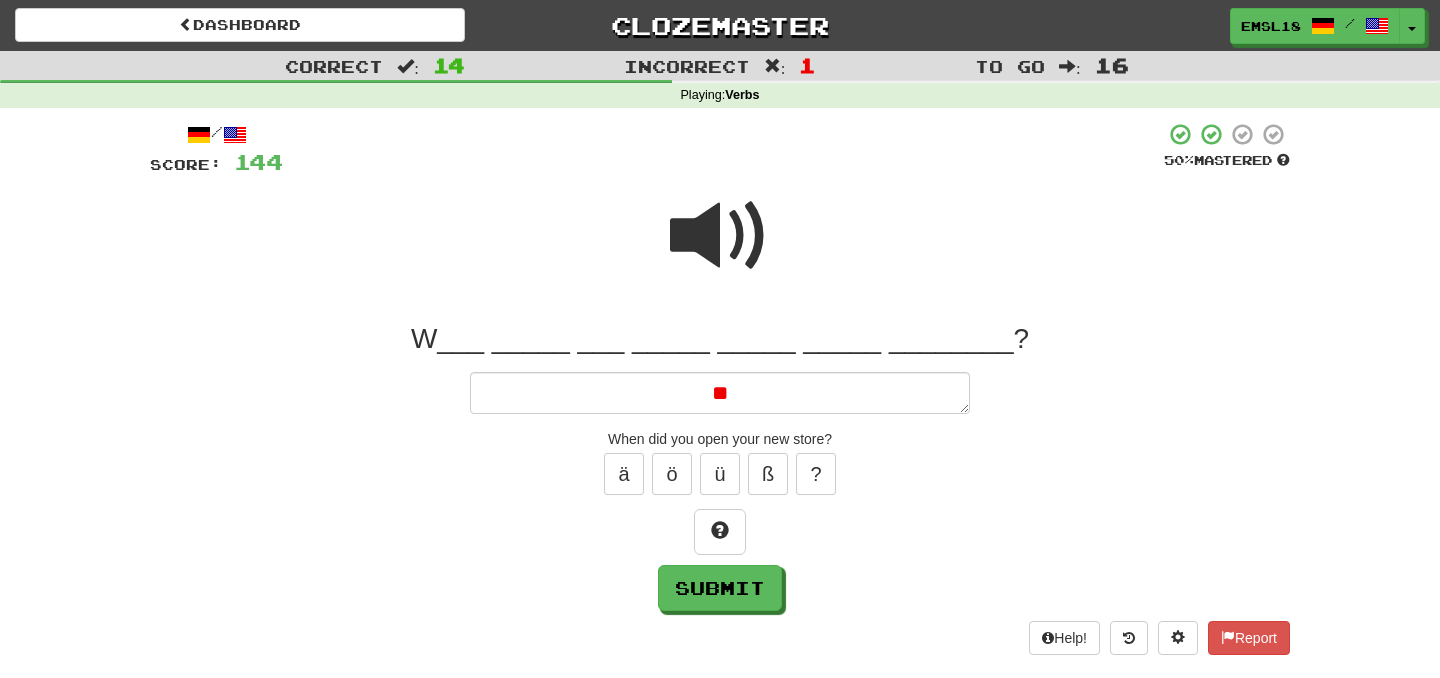 type on "*" 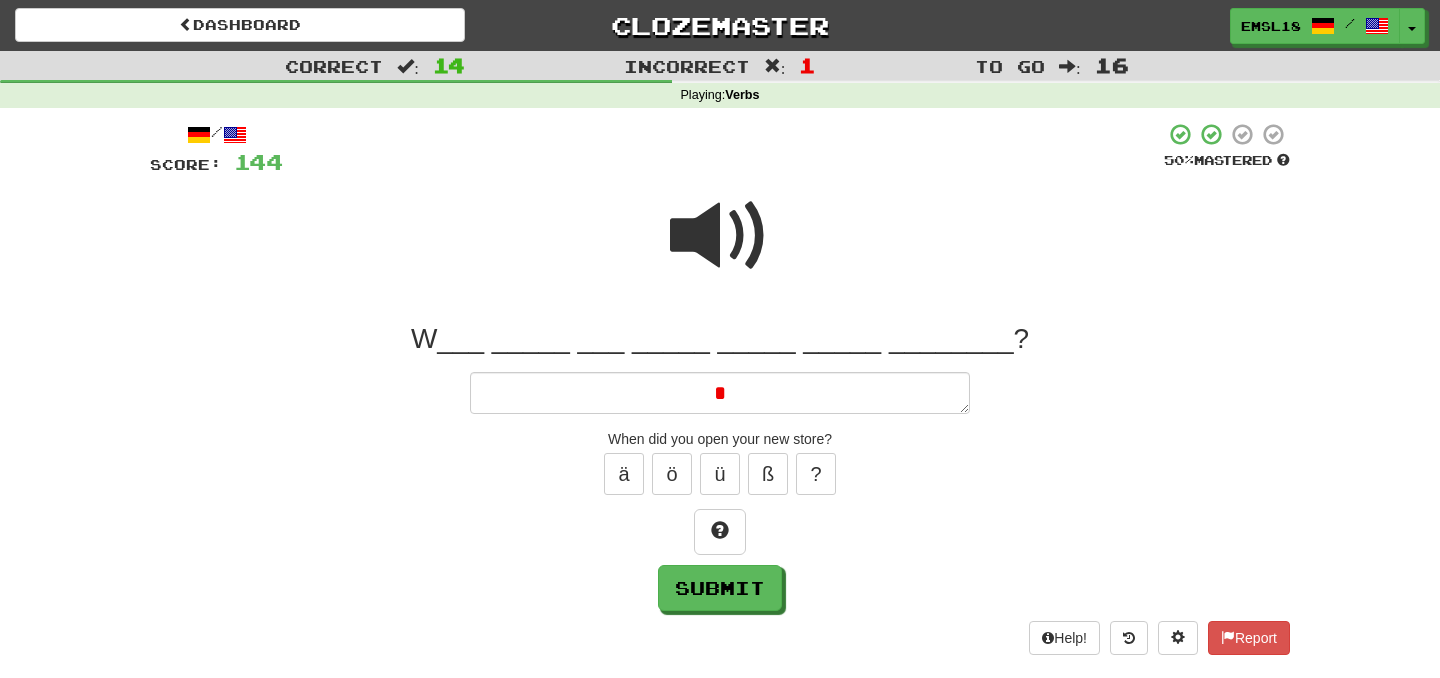type on "*" 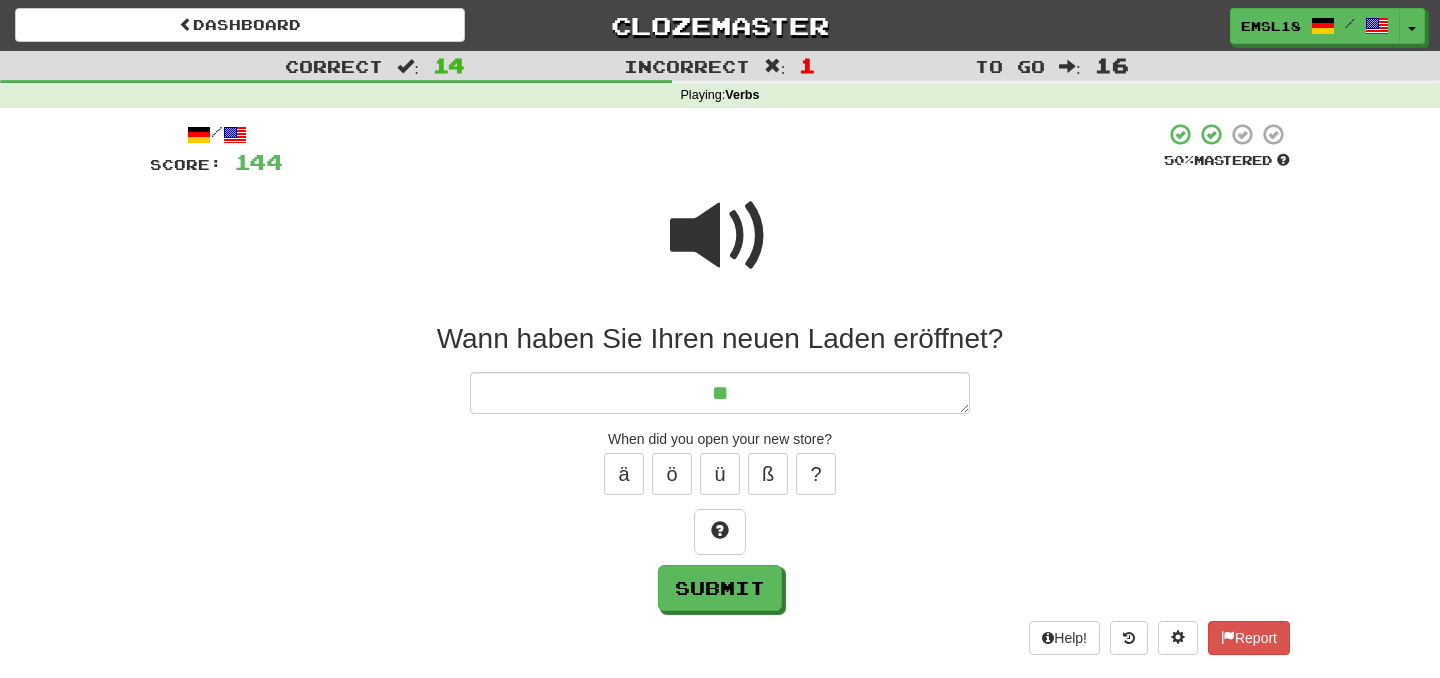 type on "*" 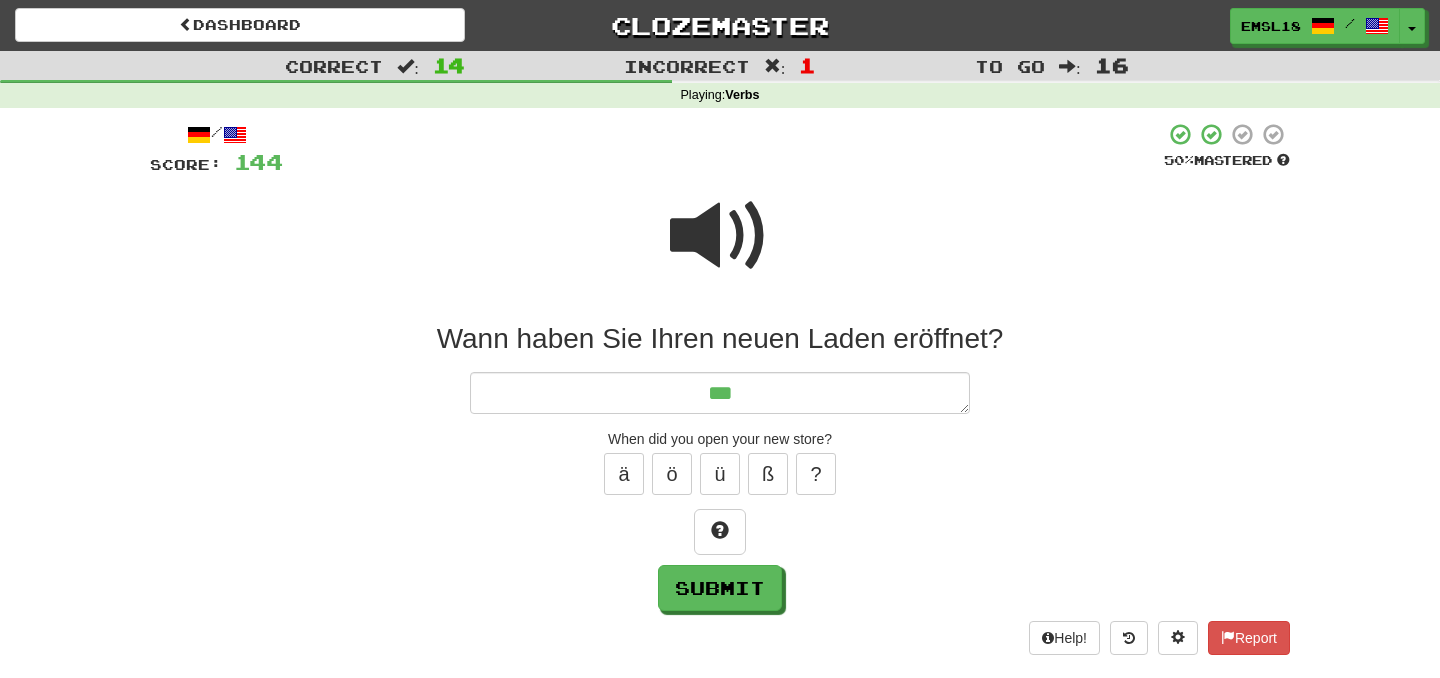 type on "*" 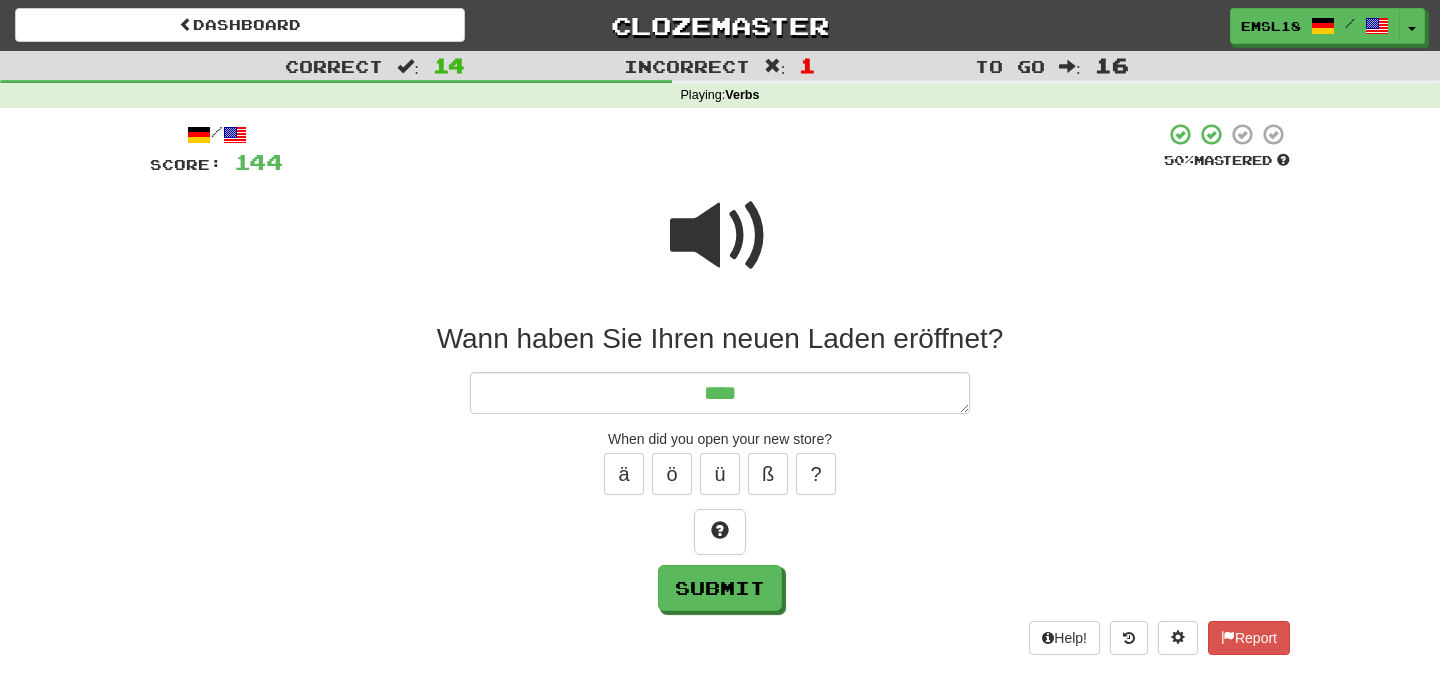 type on "*" 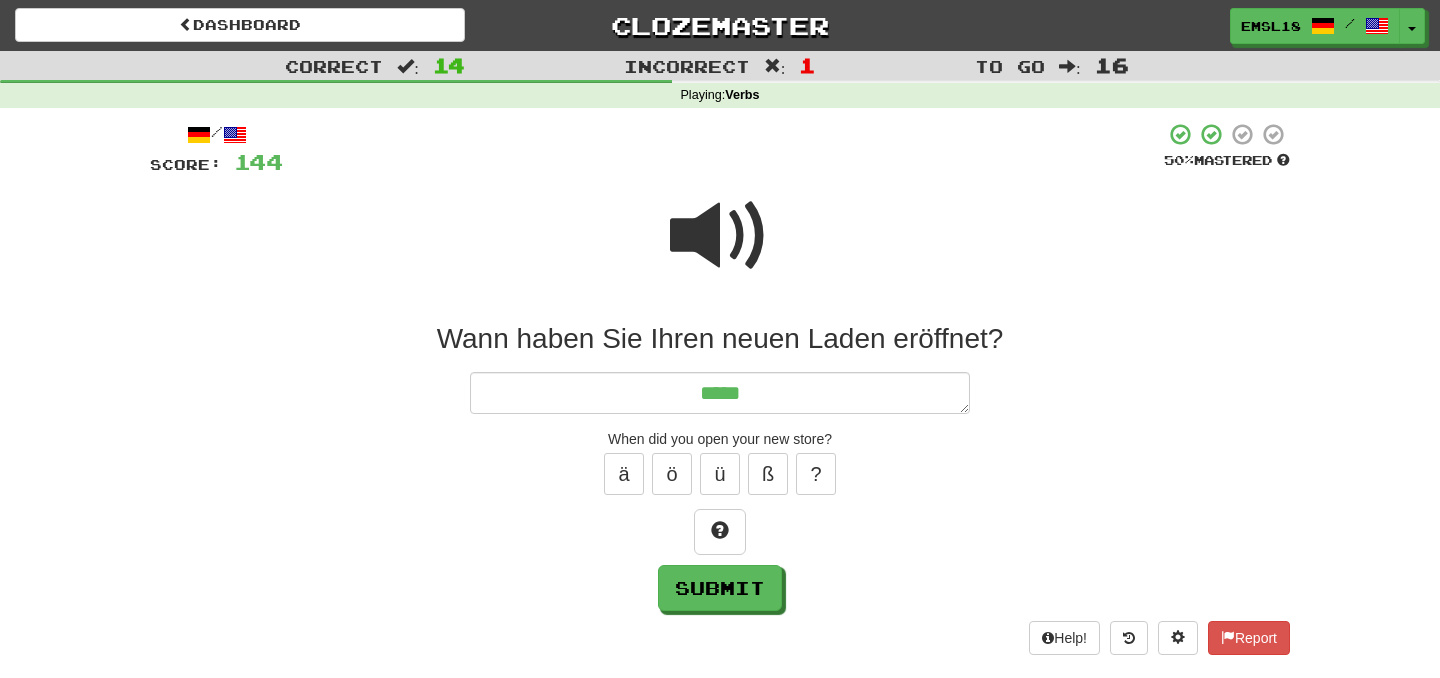 type on "******" 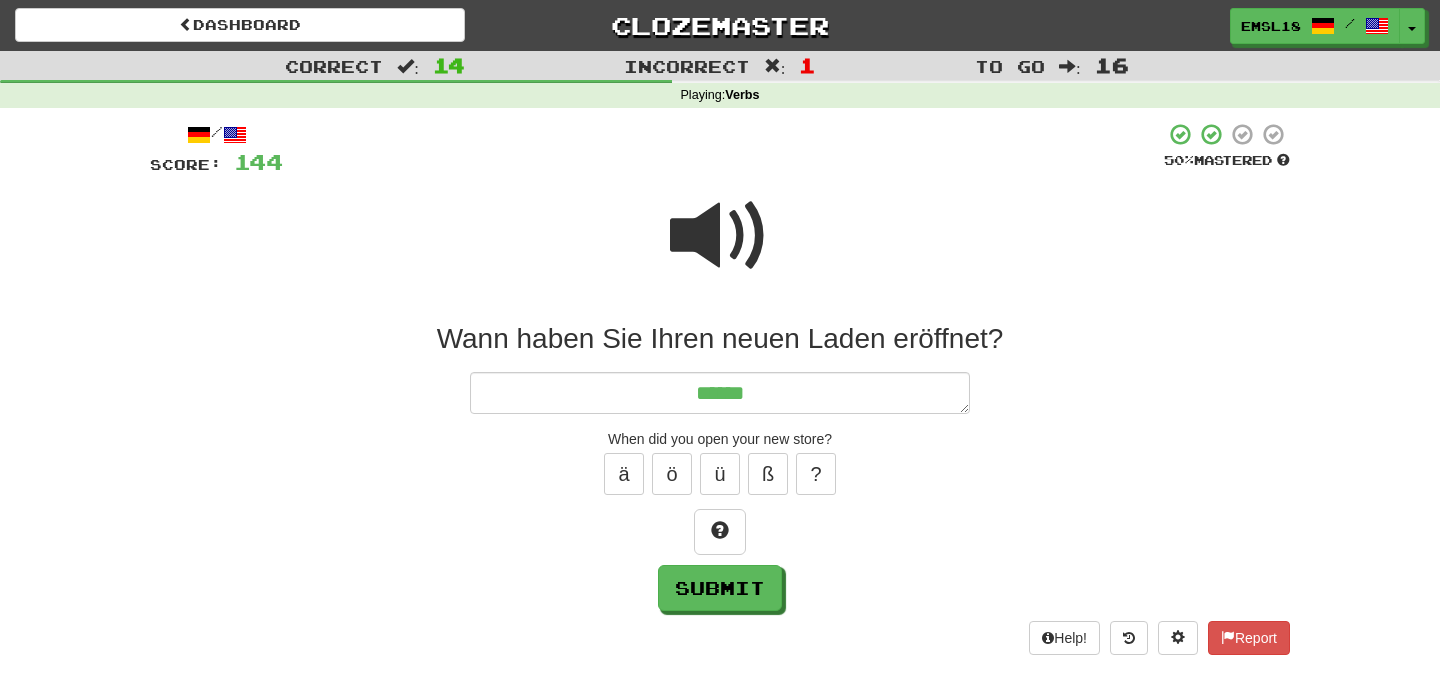 type on "*" 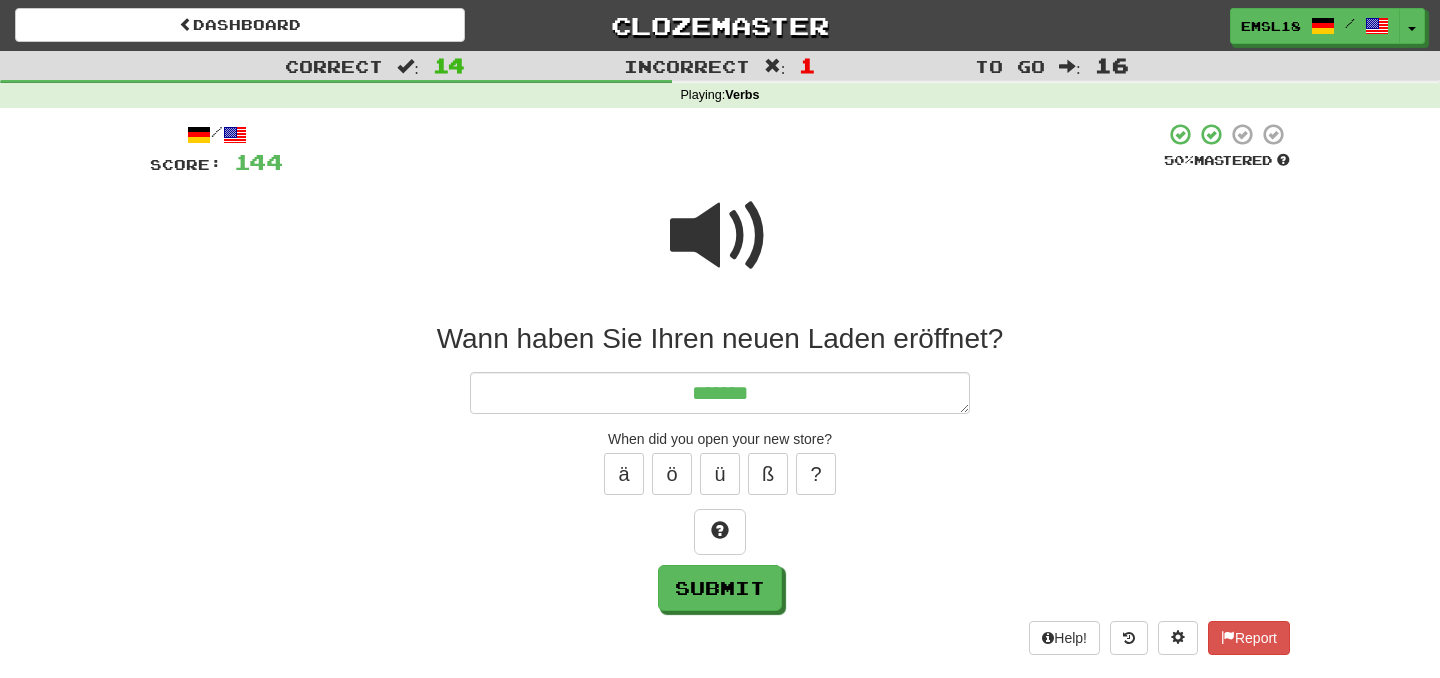 type on "*" 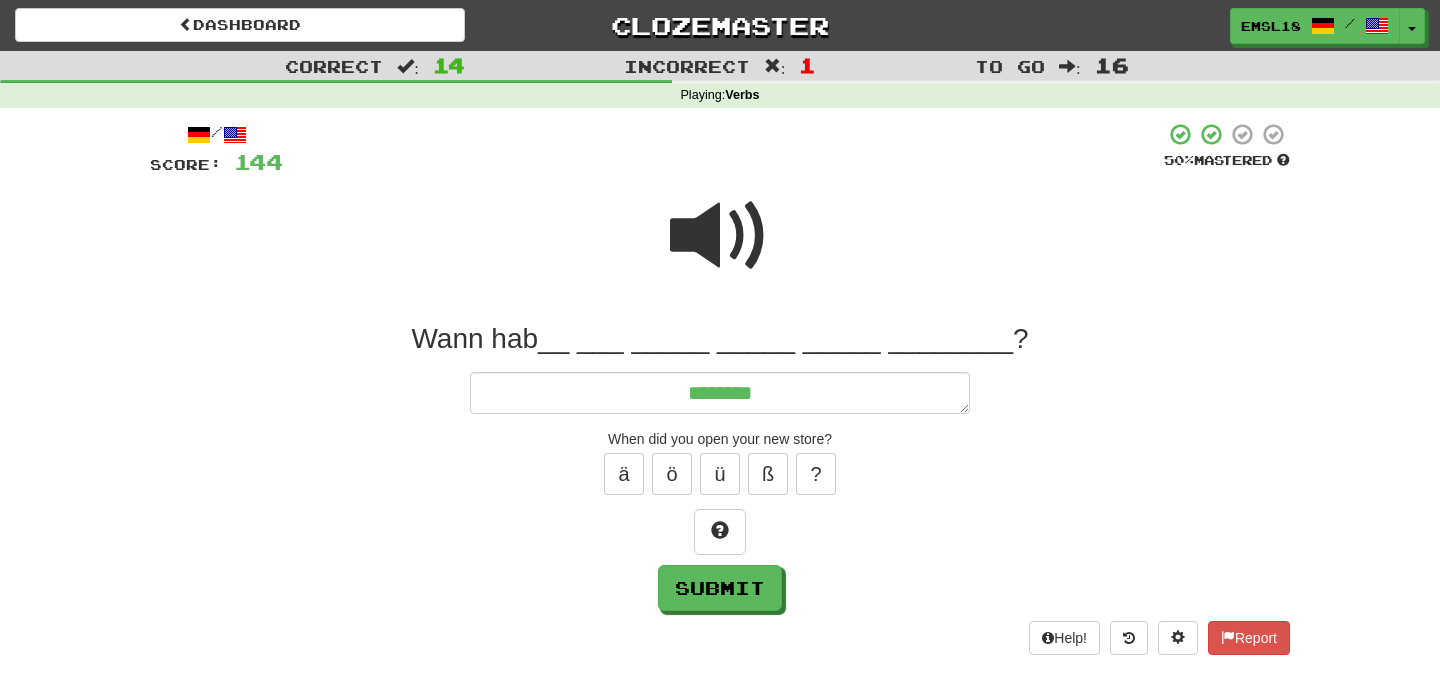 type on "*" 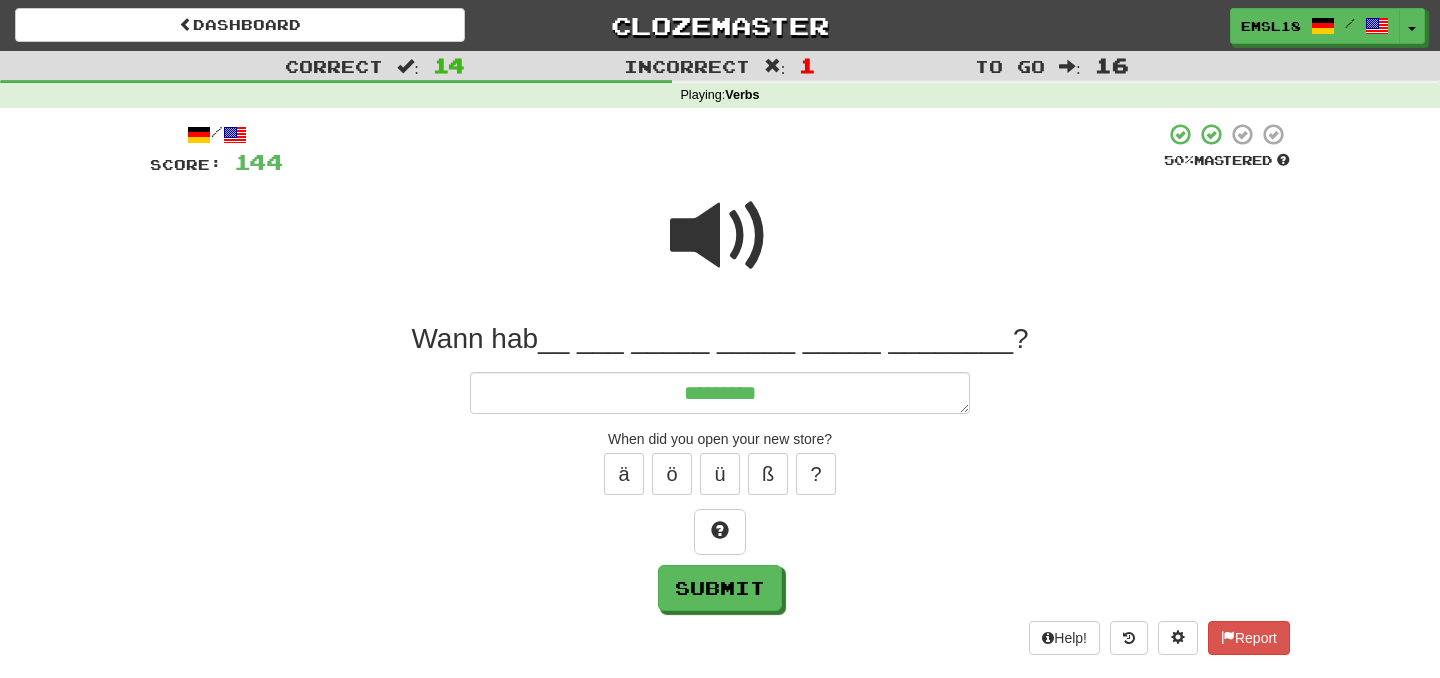 type on "*" 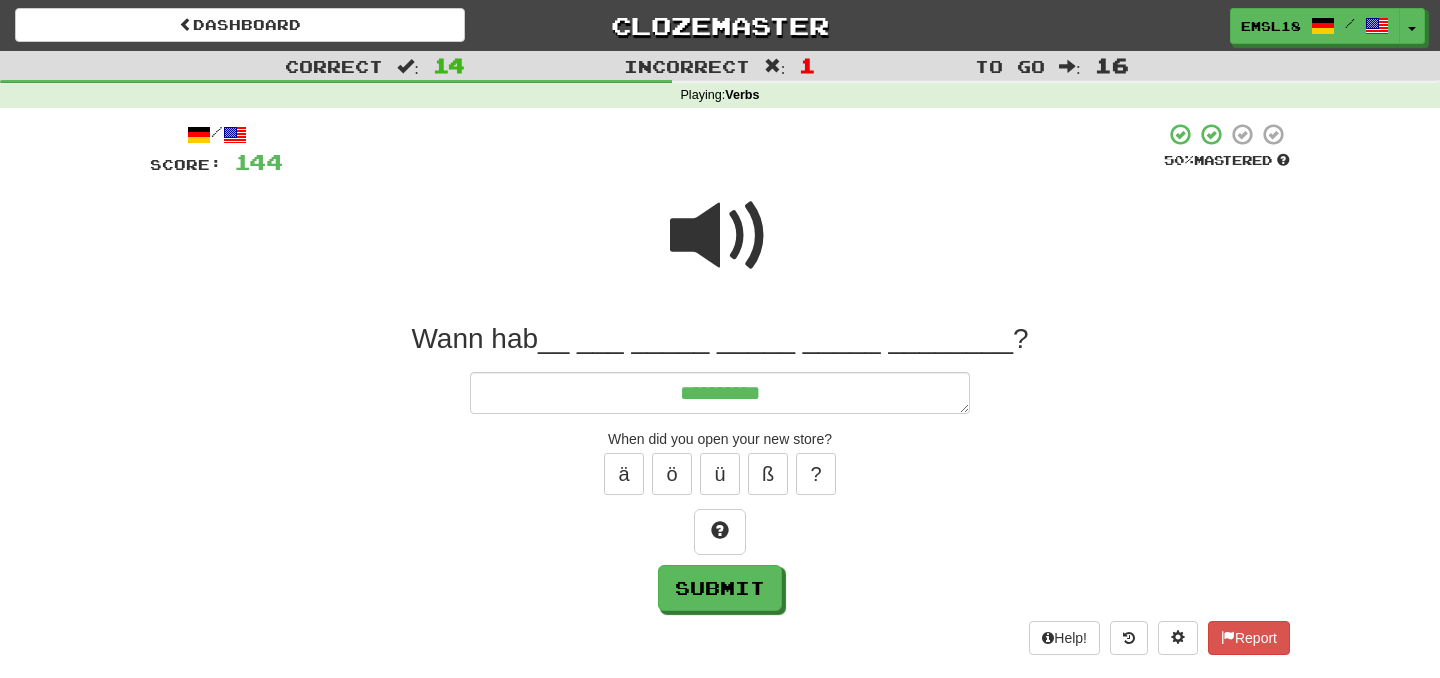type on "*" 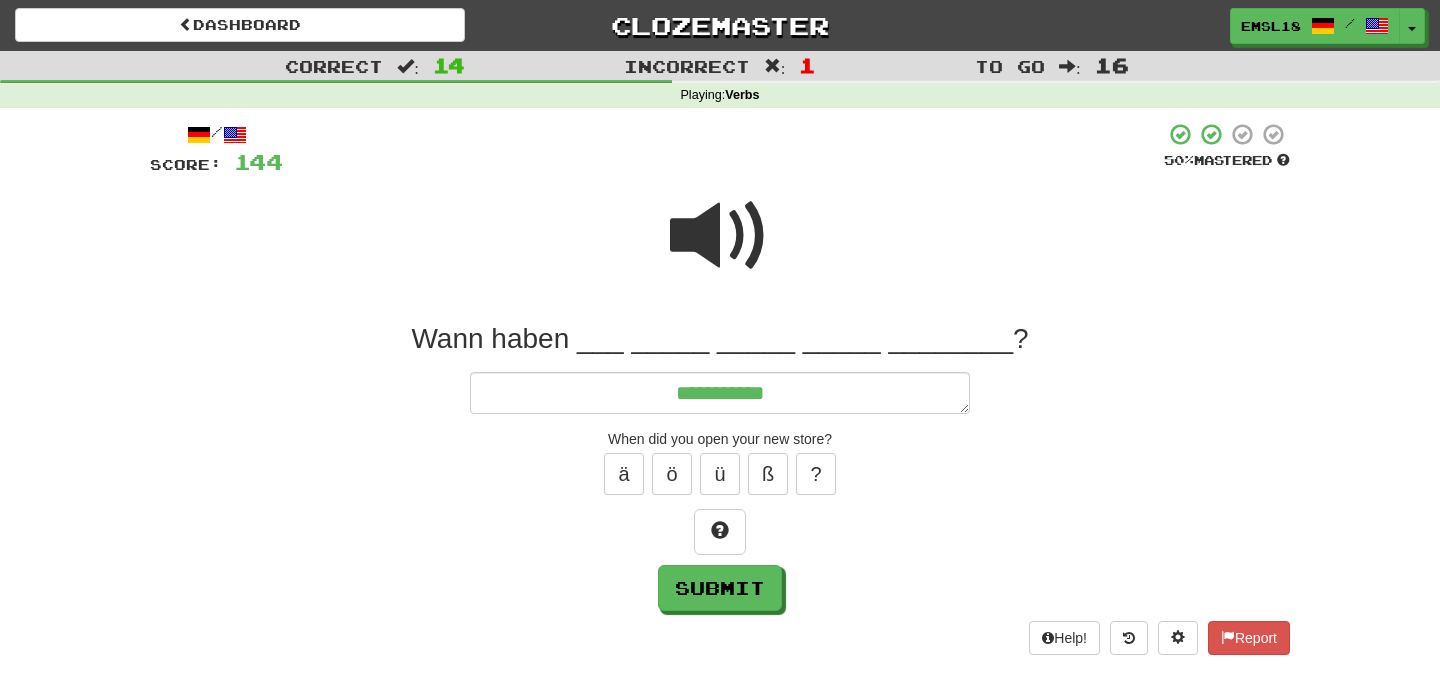type on "*" 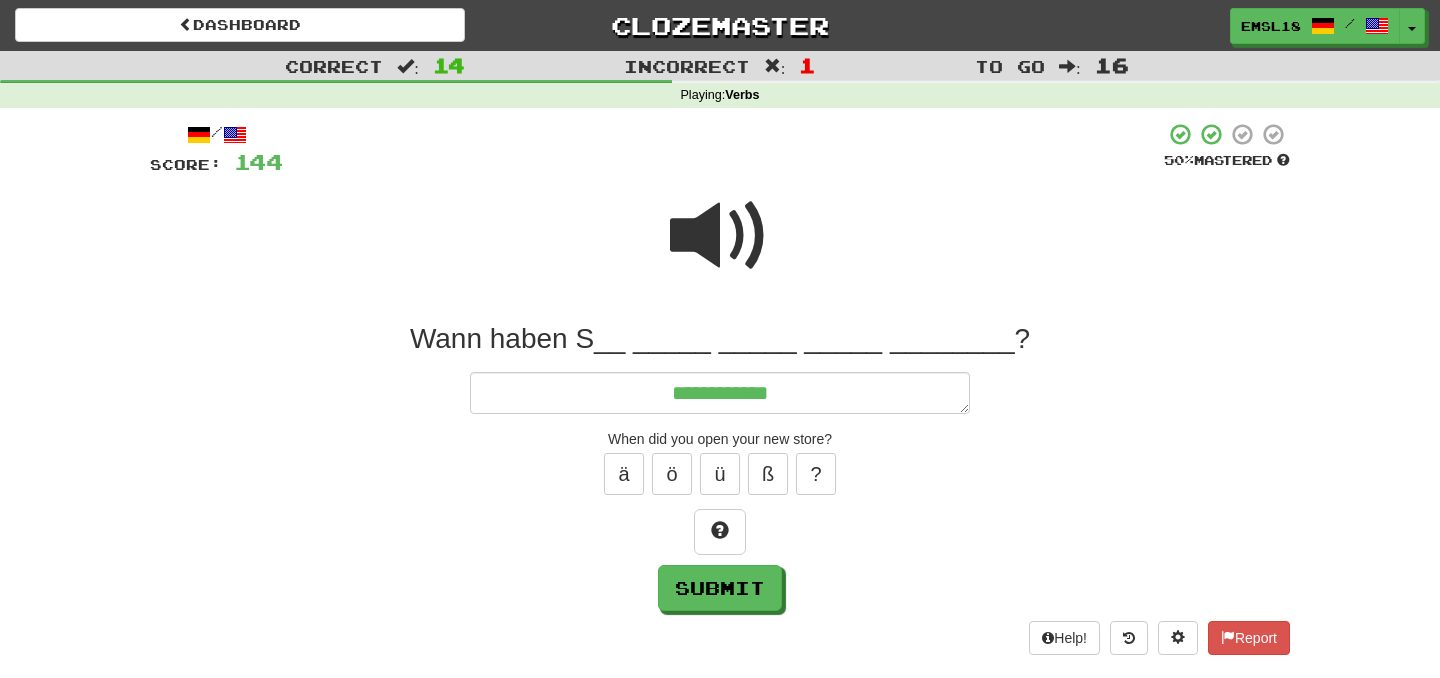 type on "**********" 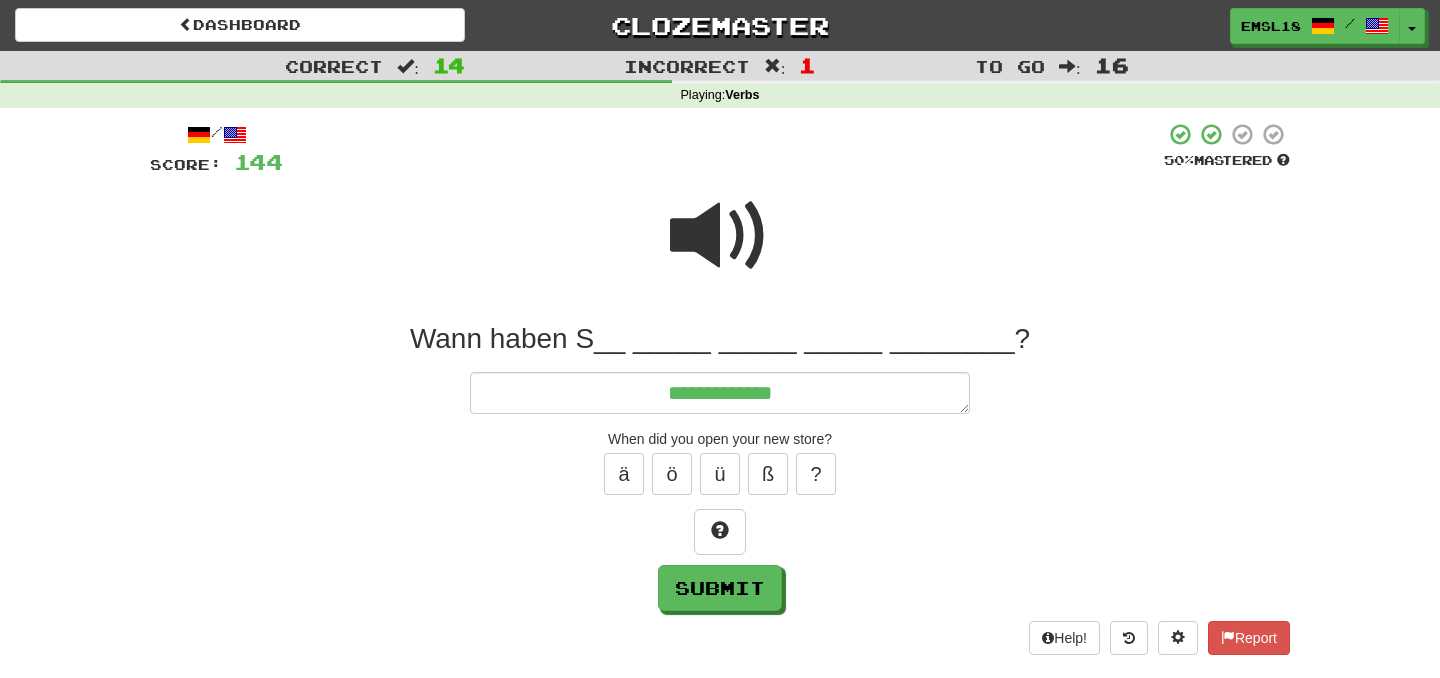 type on "*" 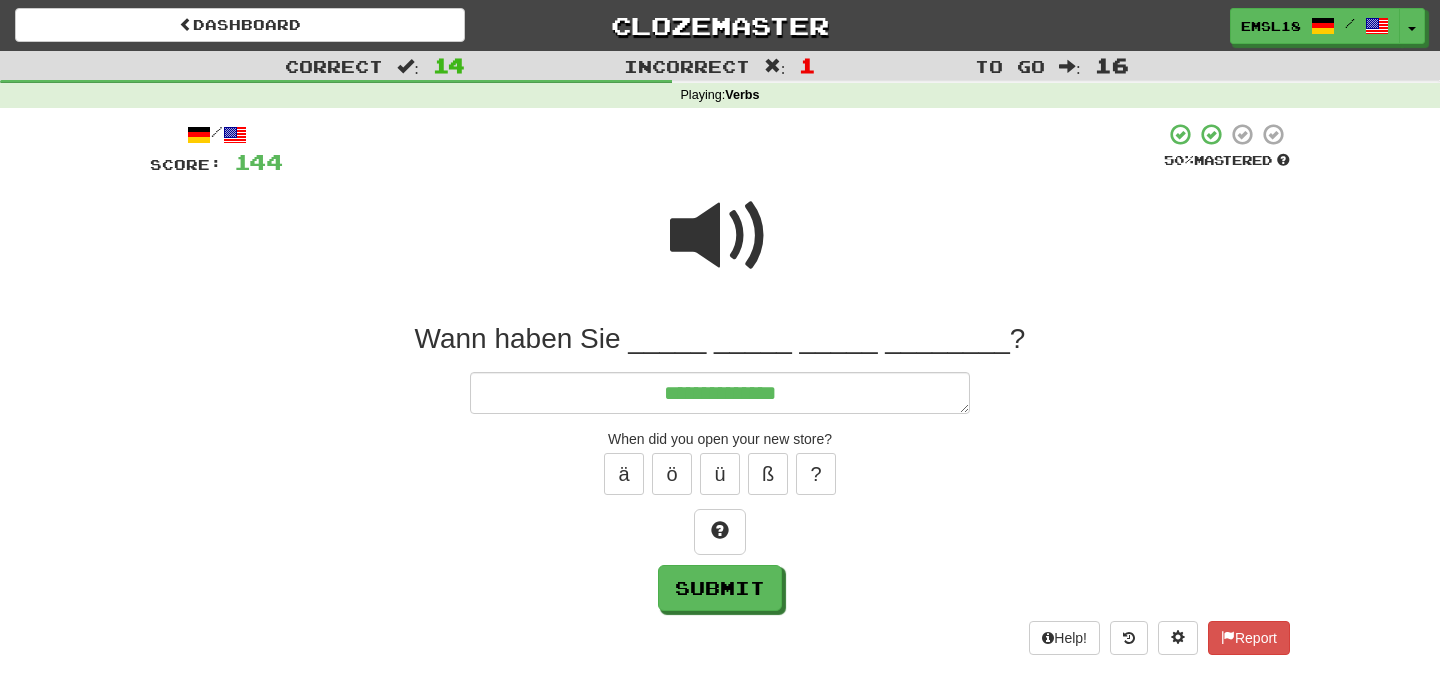 type on "**********" 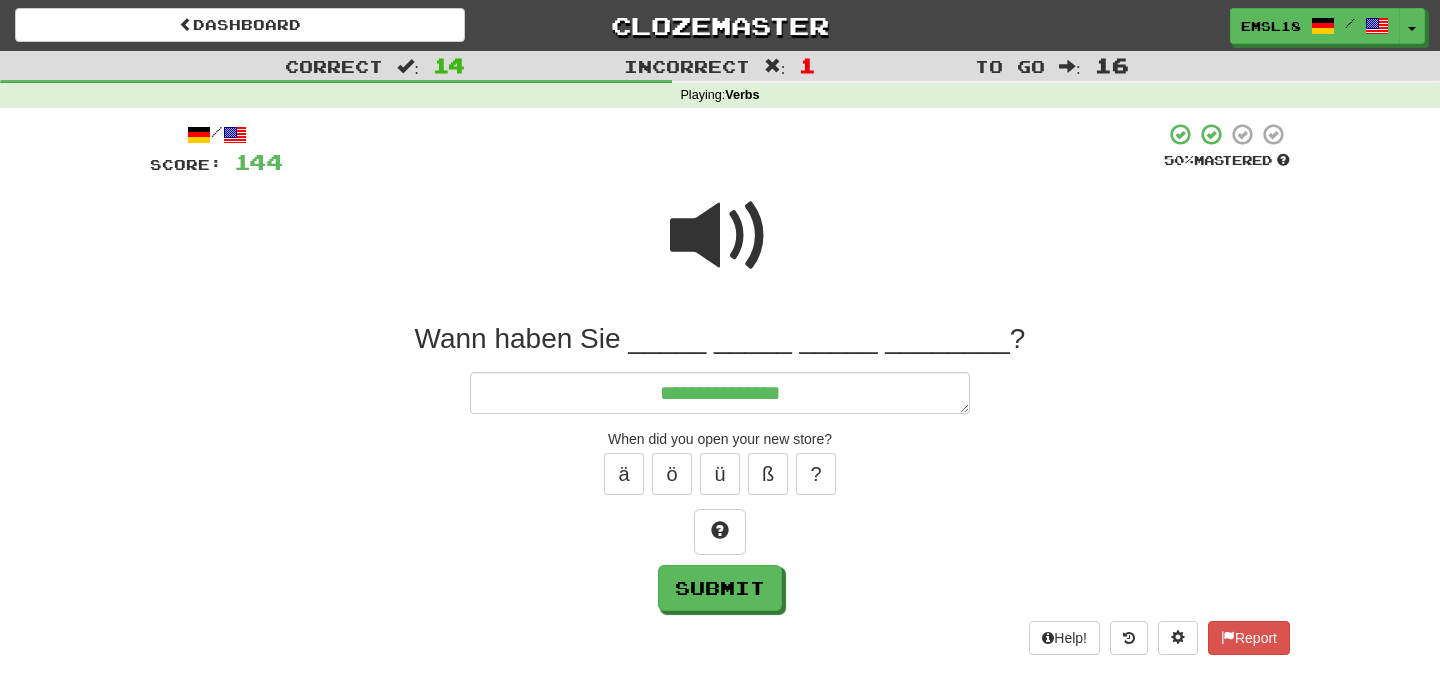 type on "*" 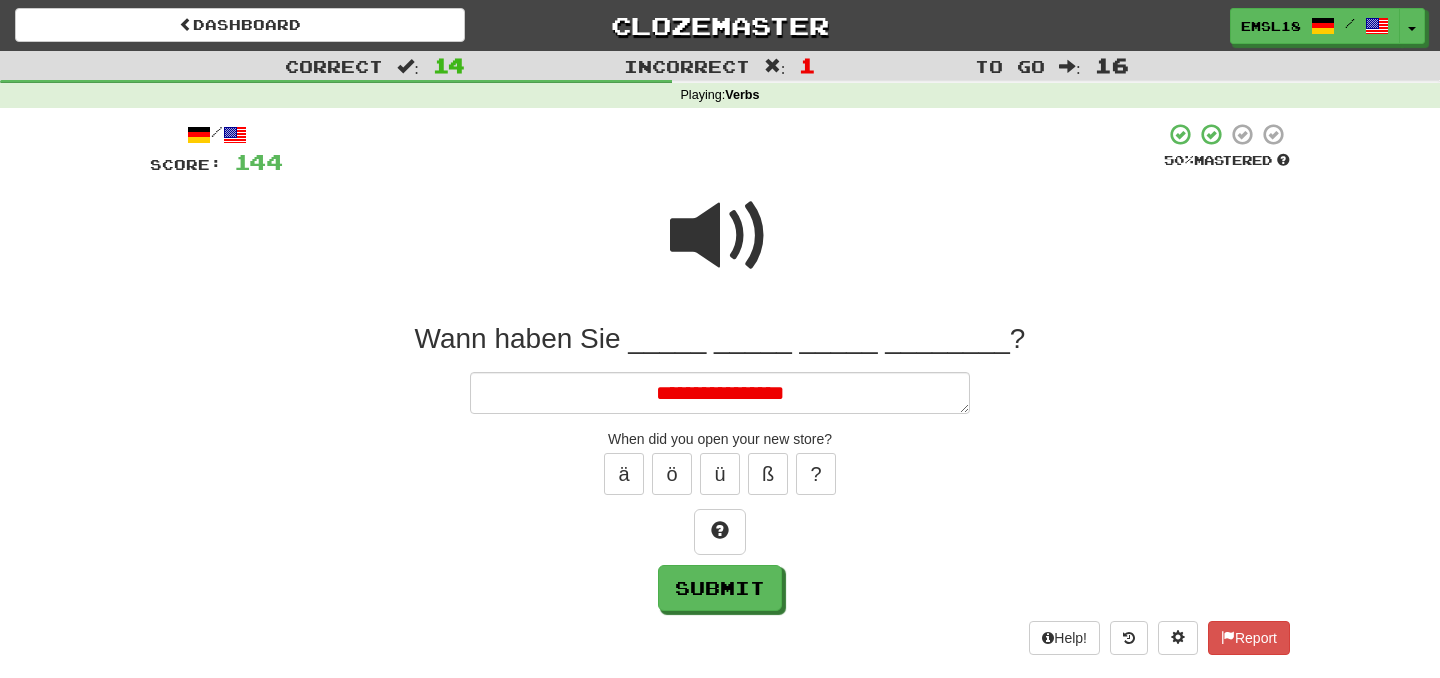 type on "*" 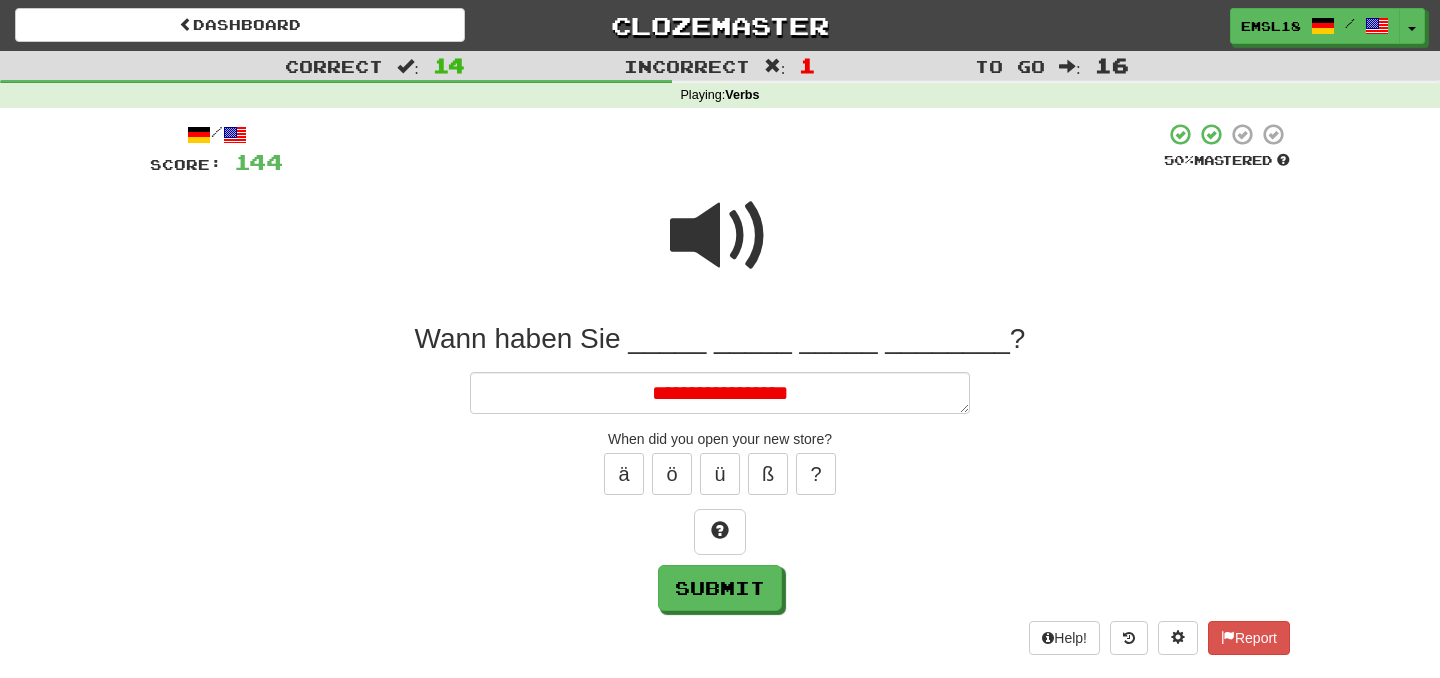 type on "*" 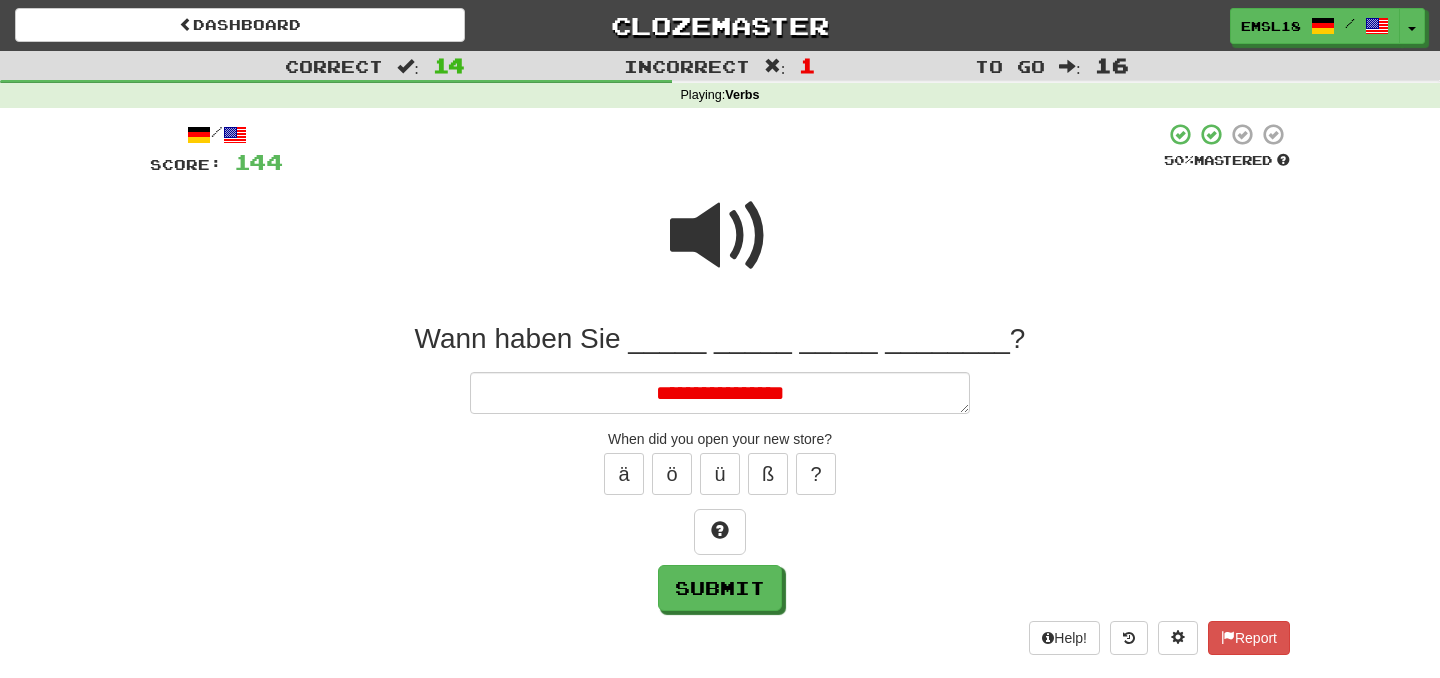 type on "*" 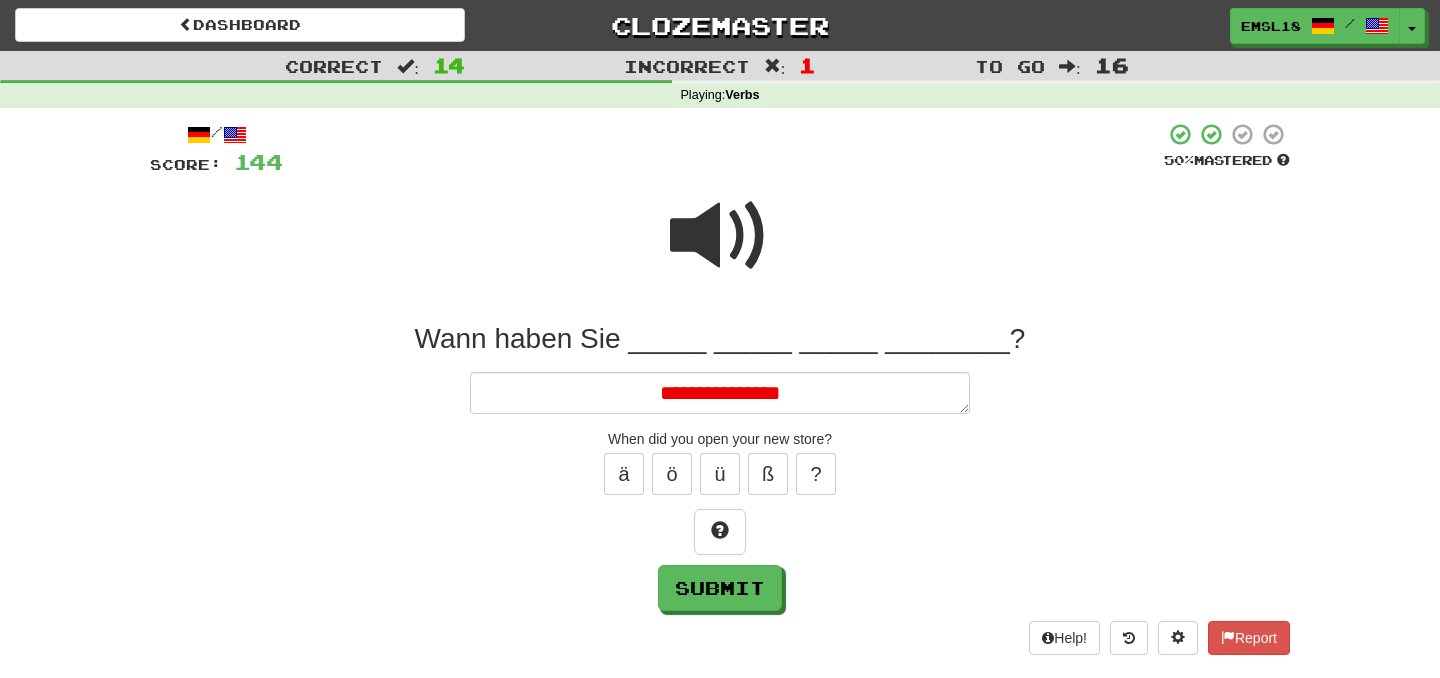 type on "*" 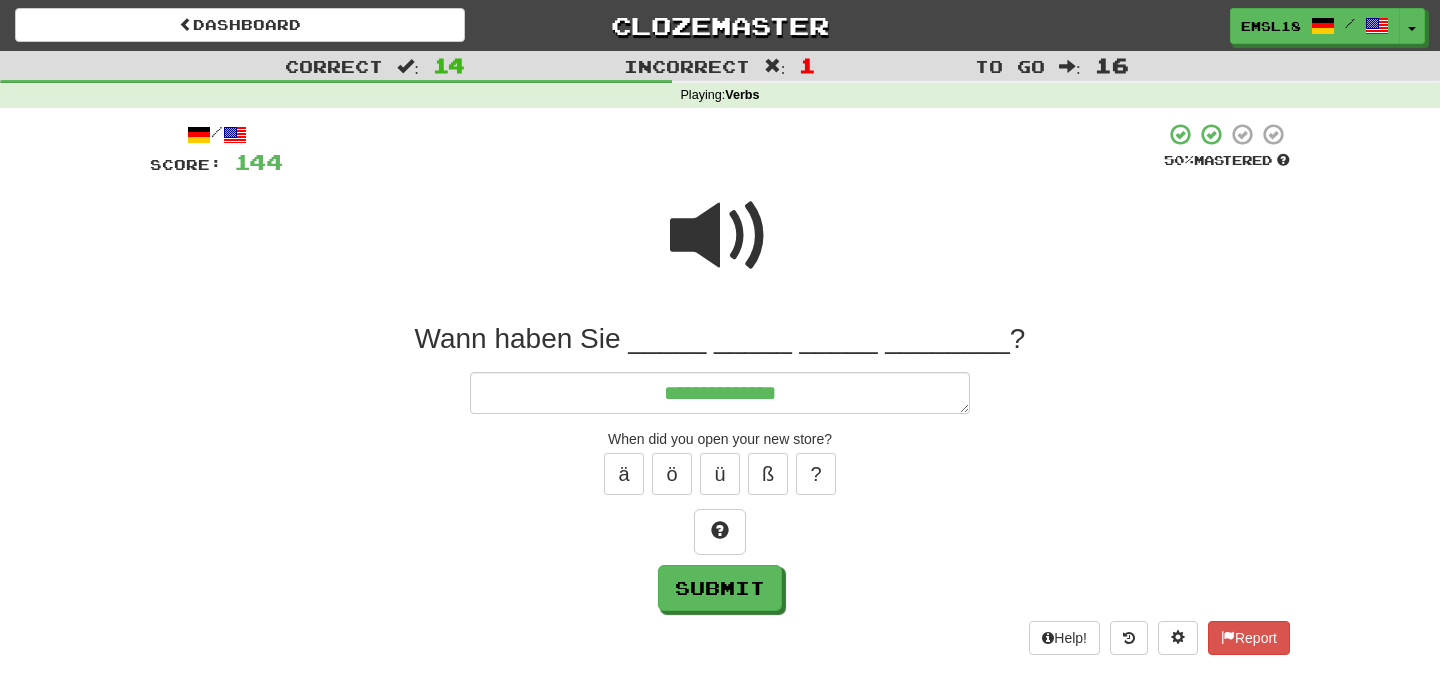 type on "*" 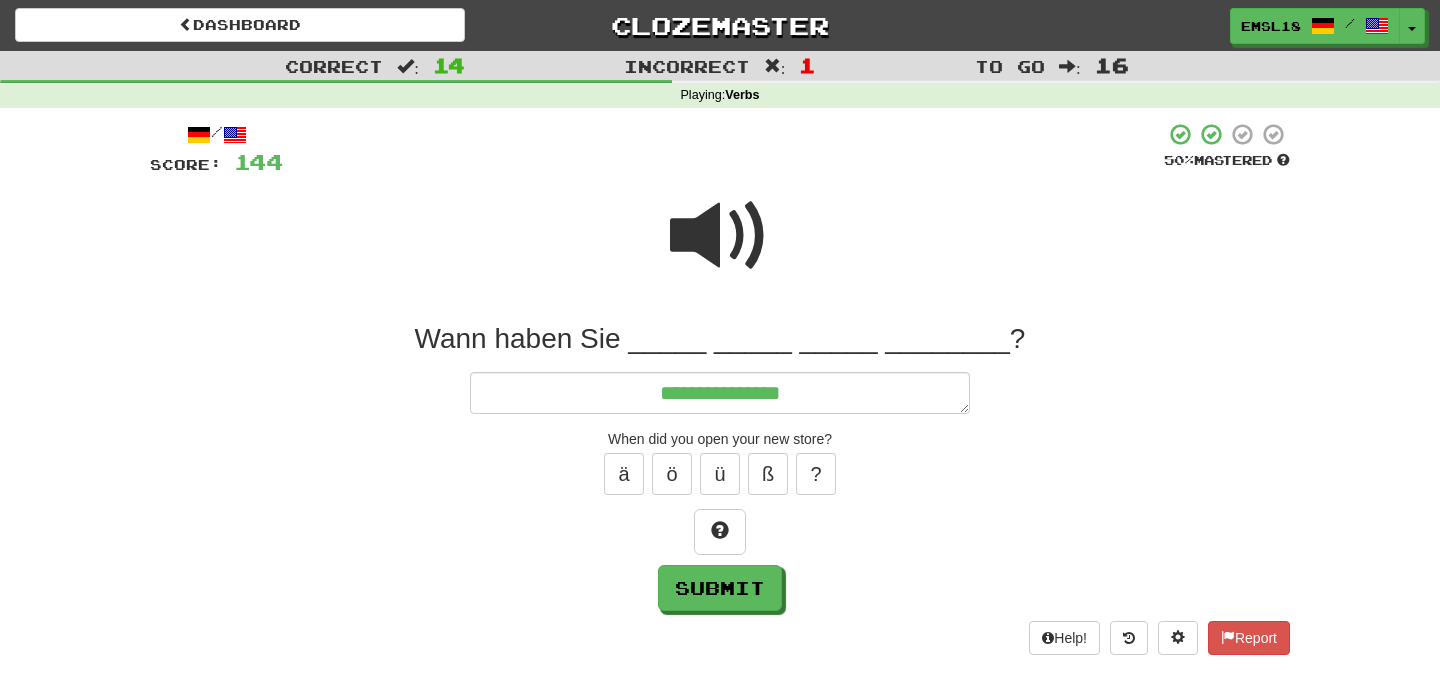 type on "**********" 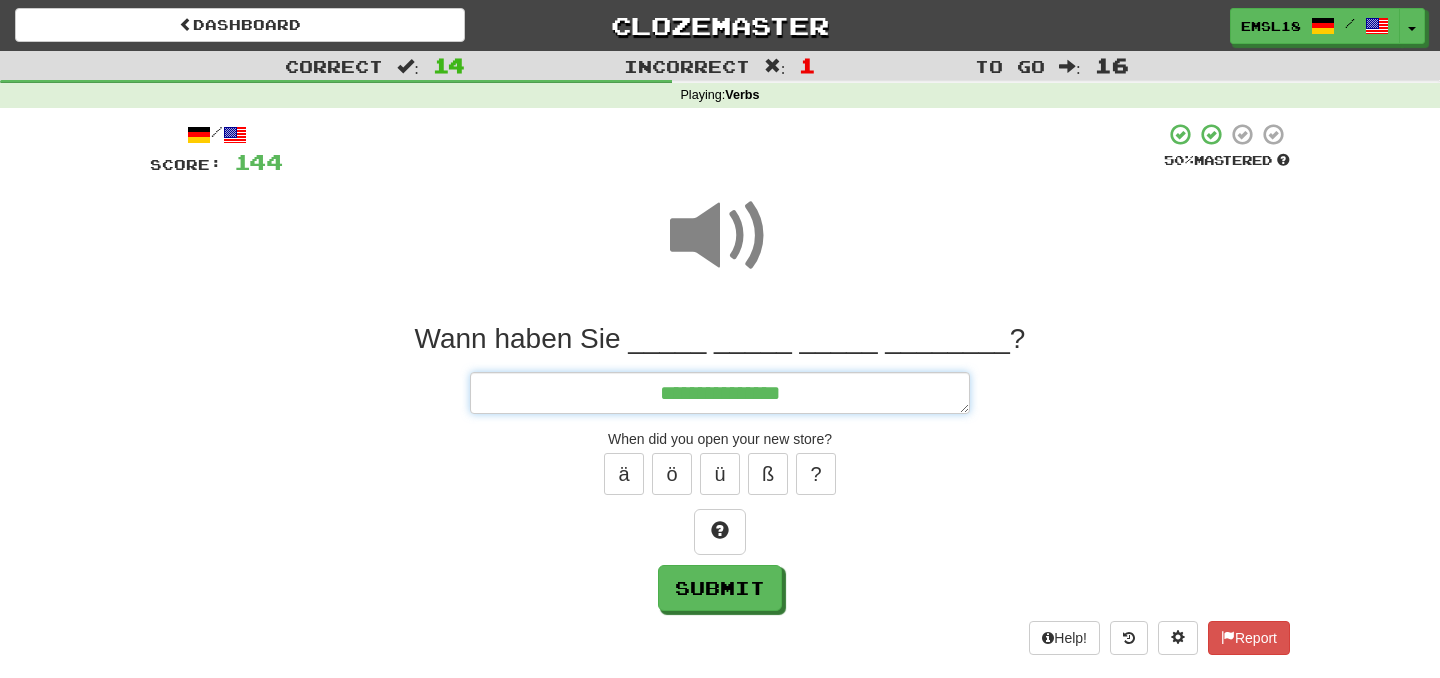 click on "**********" at bounding box center (720, 393) 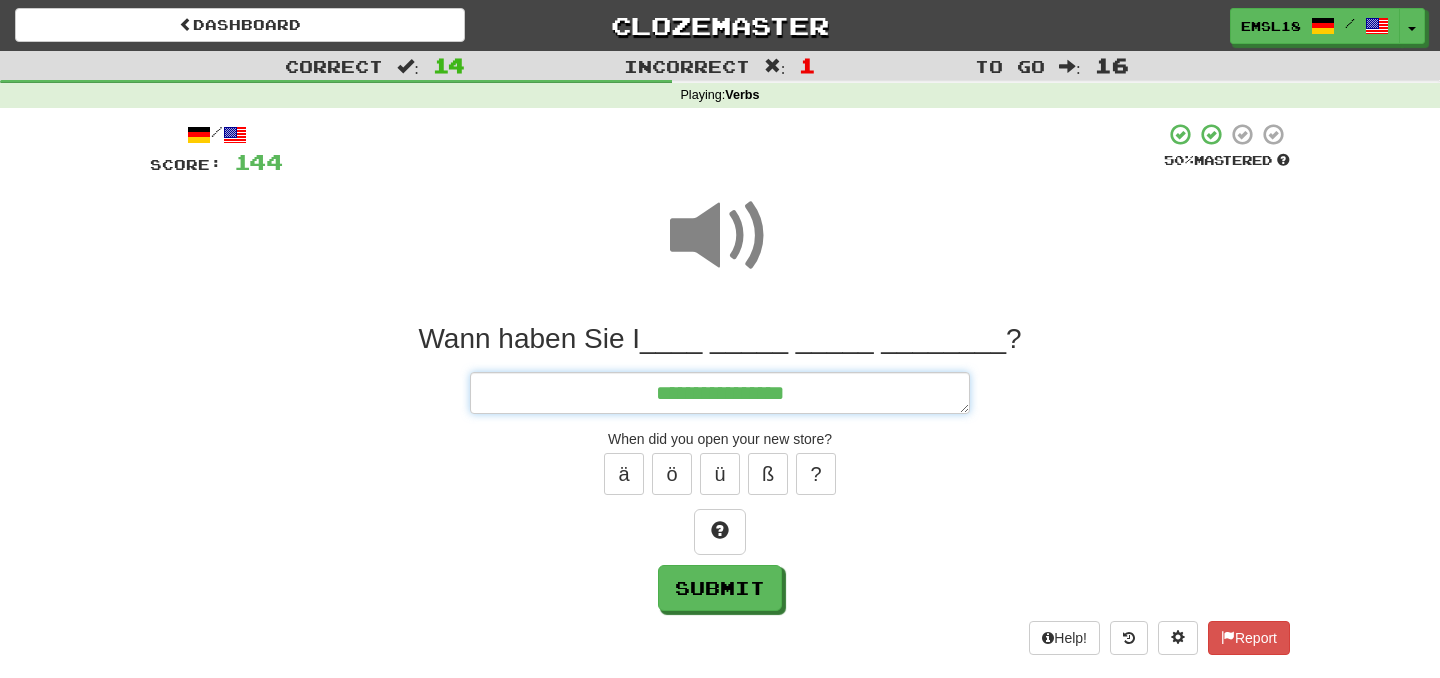 type on "*" 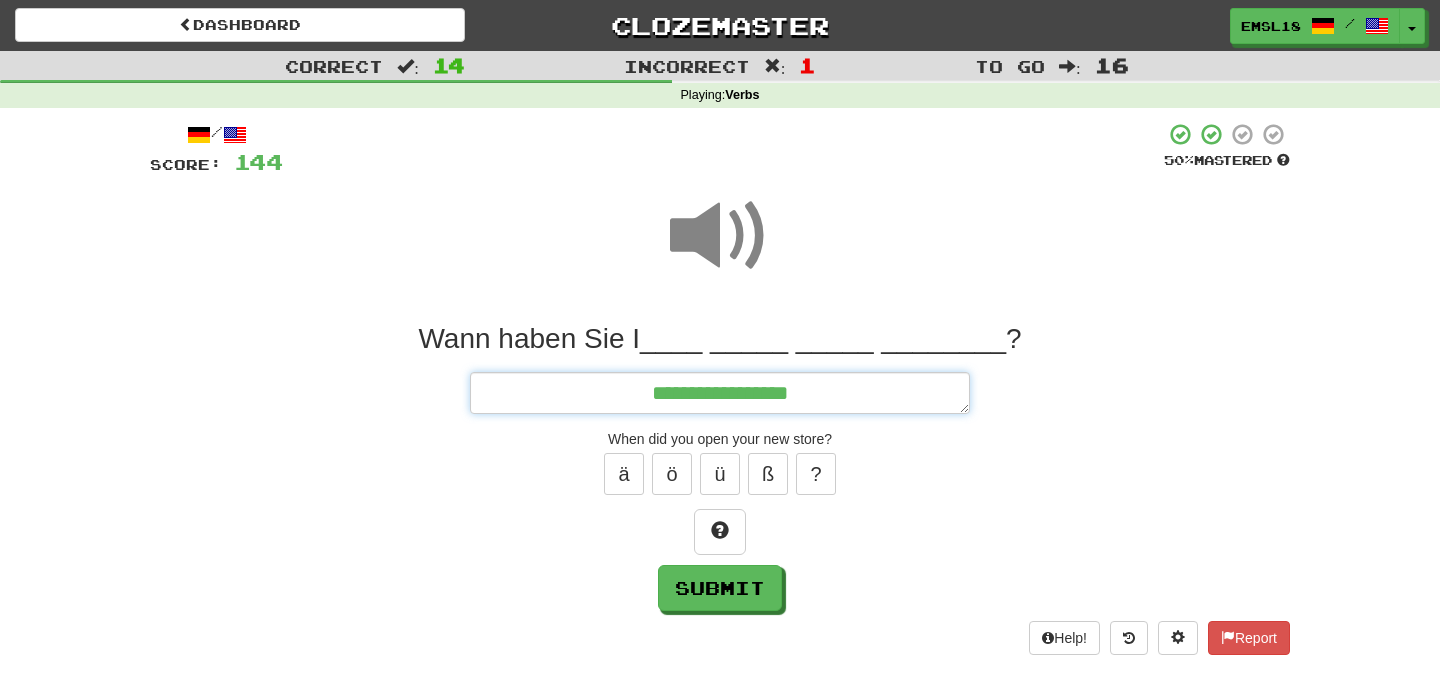 type on "*" 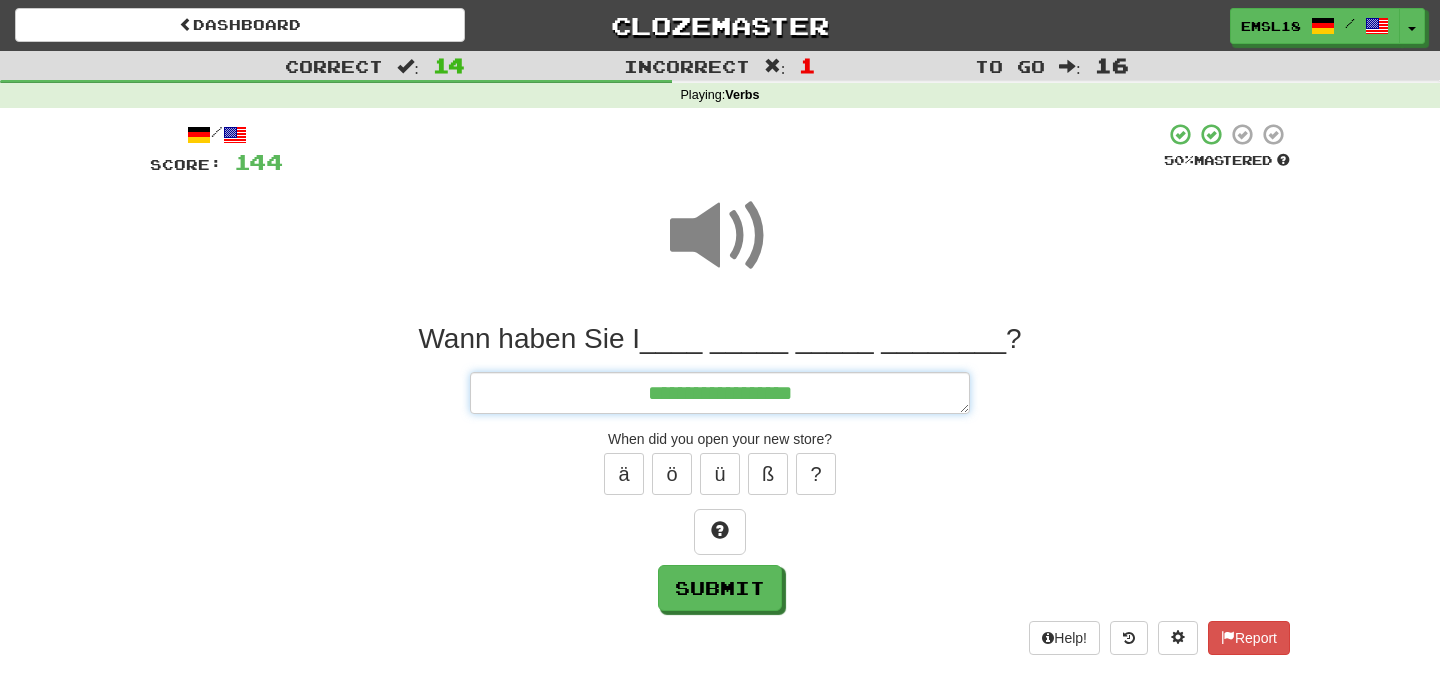 type on "*" 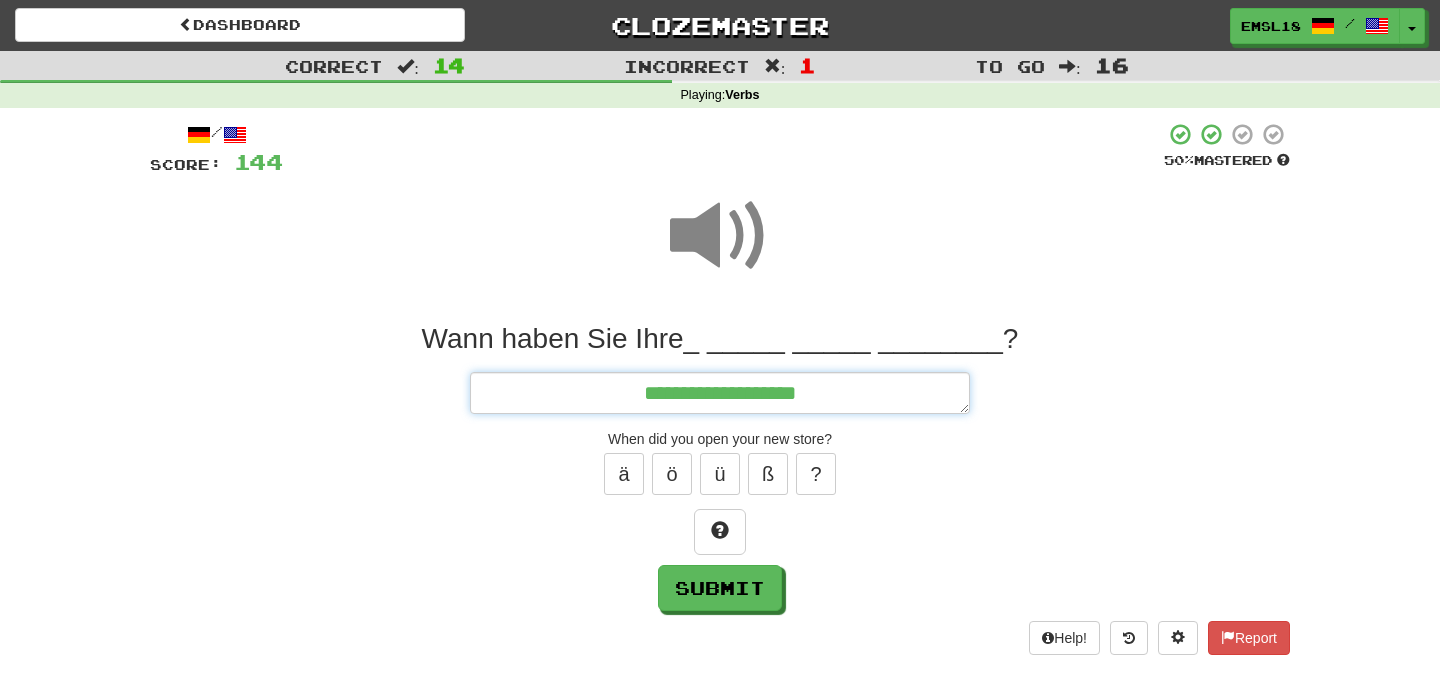 type on "*" 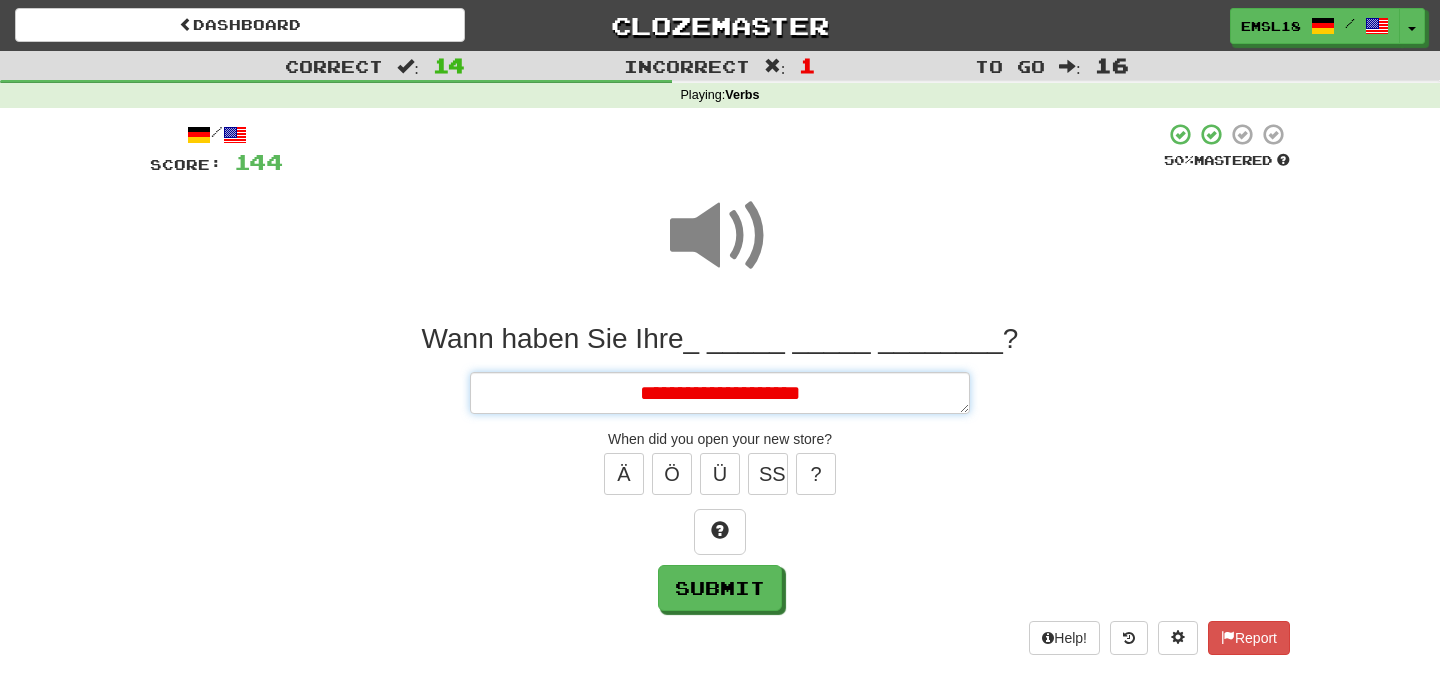 type on "*" 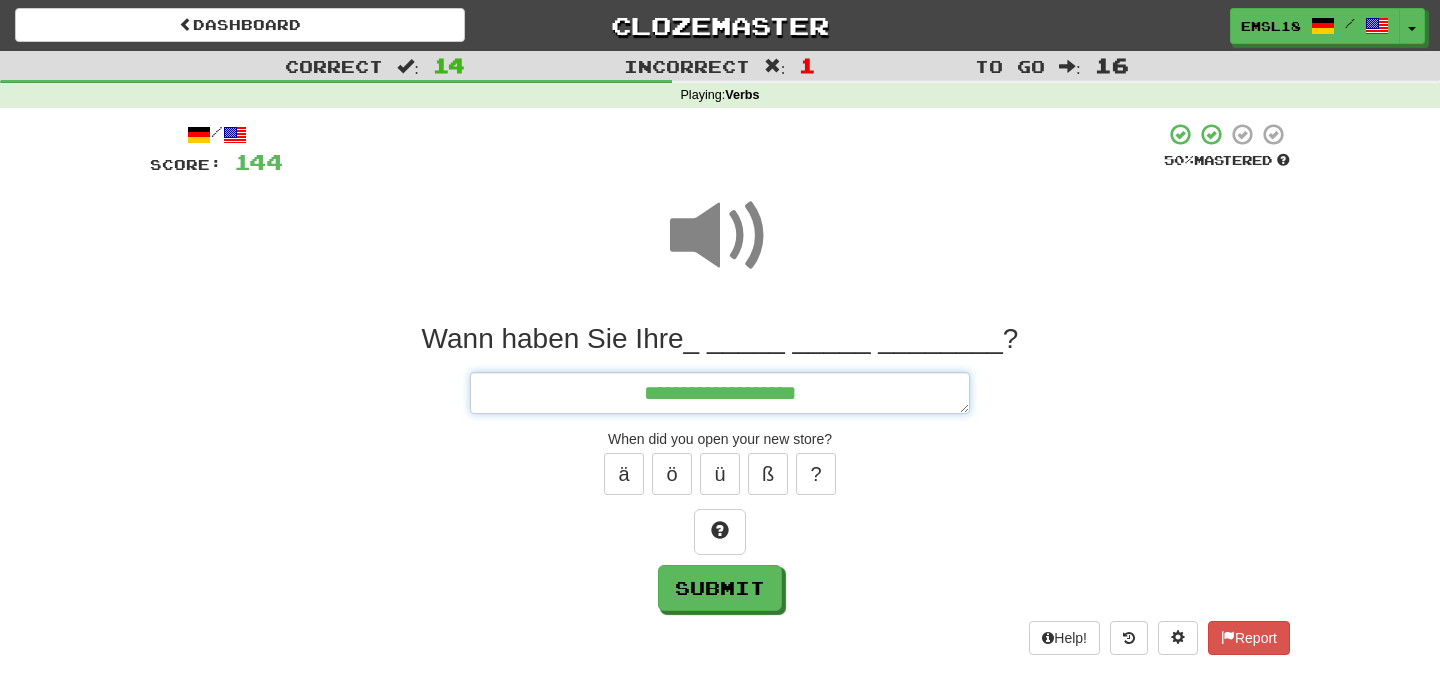 type on "*" 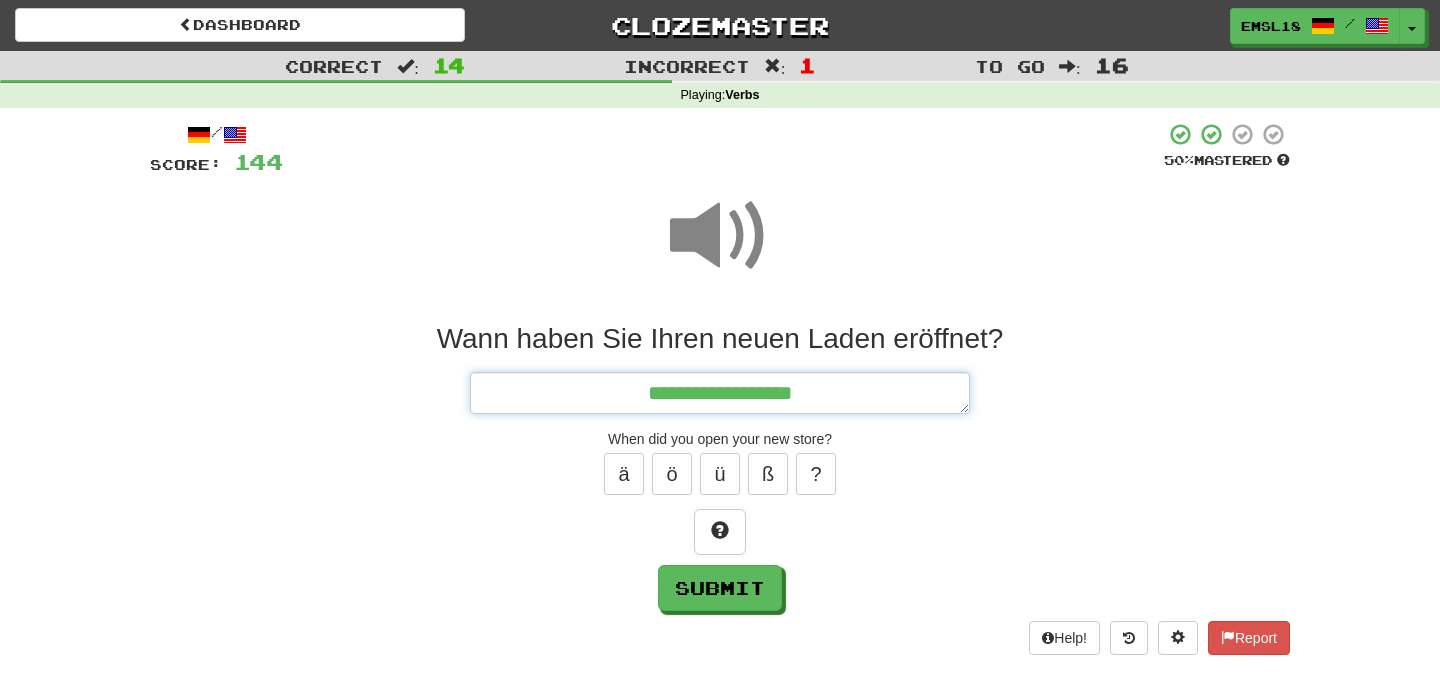 type on "*" 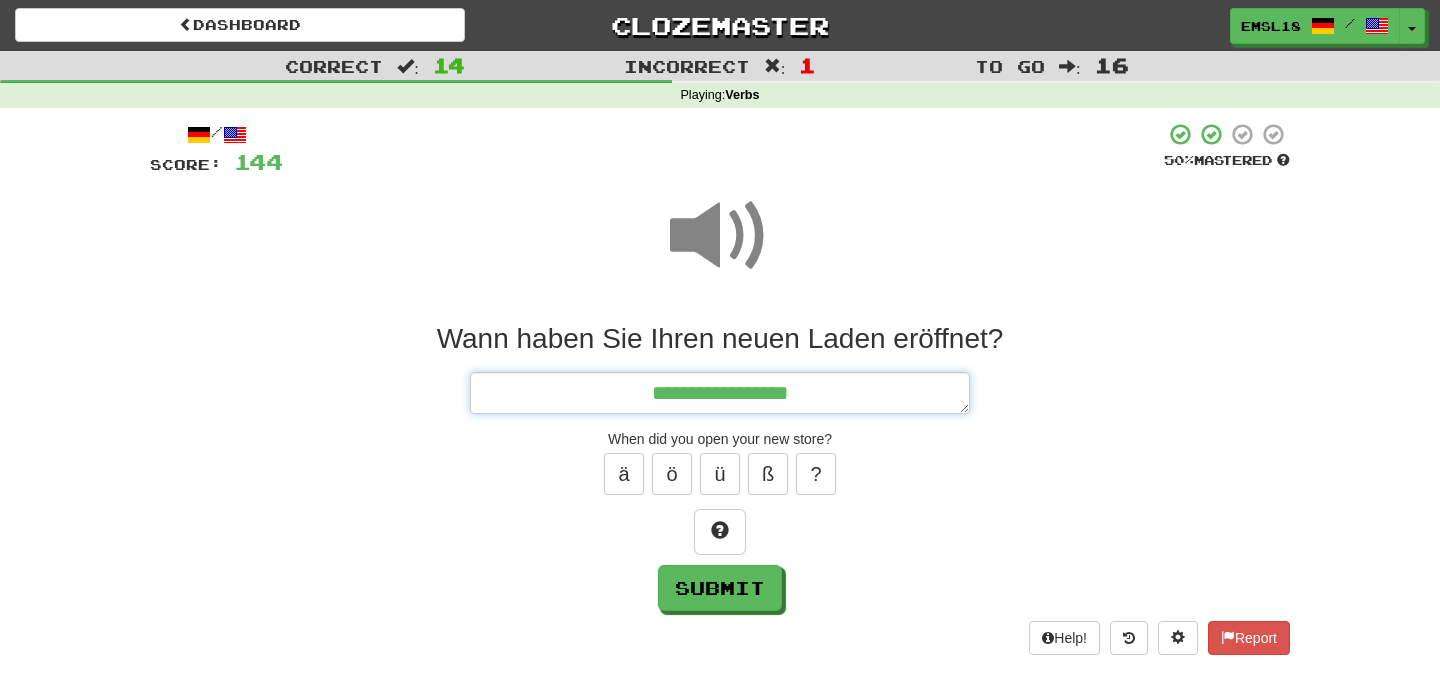 type on "*" 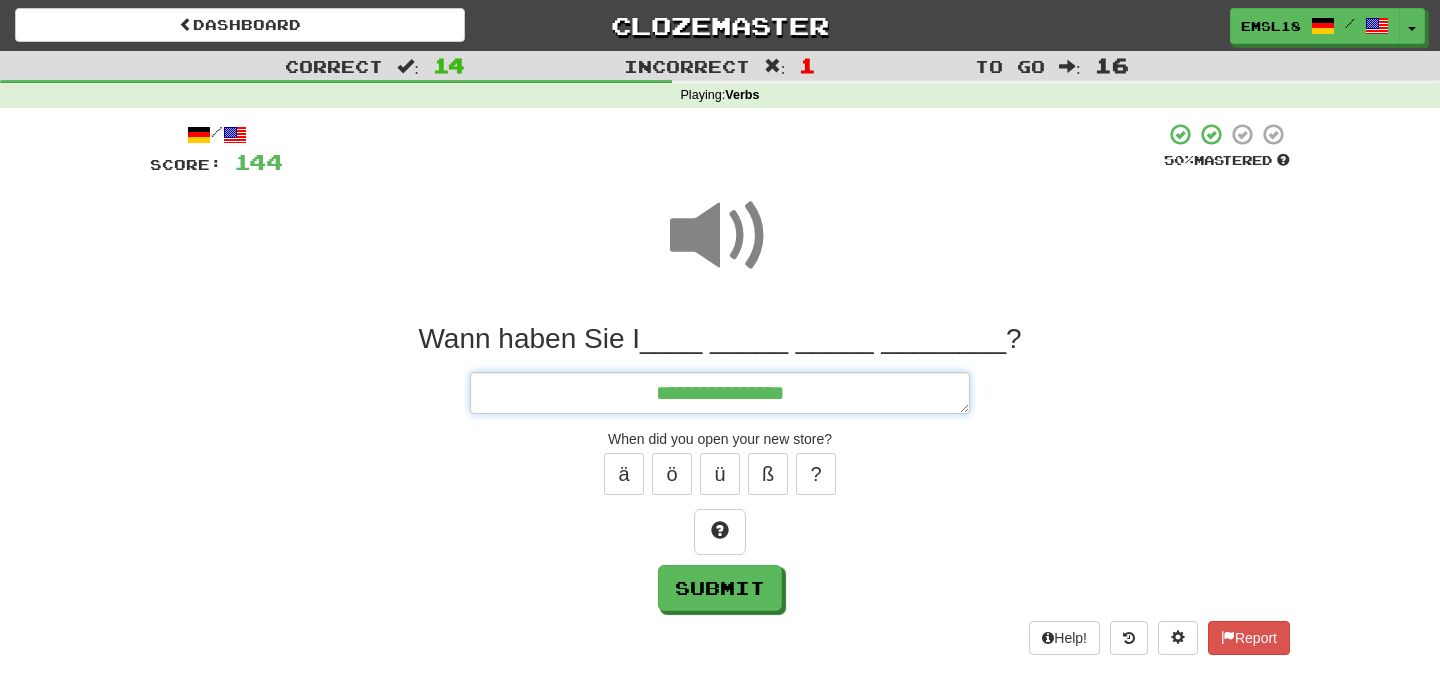 type on "*" 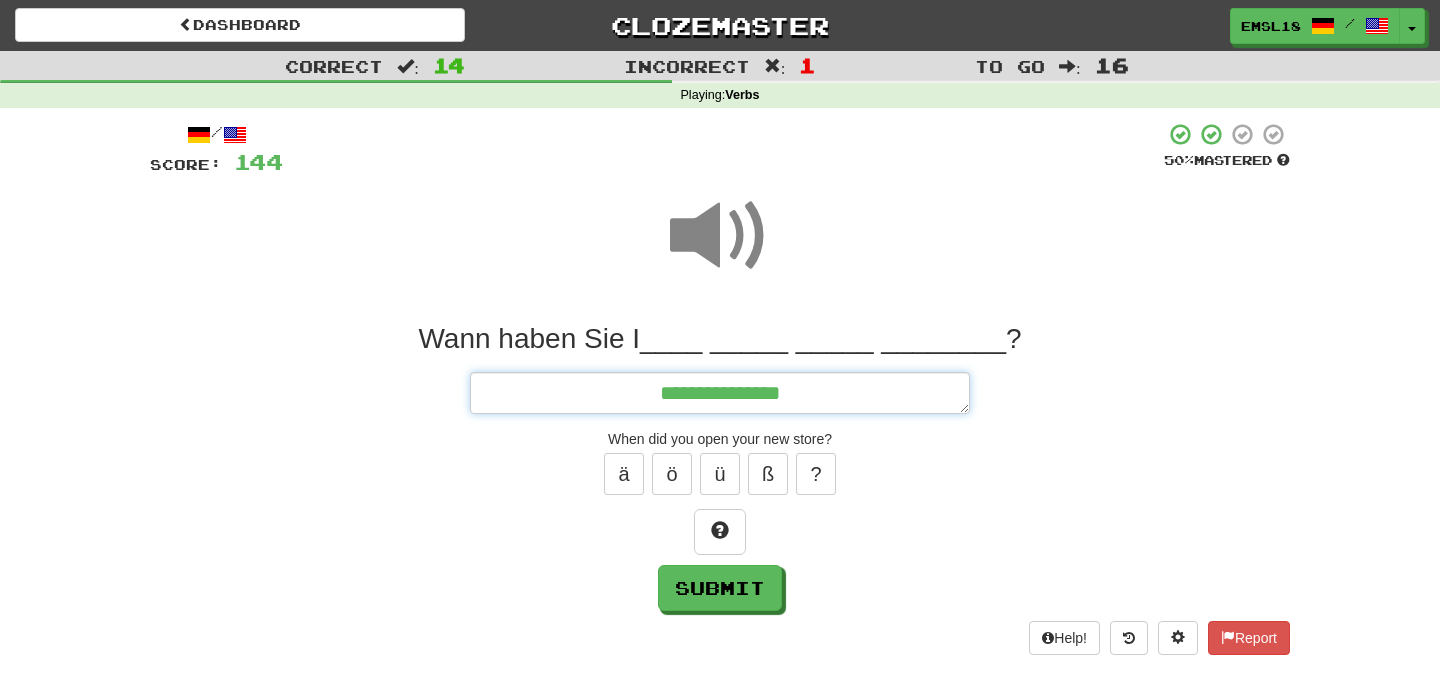 type on "*" 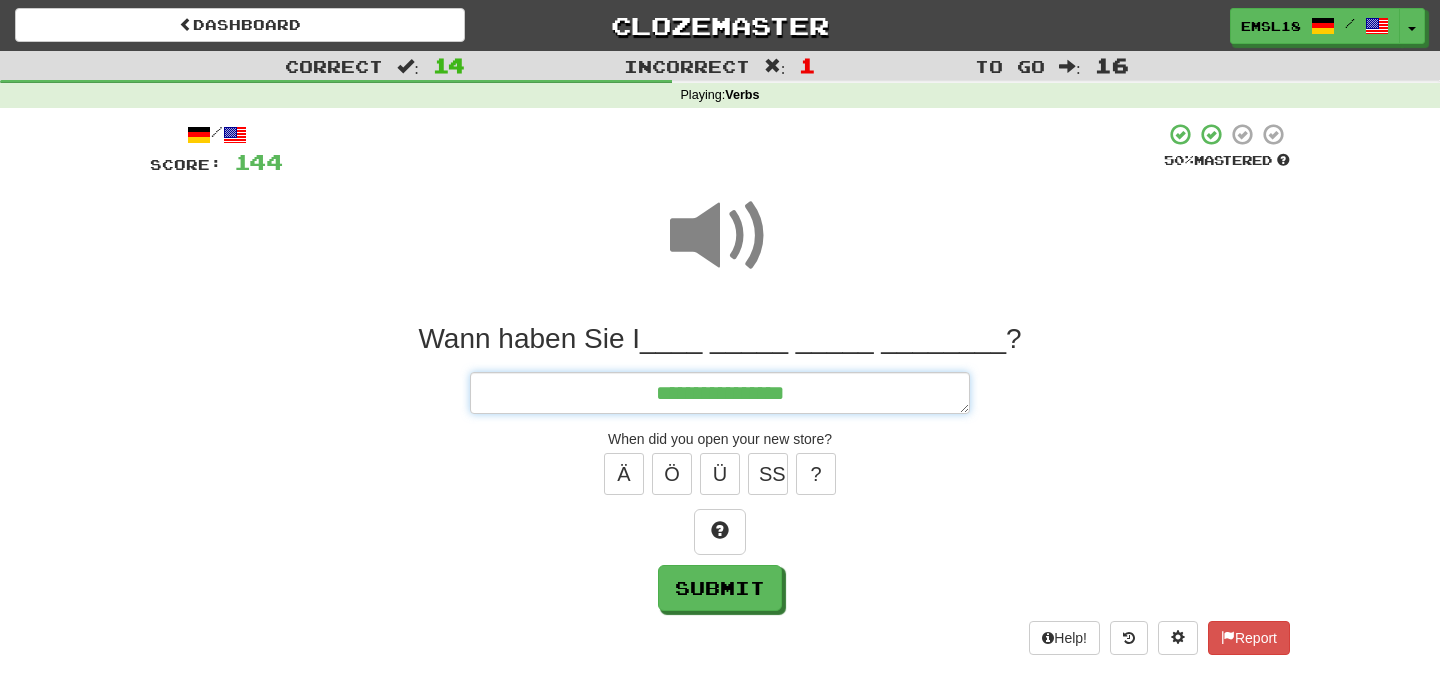 type on "*" 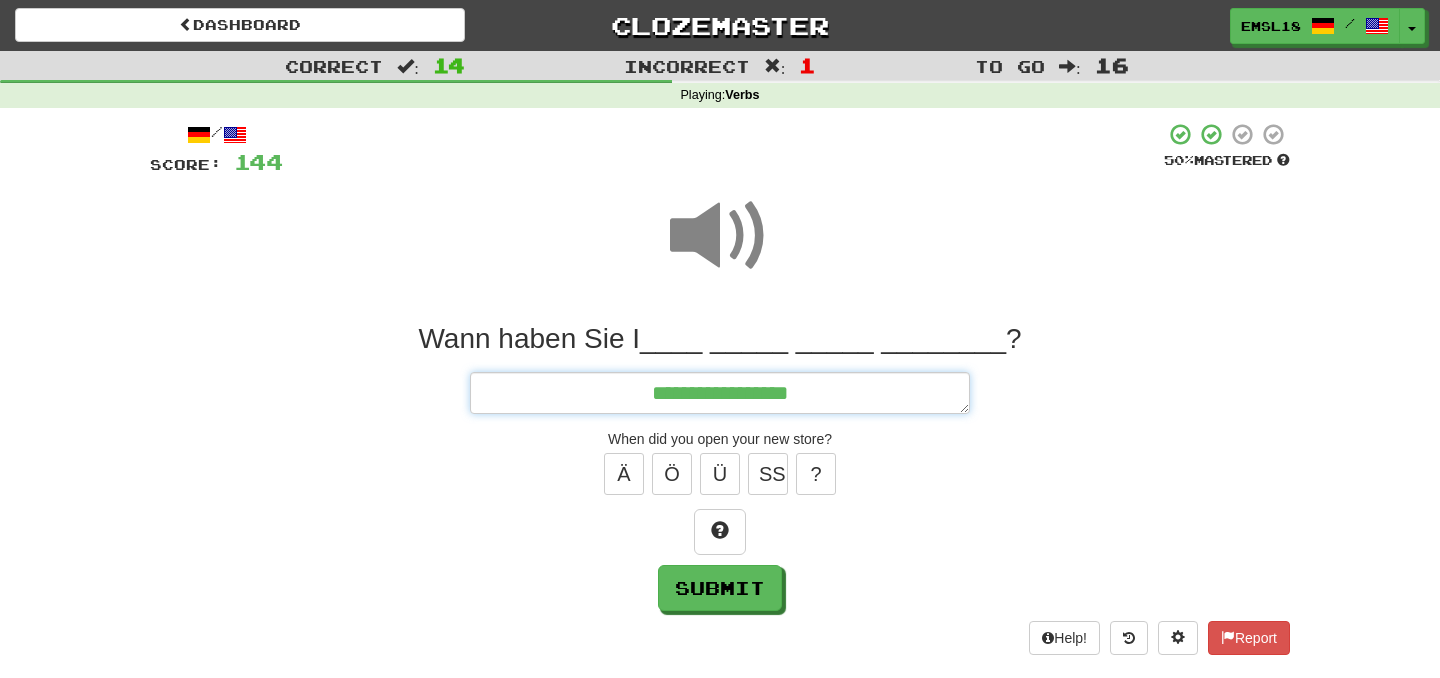 type on "*" 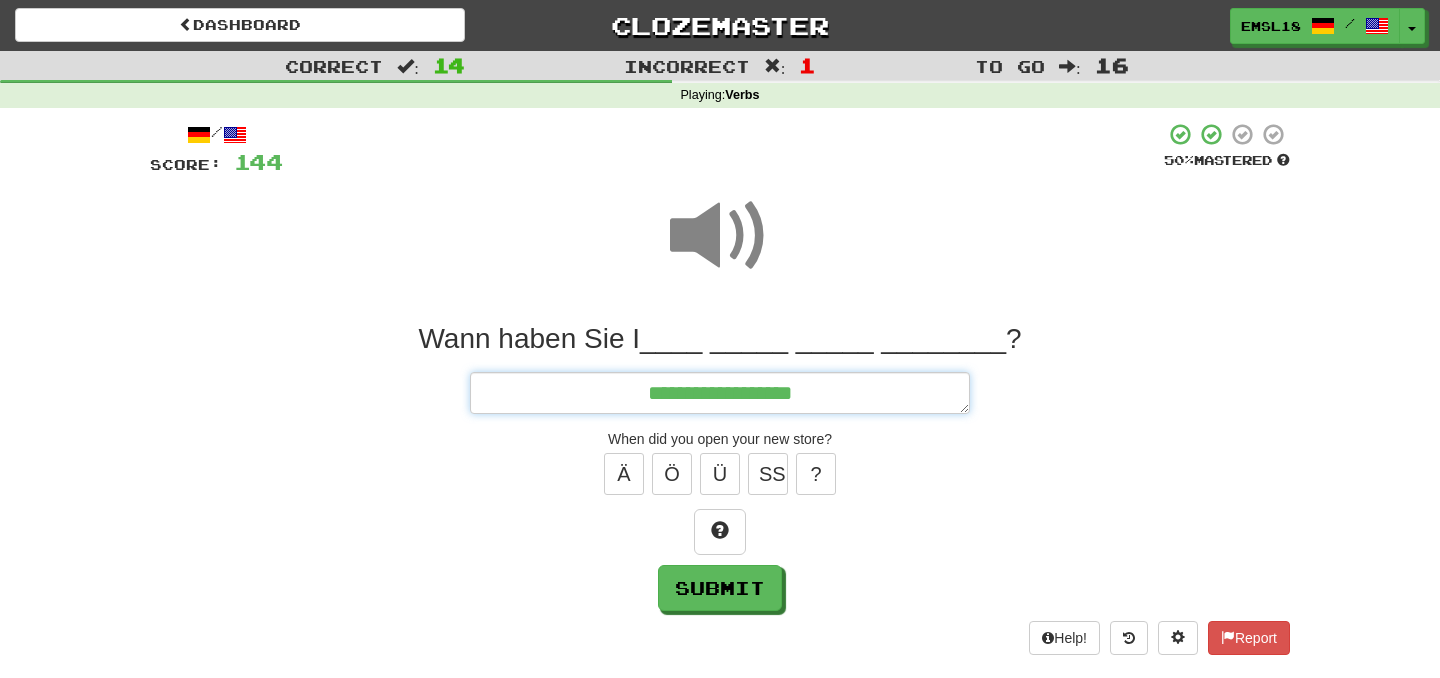 type on "**********" 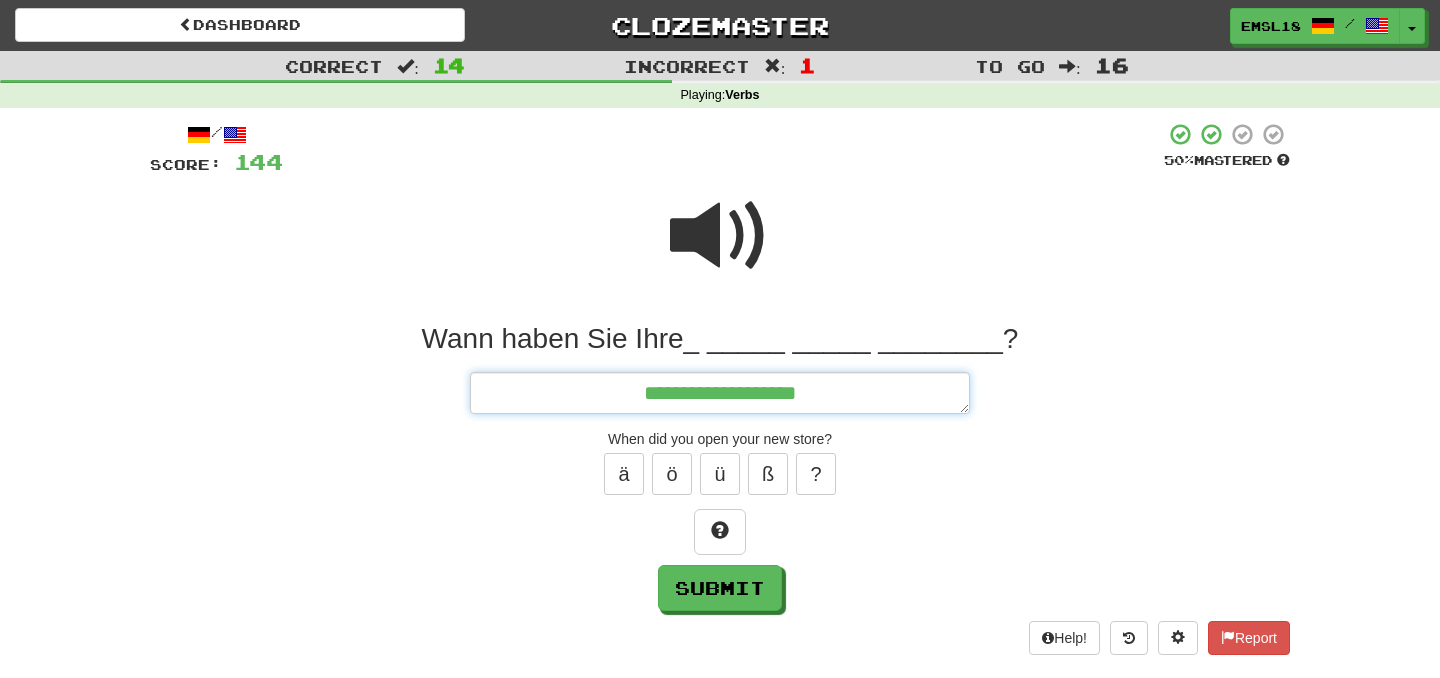 type on "*" 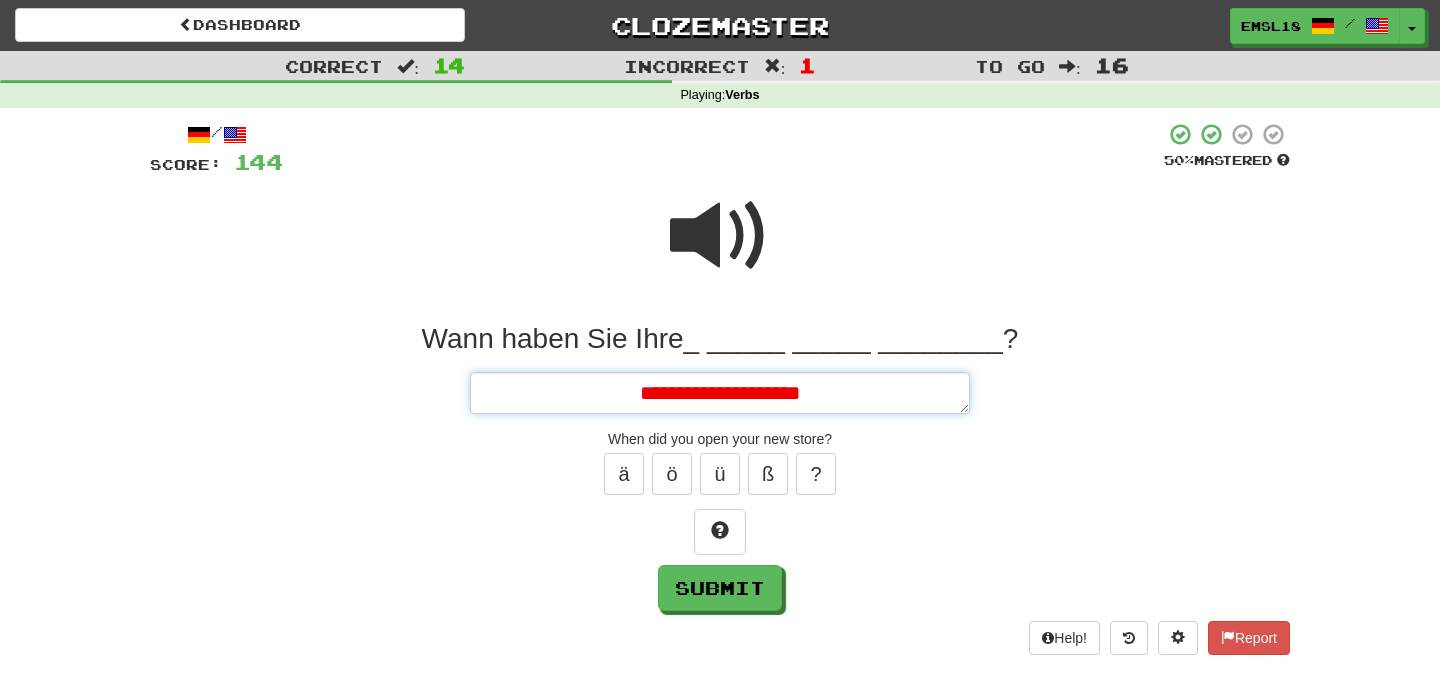 type on "*" 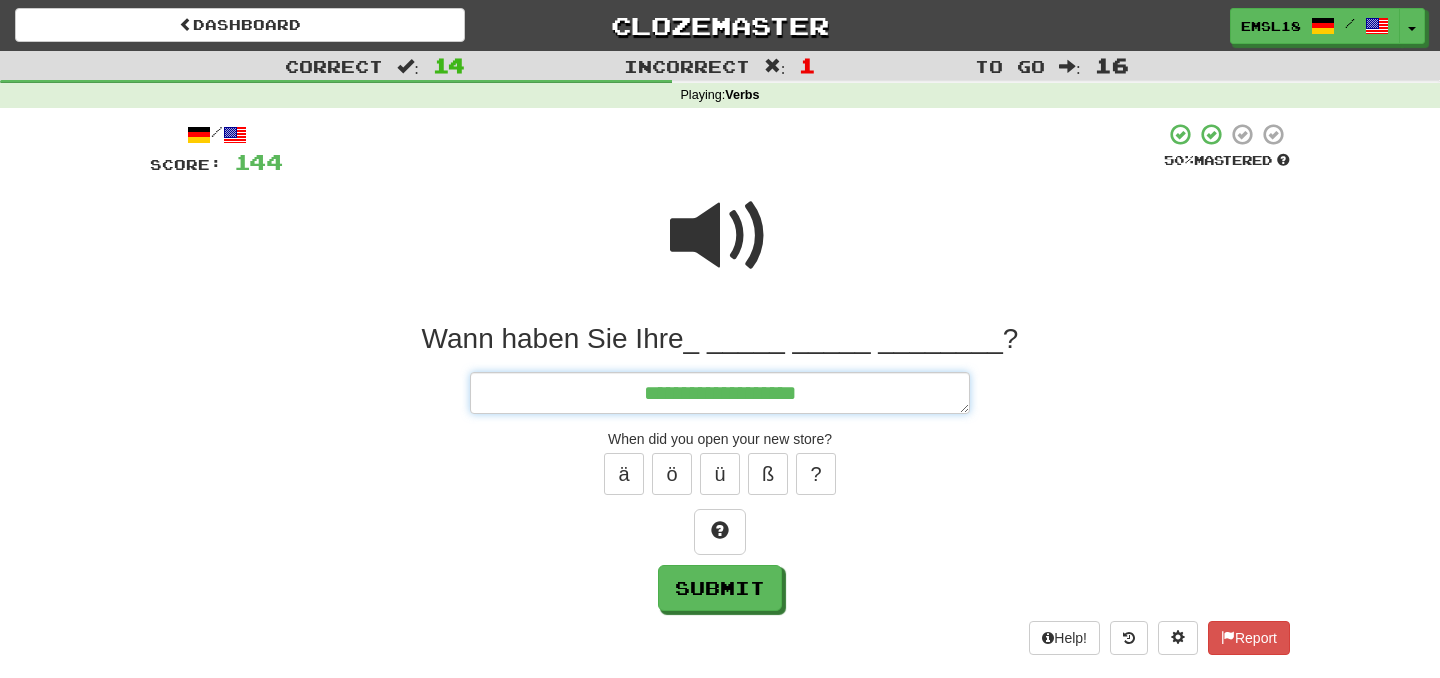 type on "*" 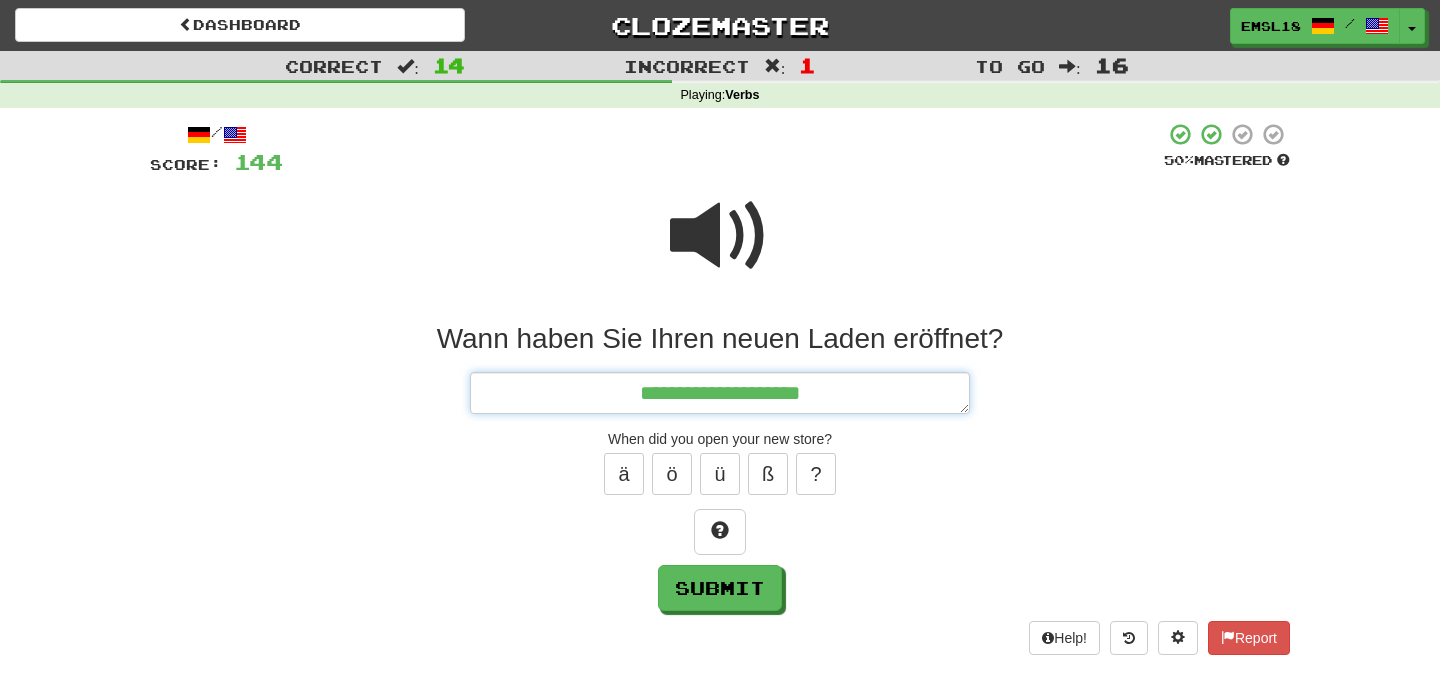 type on "*" 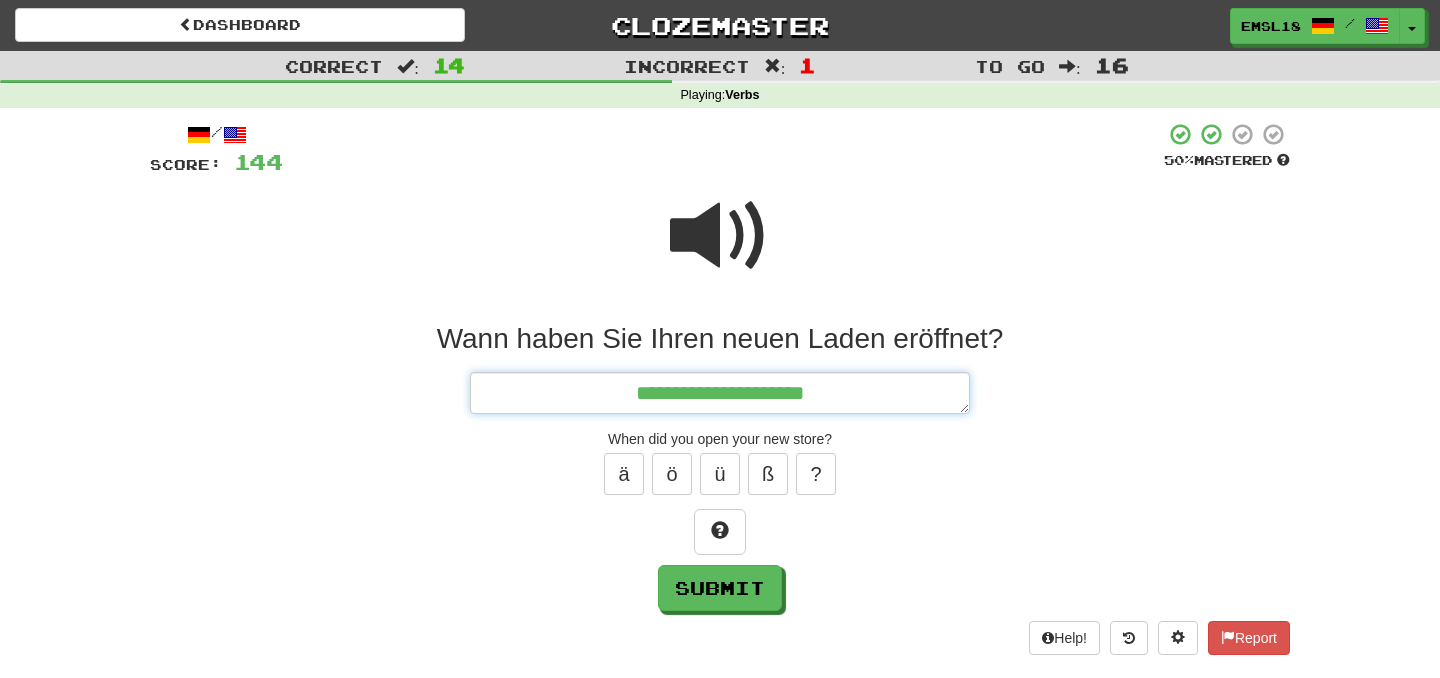 type on "*" 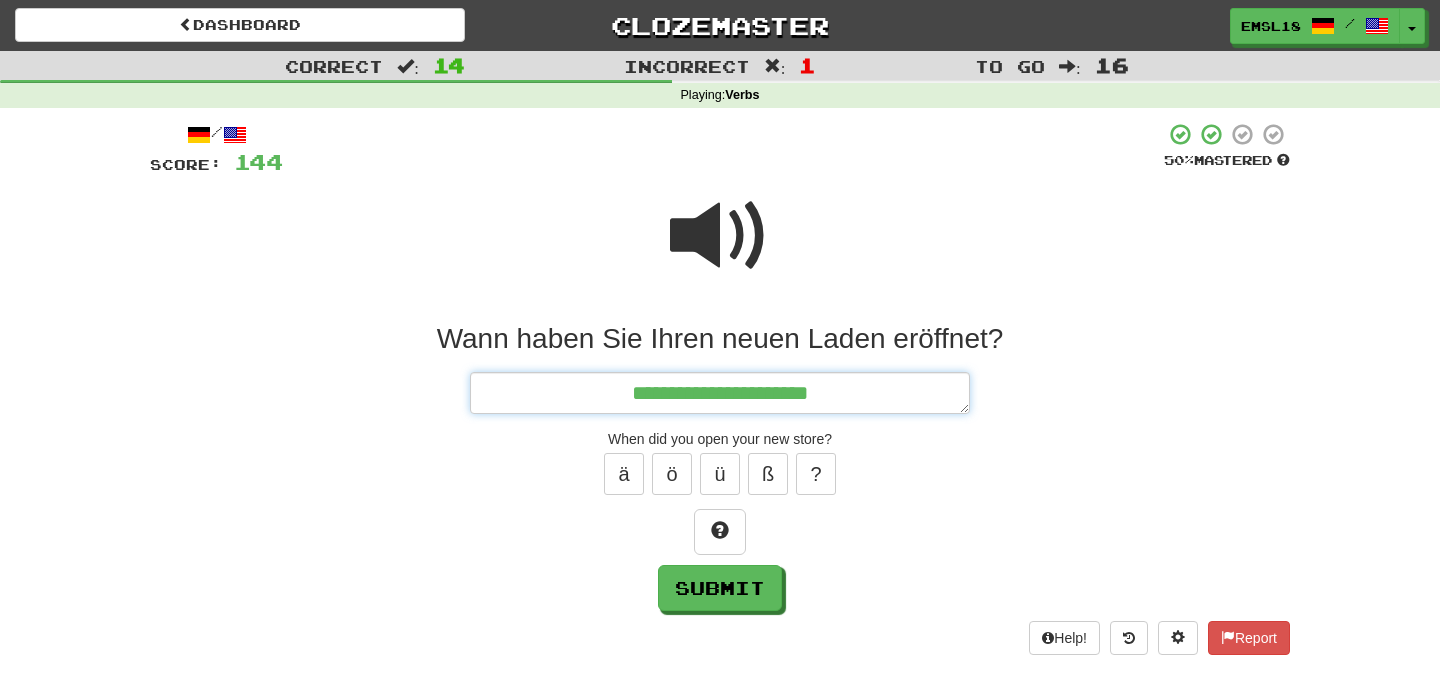 type on "*" 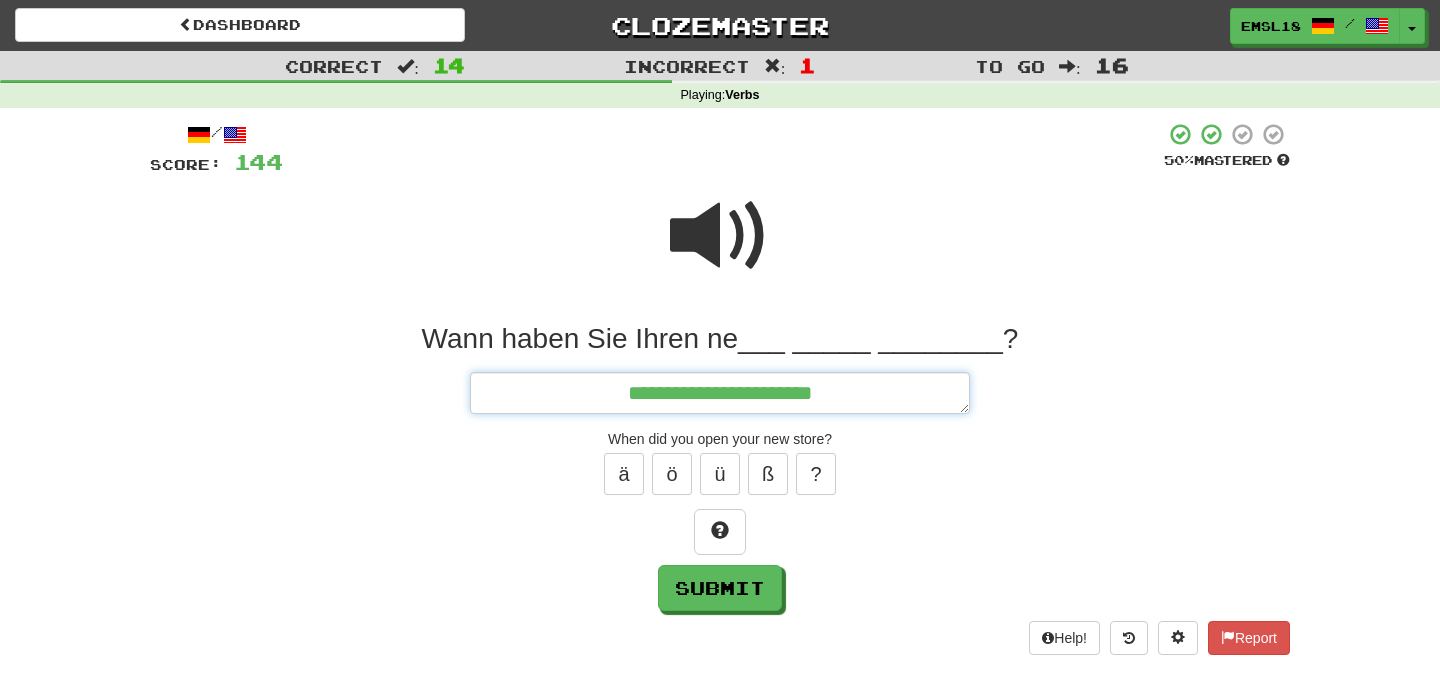 type on "*" 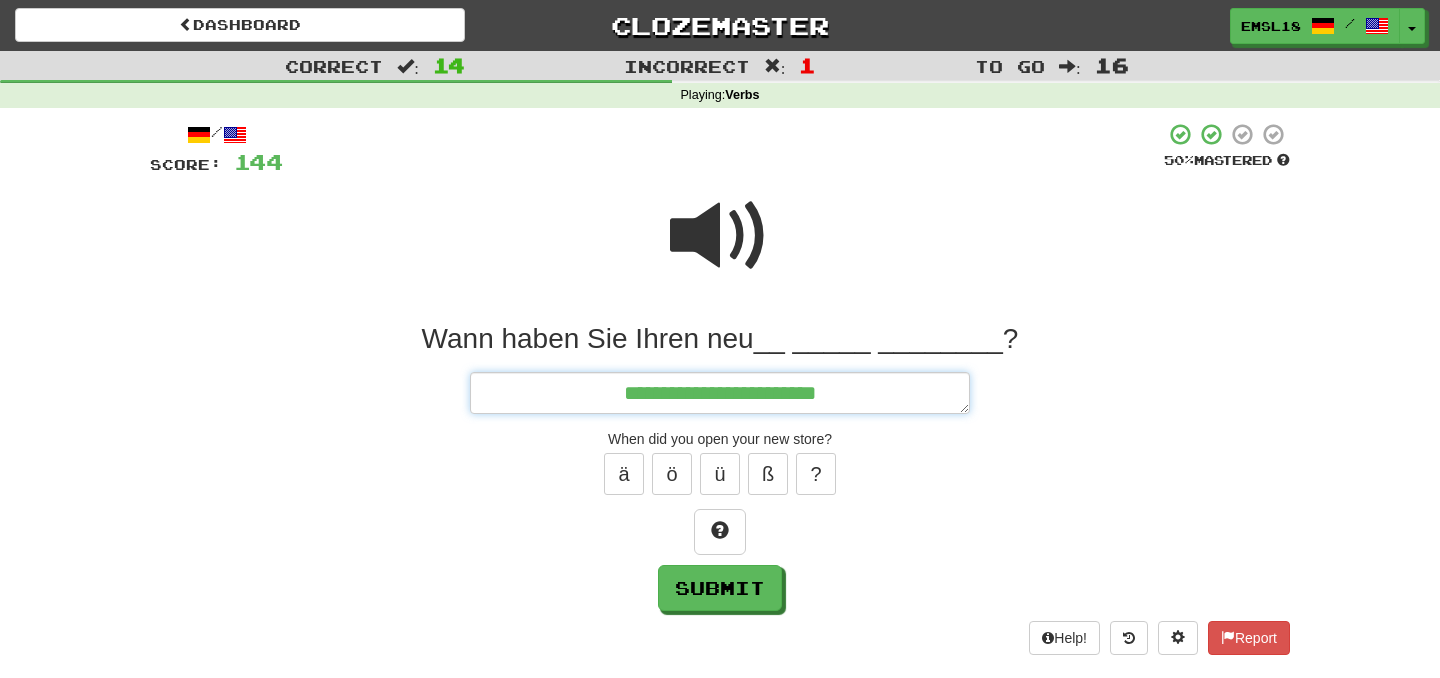 type on "*" 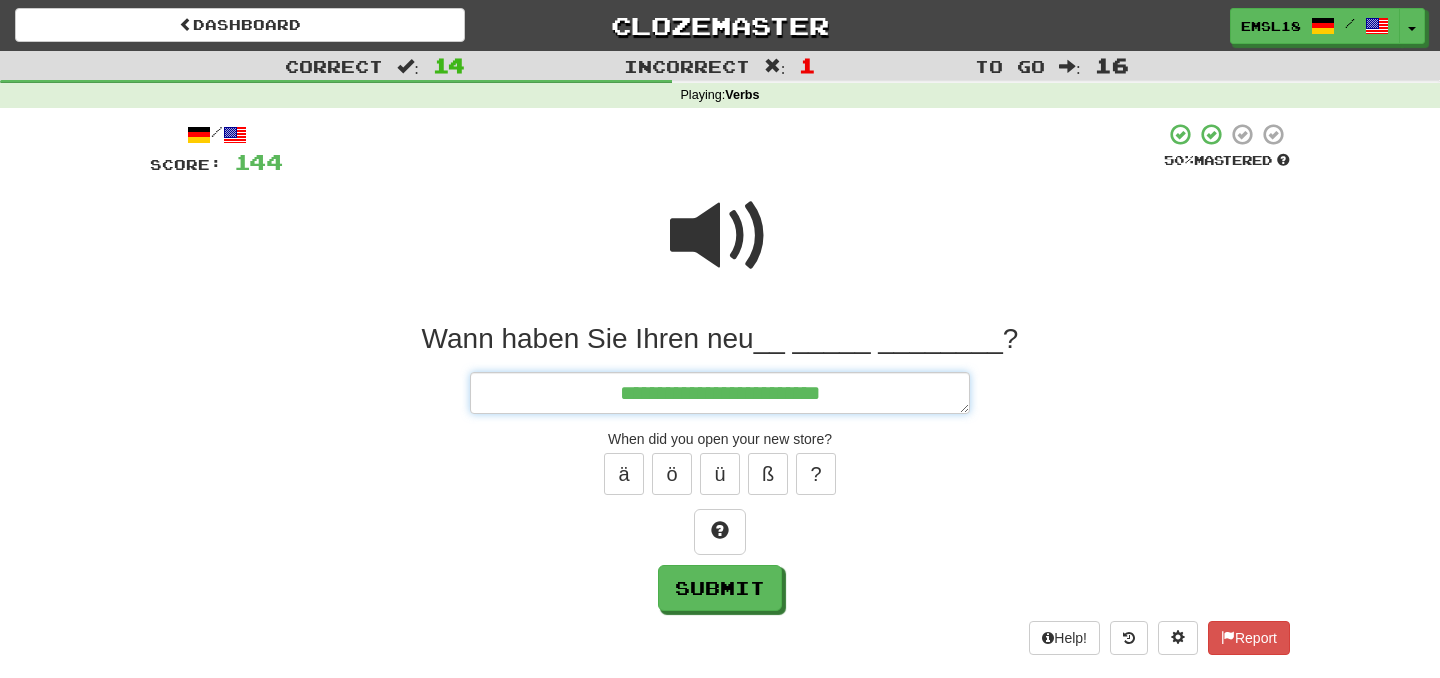 type on "**********" 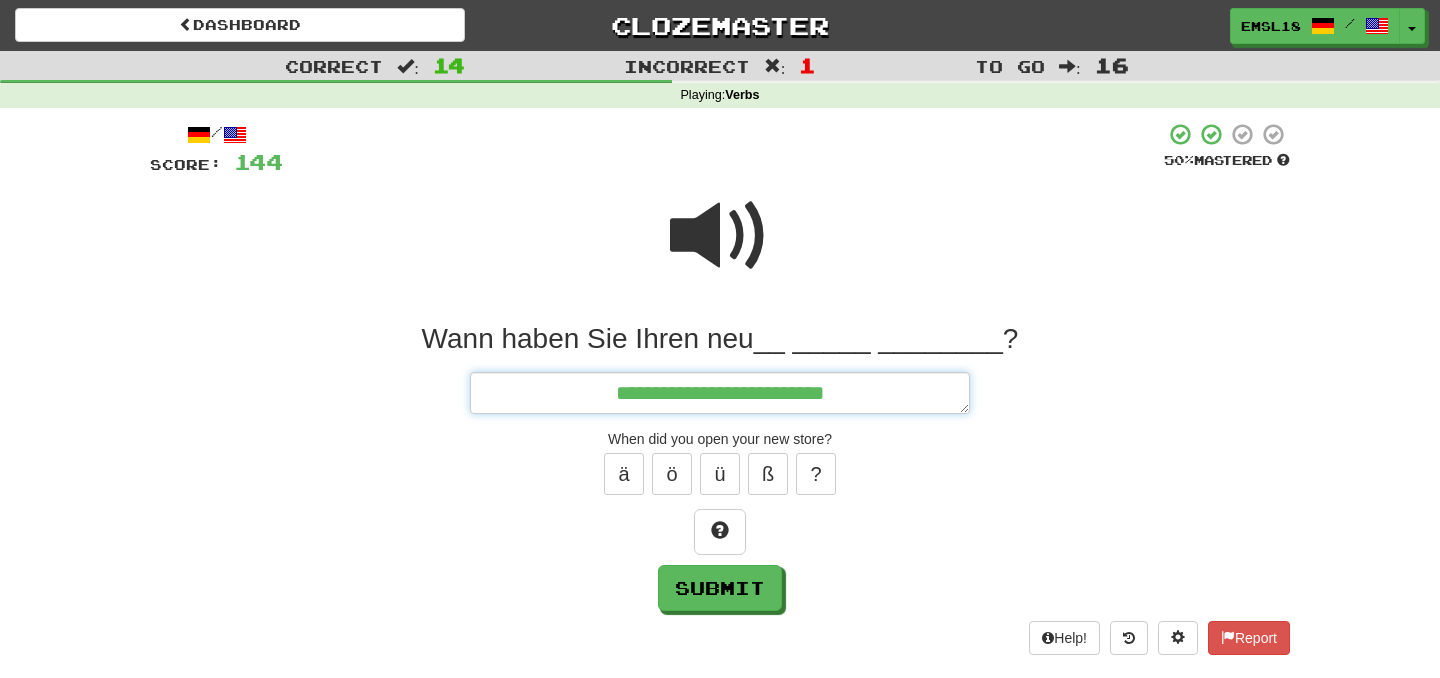 type on "*" 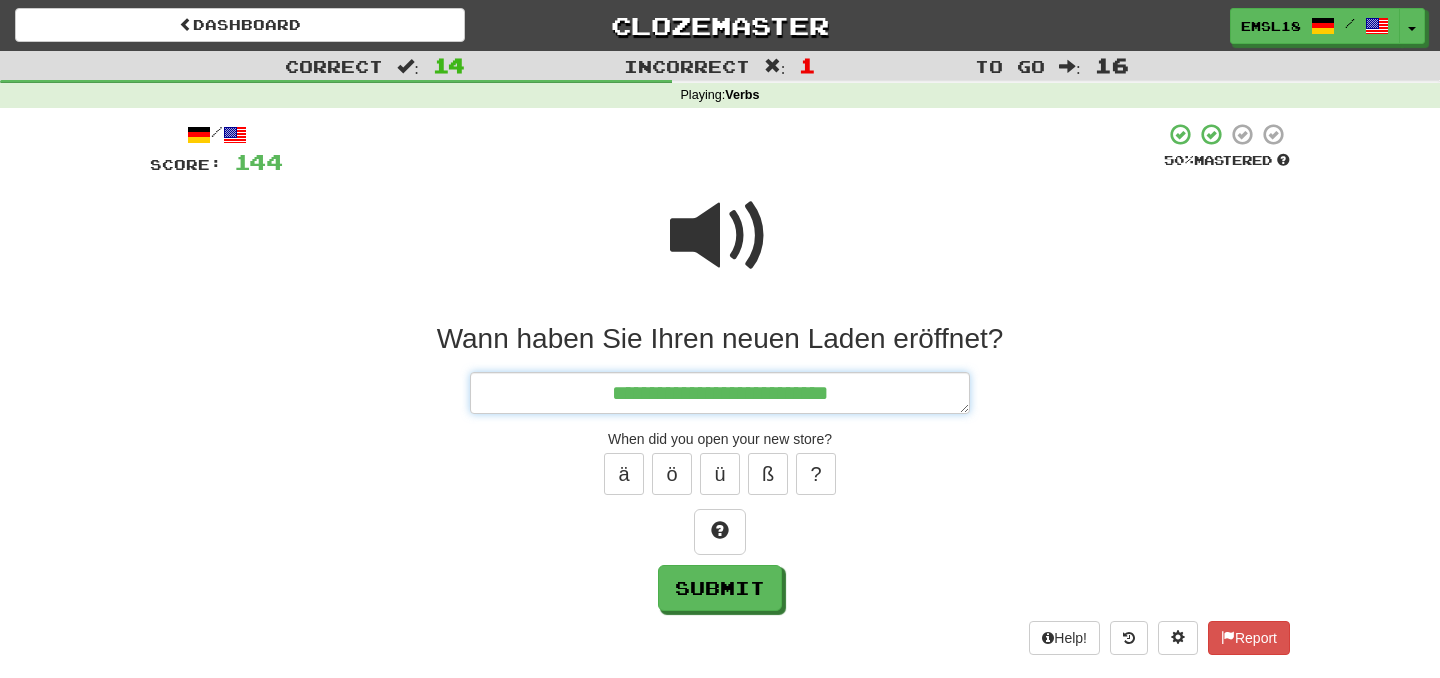 type on "*" 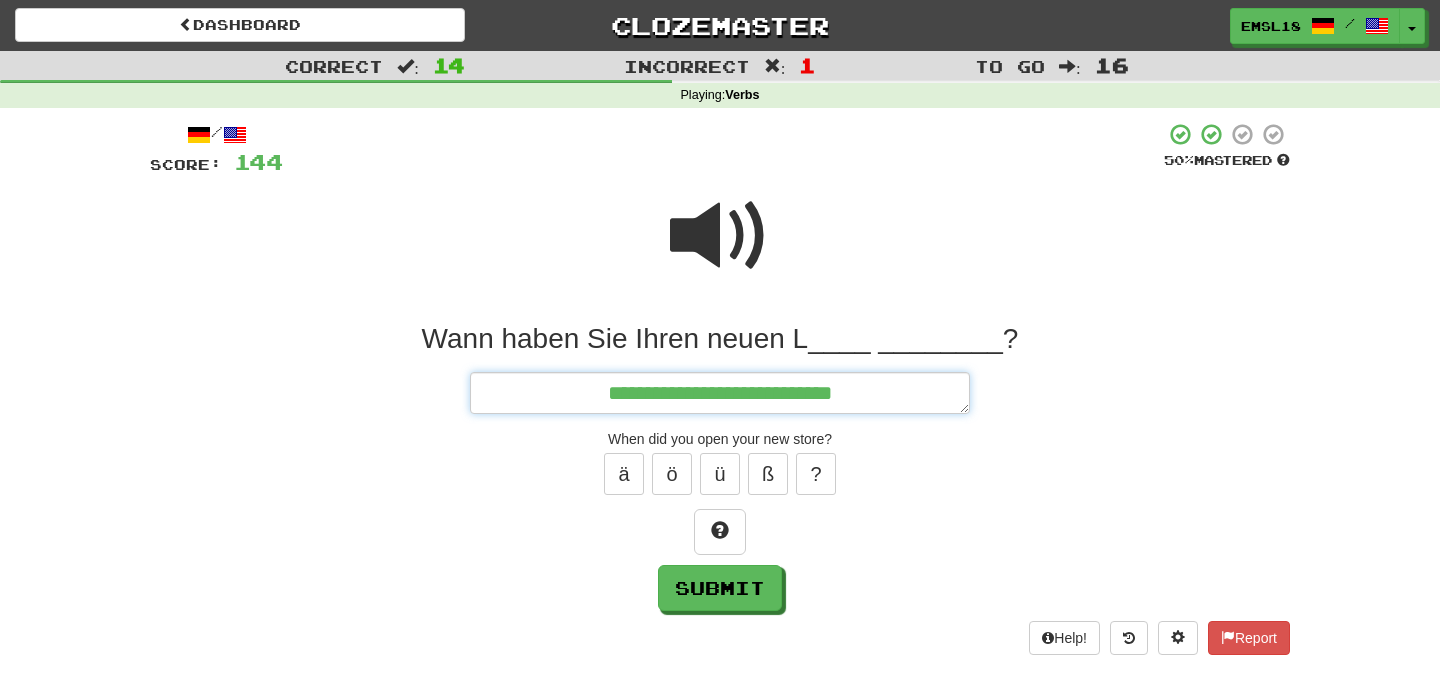 type on "*" 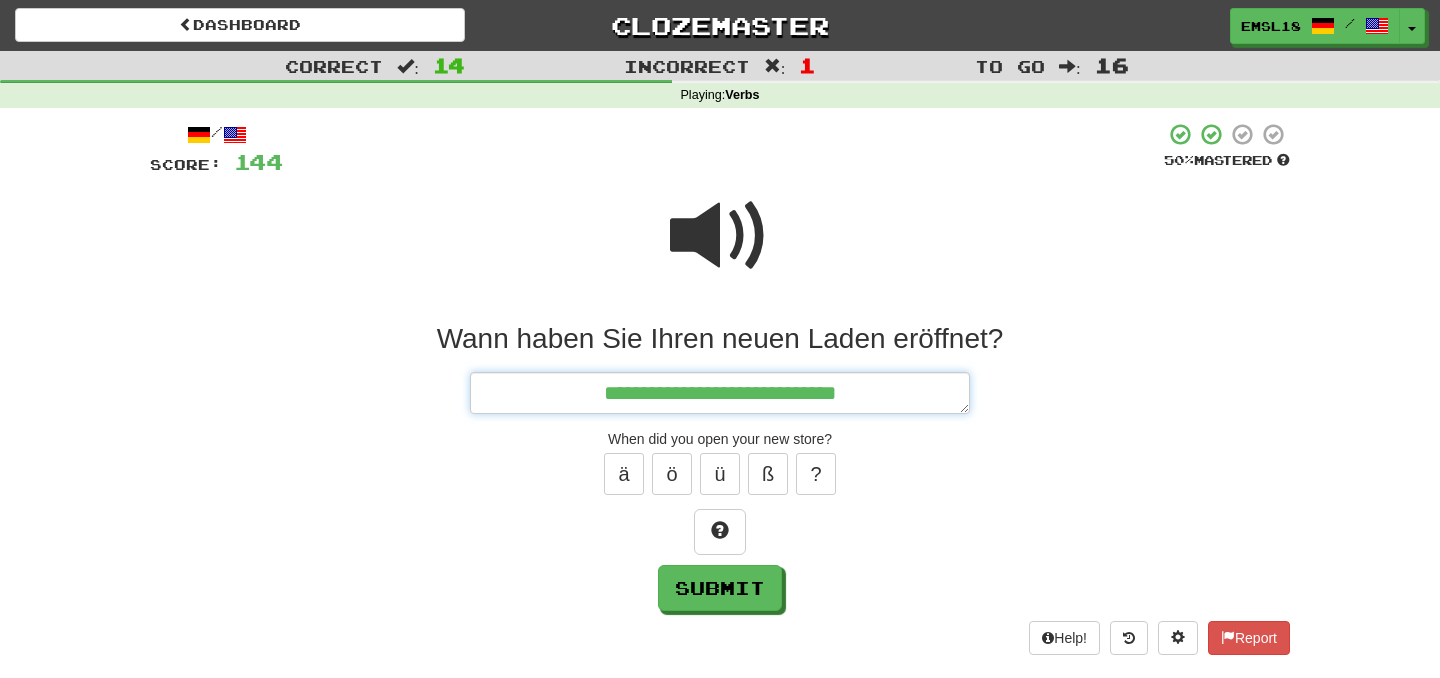 type 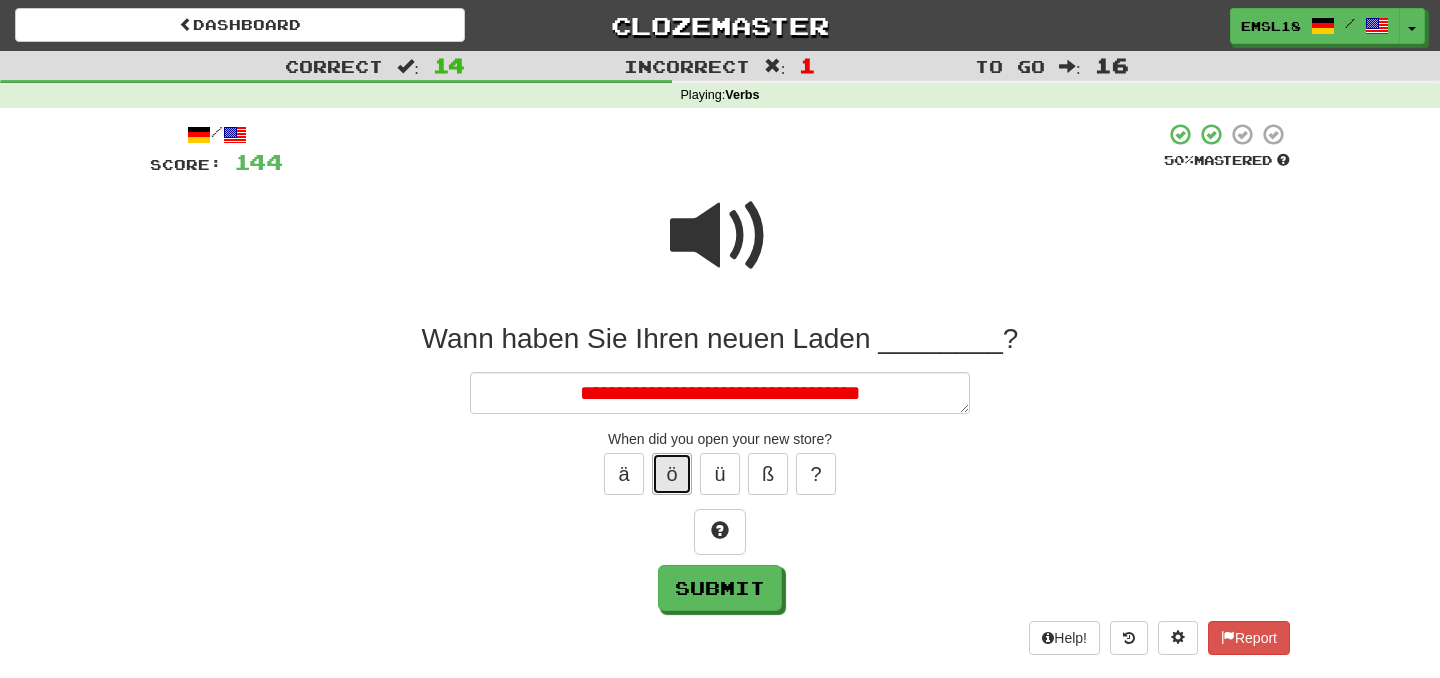 click on "ö" at bounding box center [672, 474] 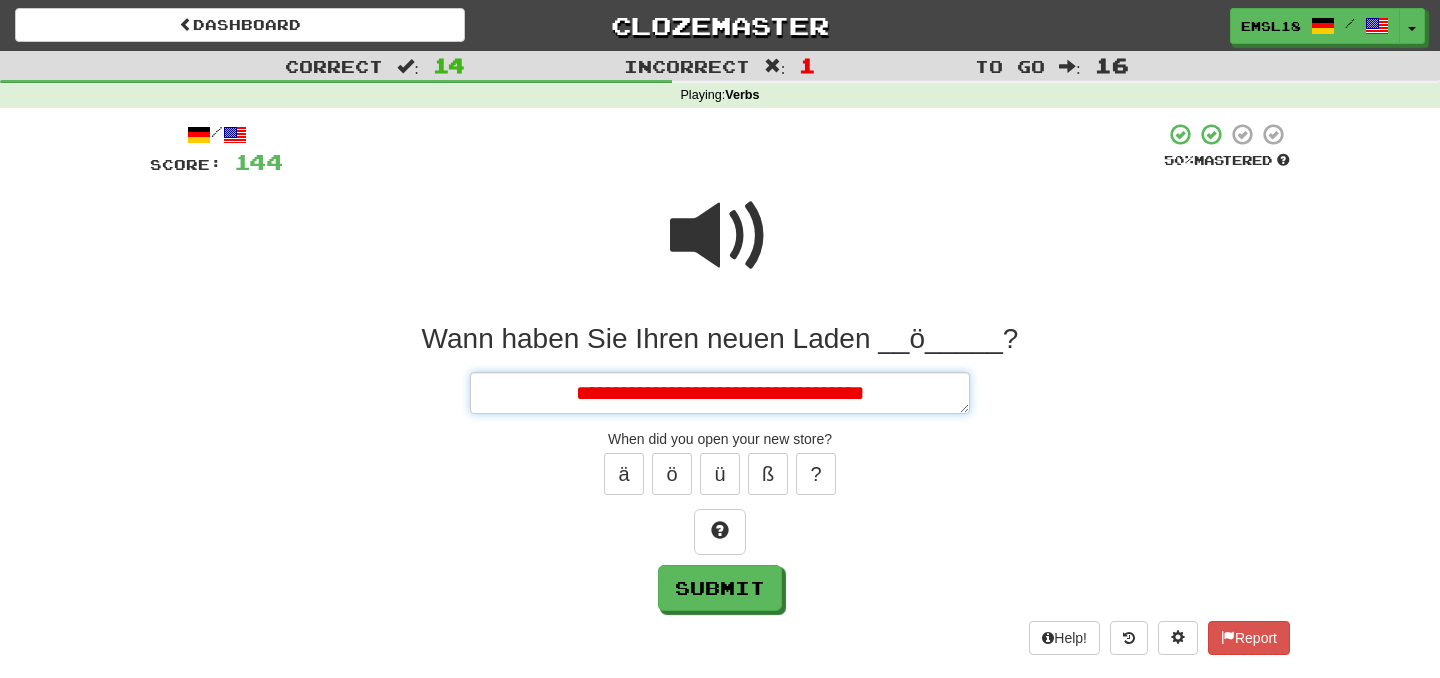 click on "**********" at bounding box center [720, 393] 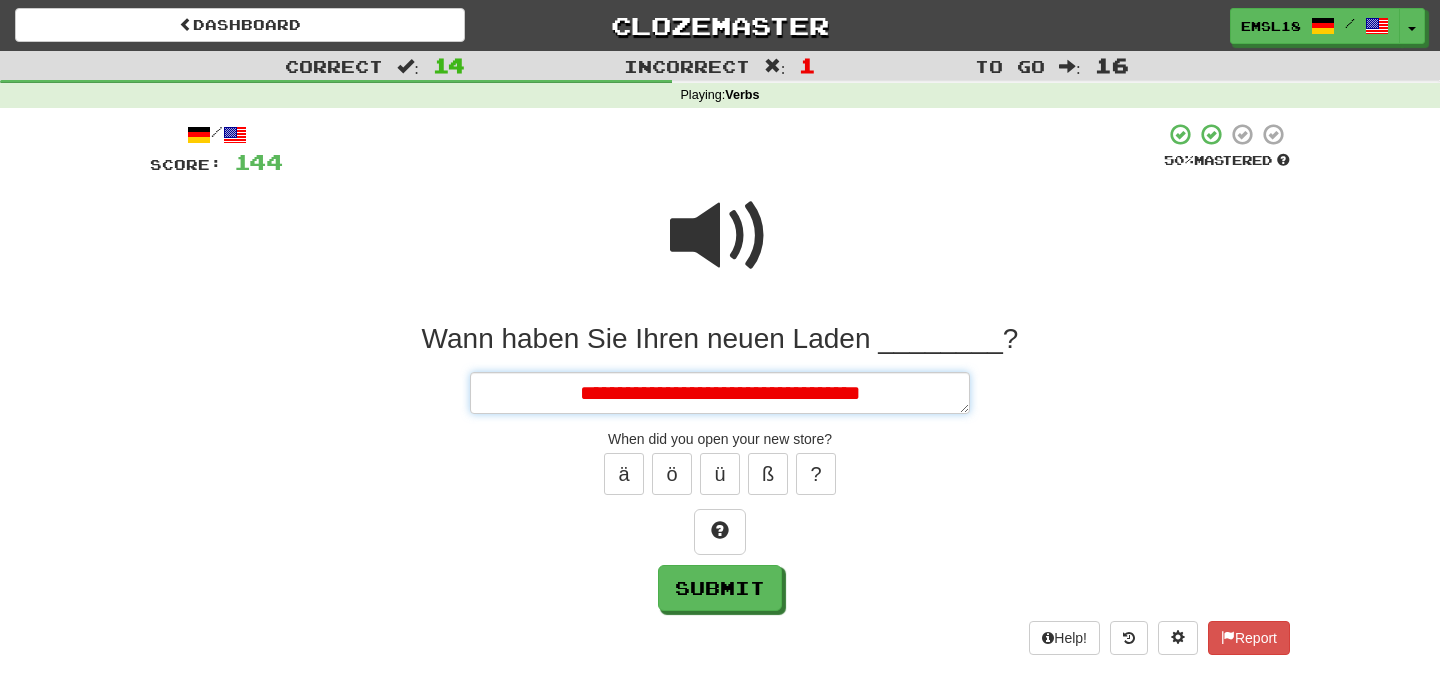 click on "**********" at bounding box center [720, 393] 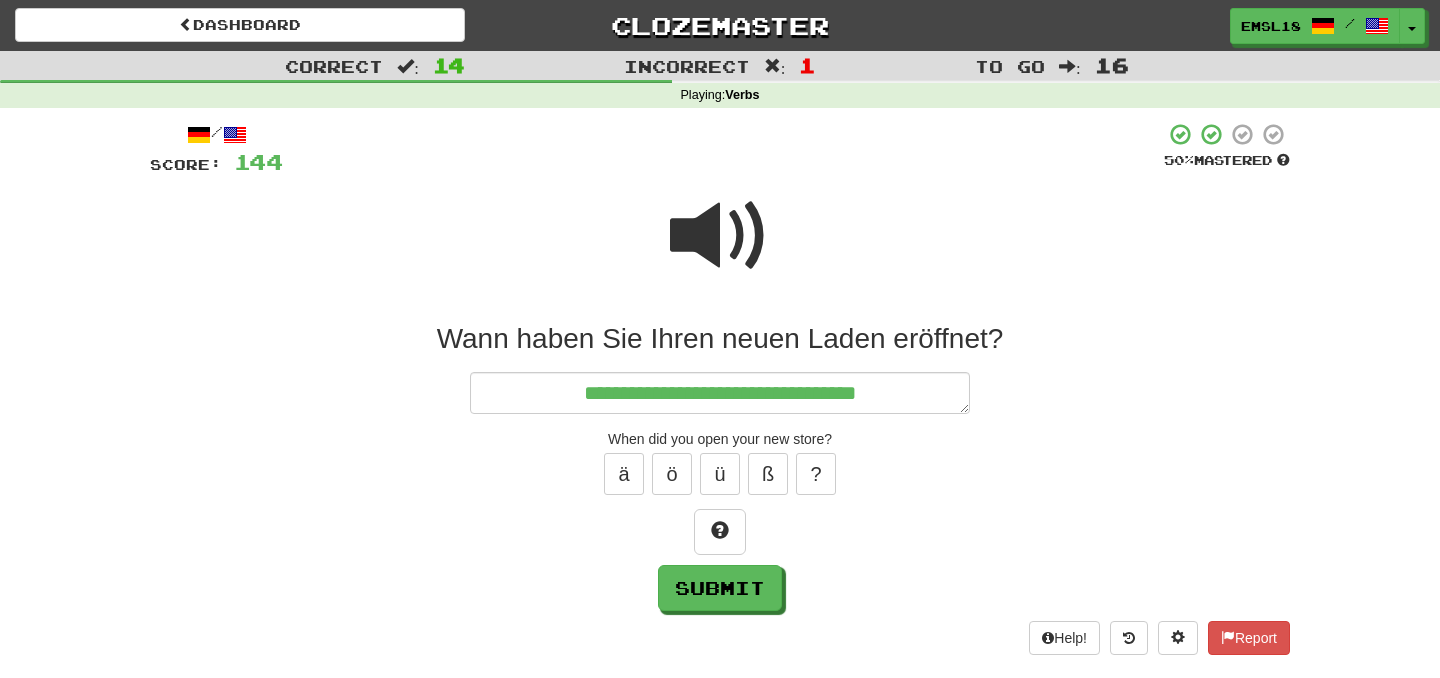 click at bounding box center [720, 236] 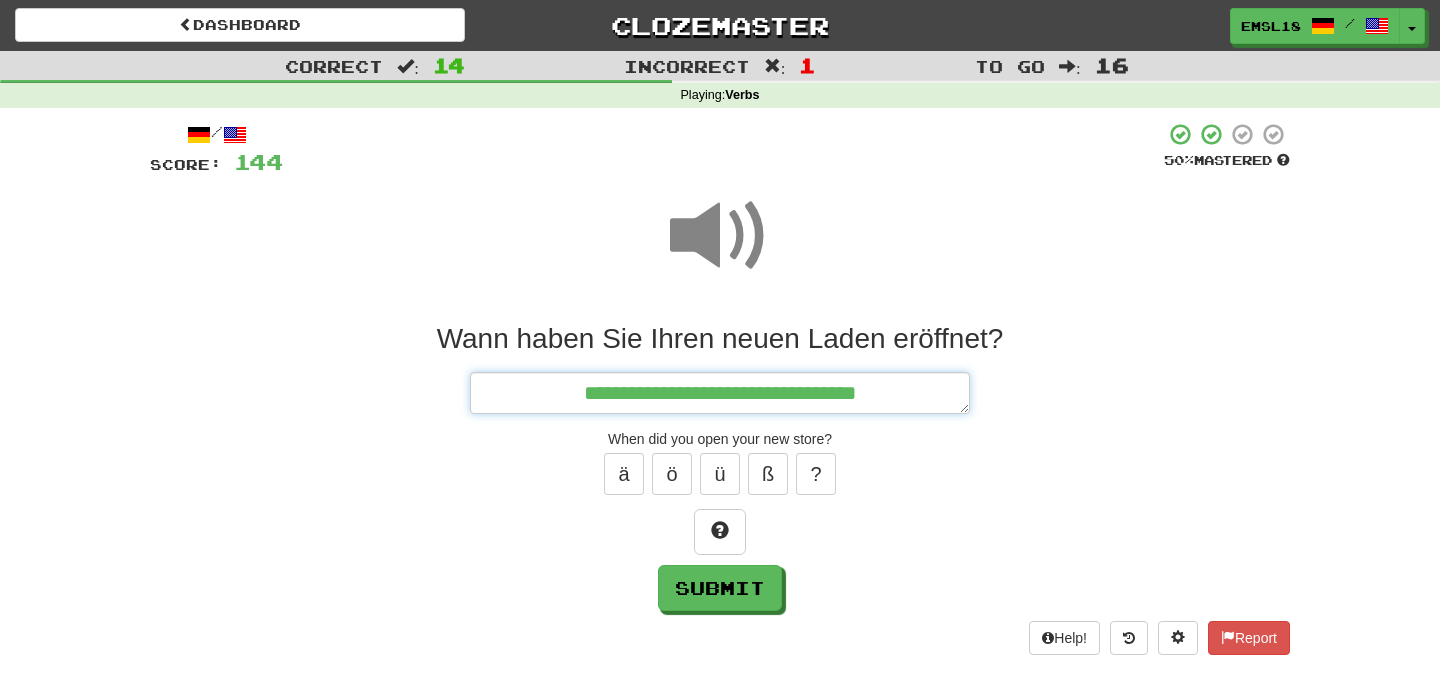 click on "**********" at bounding box center (720, 393) 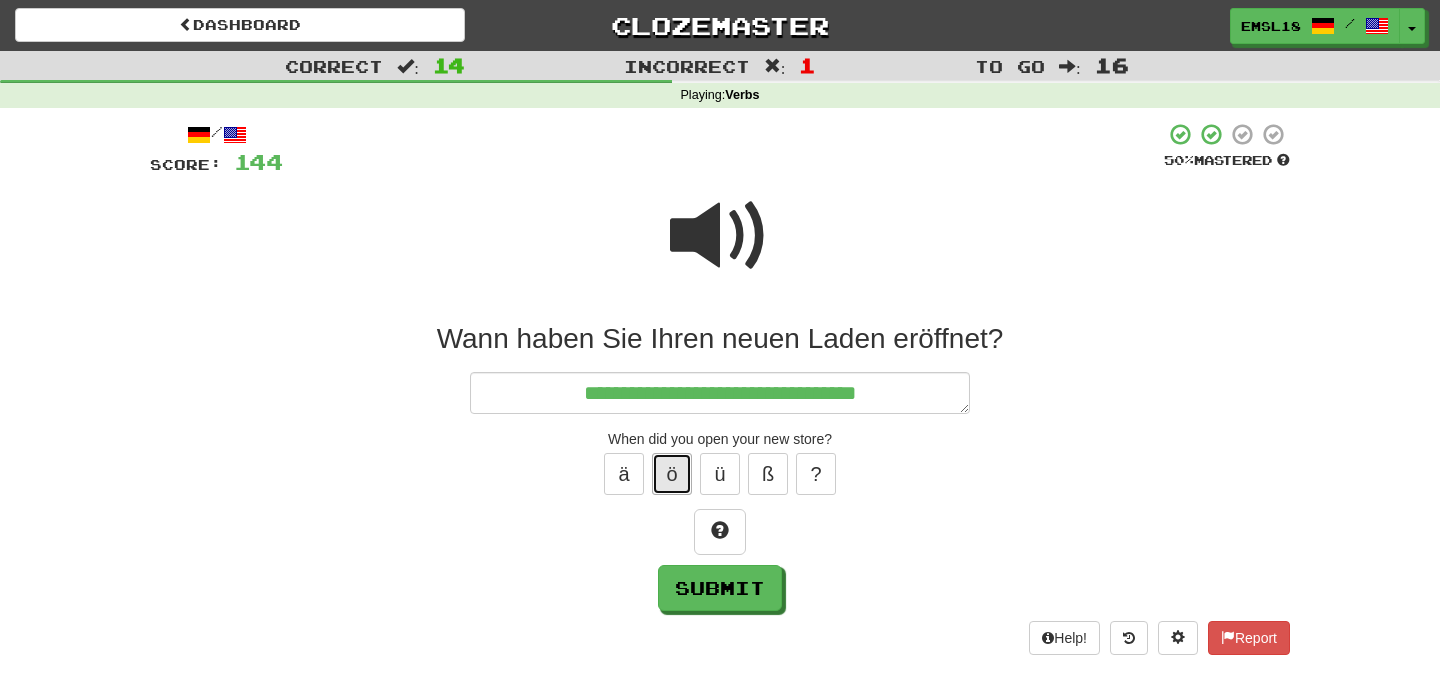 click on "ö" at bounding box center (672, 474) 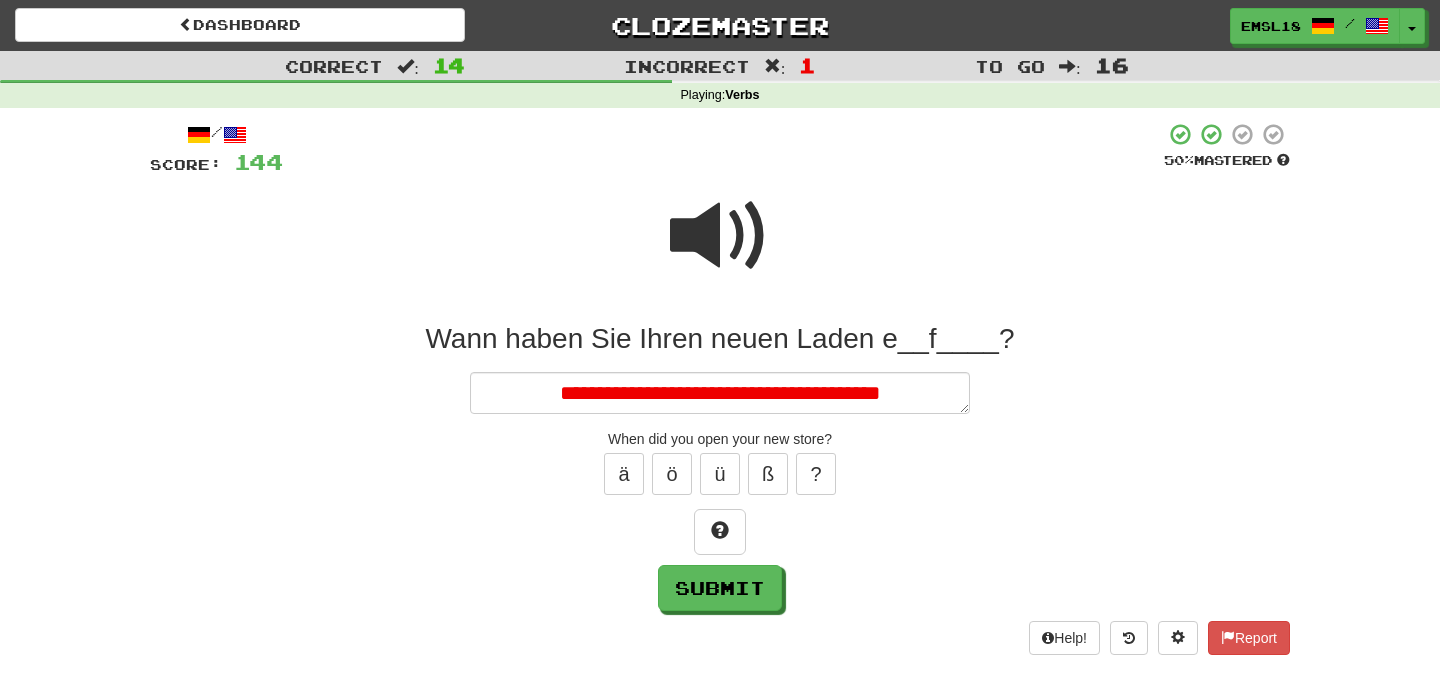 click at bounding box center [720, 532] 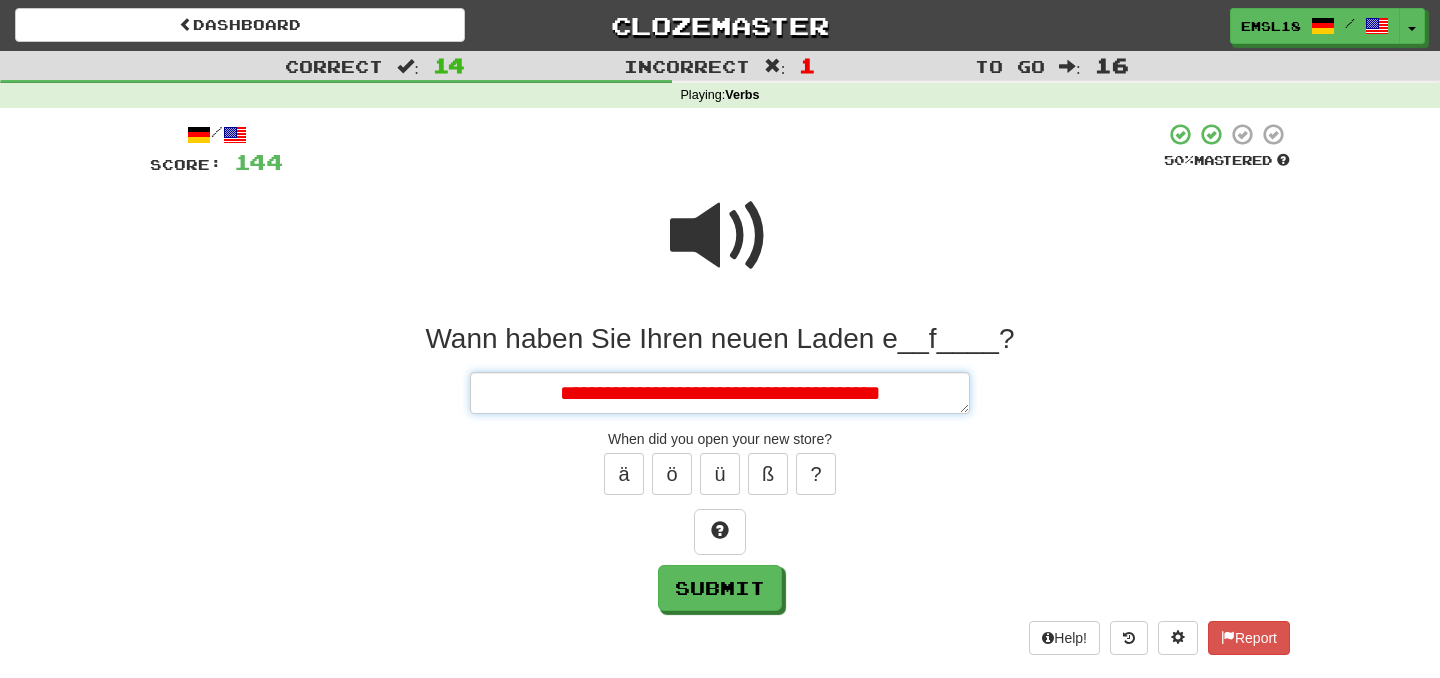 click on "**********" at bounding box center (720, 393) 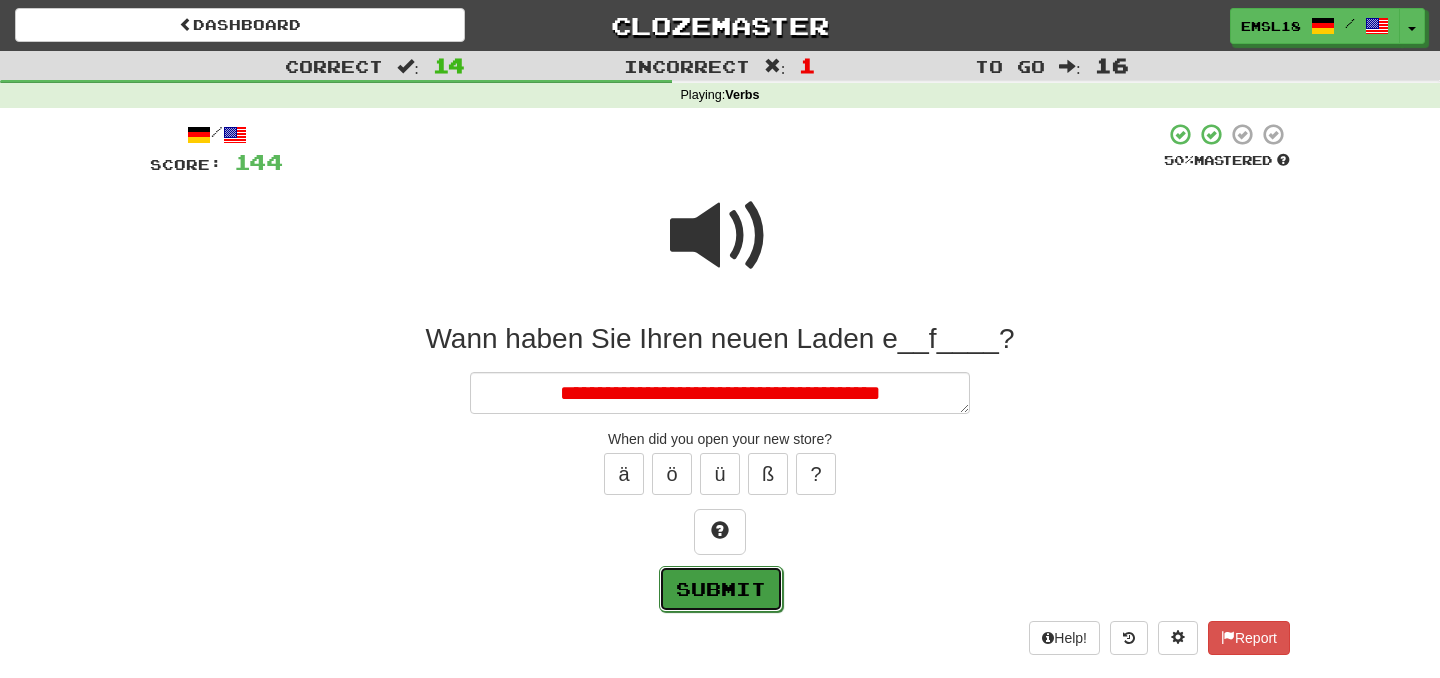 click on "Submit" at bounding box center [721, 589] 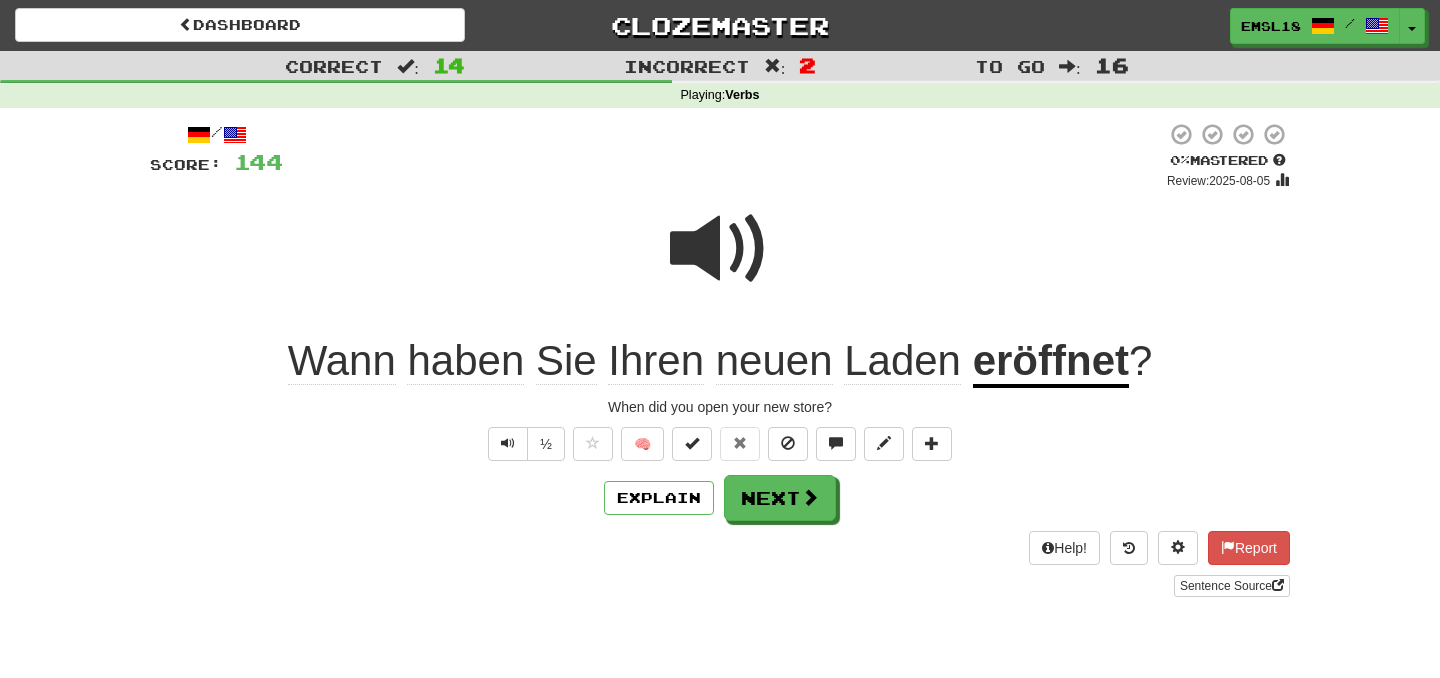 click on "eröffnet" at bounding box center [1051, 362] 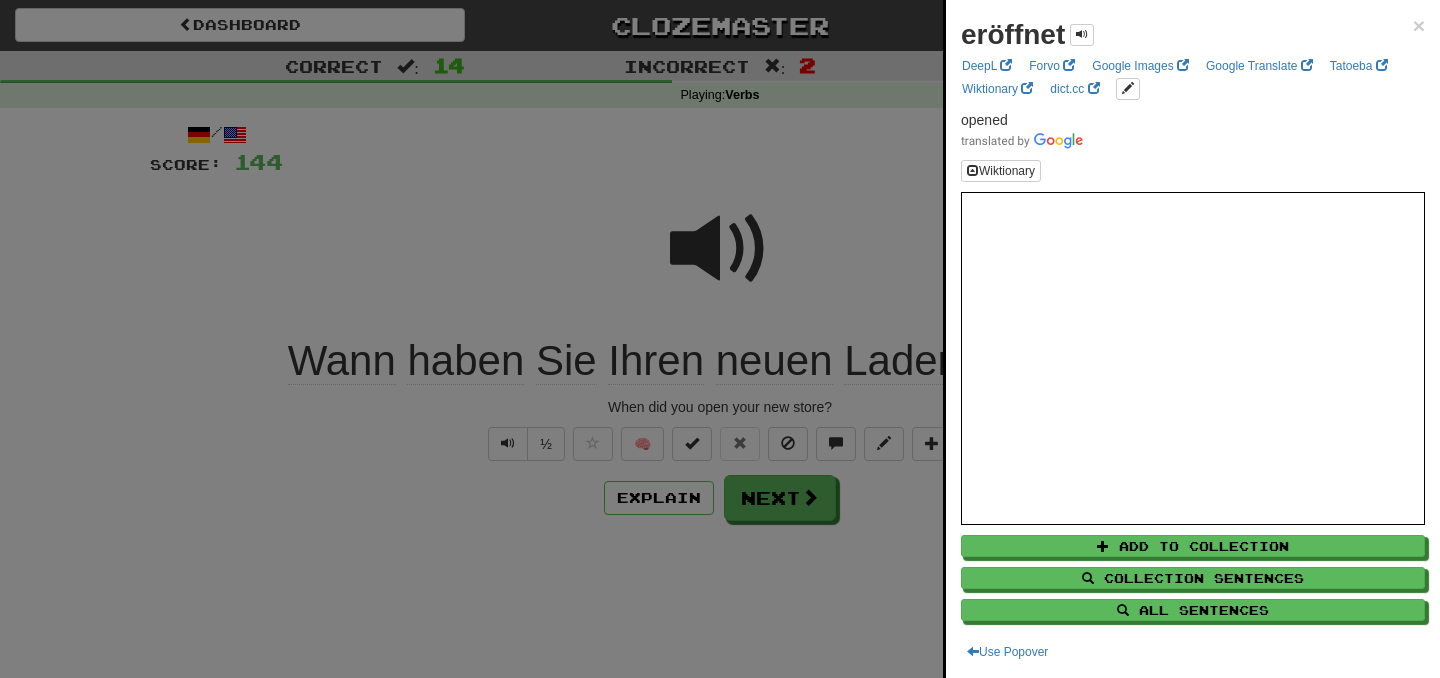 click on "eröffnet × DeepL   Forvo   Google Images   Google Translate   Tatoeba   Wiktionary   dict.cc   opened  Wiktionary   Add to Collection   Collection Sentences   All Sentences  Use Popover" at bounding box center [1193, 339] 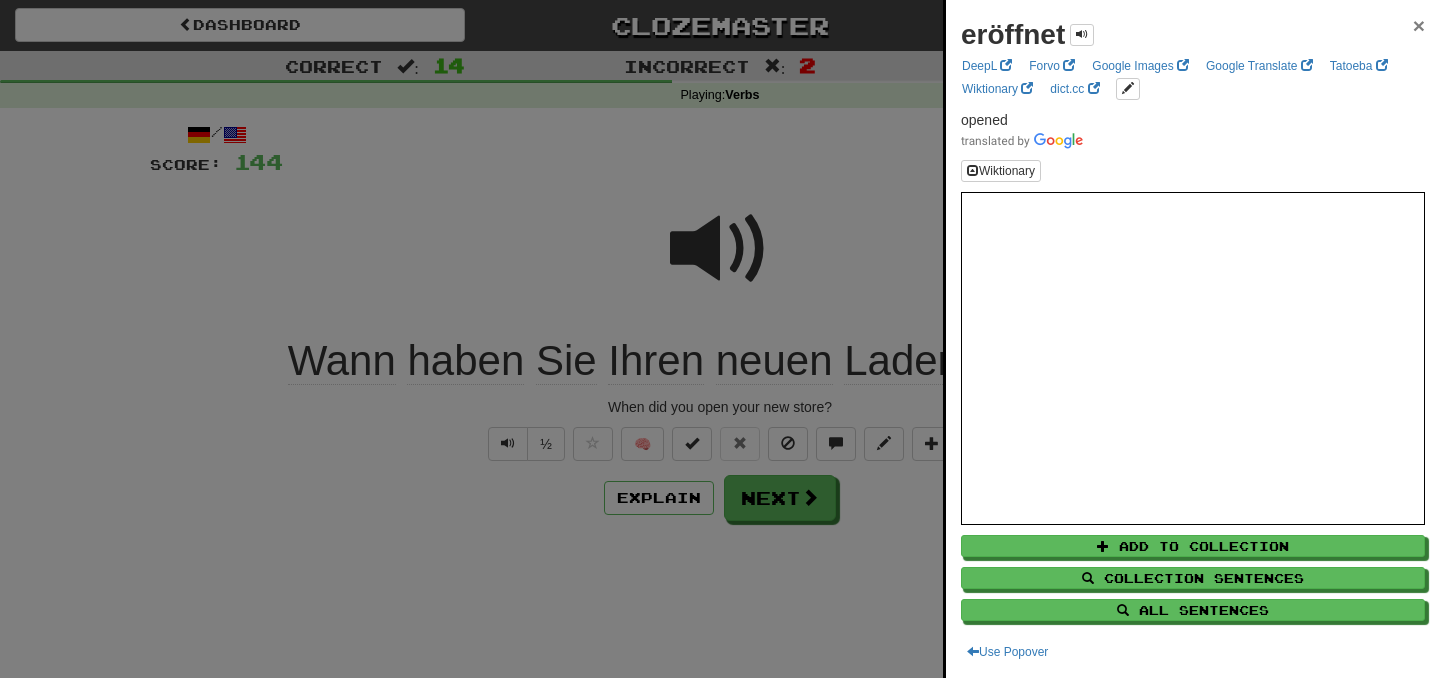 click on "×" at bounding box center (1419, 25) 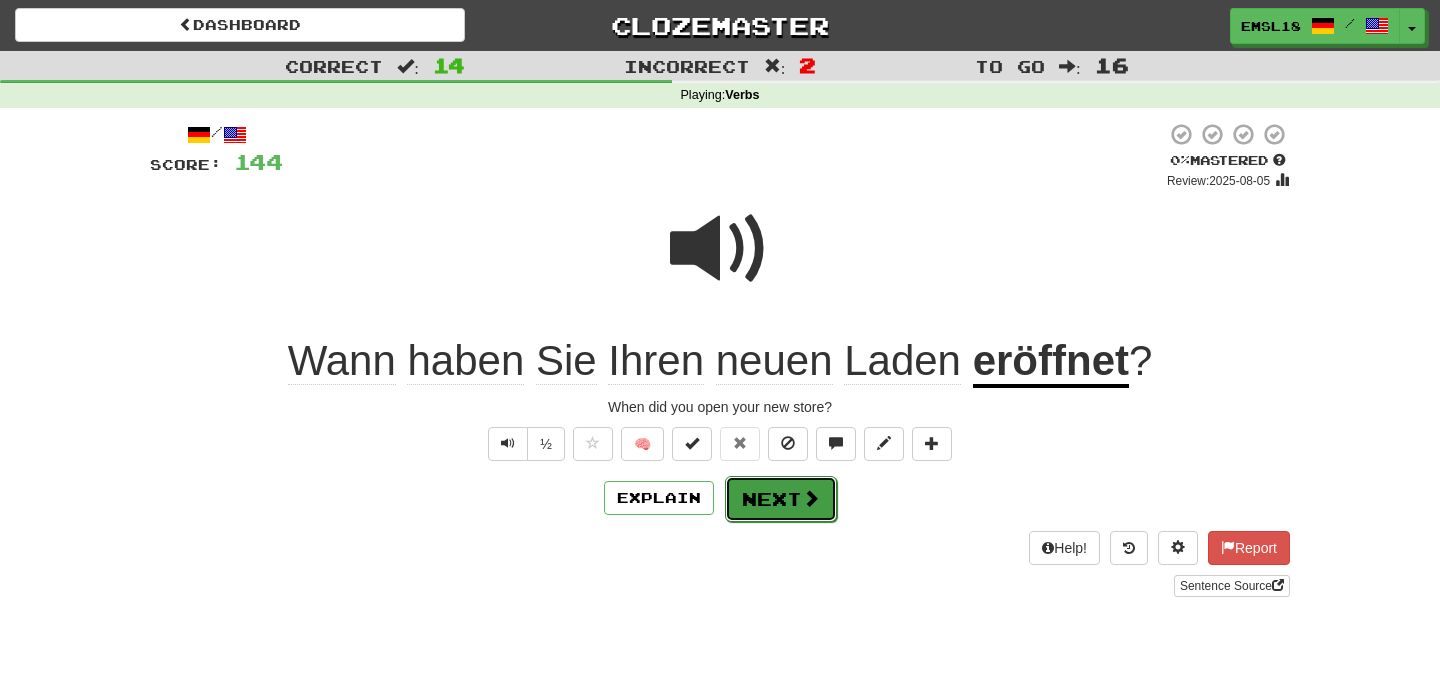click at bounding box center [811, 498] 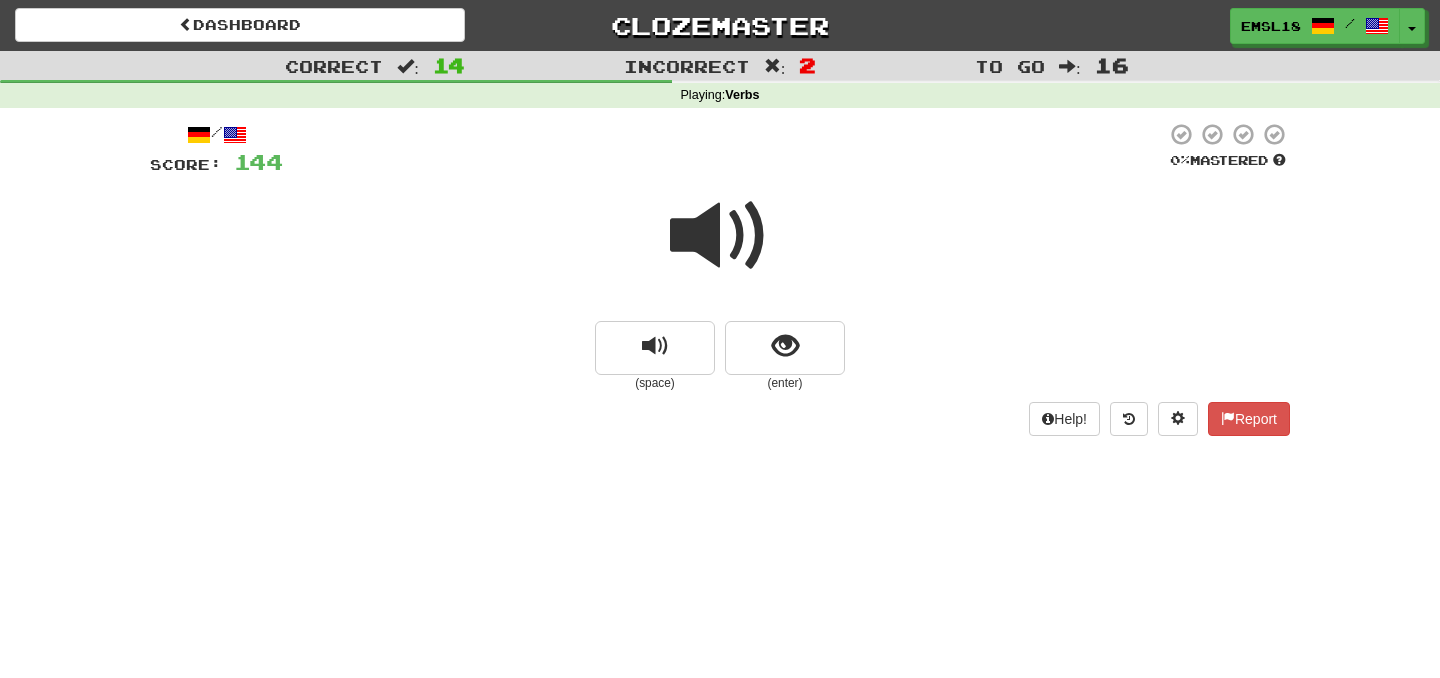 click at bounding box center [720, 236] 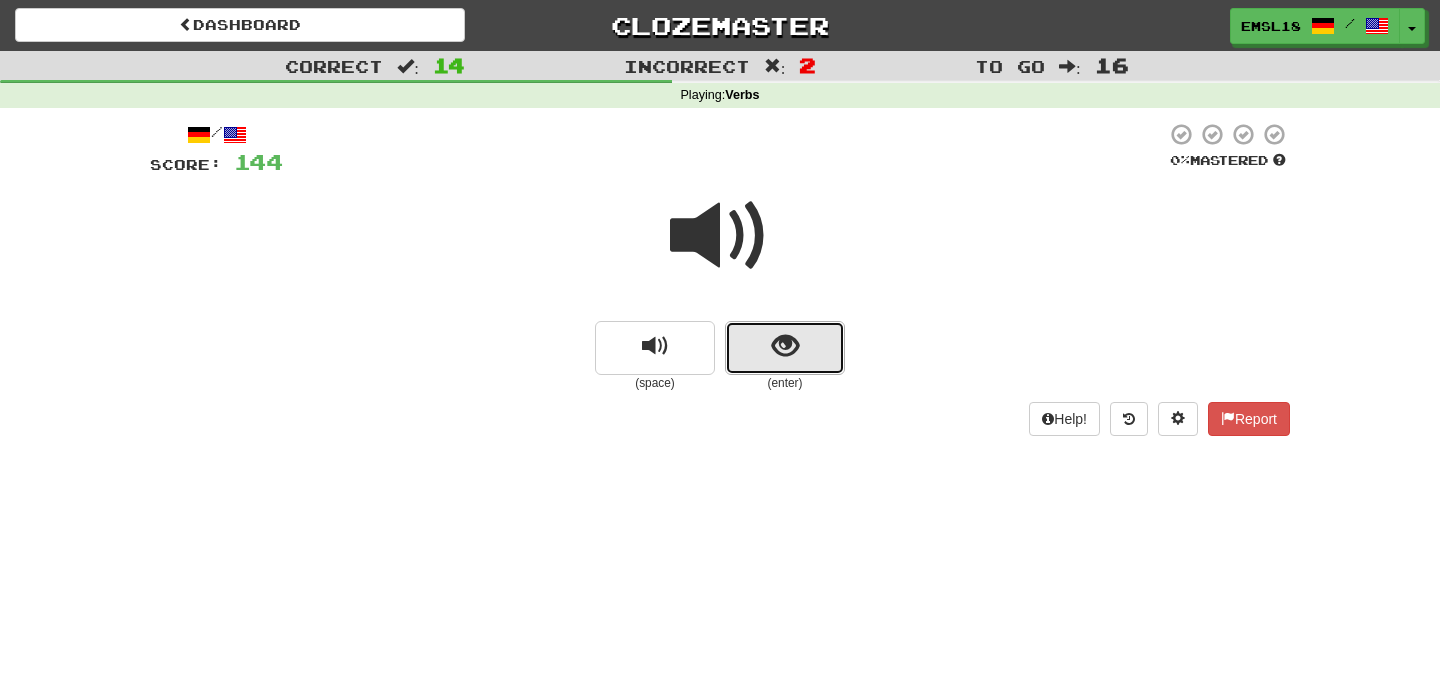 click at bounding box center (785, 346) 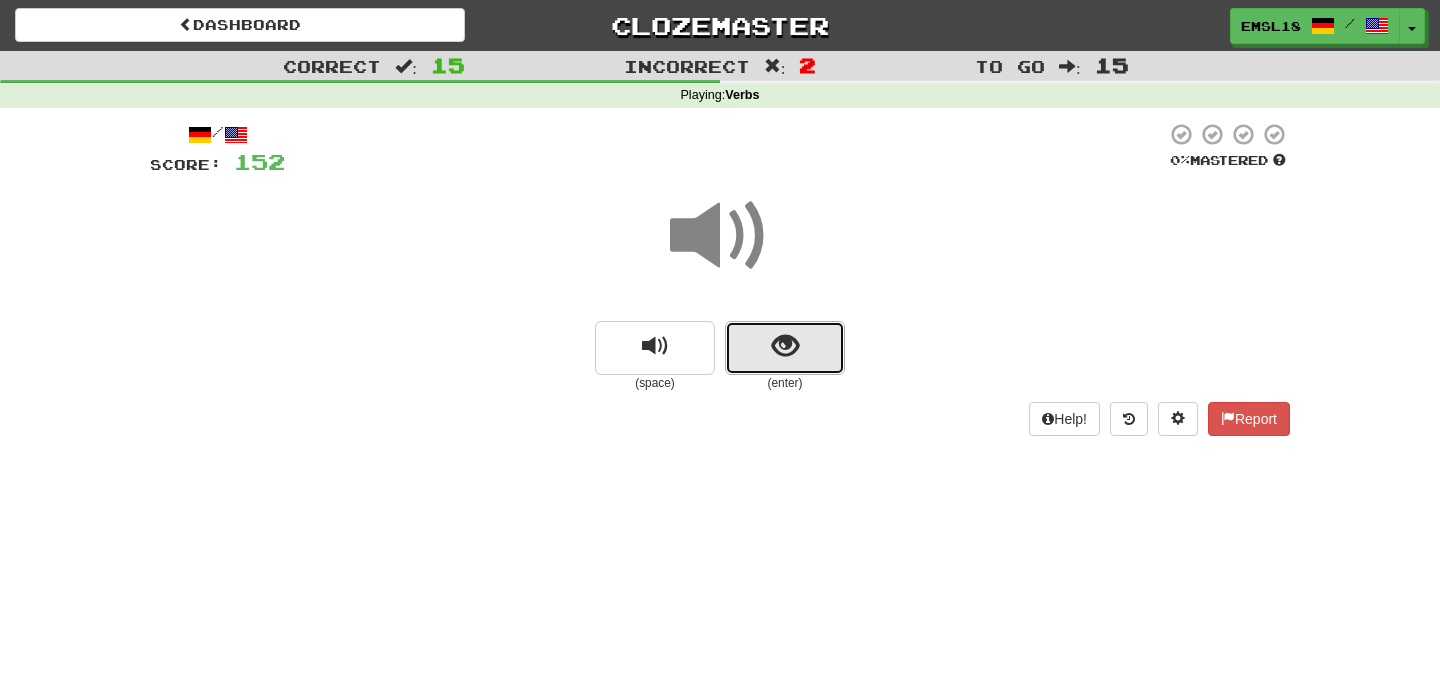 click at bounding box center (785, 348) 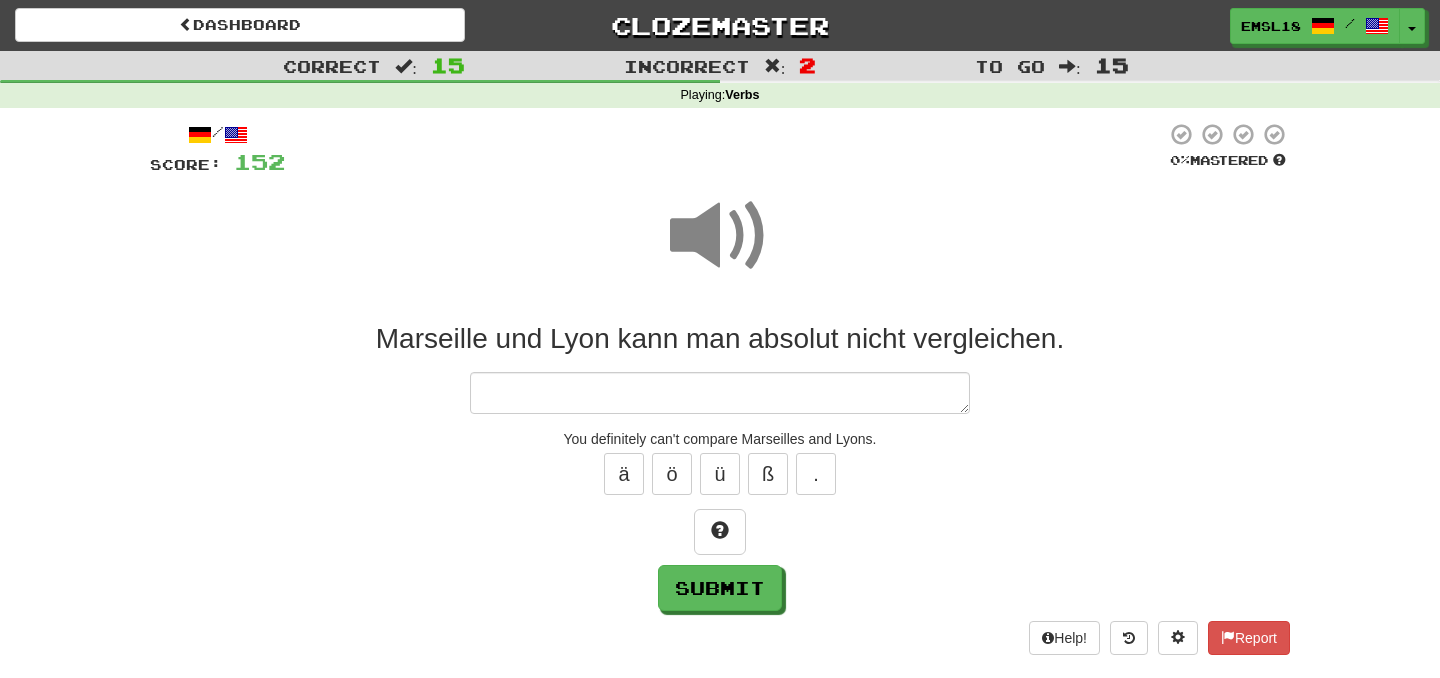 click at bounding box center (720, 393) 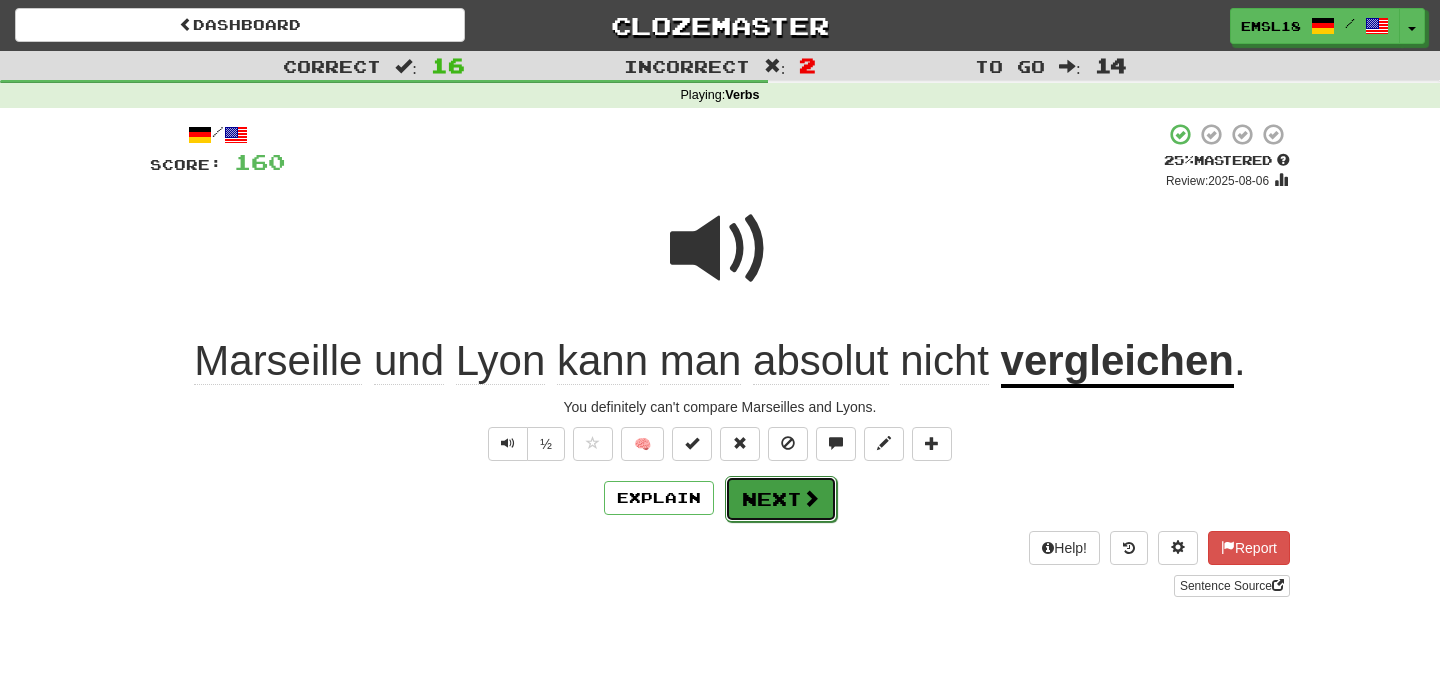 click on "Next" at bounding box center [781, 499] 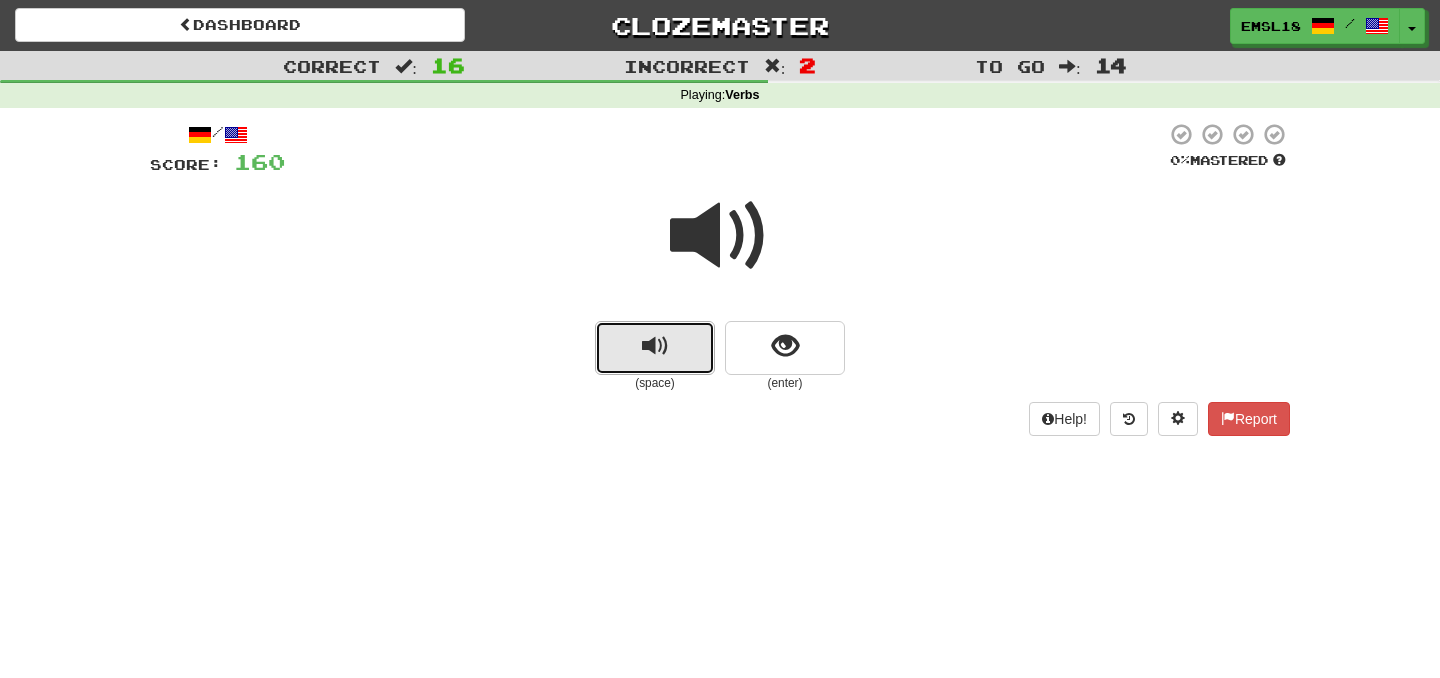 click at bounding box center [655, 348] 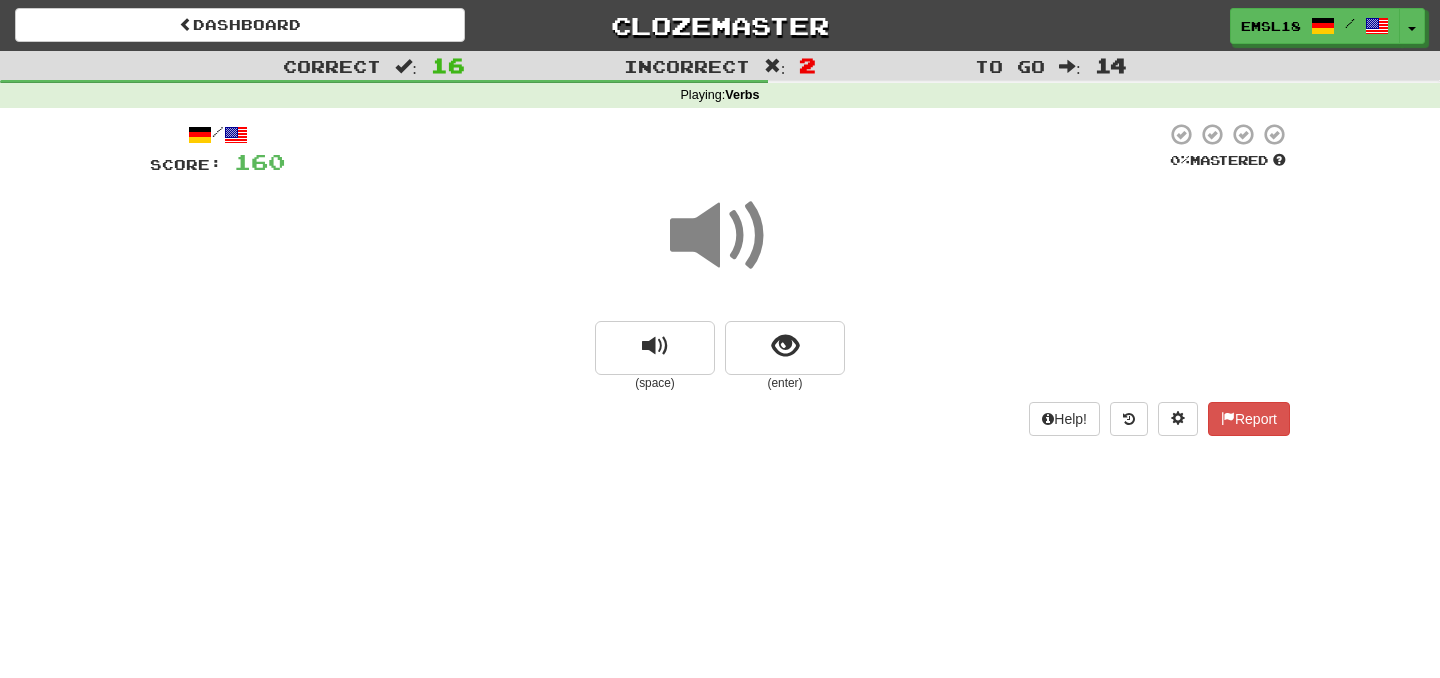 click at bounding box center (720, 249) 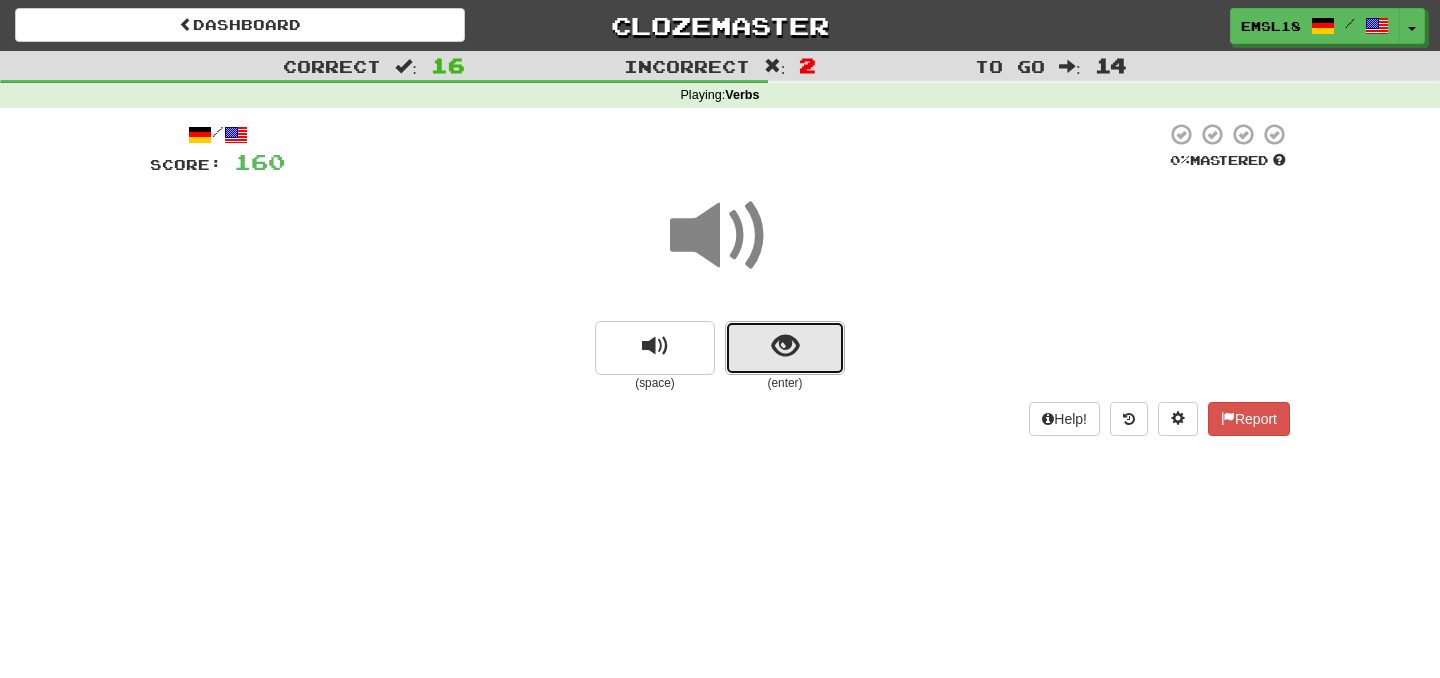 click at bounding box center (785, 346) 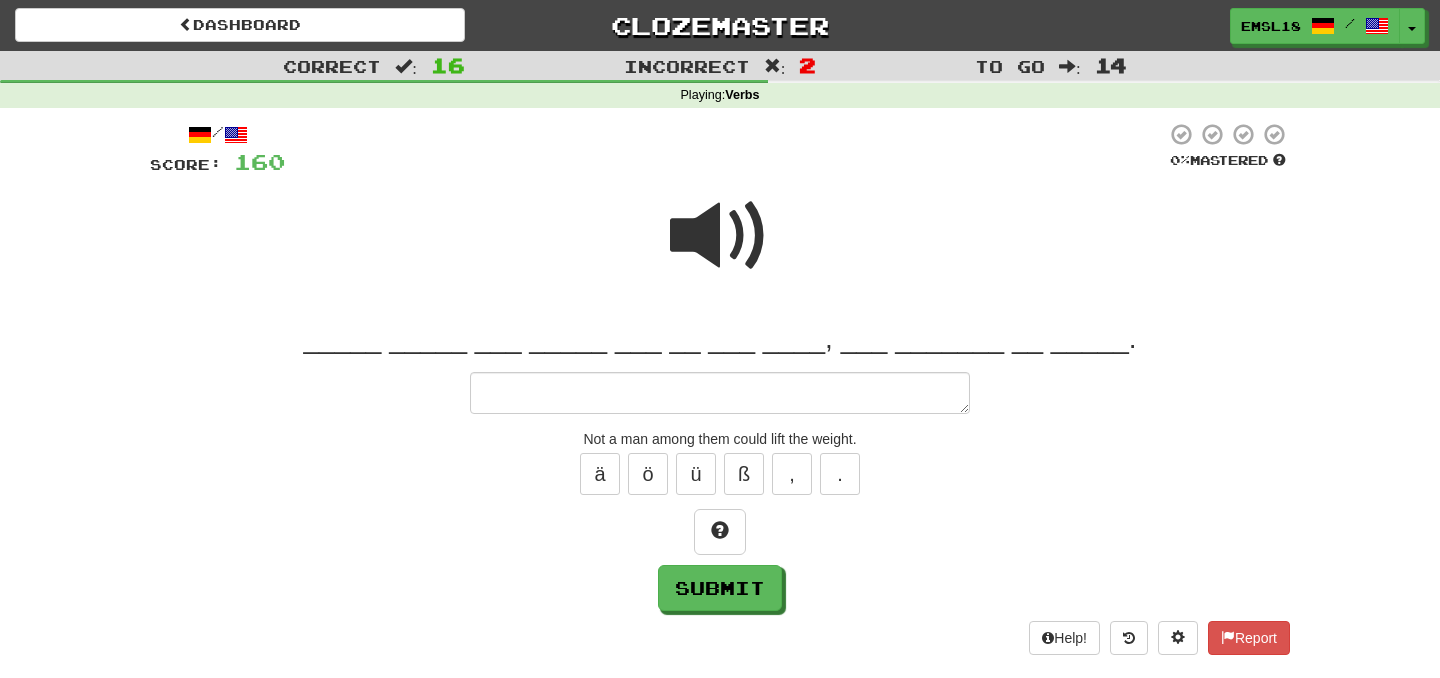 click at bounding box center [720, 236] 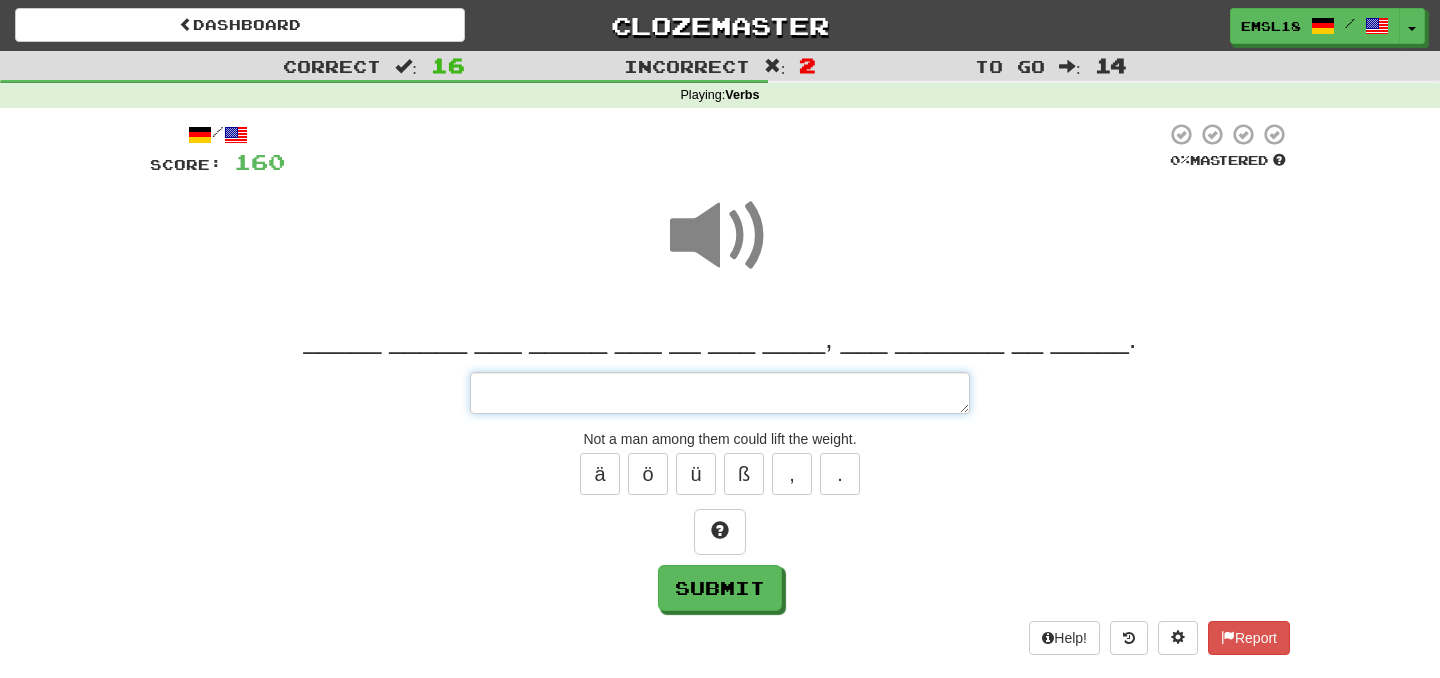 click at bounding box center (720, 393) 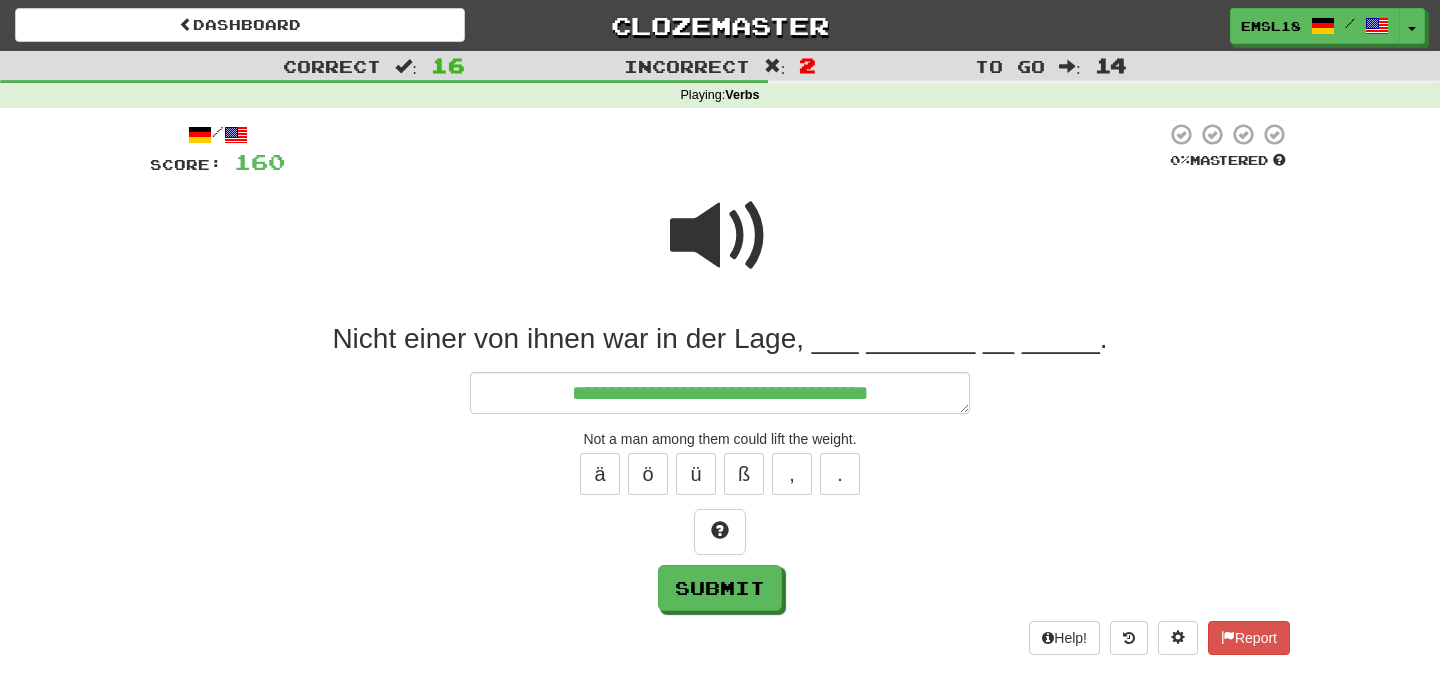 click at bounding box center (720, 236) 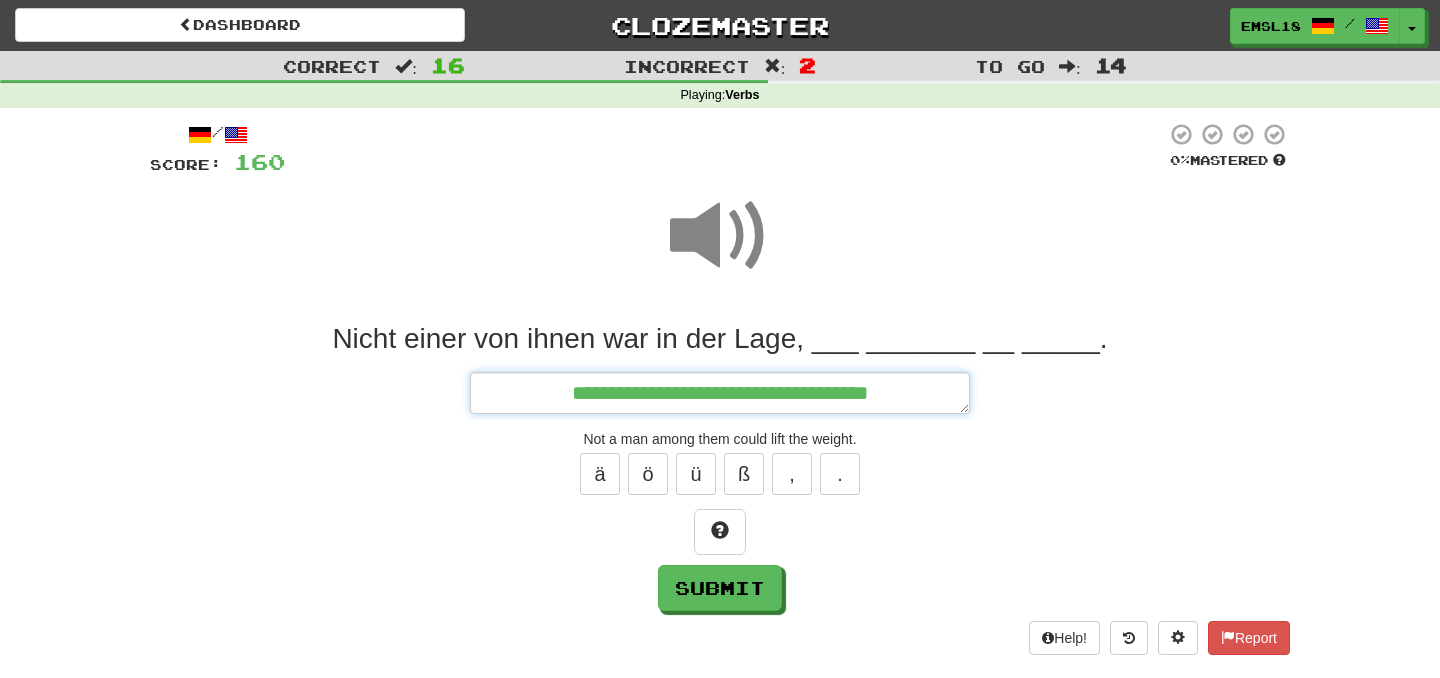 click on "**********" at bounding box center (720, 393) 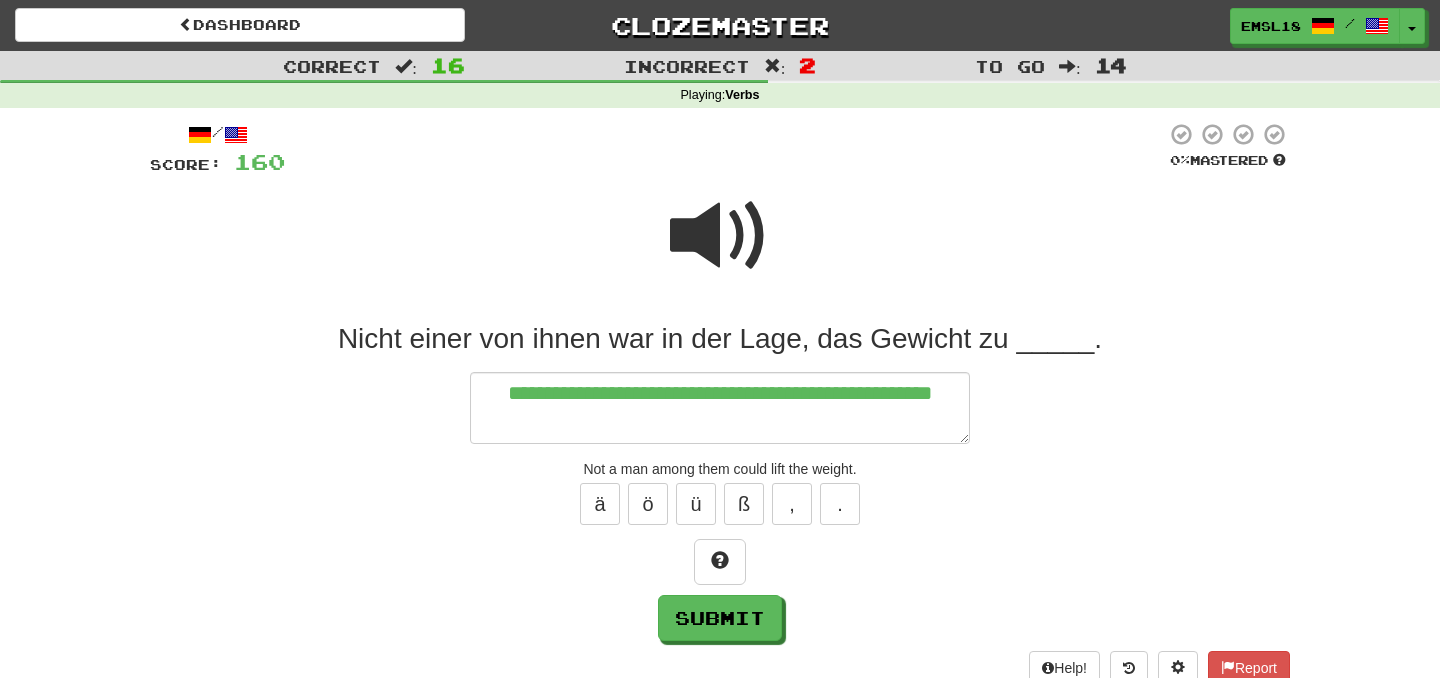 click at bounding box center [720, 236] 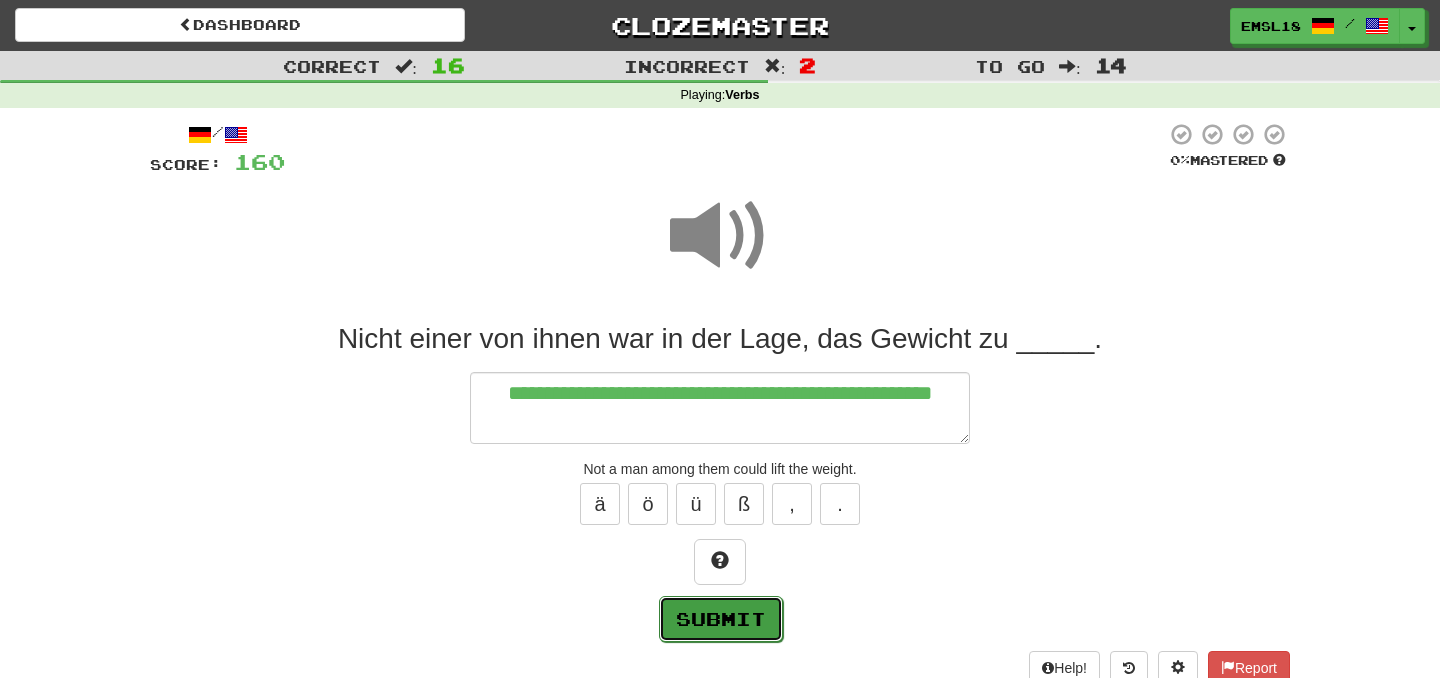 click on "Submit" at bounding box center (721, 619) 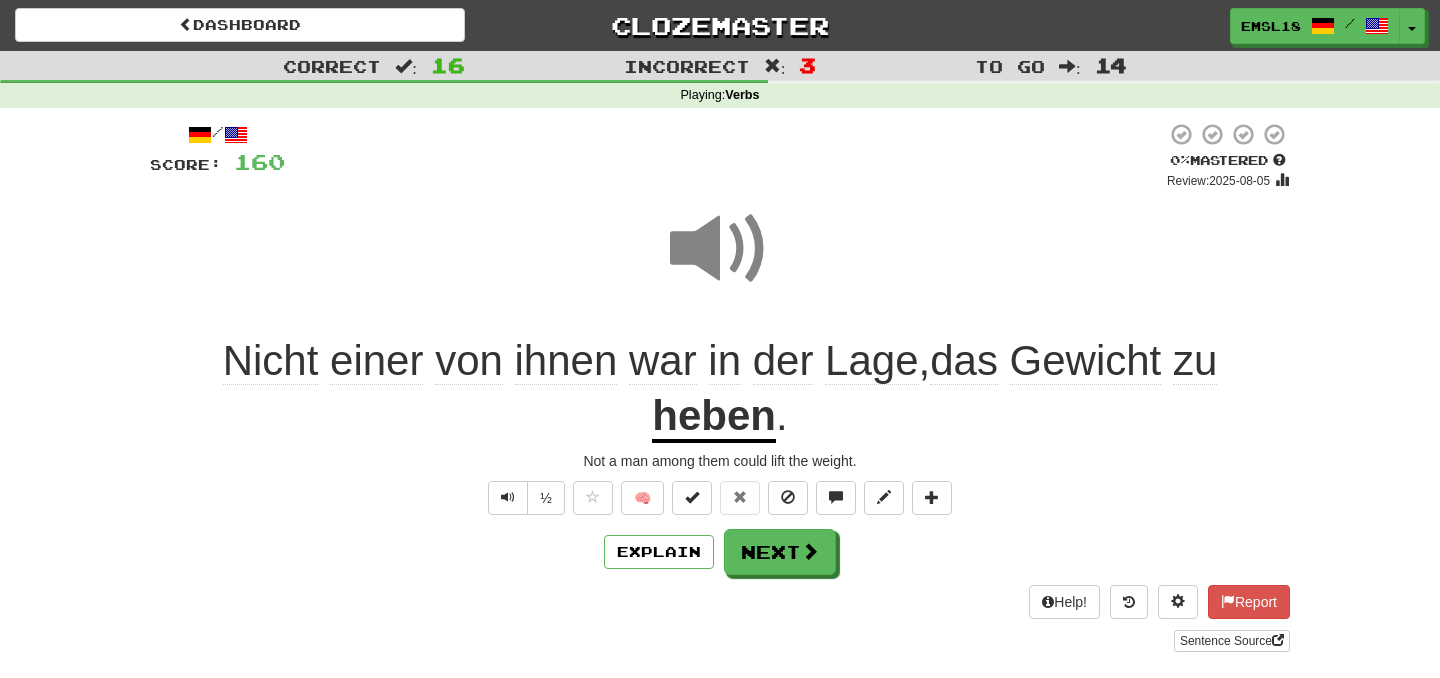 click on "heben" at bounding box center [714, 417] 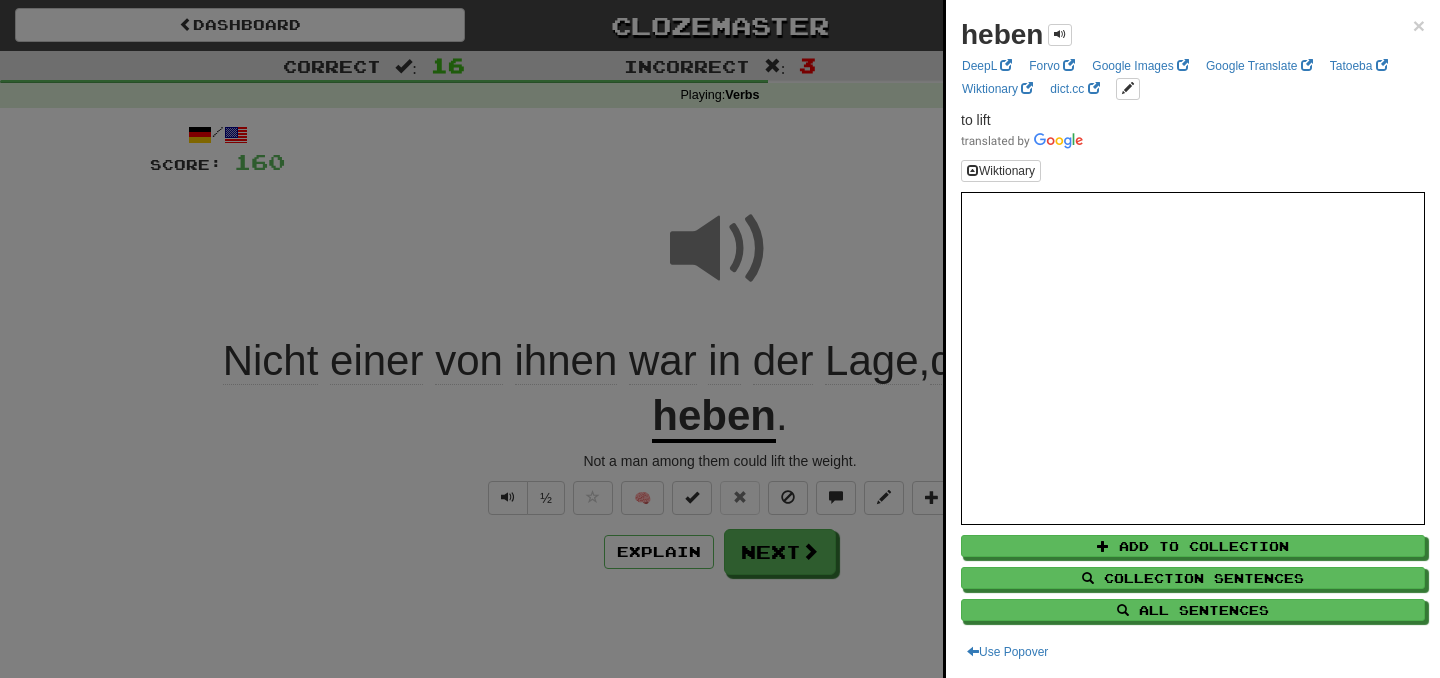 scroll, scrollTop: 188, scrollLeft: 0, axis: vertical 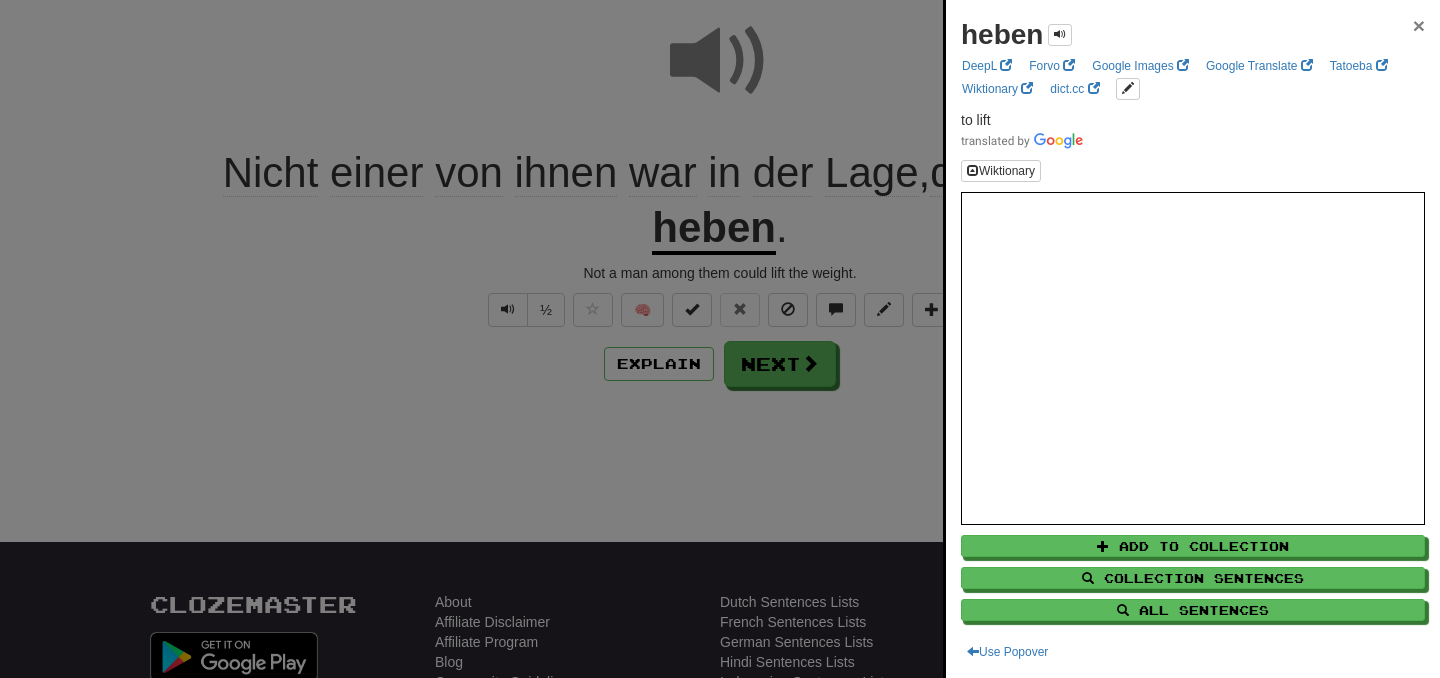 click on "×" at bounding box center (1419, 25) 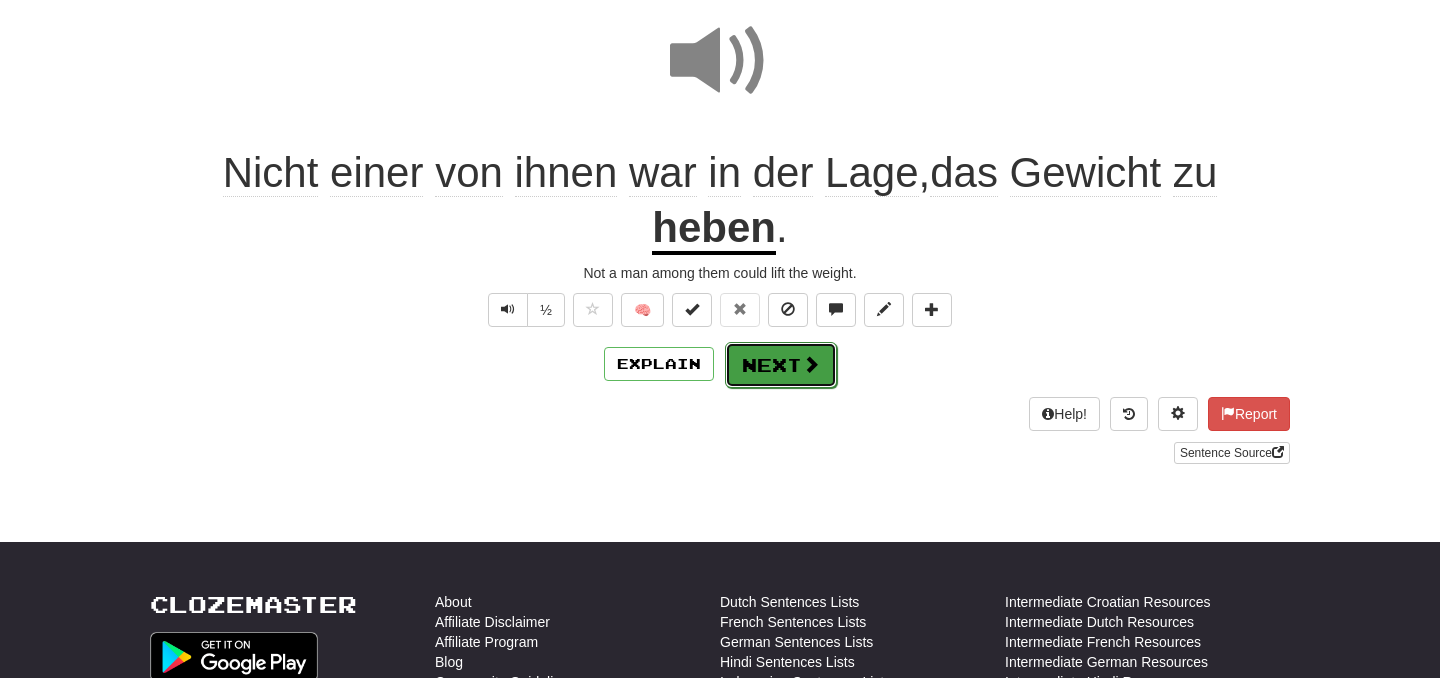 click at bounding box center (811, 364) 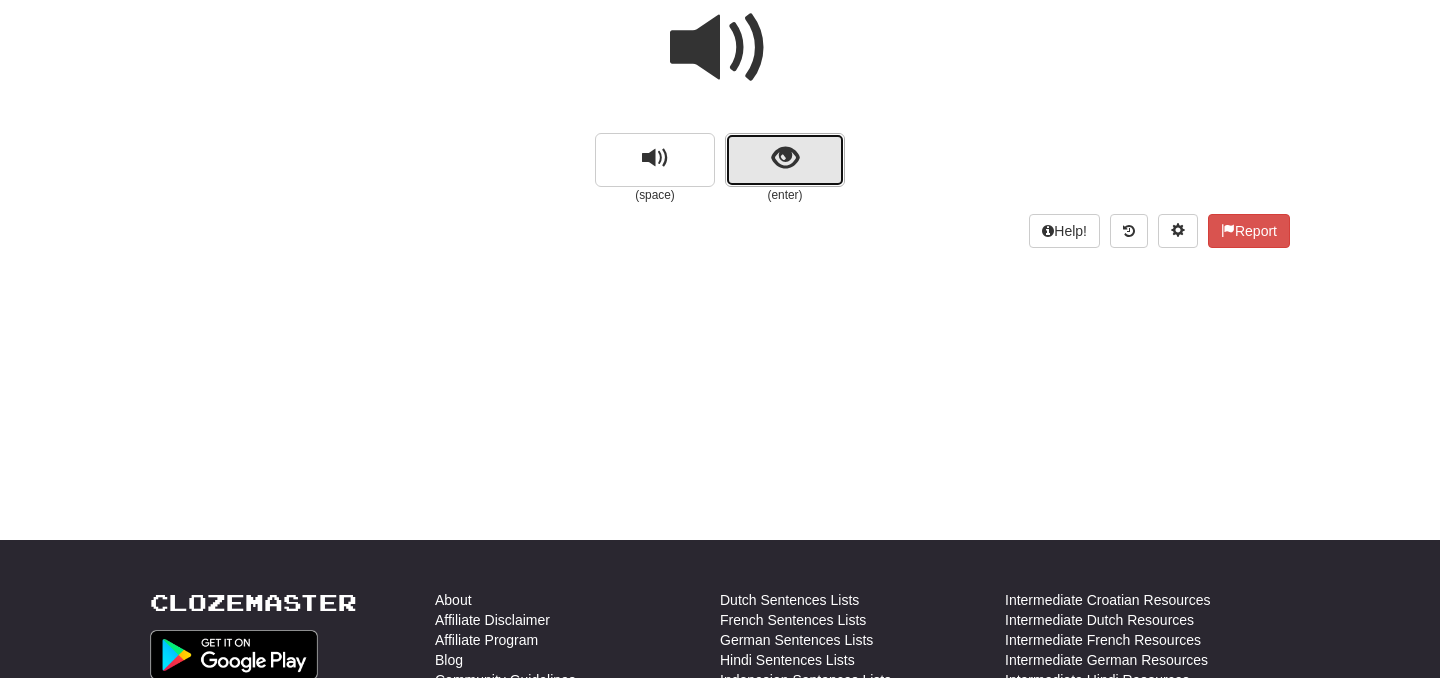 click at bounding box center (785, 160) 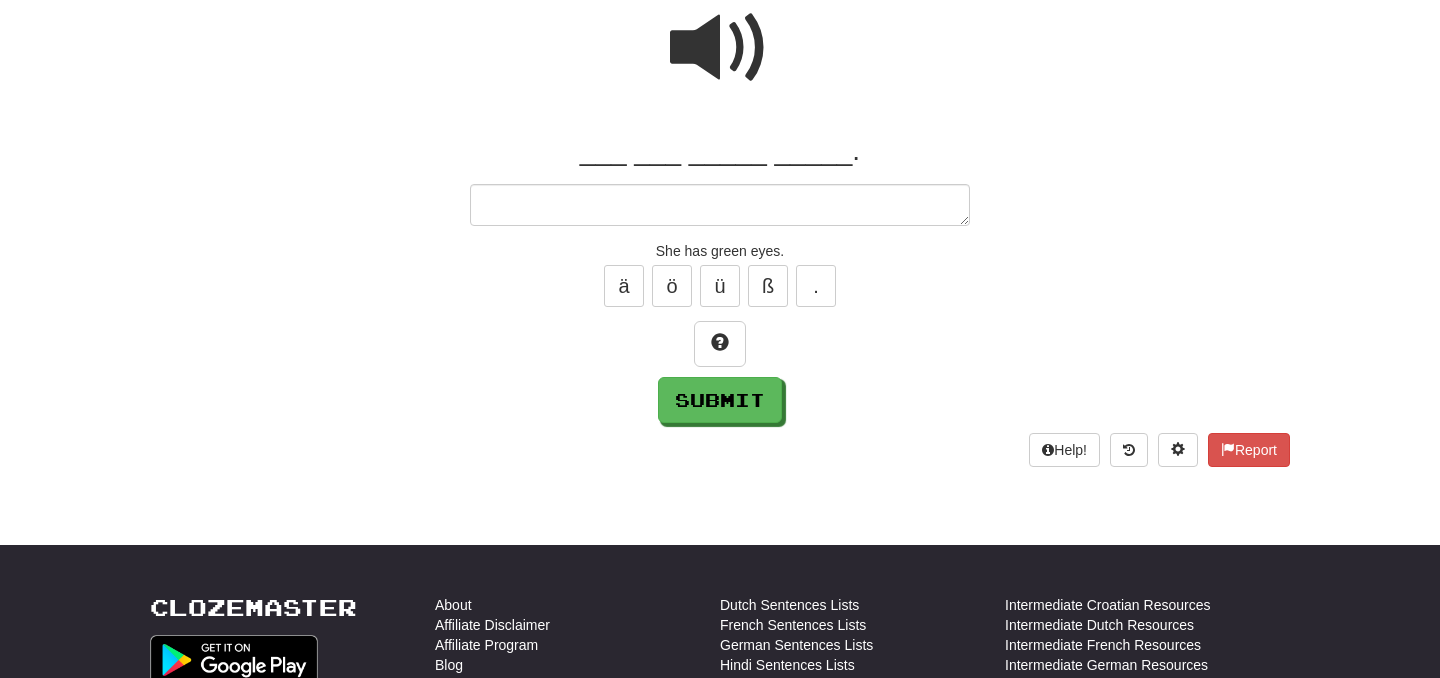 click at bounding box center [720, 205] 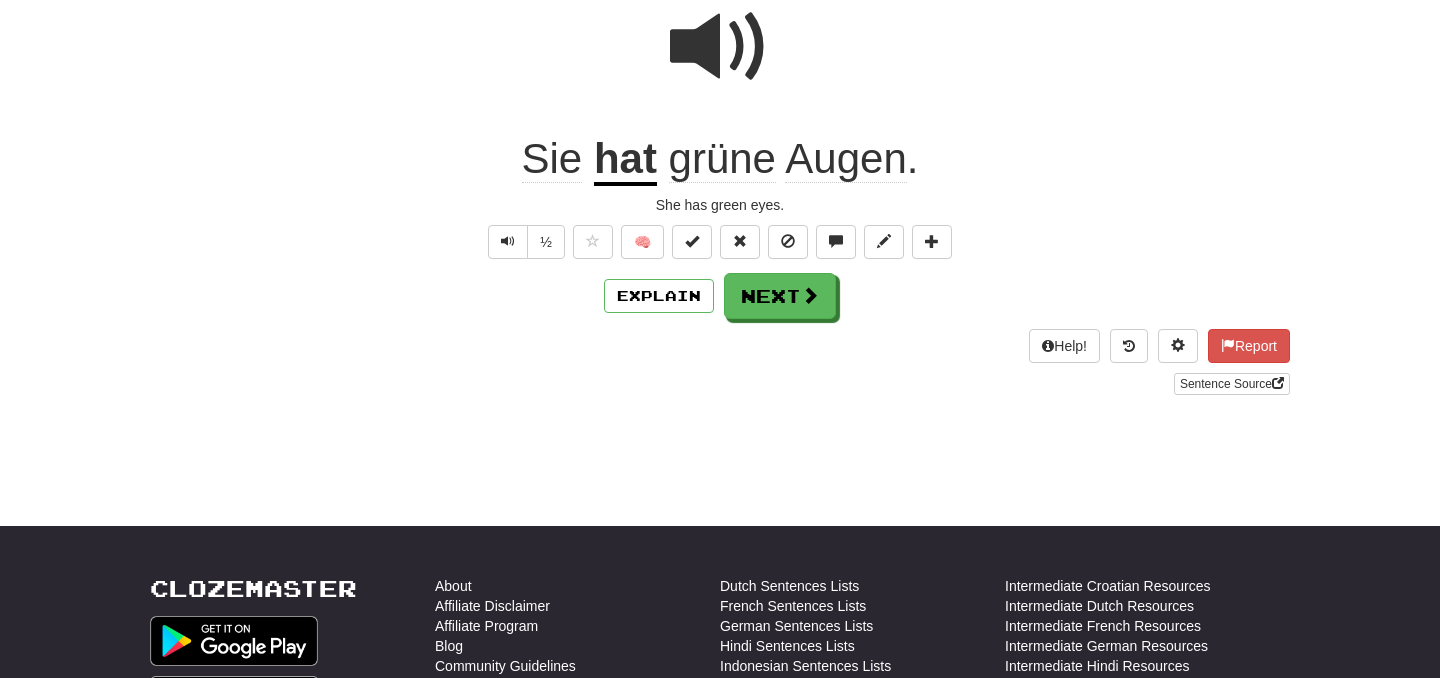scroll, scrollTop: 0, scrollLeft: 0, axis: both 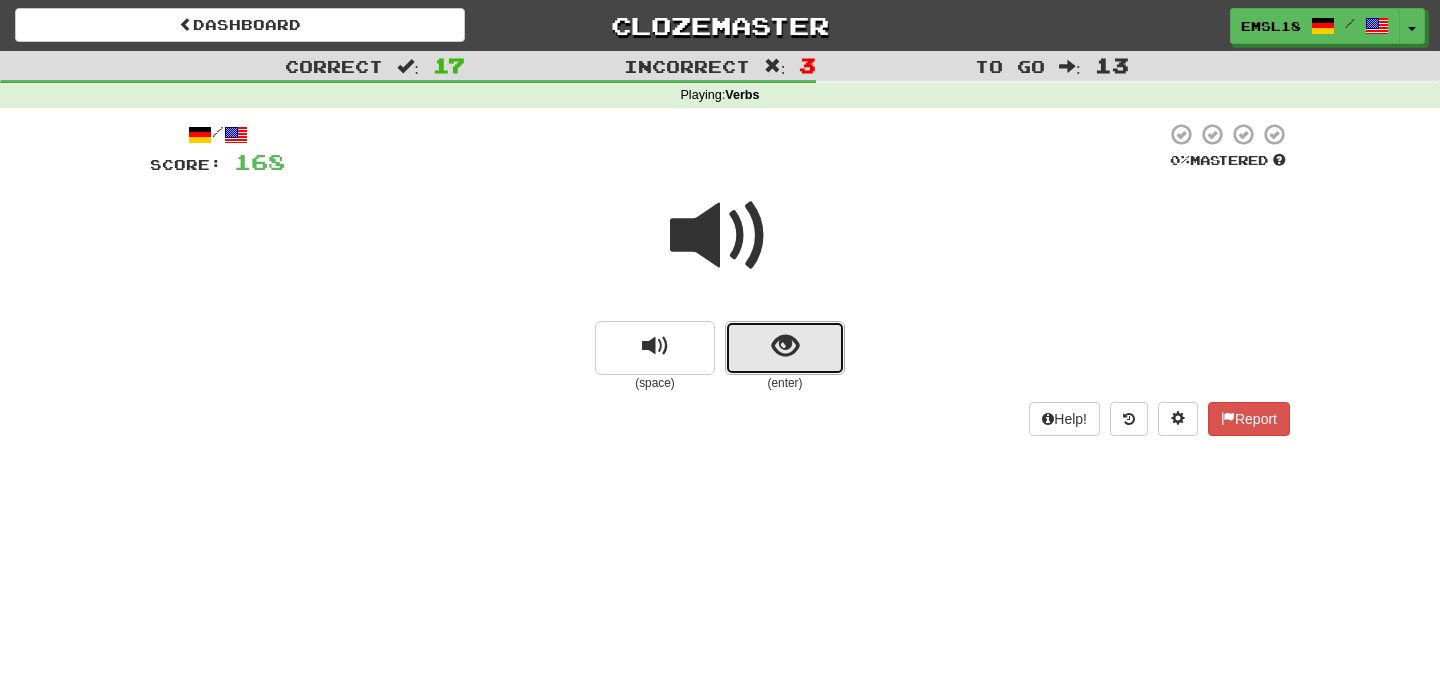 click at bounding box center (785, 346) 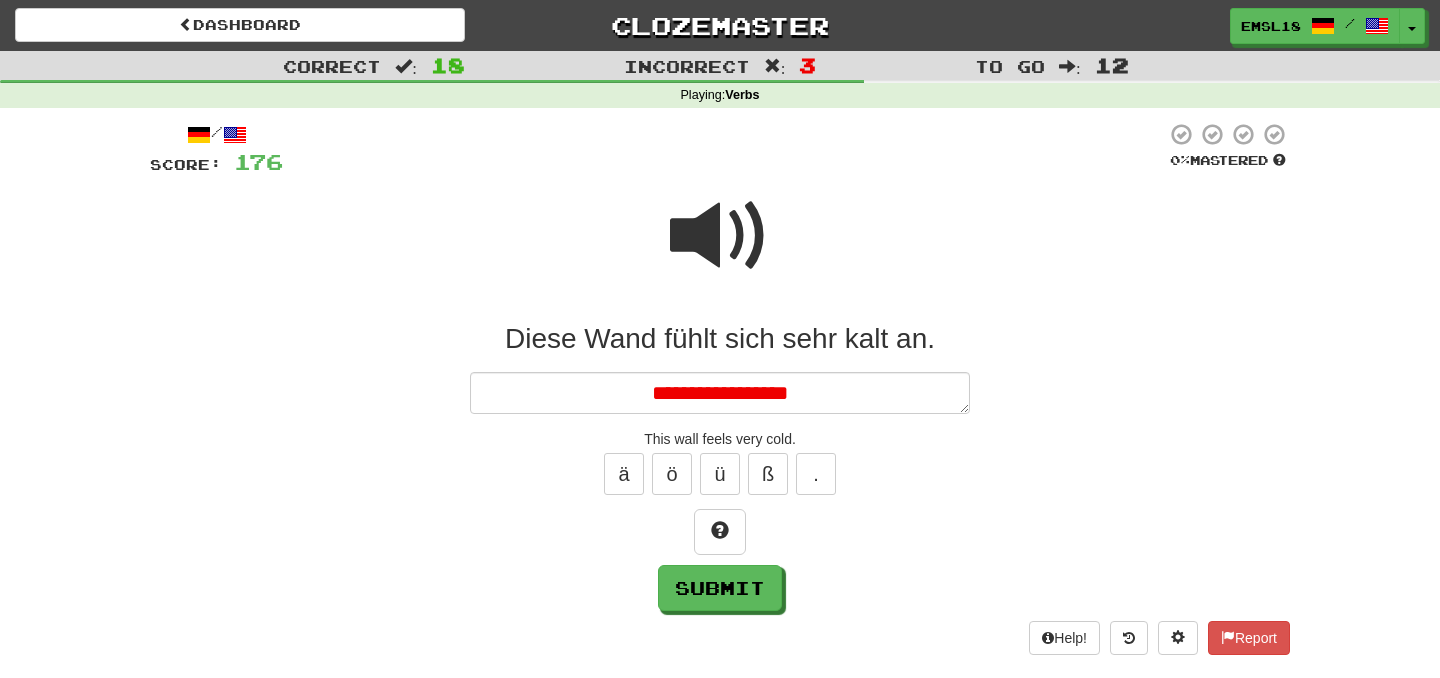 click on "**********" at bounding box center [720, 393] 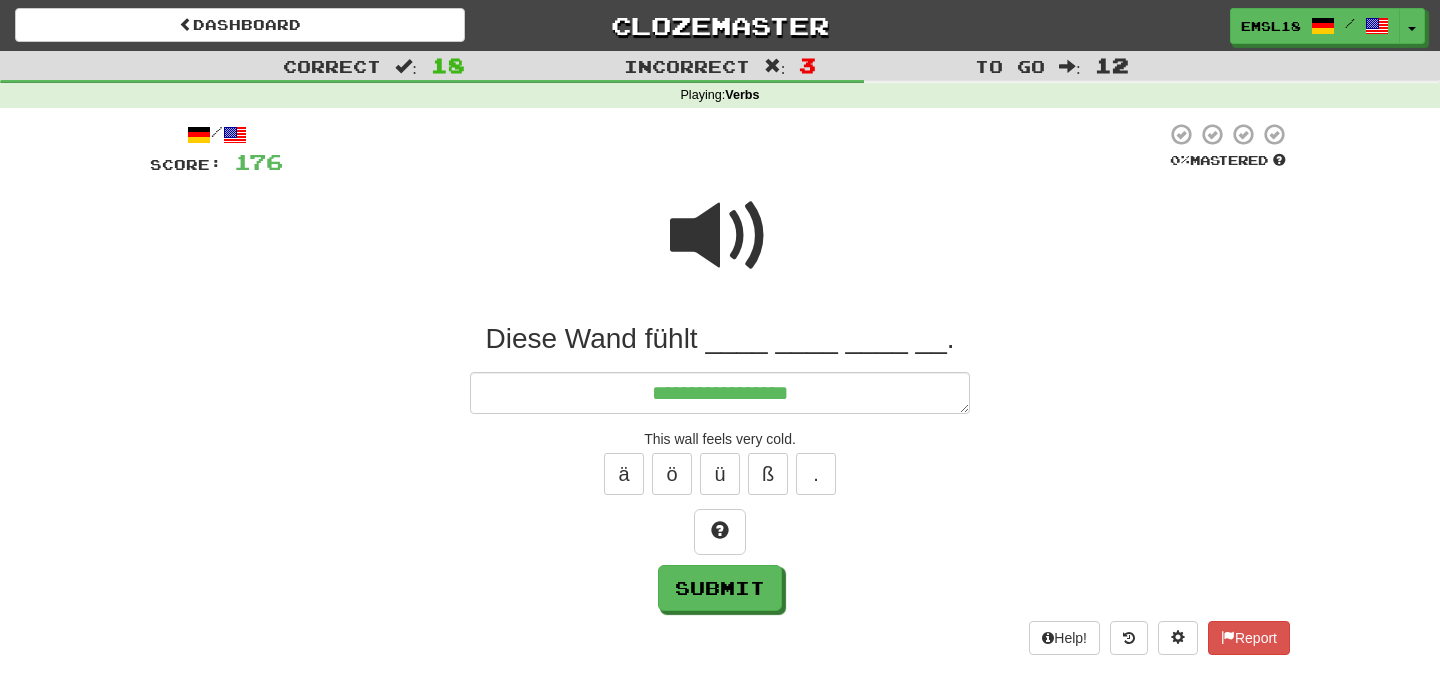 click on "**********" at bounding box center [720, 393] 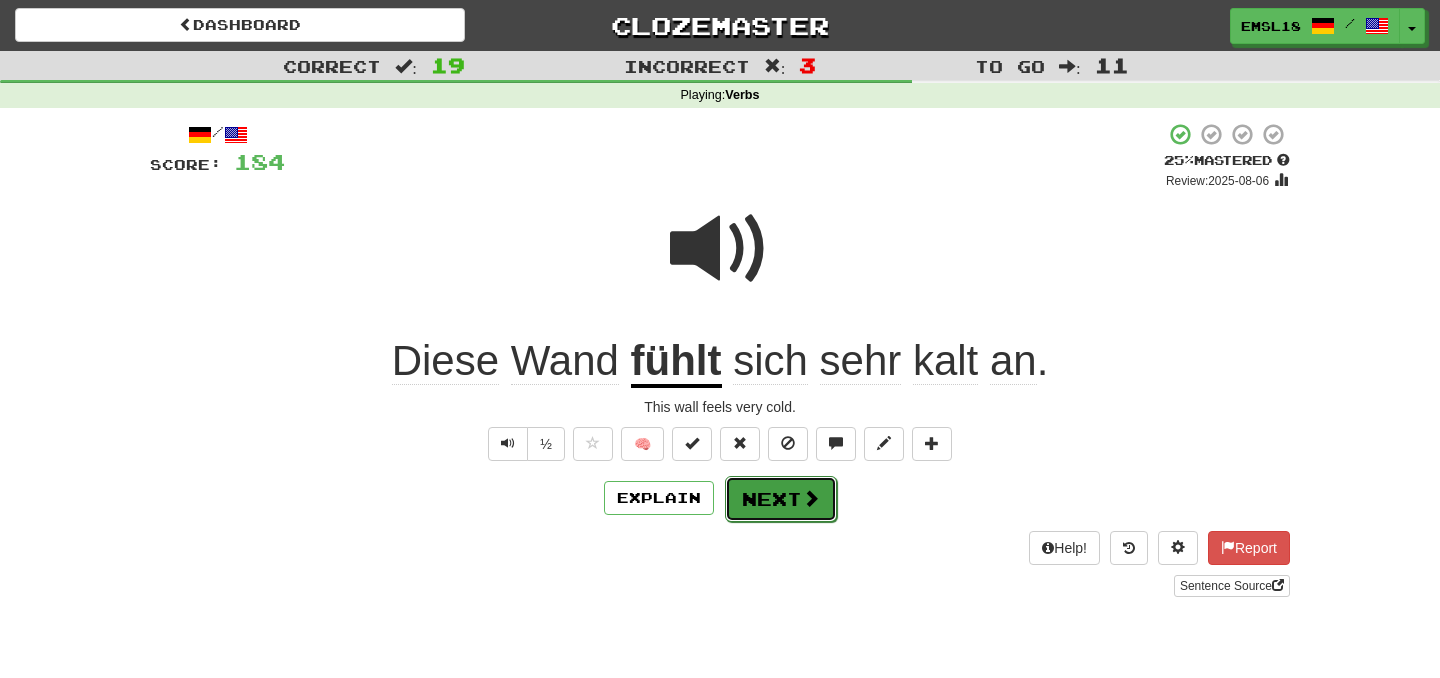 click at bounding box center (811, 498) 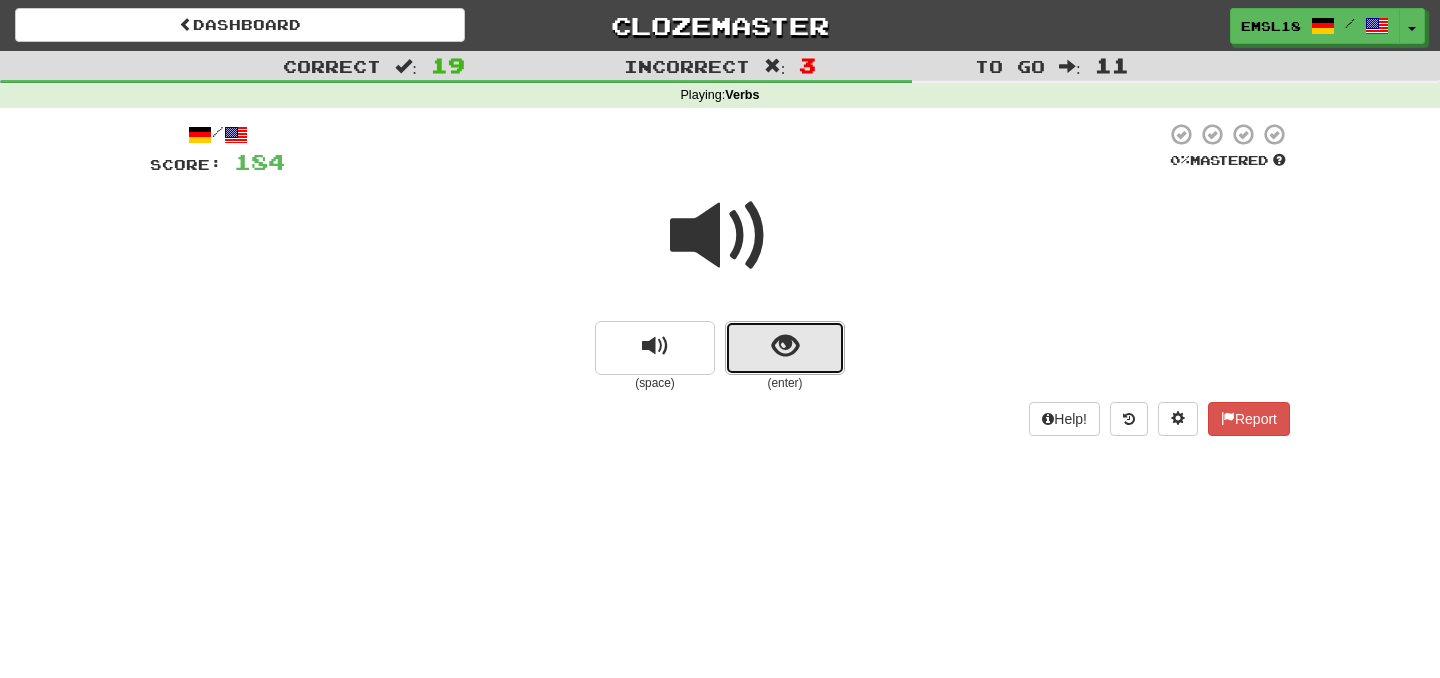 click at bounding box center [785, 348] 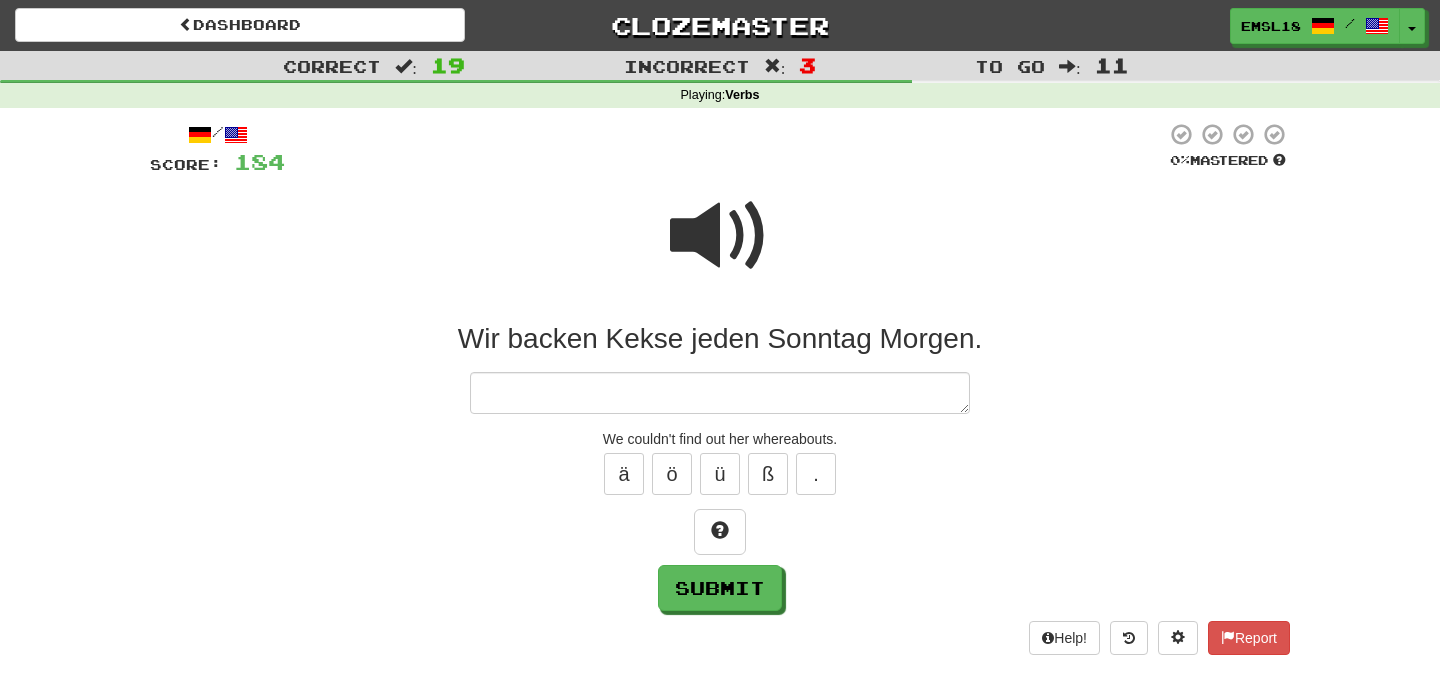 click at bounding box center [720, 236] 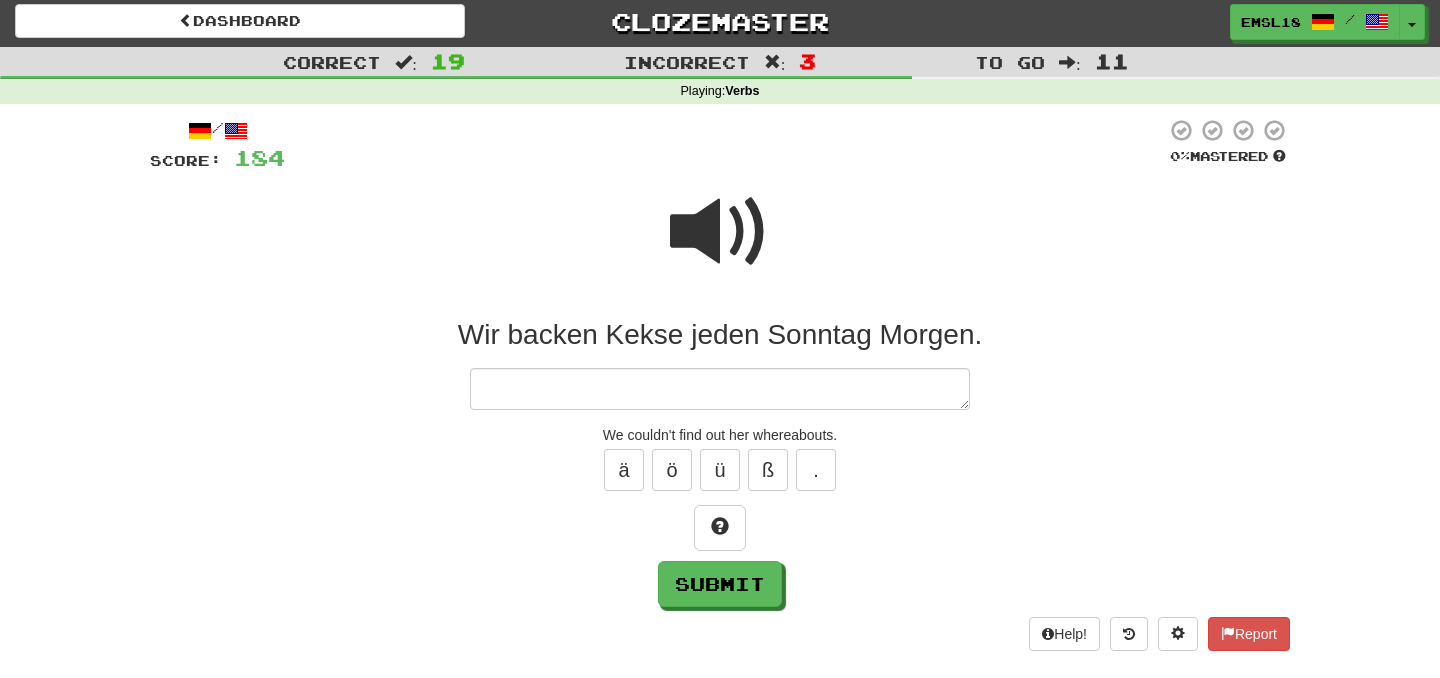 scroll, scrollTop: 0, scrollLeft: 0, axis: both 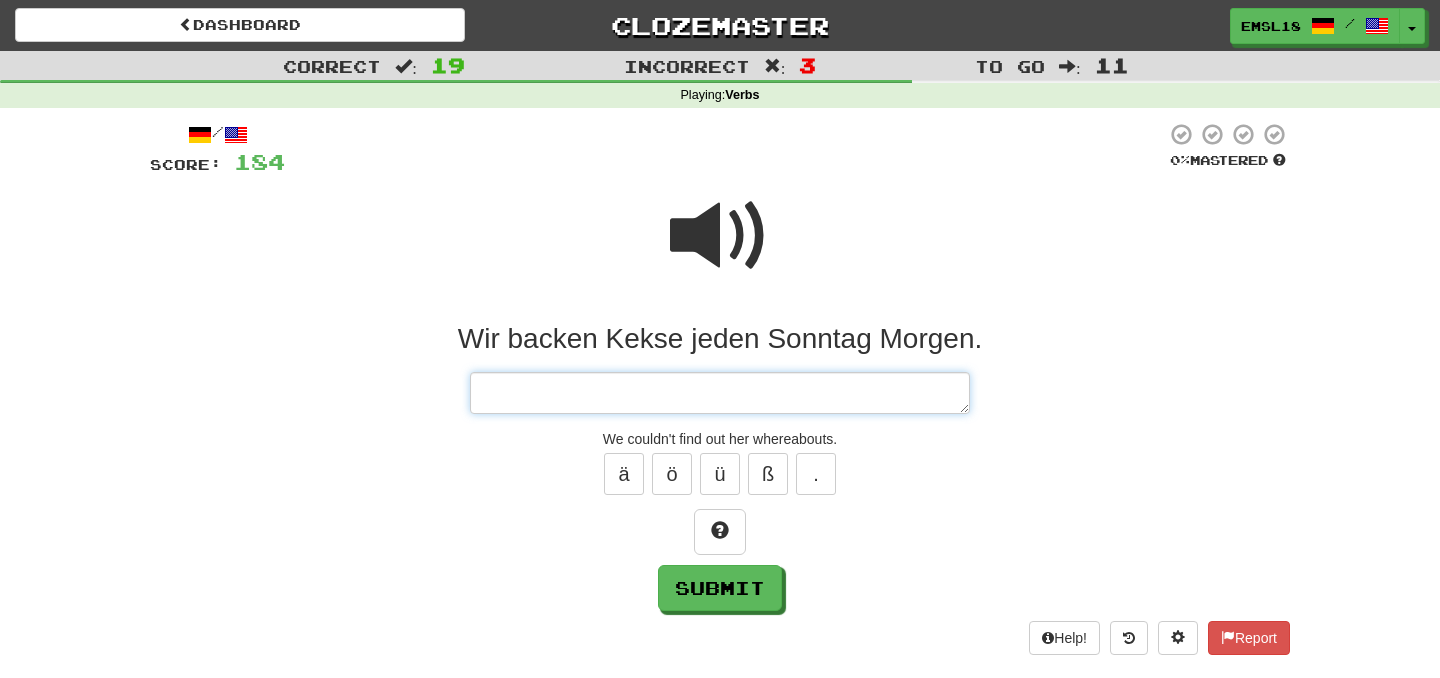 drag, startPoint x: 699, startPoint y: 398, endPoint x: 699, endPoint y: 280, distance: 118 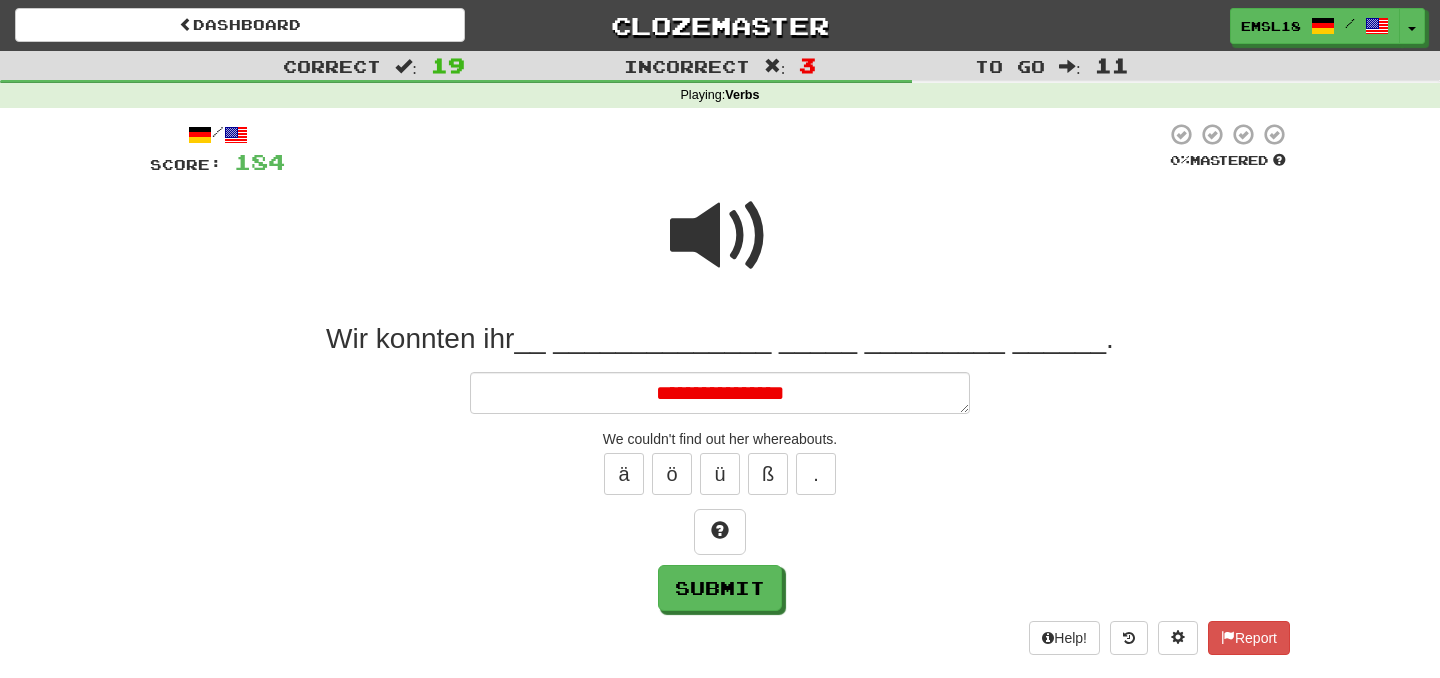 click at bounding box center (720, 236) 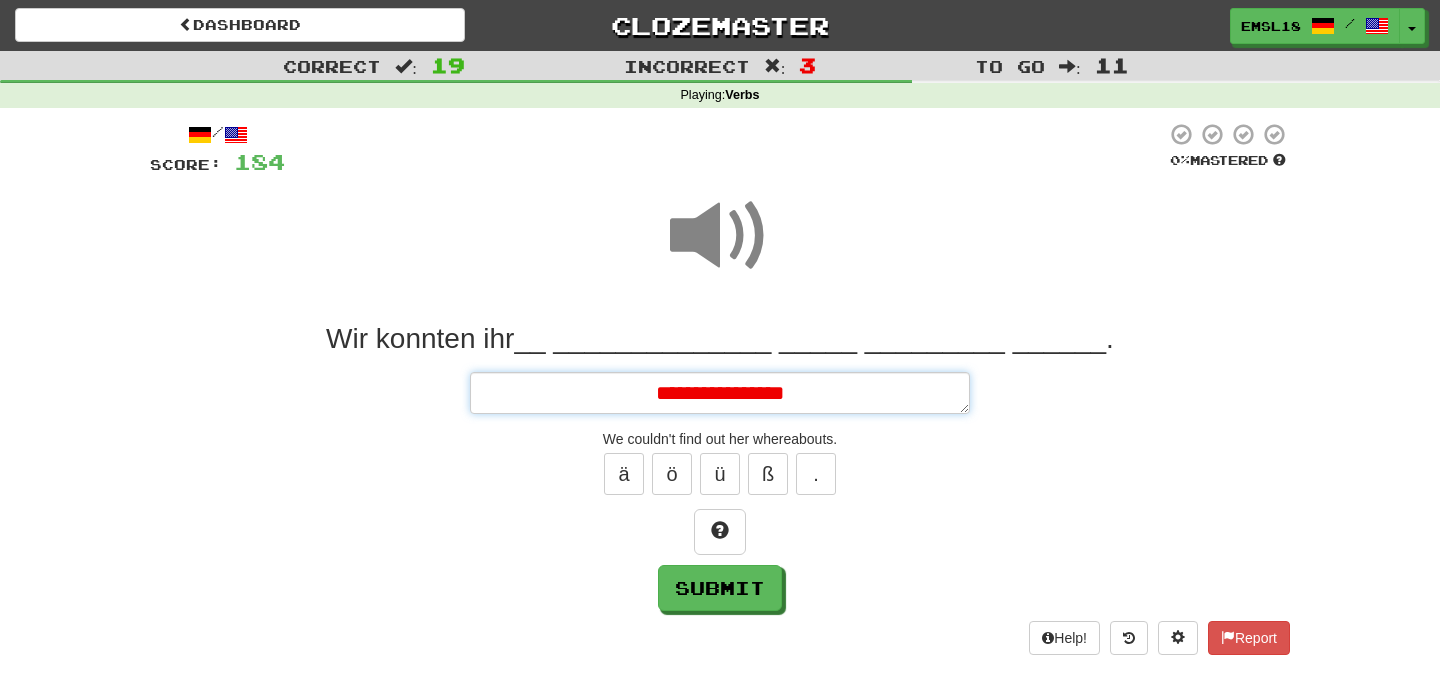 click on "**********" at bounding box center [720, 393] 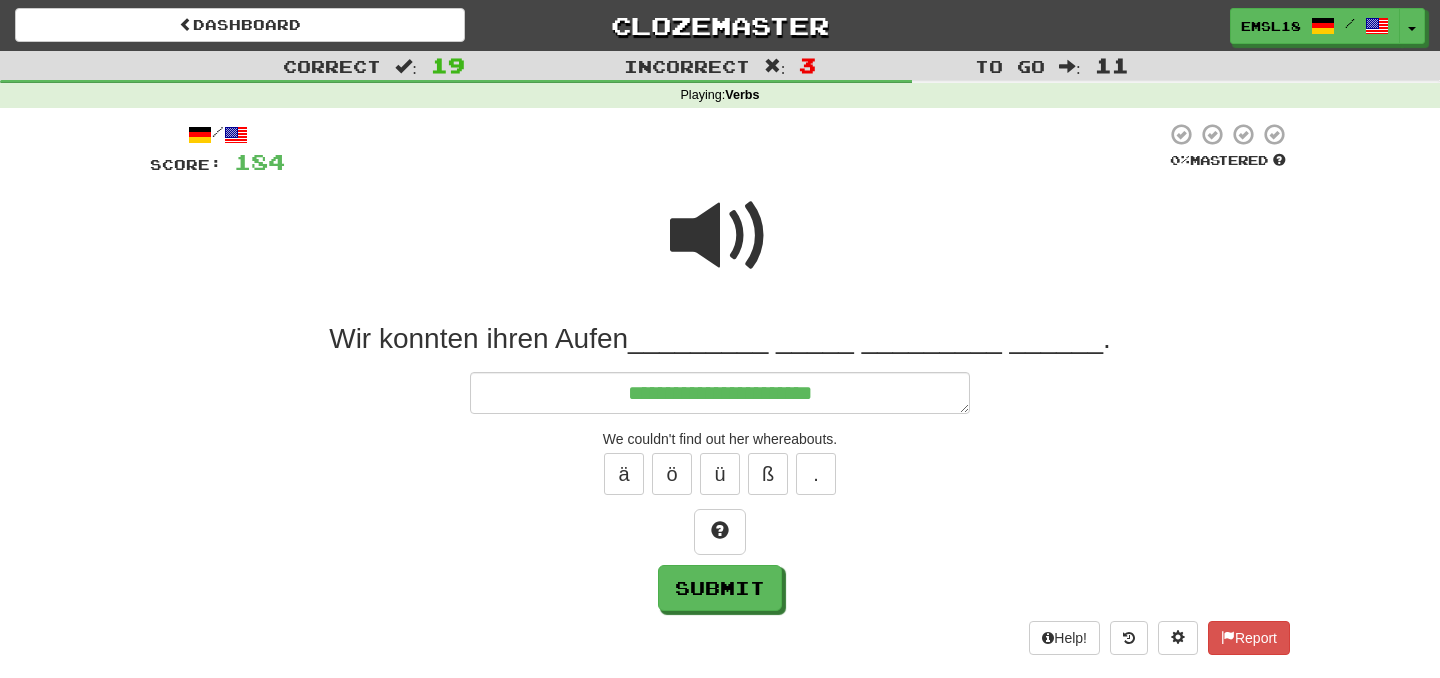 click at bounding box center (720, 236) 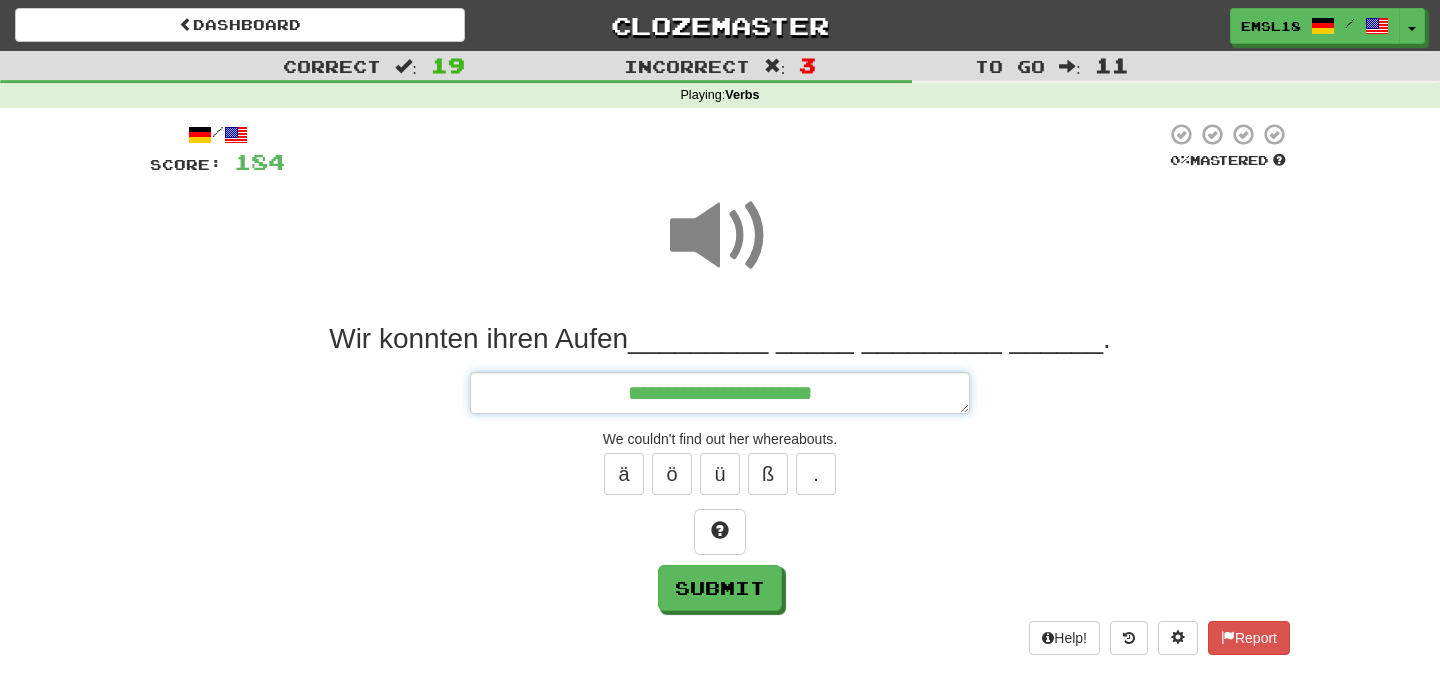 click on "**********" at bounding box center [720, 393] 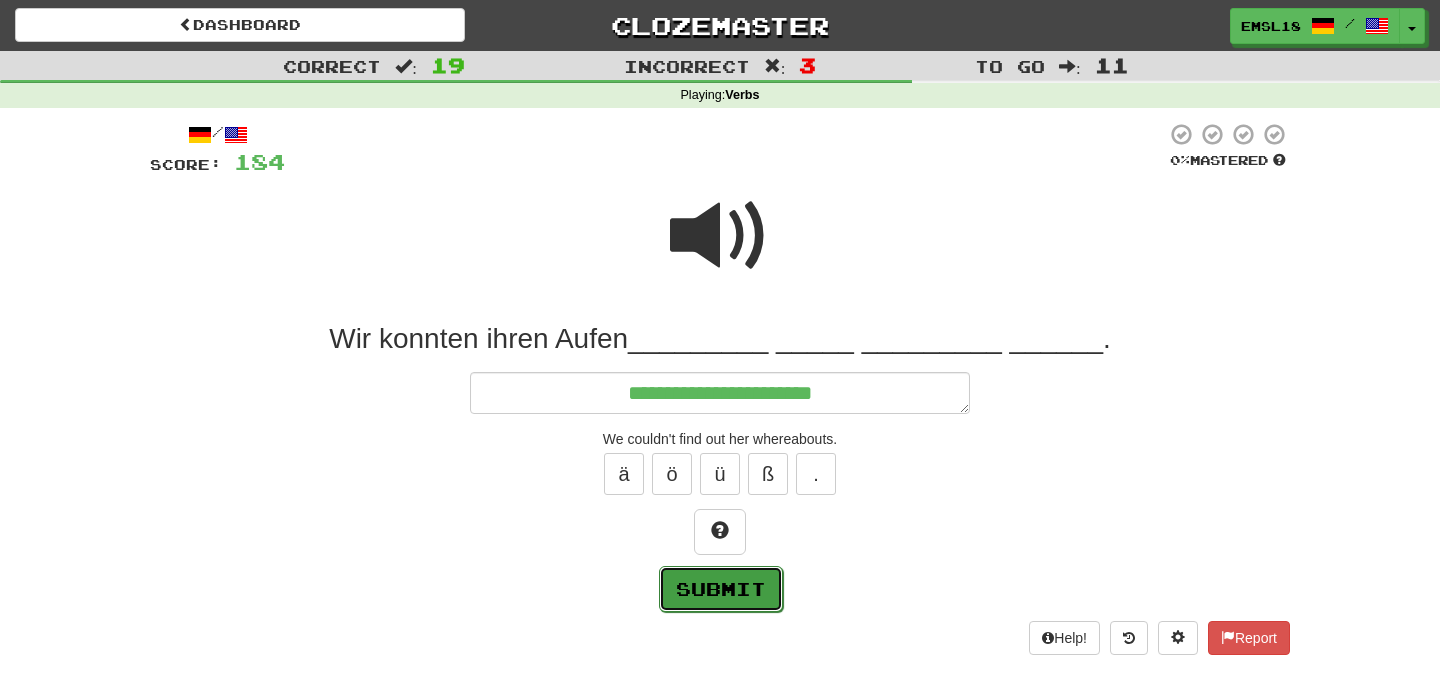 click on "Submit" at bounding box center (721, 589) 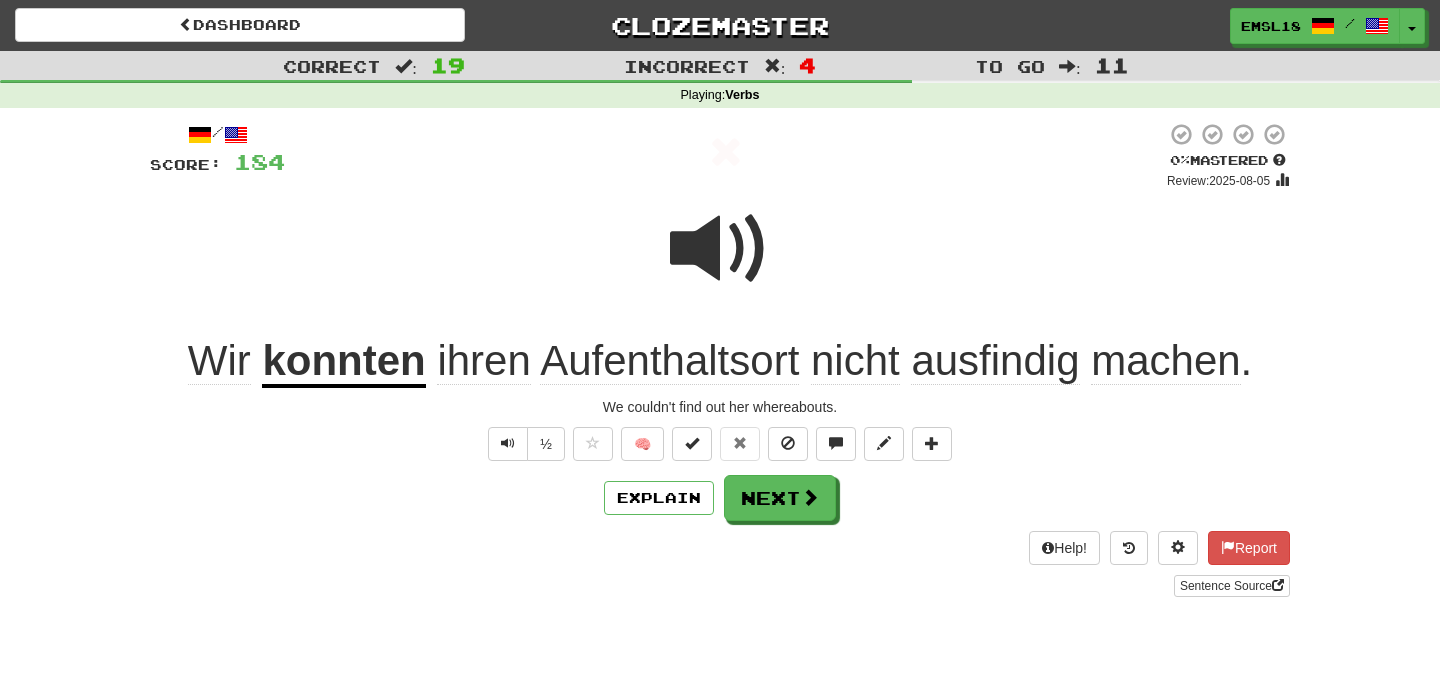 click on "Aufenthaltsort" at bounding box center [669, 361] 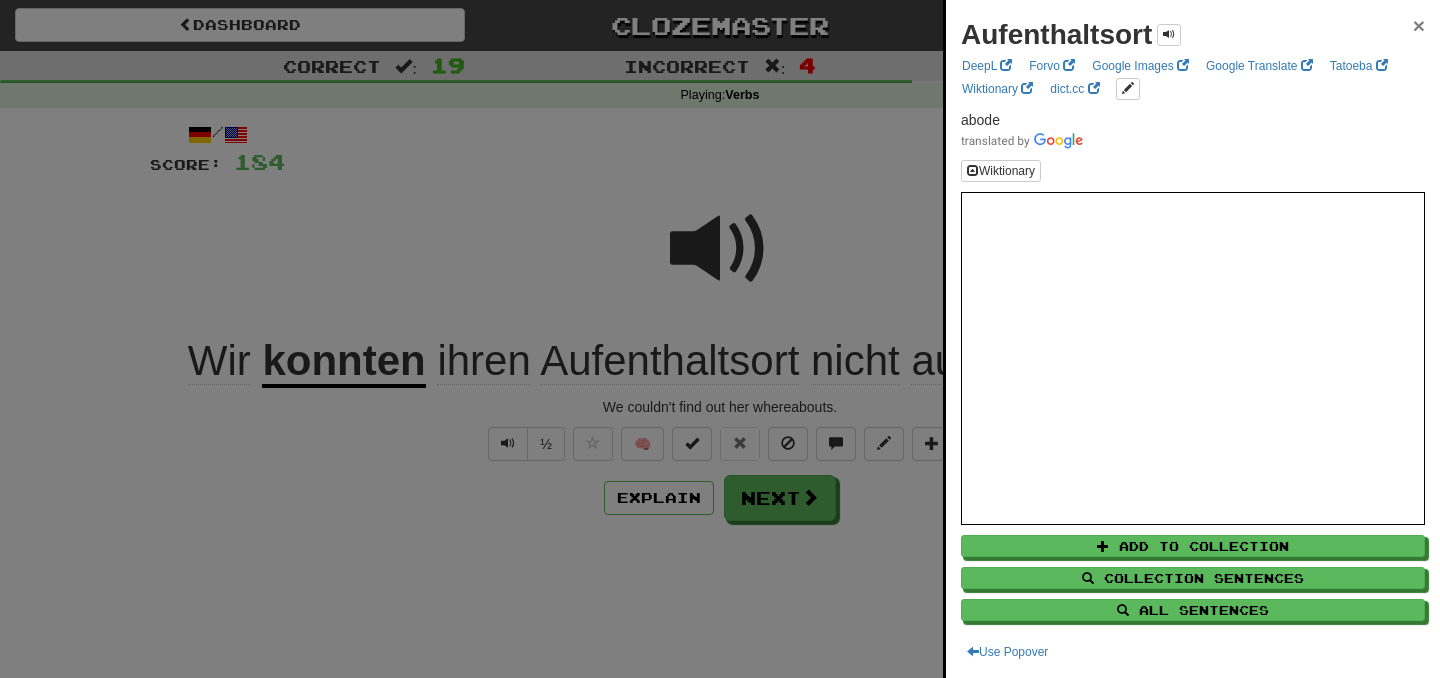 click on "×" at bounding box center (1419, 25) 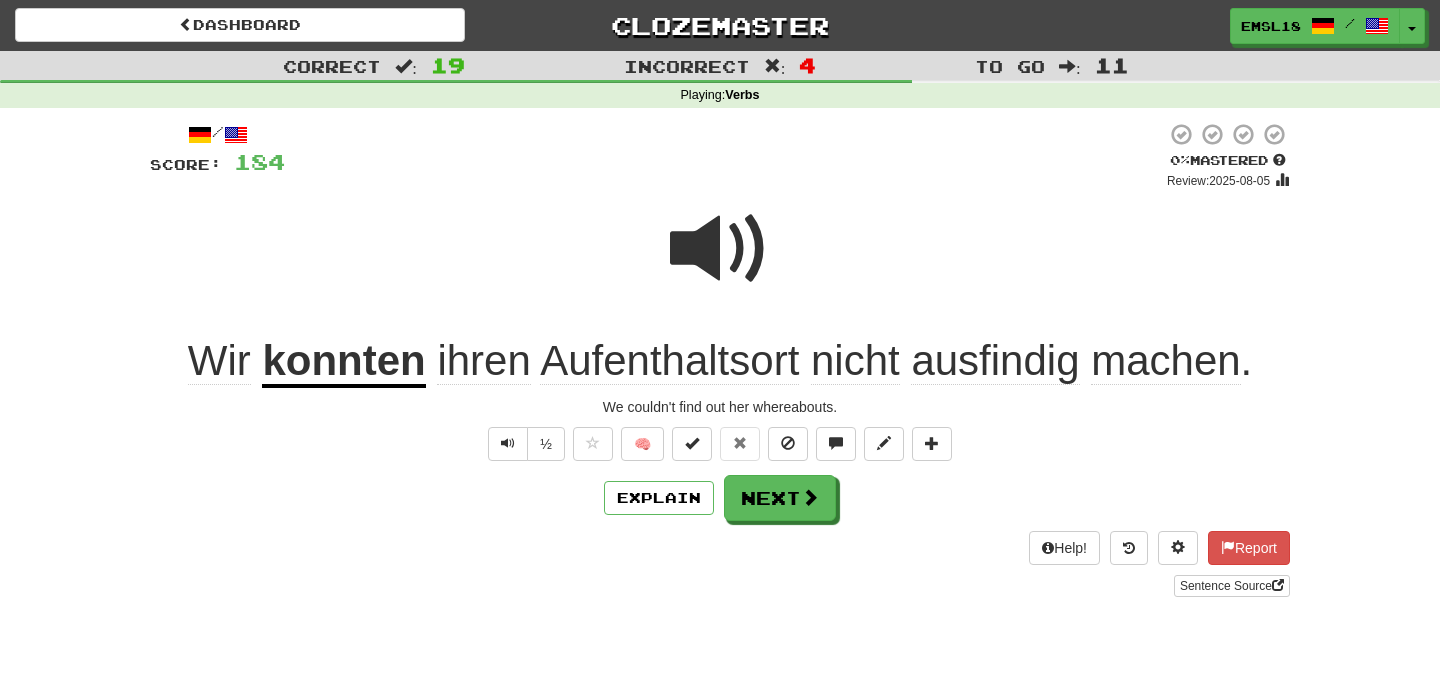 click on "ausfindig" at bounding box center (995, 361) 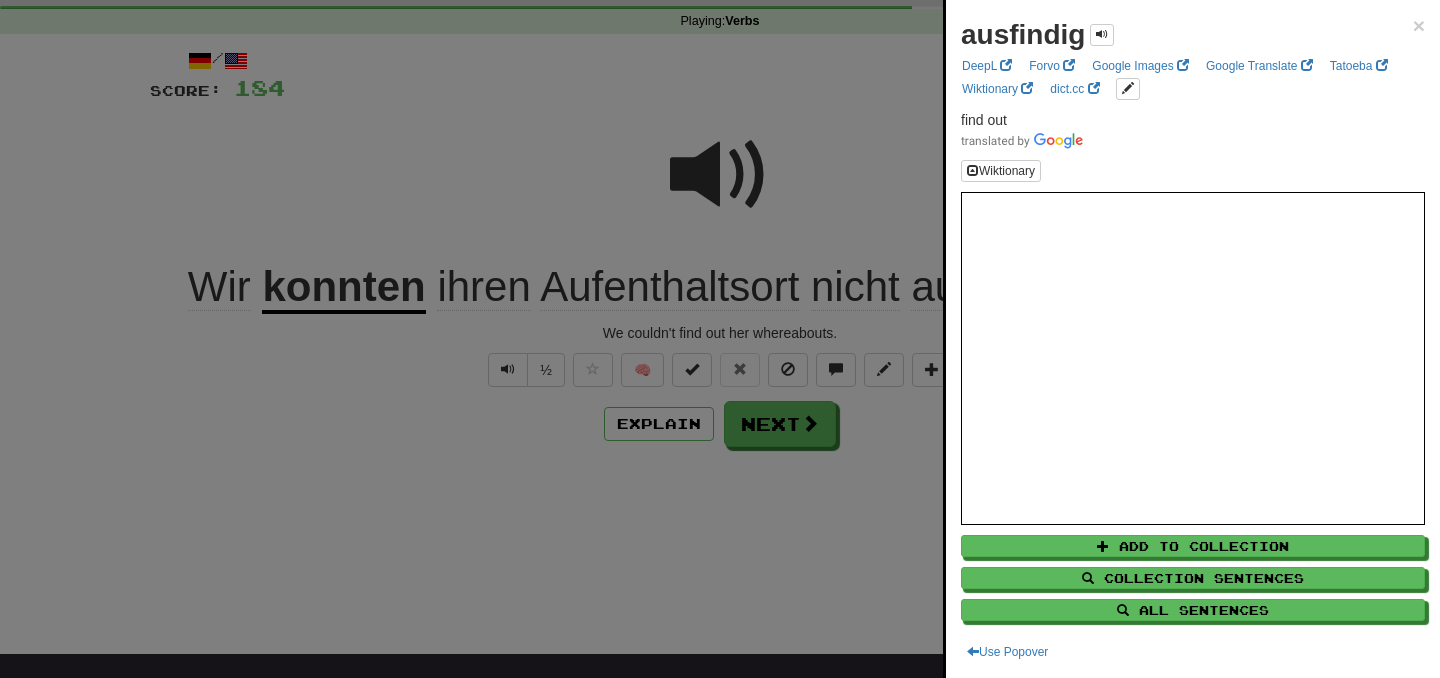 scroll, scrollTop: 112, scrollLeft: 0, axis: vertical 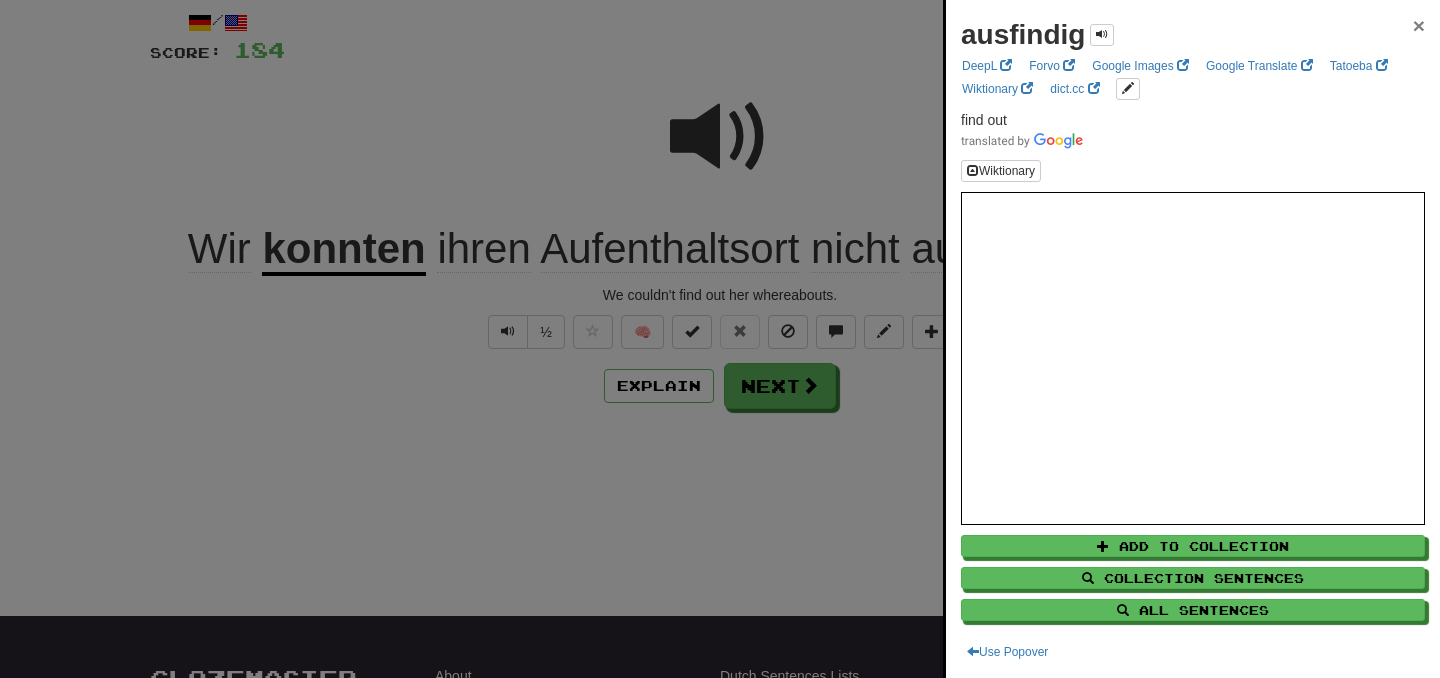 click on "×" at bounding box center [1419, 25] 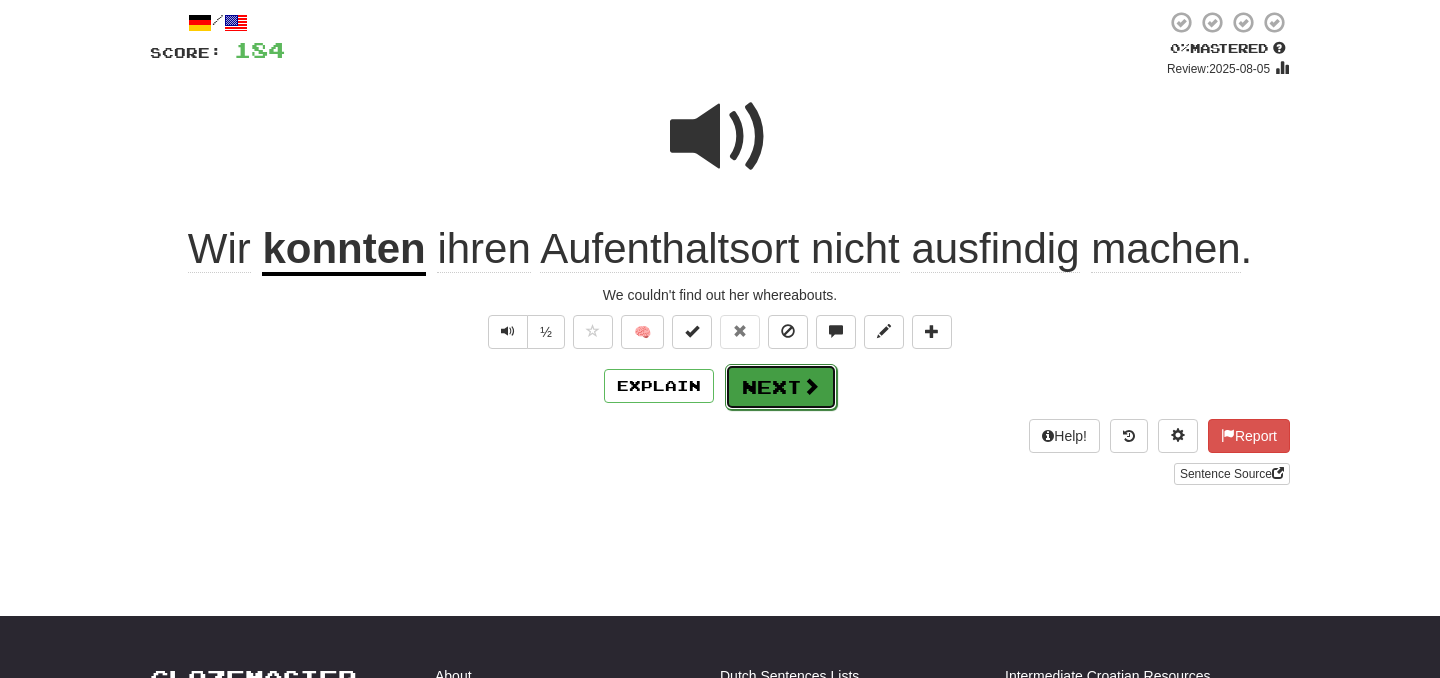 click on "Next" at bounding box center (781, 387) 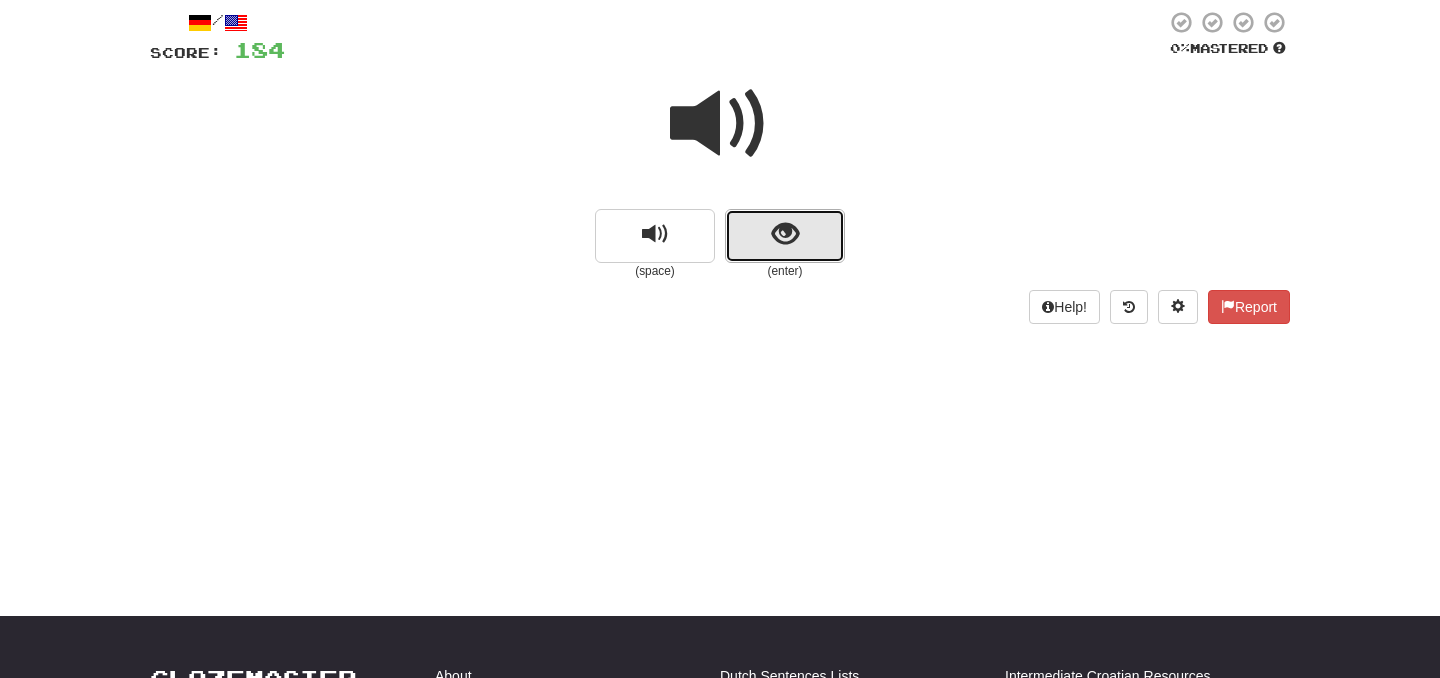 click at bounding box center [785, 234] 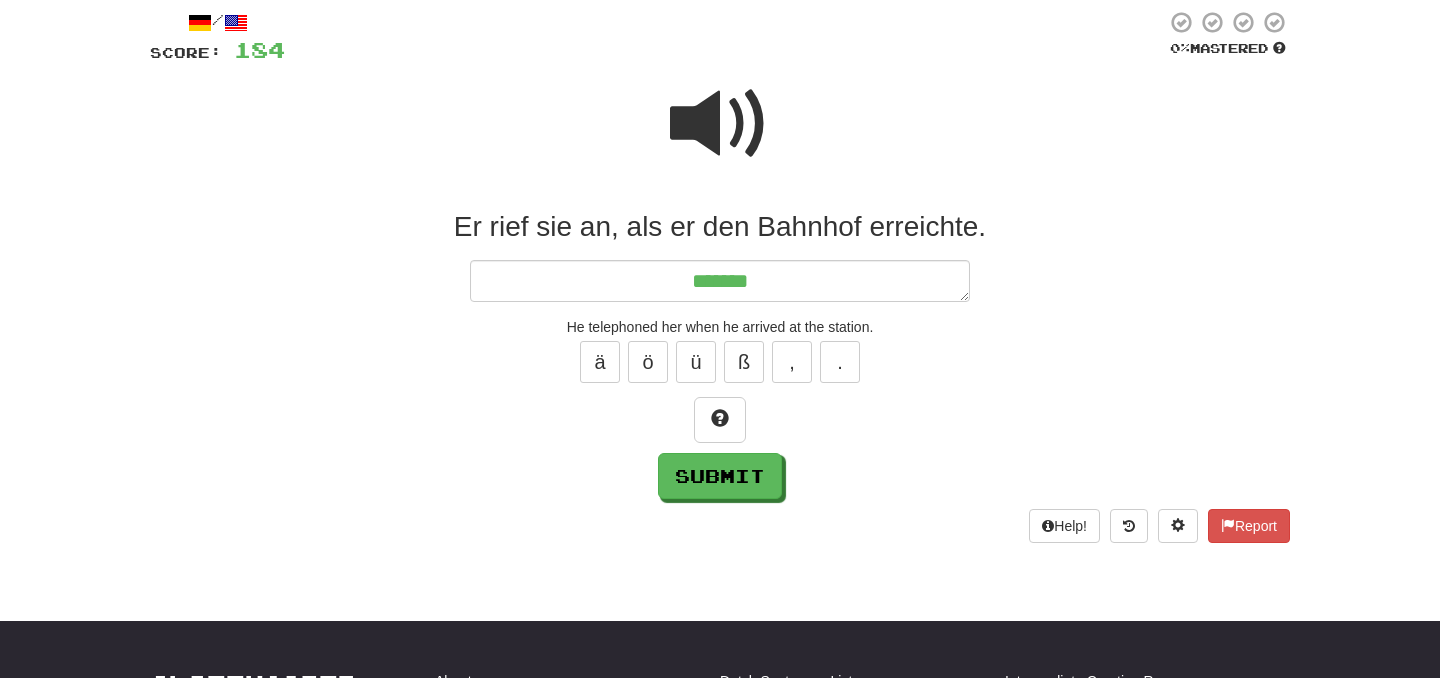 click at bounding box center [720, 124] 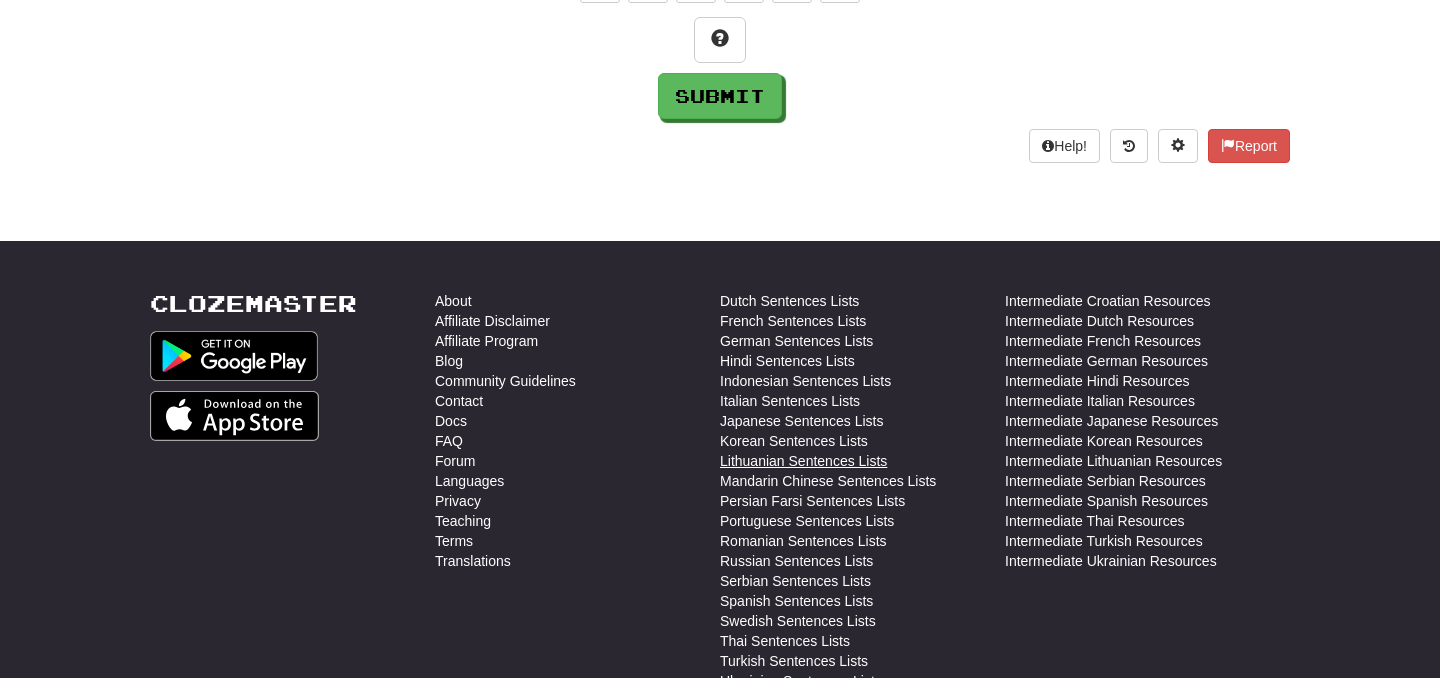scroll, scrollTop: 133, scrollLeft: 0, axis: vertical 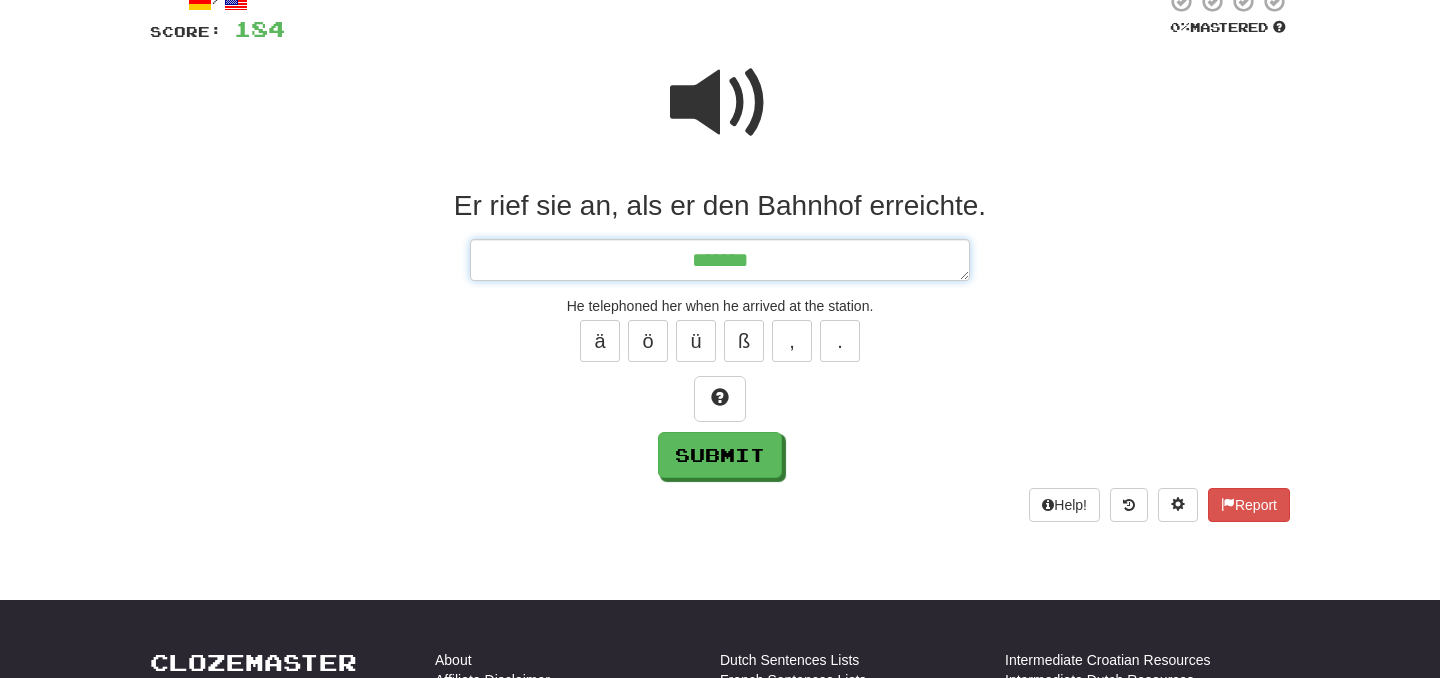 click on "*******" at bounding box center [720, 260] 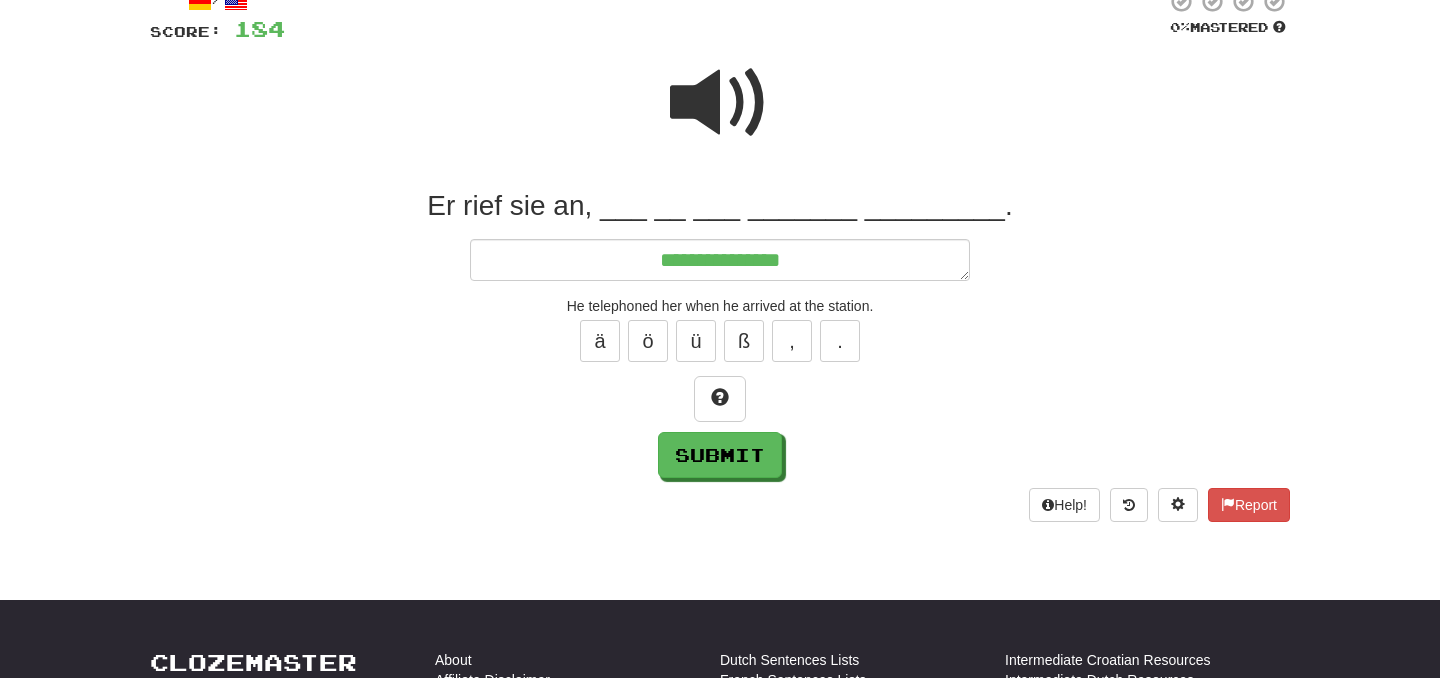 click at bounding box center (720, 103) 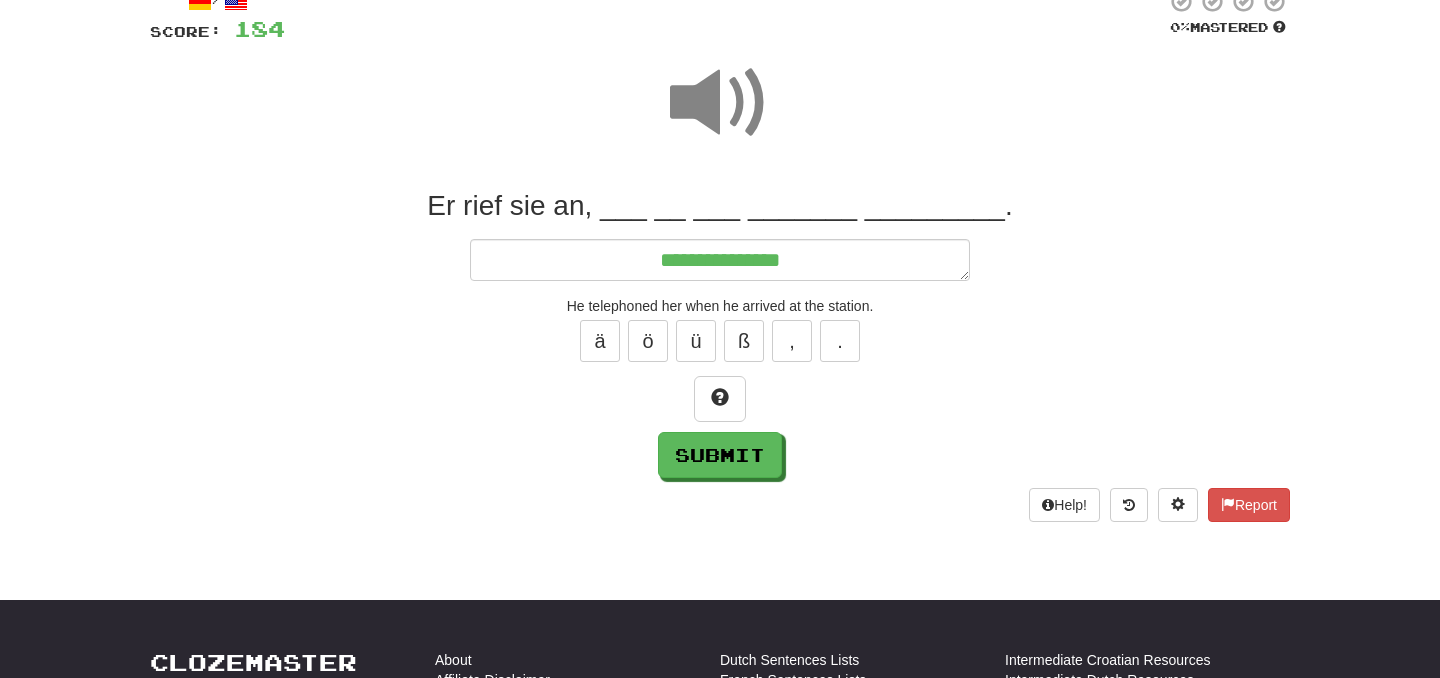 click at bounding box center (720, 103) 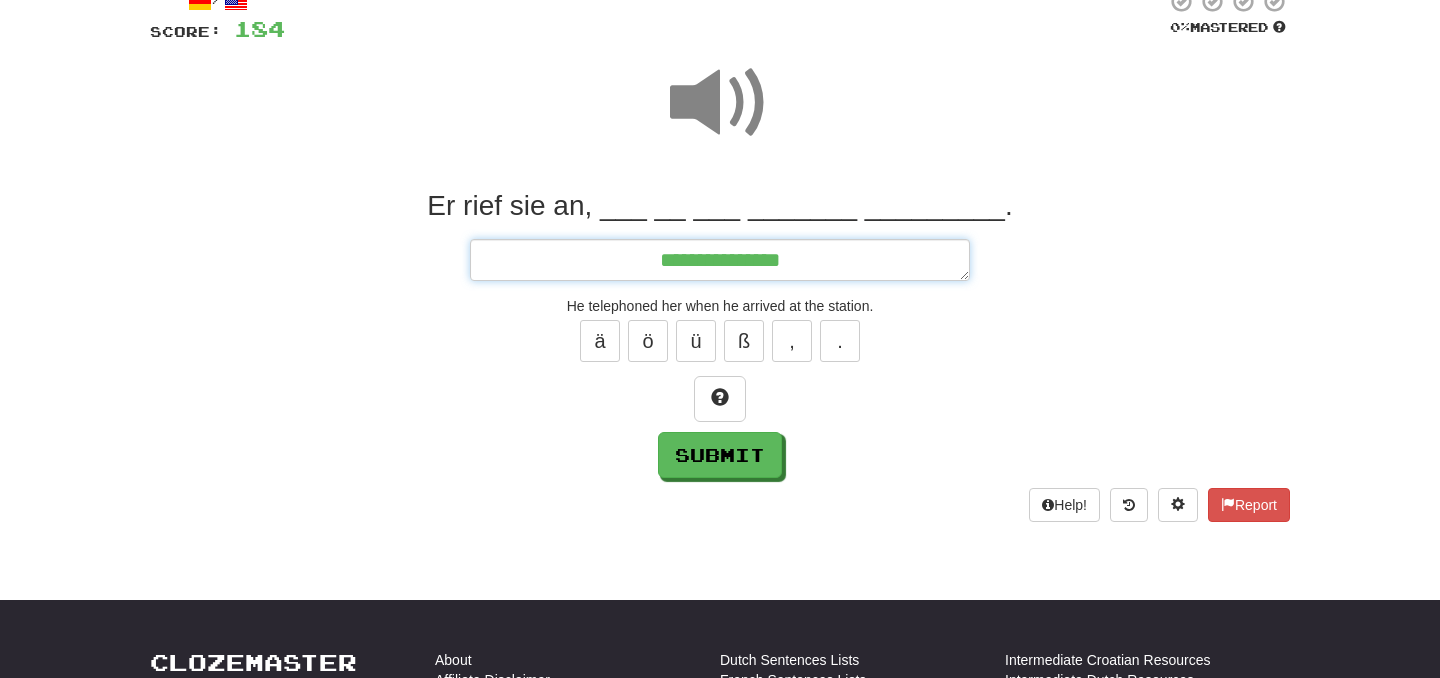 click on "**********" at bounding box center [720, 260] 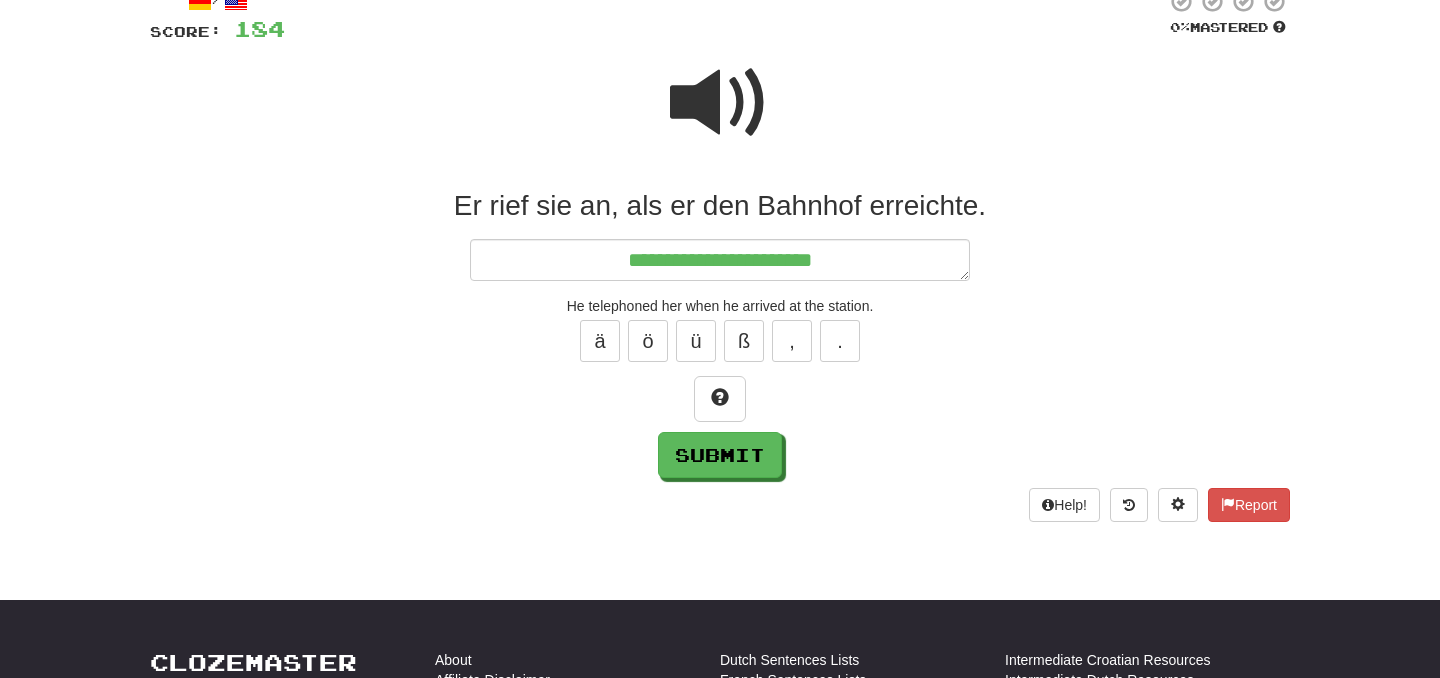 click at bounding box center (720, 103) 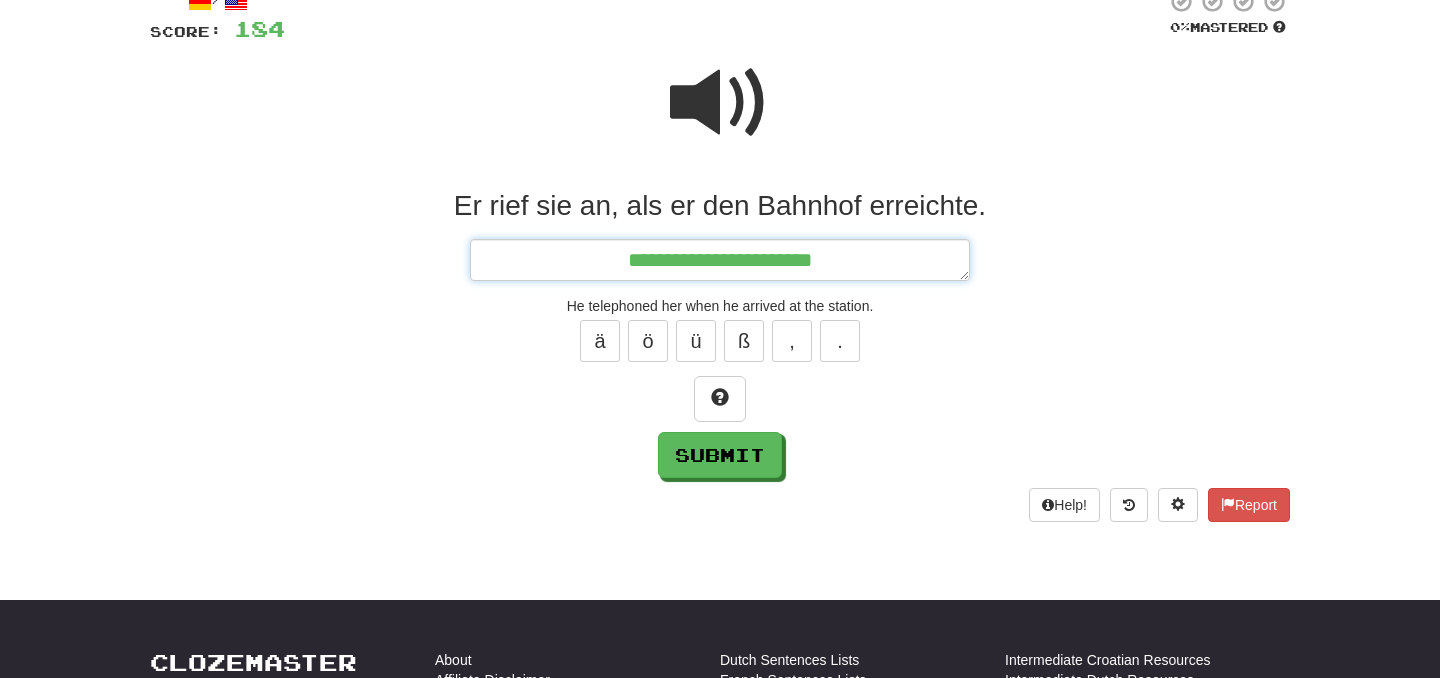 click on "**********" at bounding box center (720, 260) 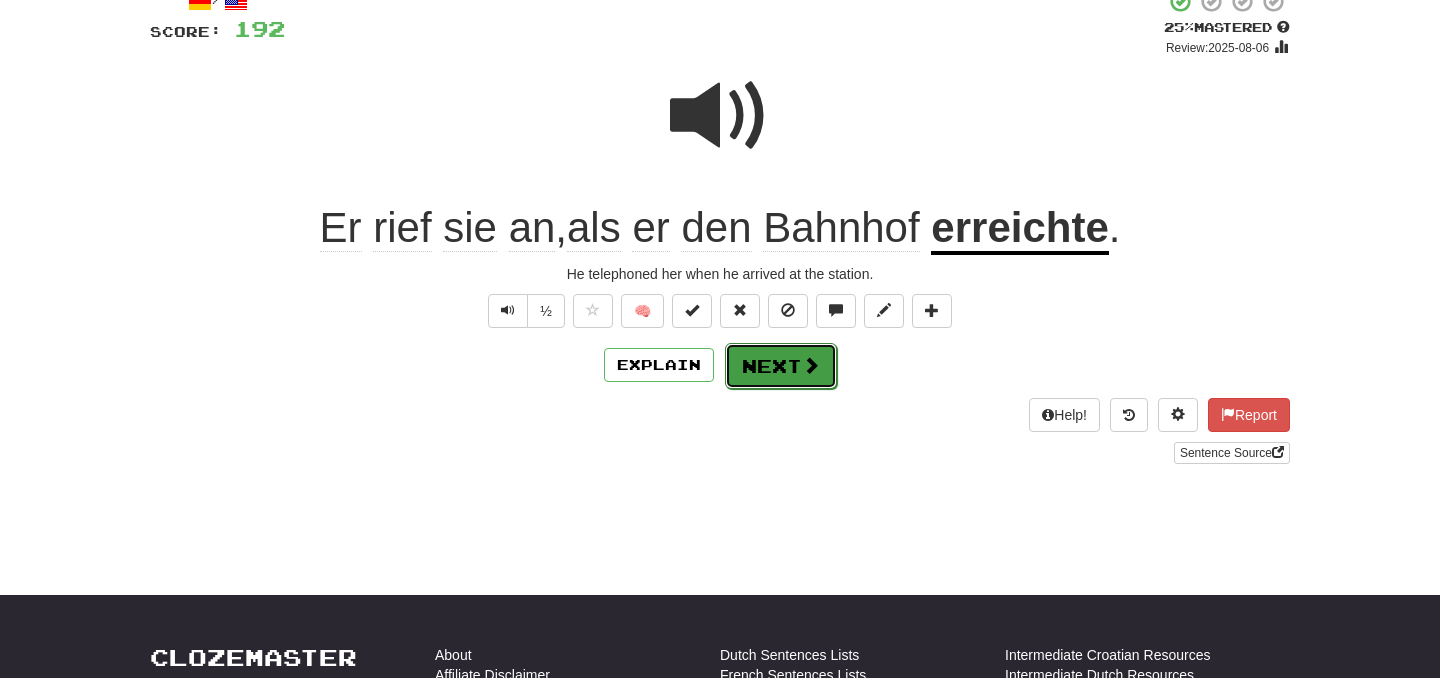click at bounding box center [811, 365] 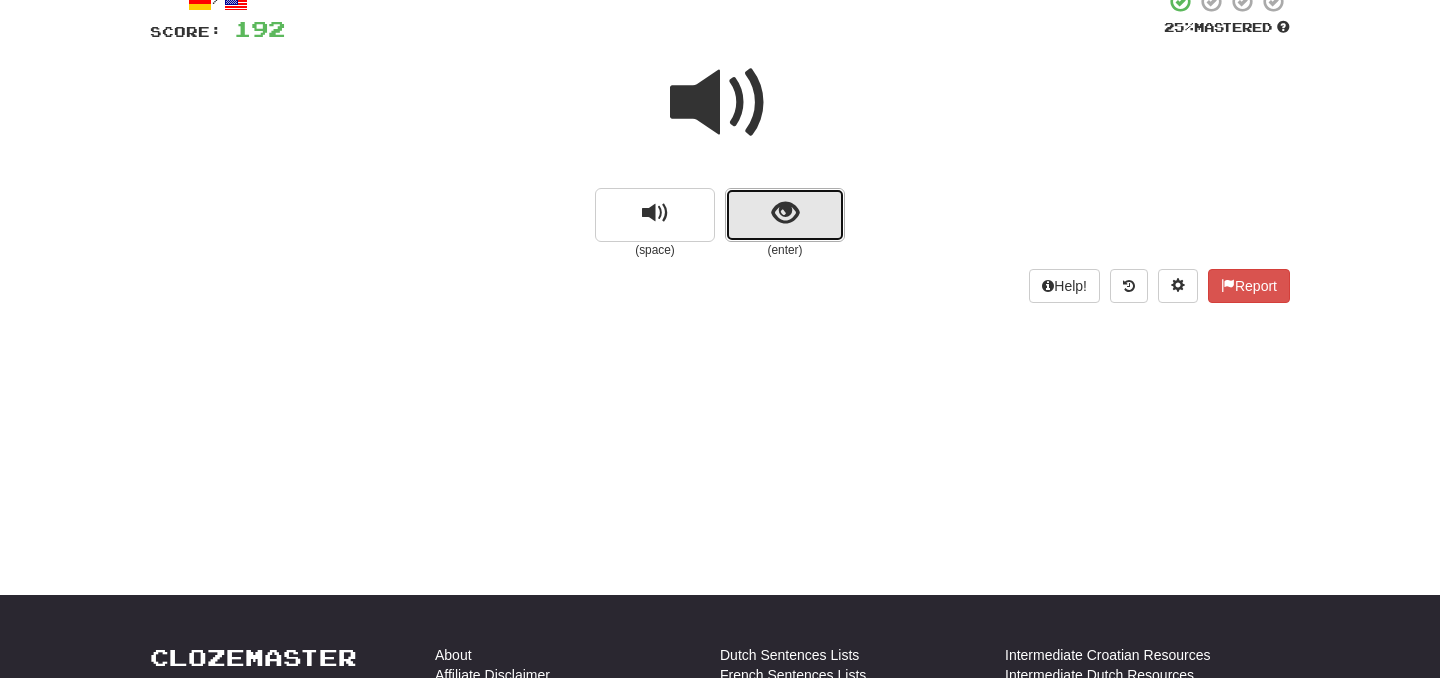 click at bounding box center (785, 213) 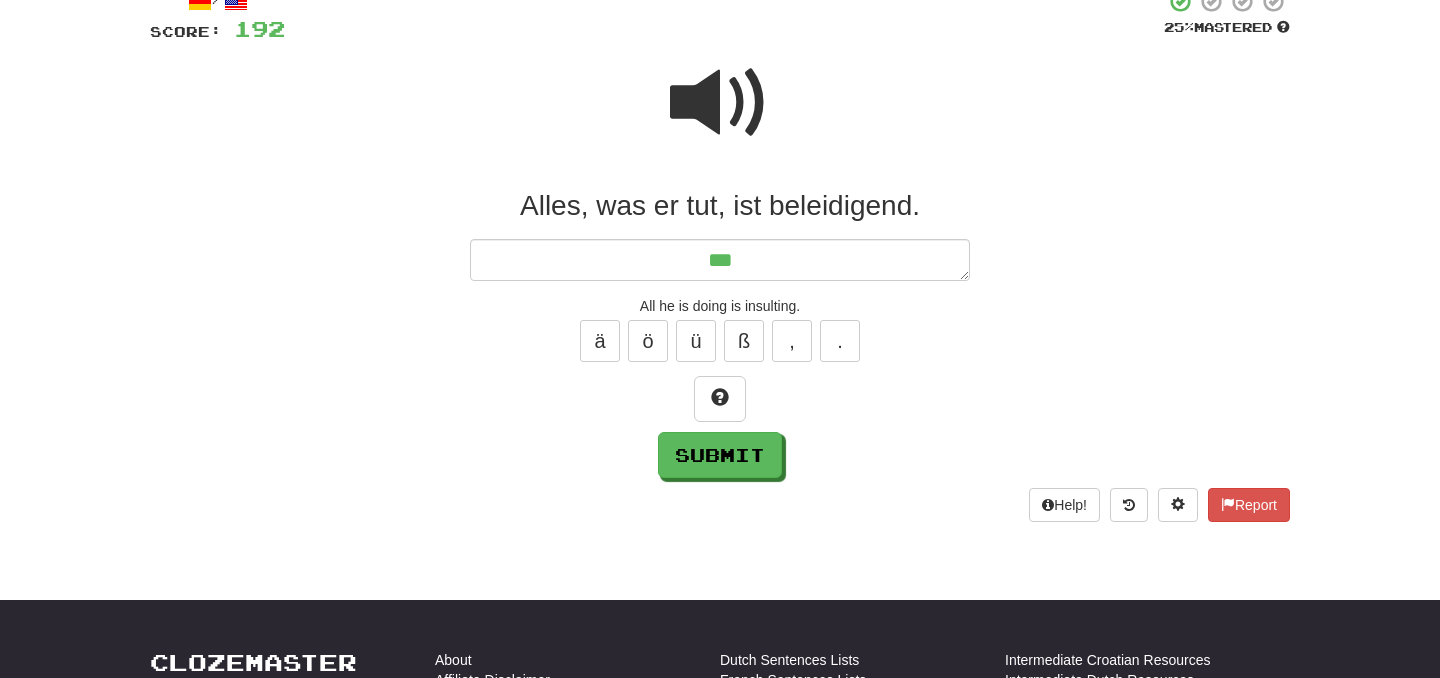 click at bounding box center [720, 103] 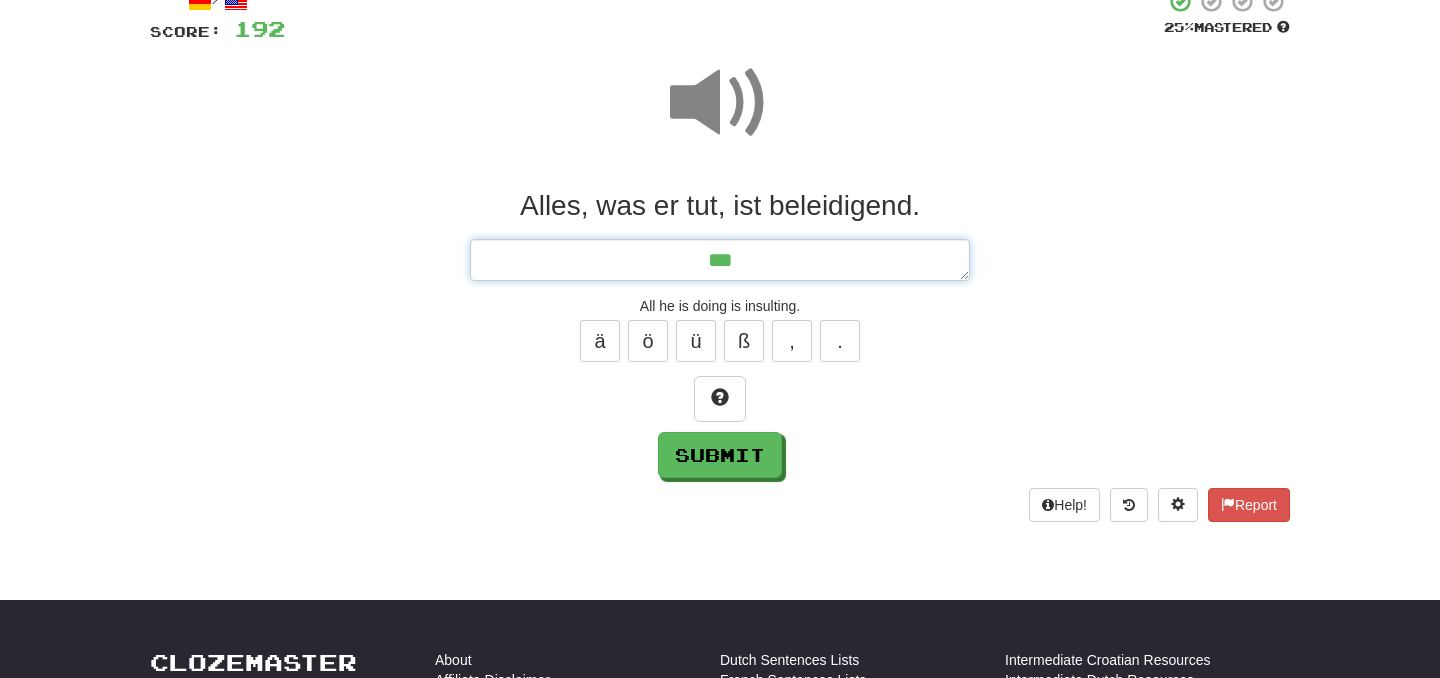 click on "***" at bounding box center (720, 260) 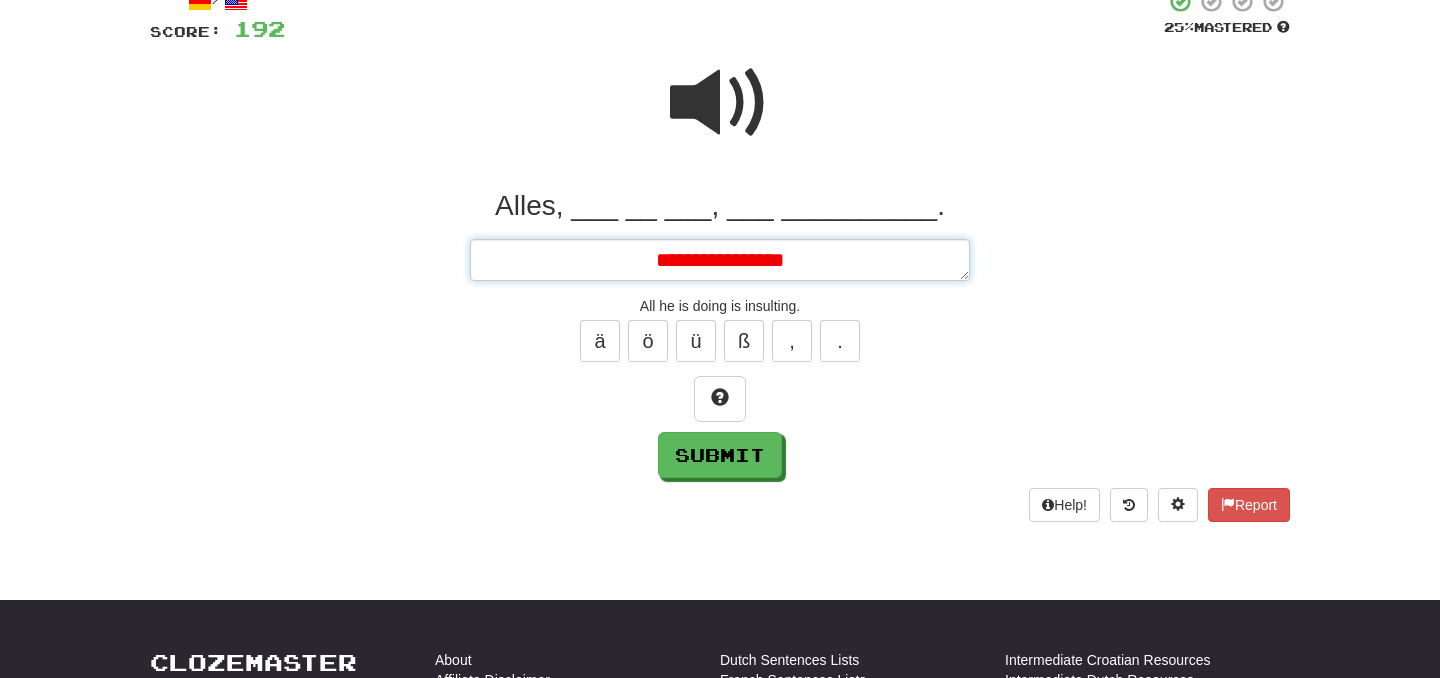 click on "**********" at bounding box center (720, 260) 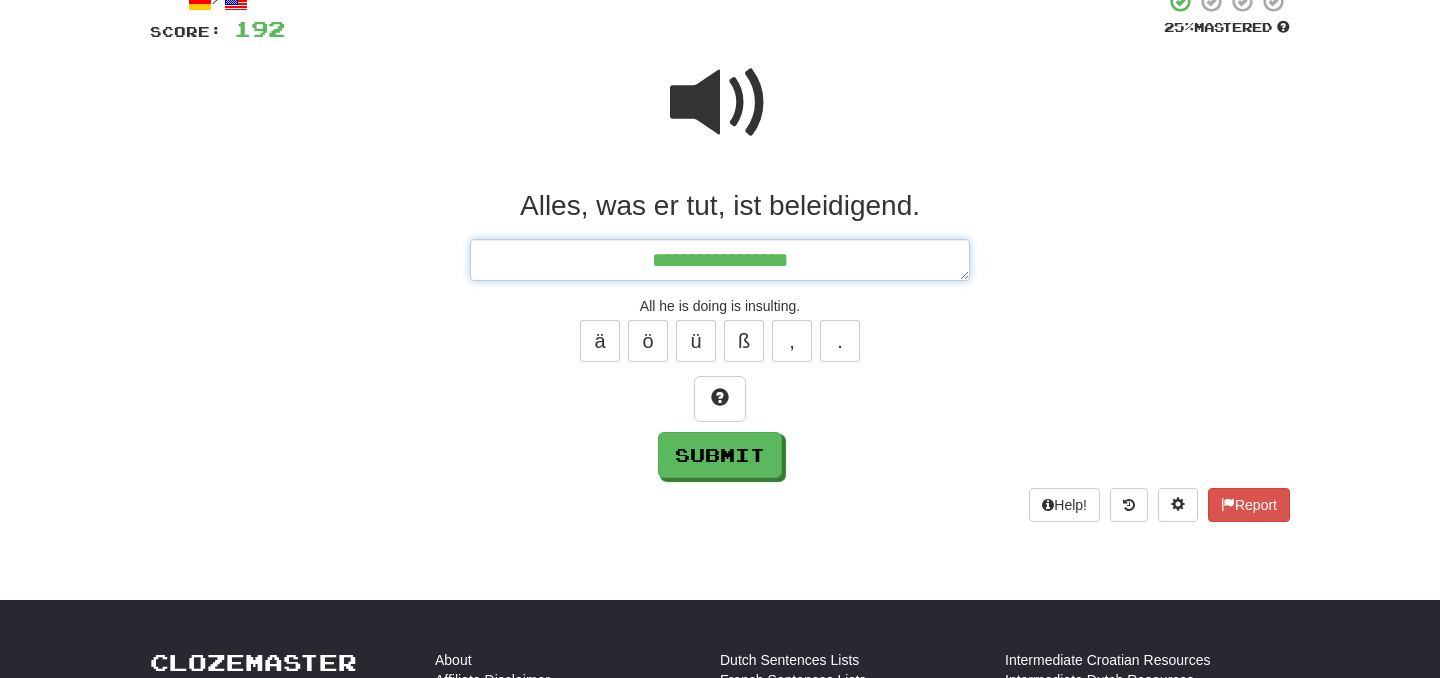 click on "**********" at bounding box center [720, 260] 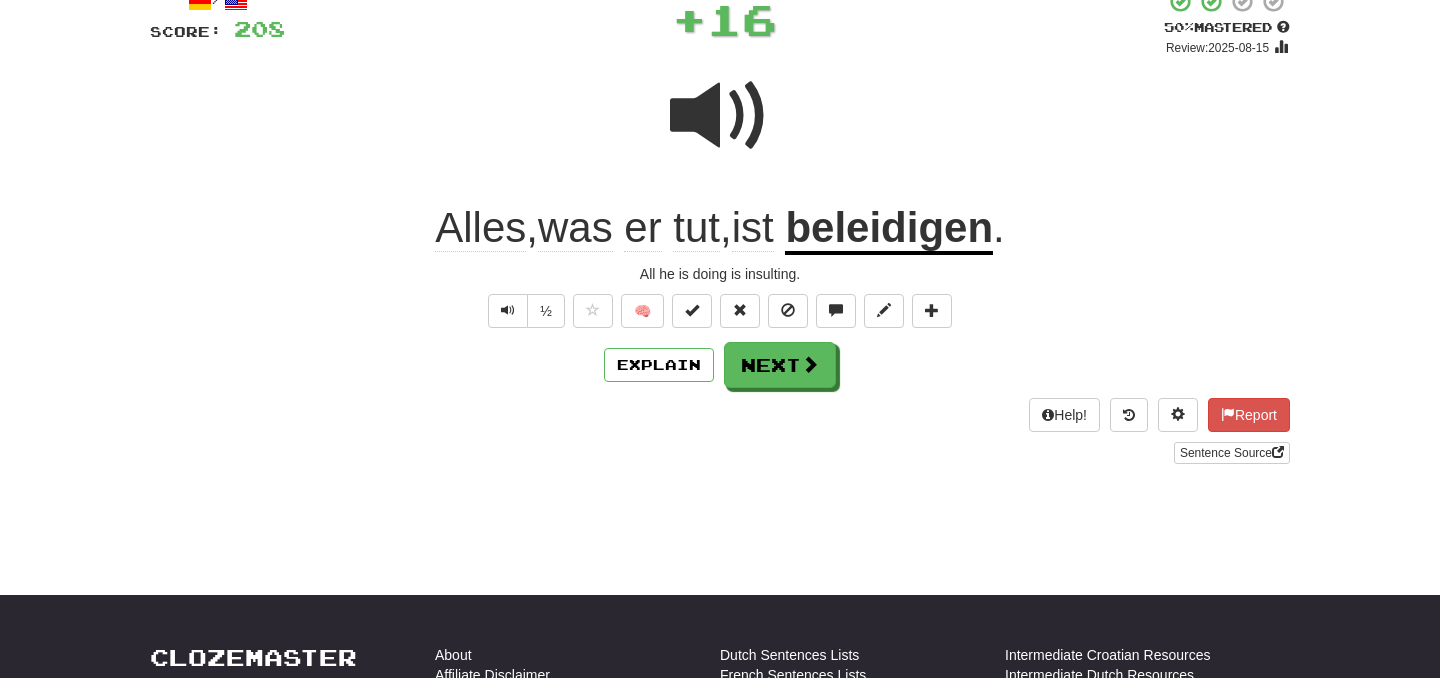 click on "beleidigen" at bounding box center (889, 229) 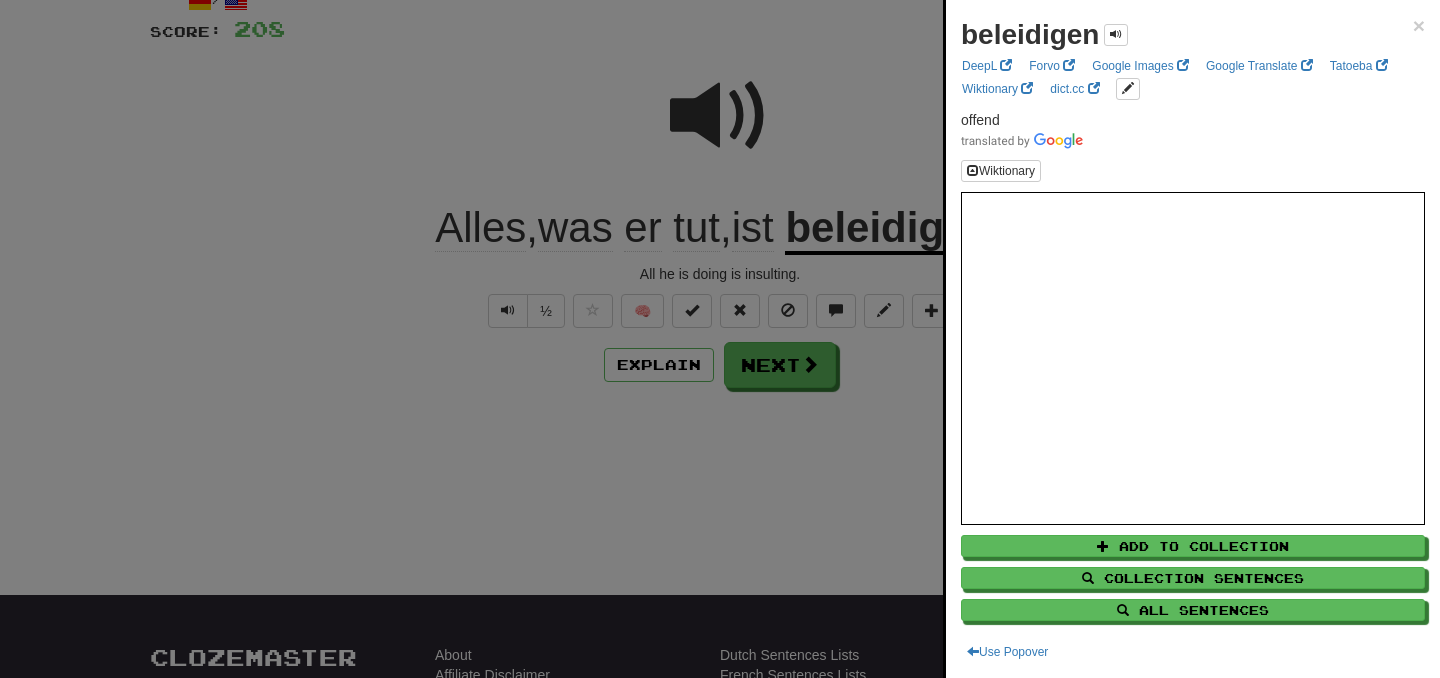 click on "beleidigen × DeepL   Forvo   Google Images   Google Translate   Tatoeba   Wiktionary   dict.cc   offend  Wiktionary   Add to Collection   Collection Sentences   All Sentences  Use Popover" at bounding box center (1193, 339) 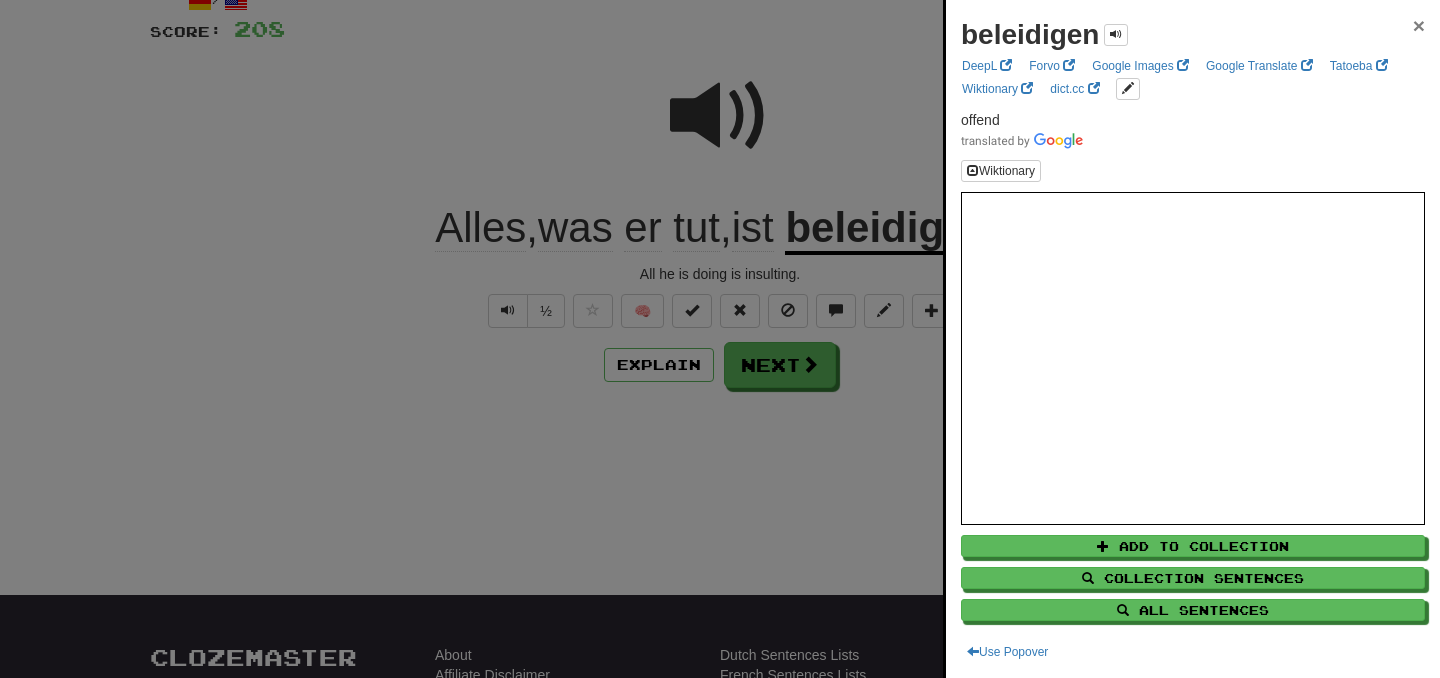 click on "×" at bounding box center [1419, 25] 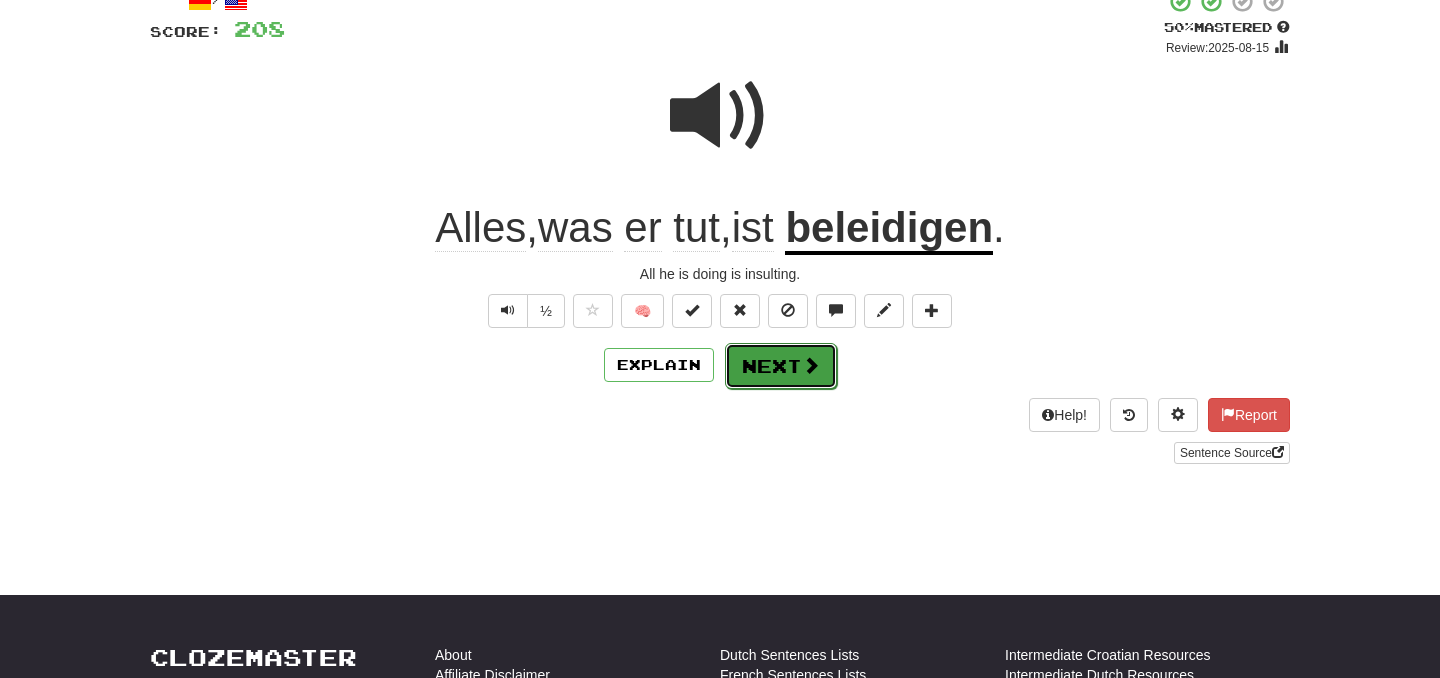 click on "Next" at bounding box center (781, 366) 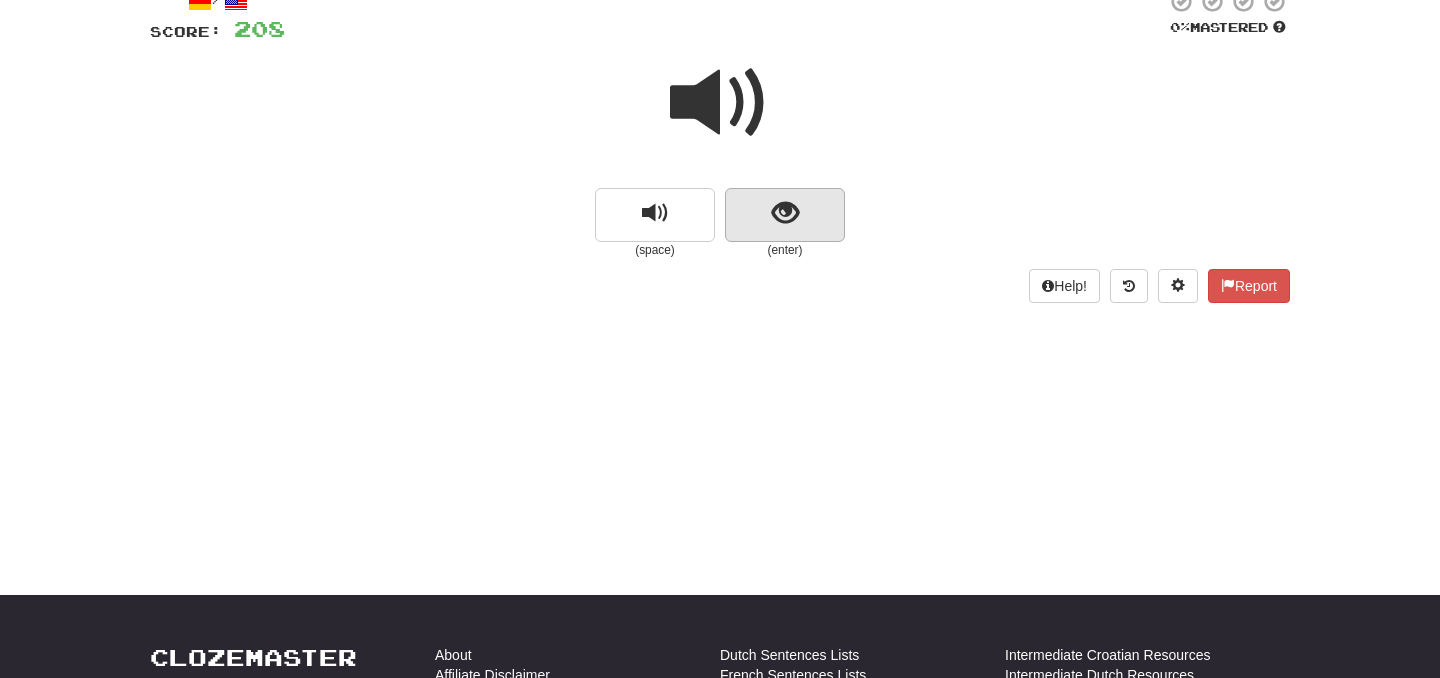 drag, startPoint x: 763, startPoint y: 159, endPoint x: 763, endPoint y: 212, distance: 53 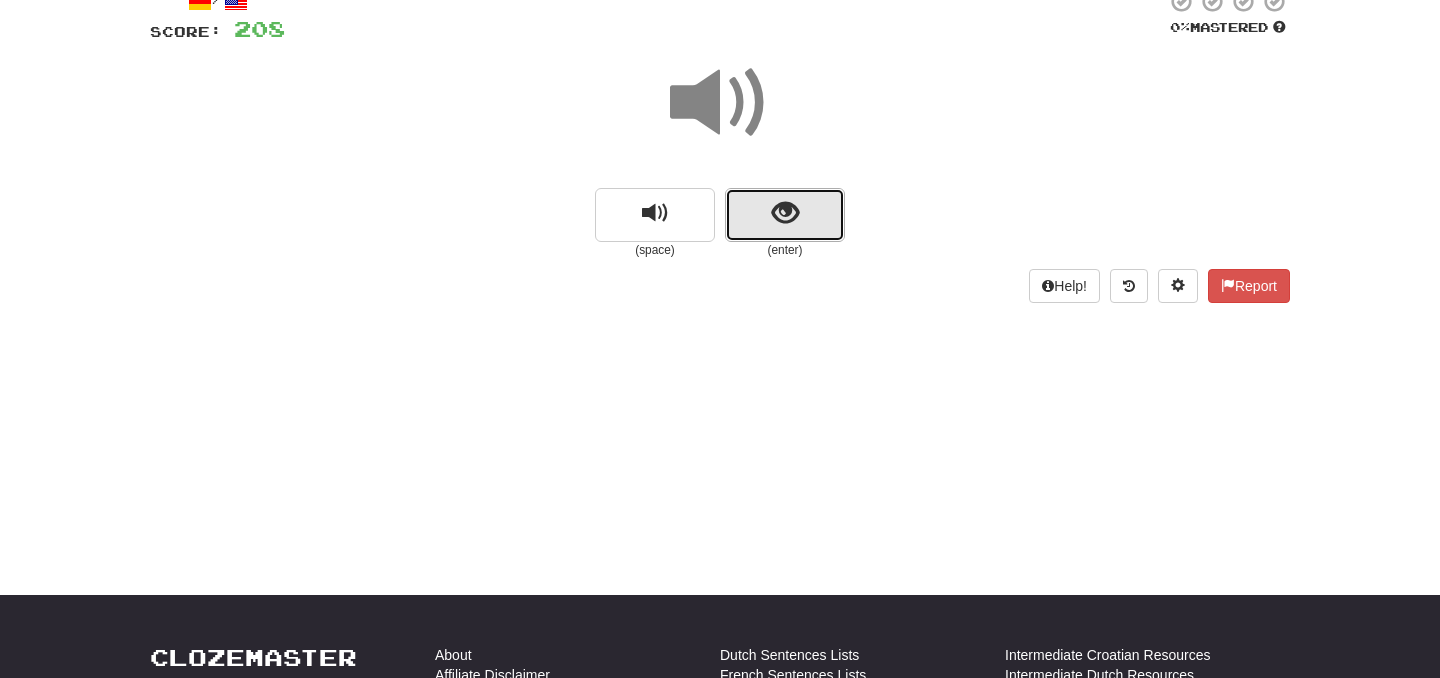 click at bounding box center (785, 215) 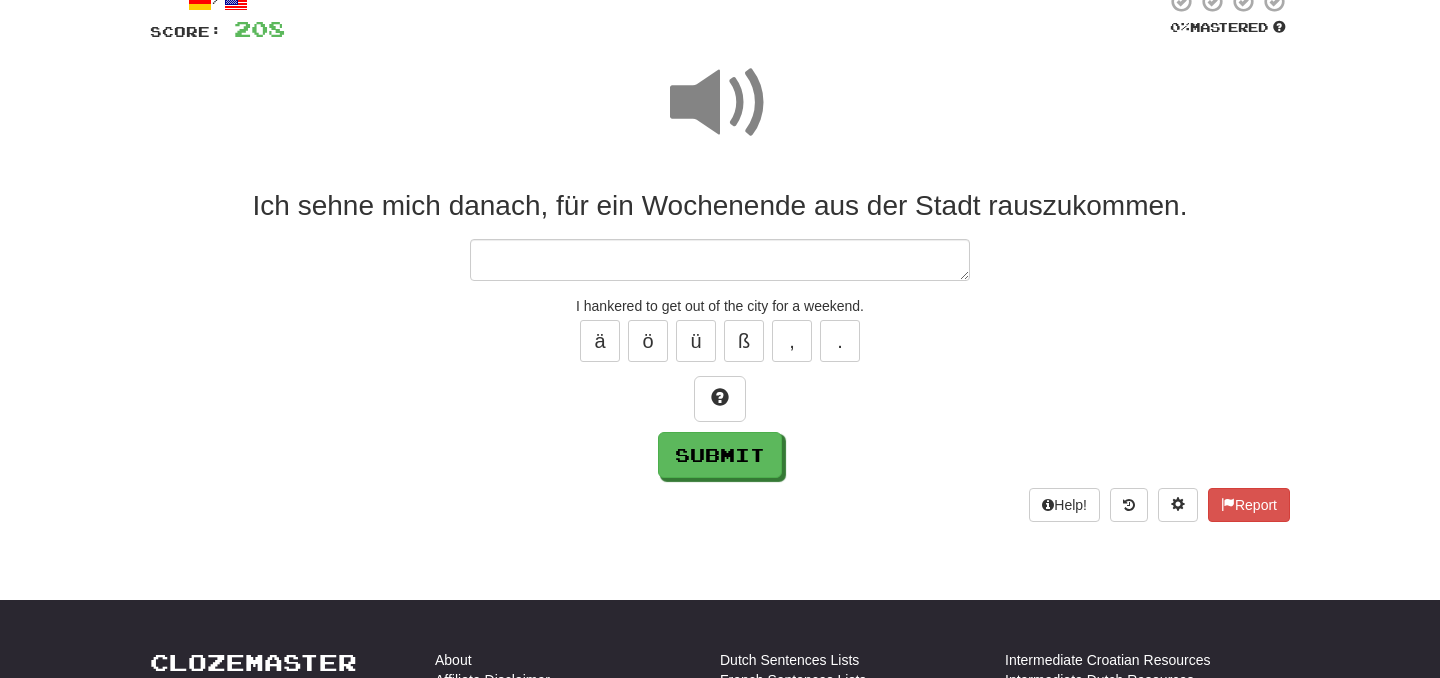 click at bounding box center [720, 260] 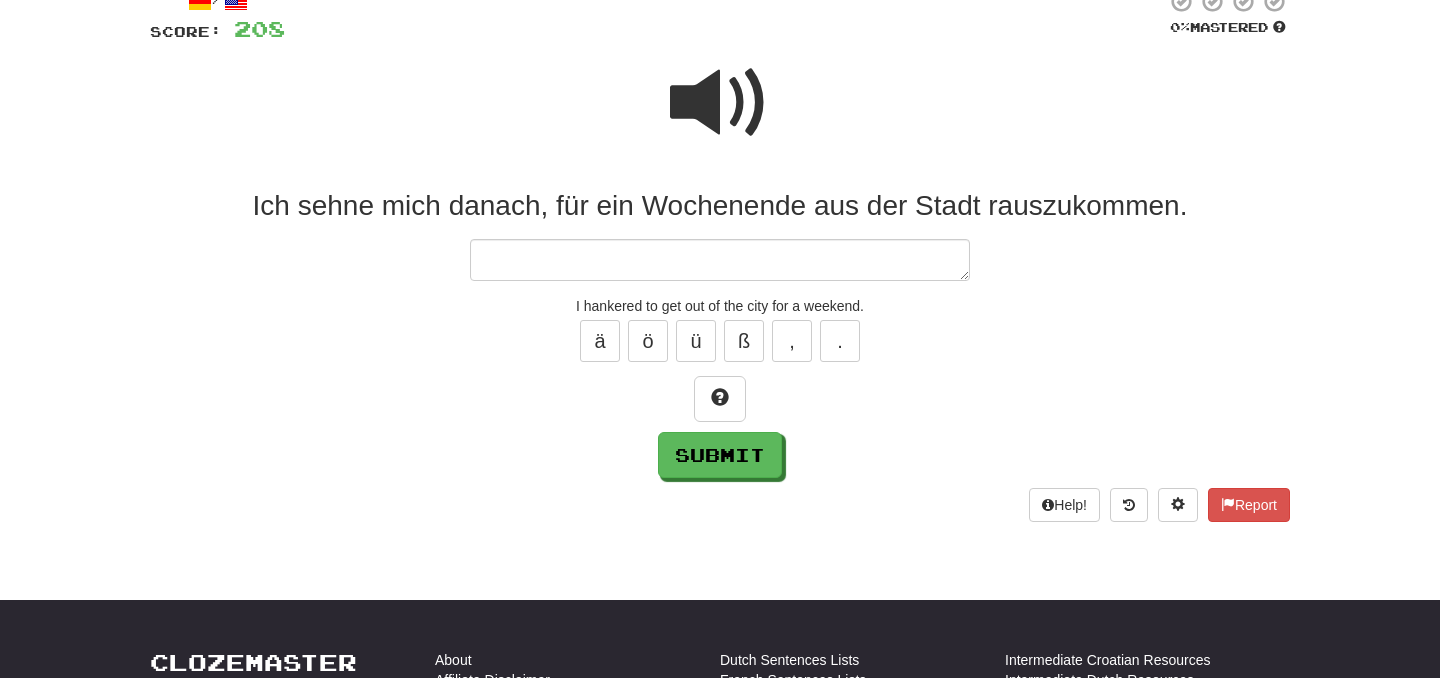 click at bounding box center [720, 103] 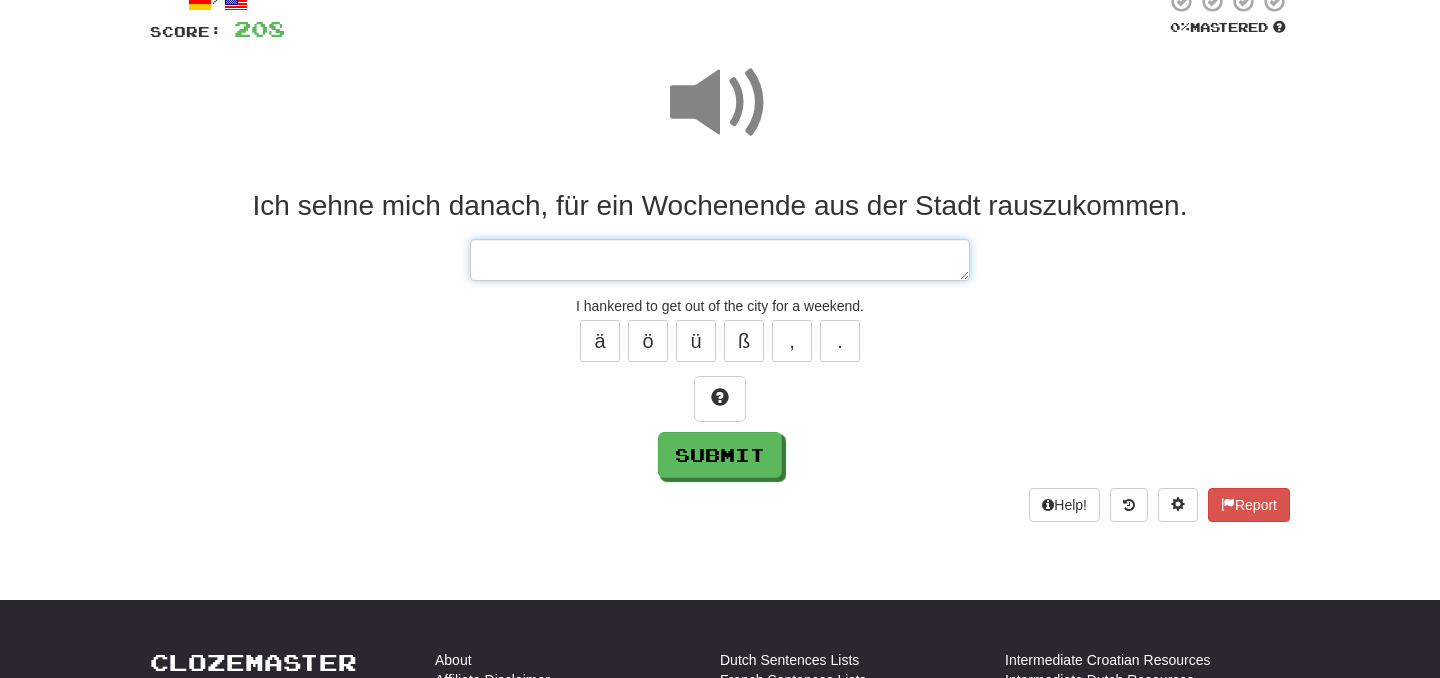 click at bounding box center [720, 260] 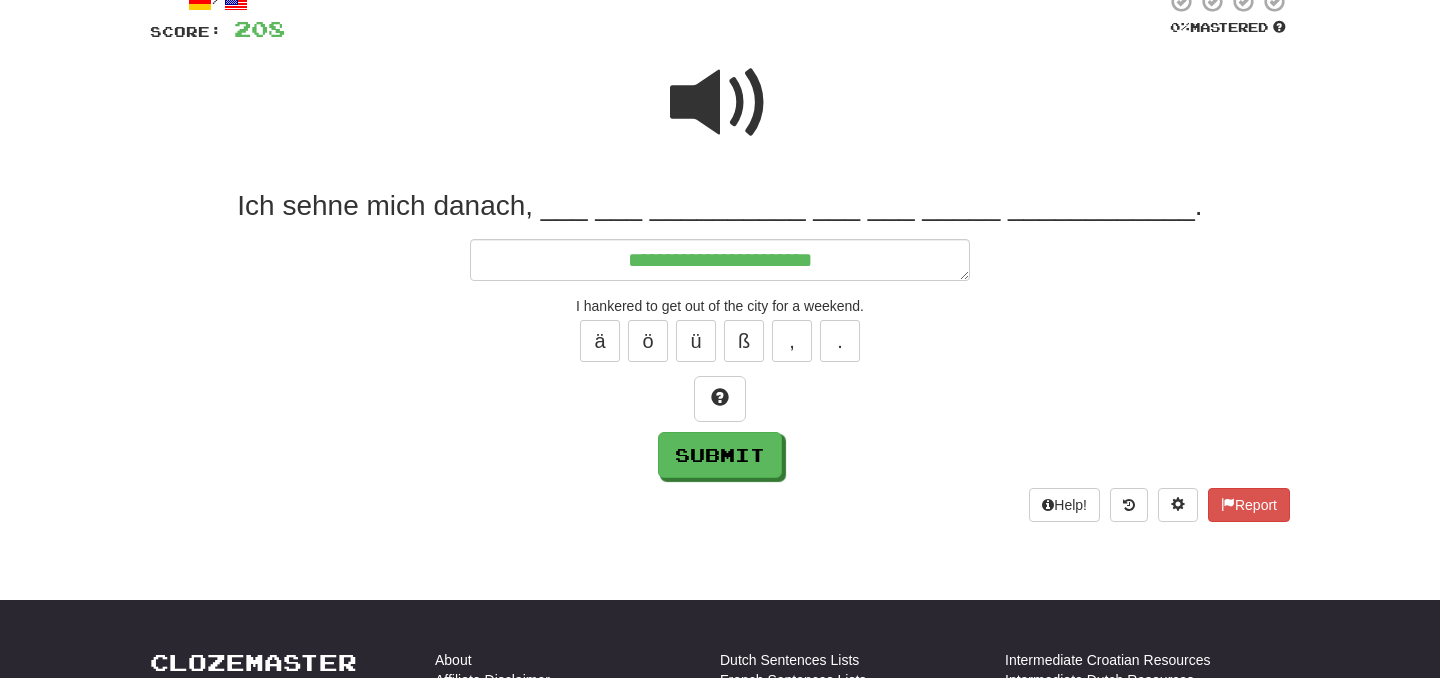 click at bounding box center (720, 103) 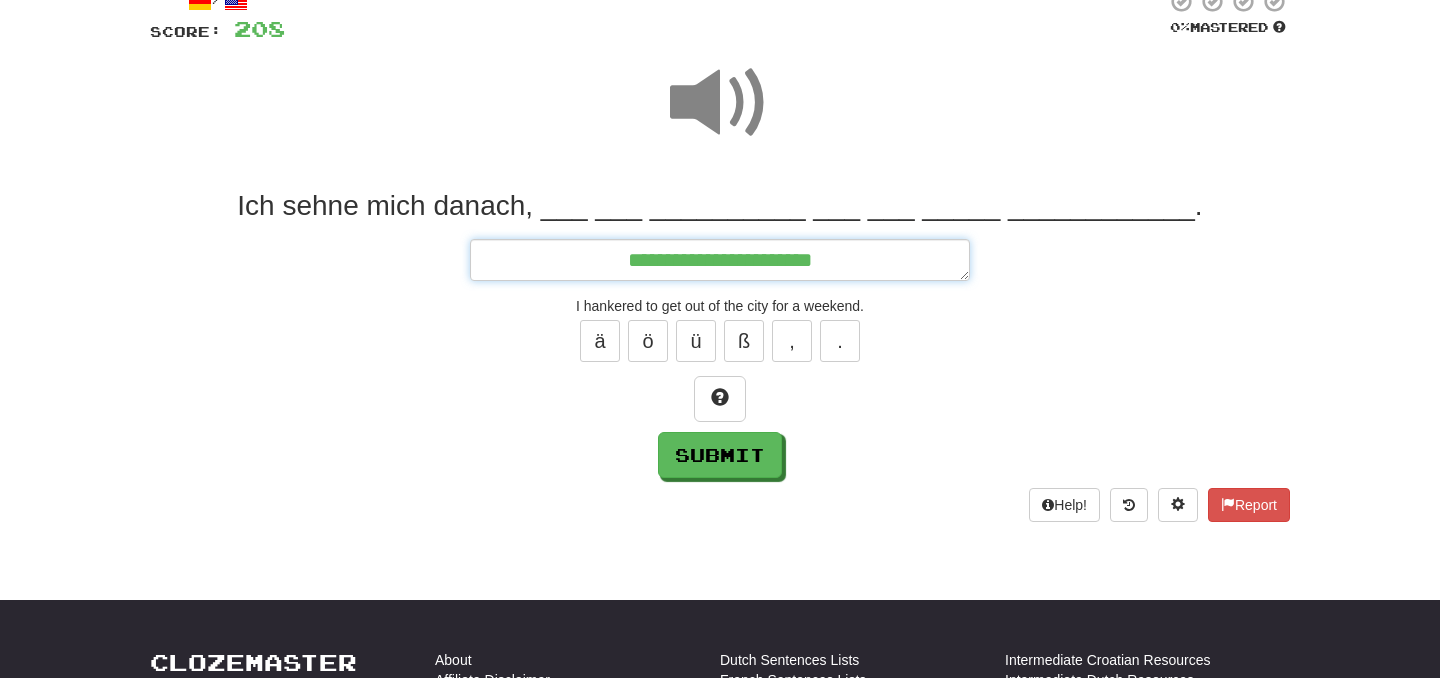 click on "**********" at bounding box center [720, 260] 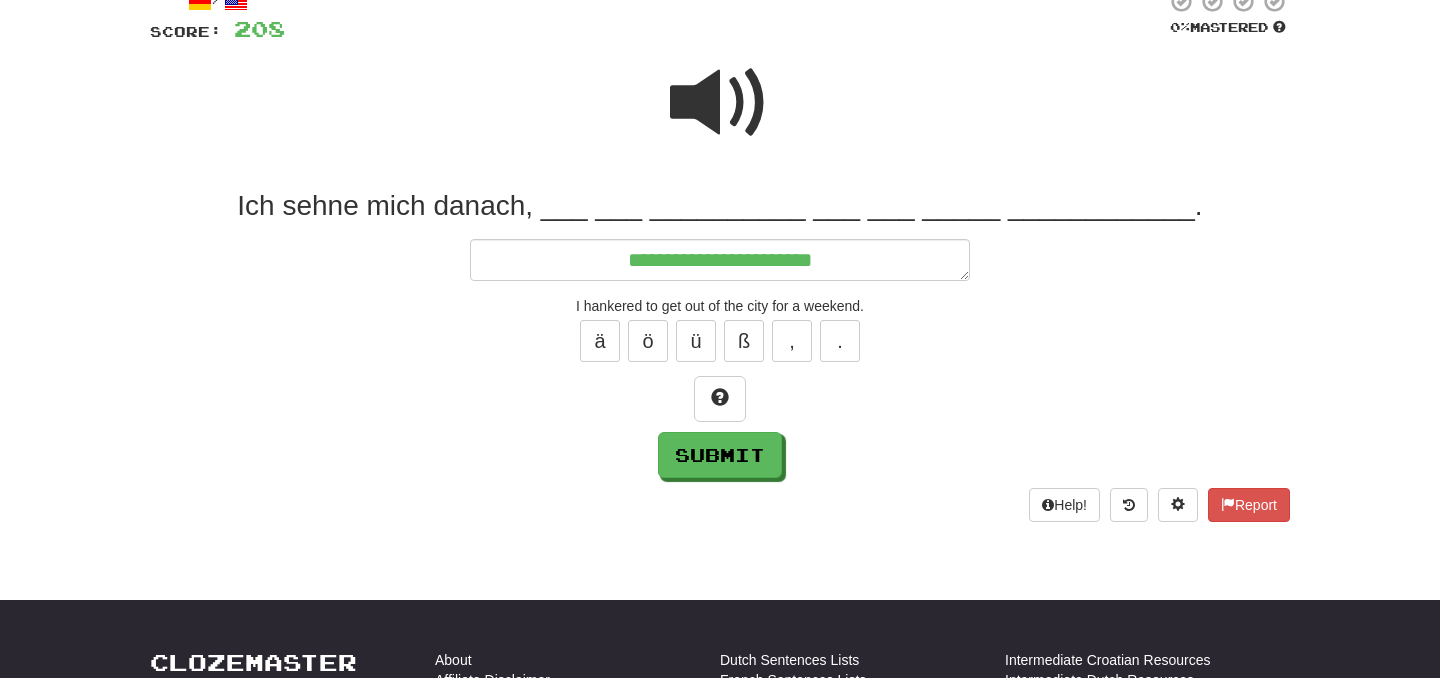 click at bounding box center (720, 103) 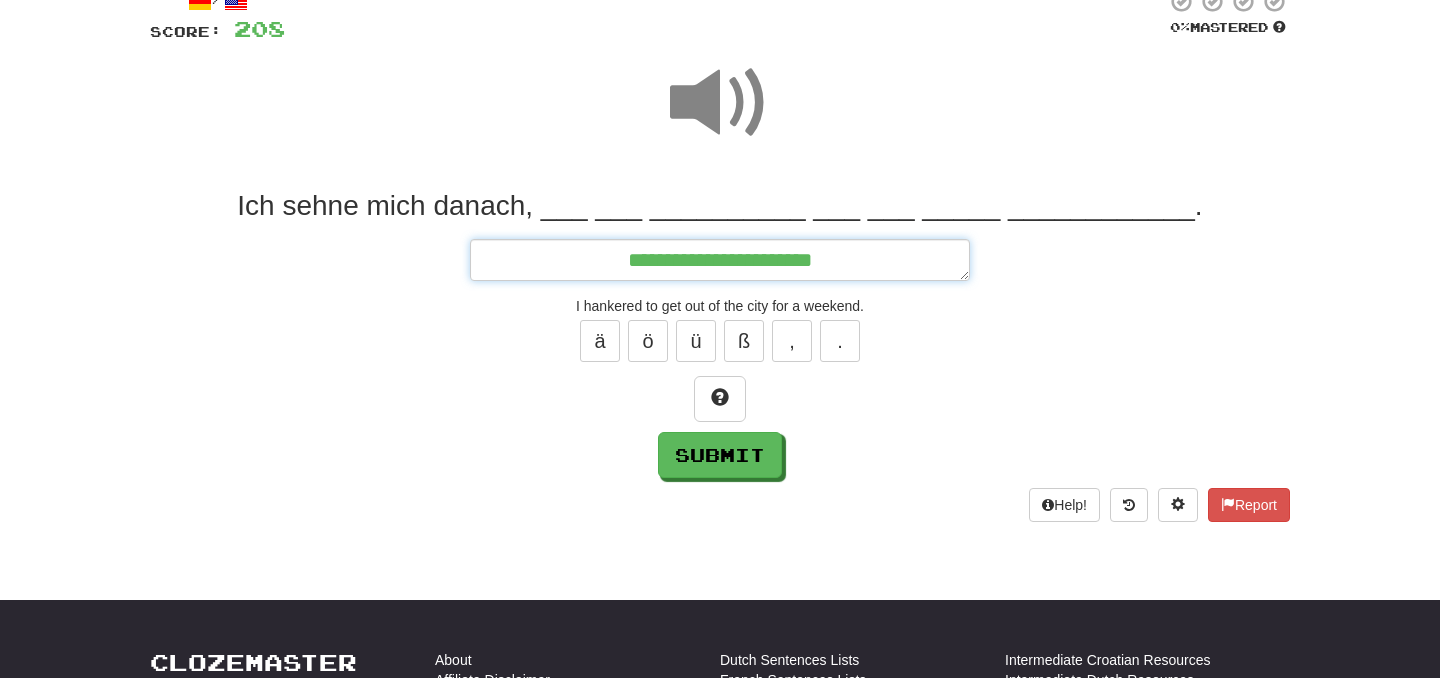 click on "**********" at bounding box center (720, 260) 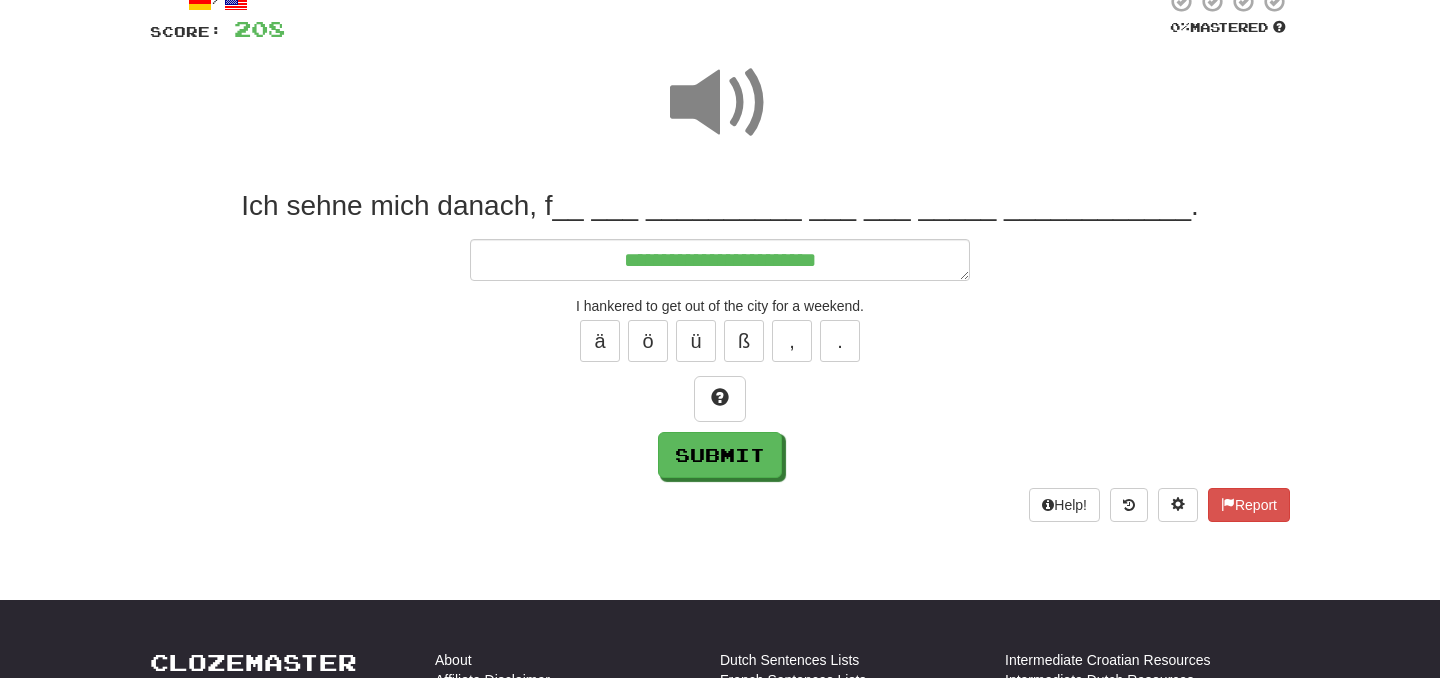 click on "ä ö ü ß , ." at bounding box center [720, 341] 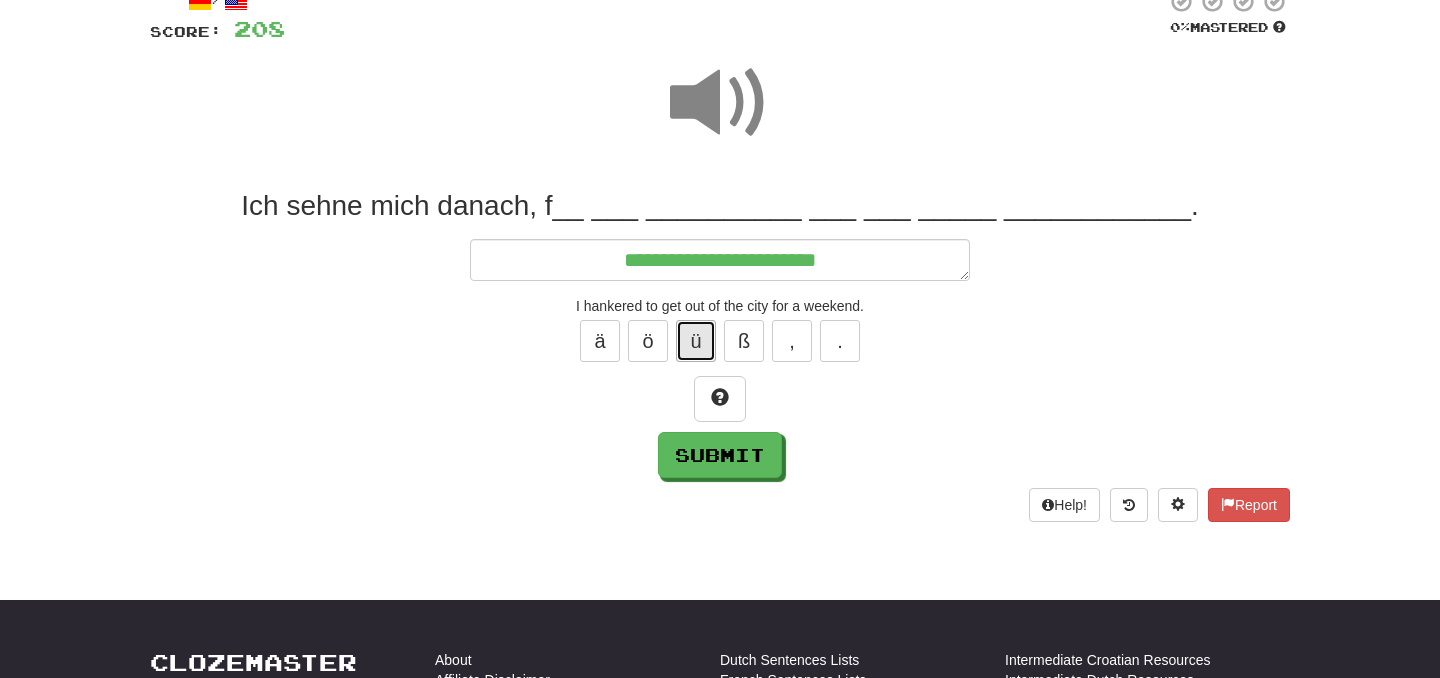 click on "ü" at bounding box center (696, 341) 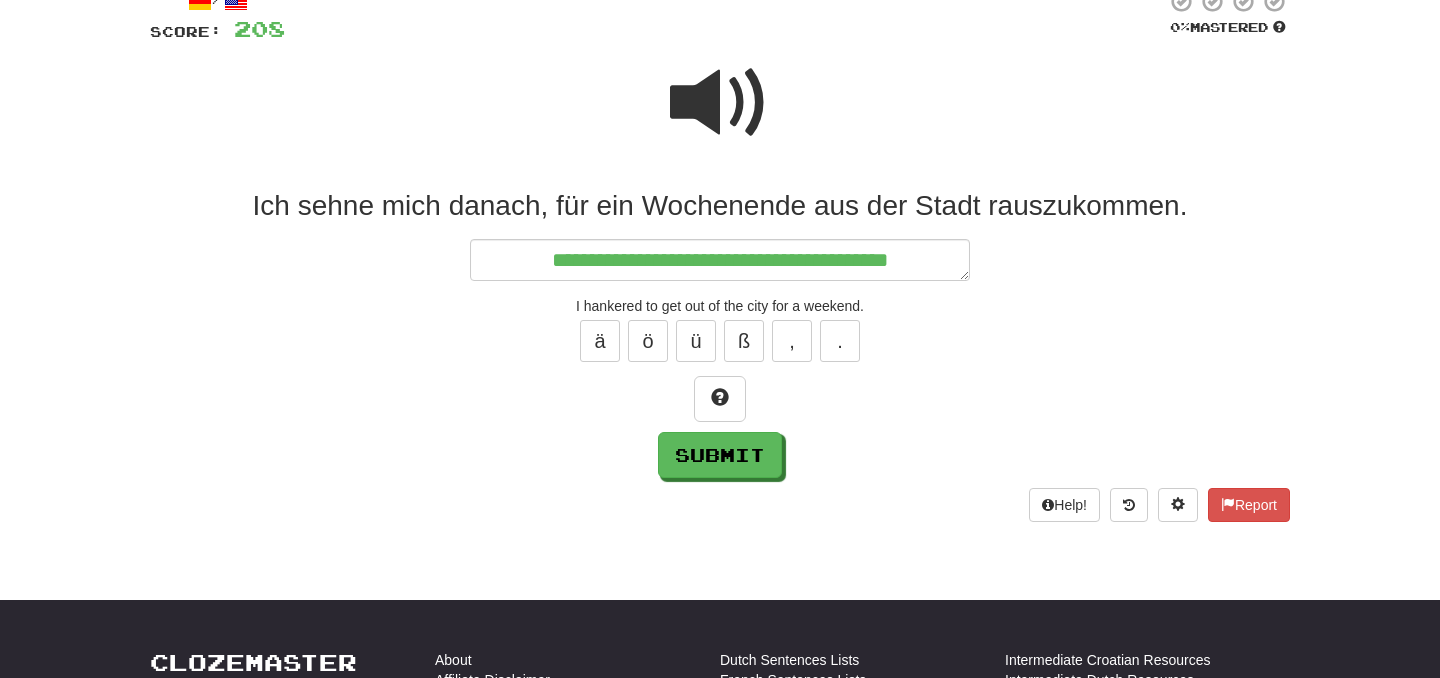 click at bounding box center [720, 103] 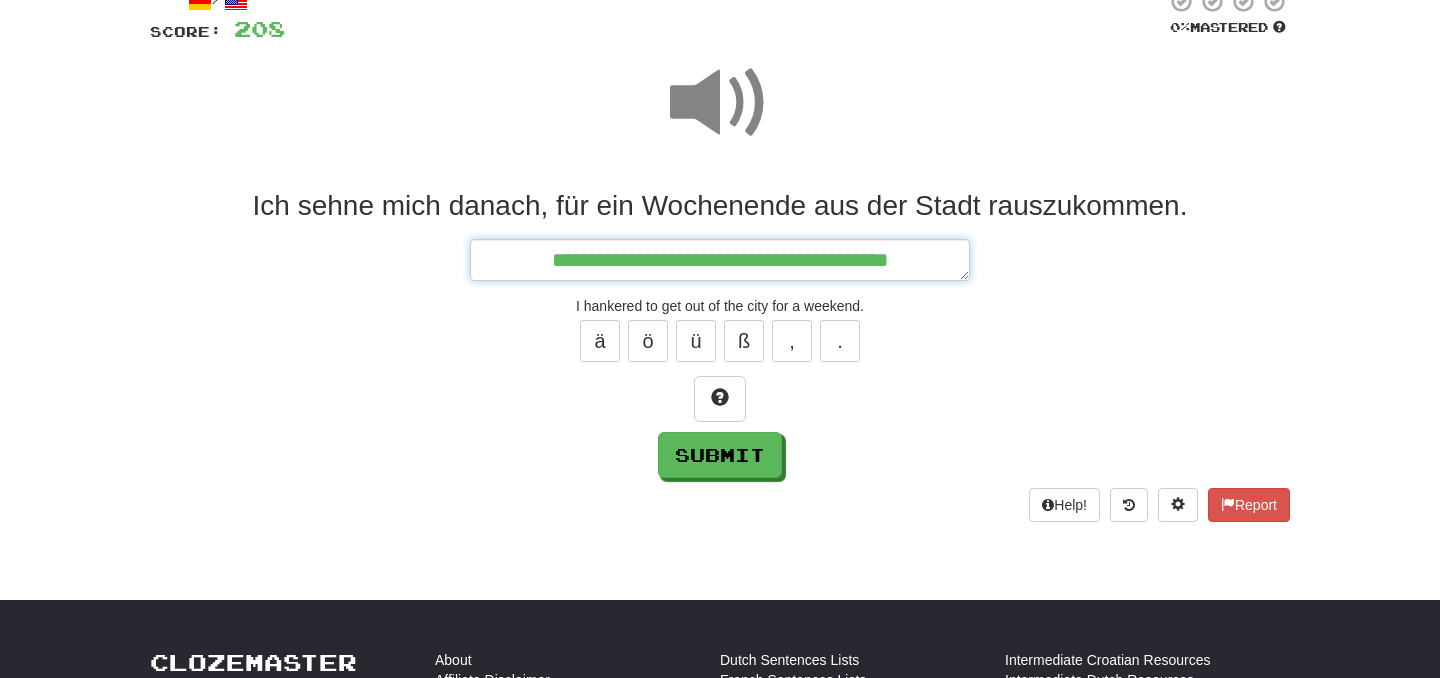 click on "**********" at bounding box center (720, 260) 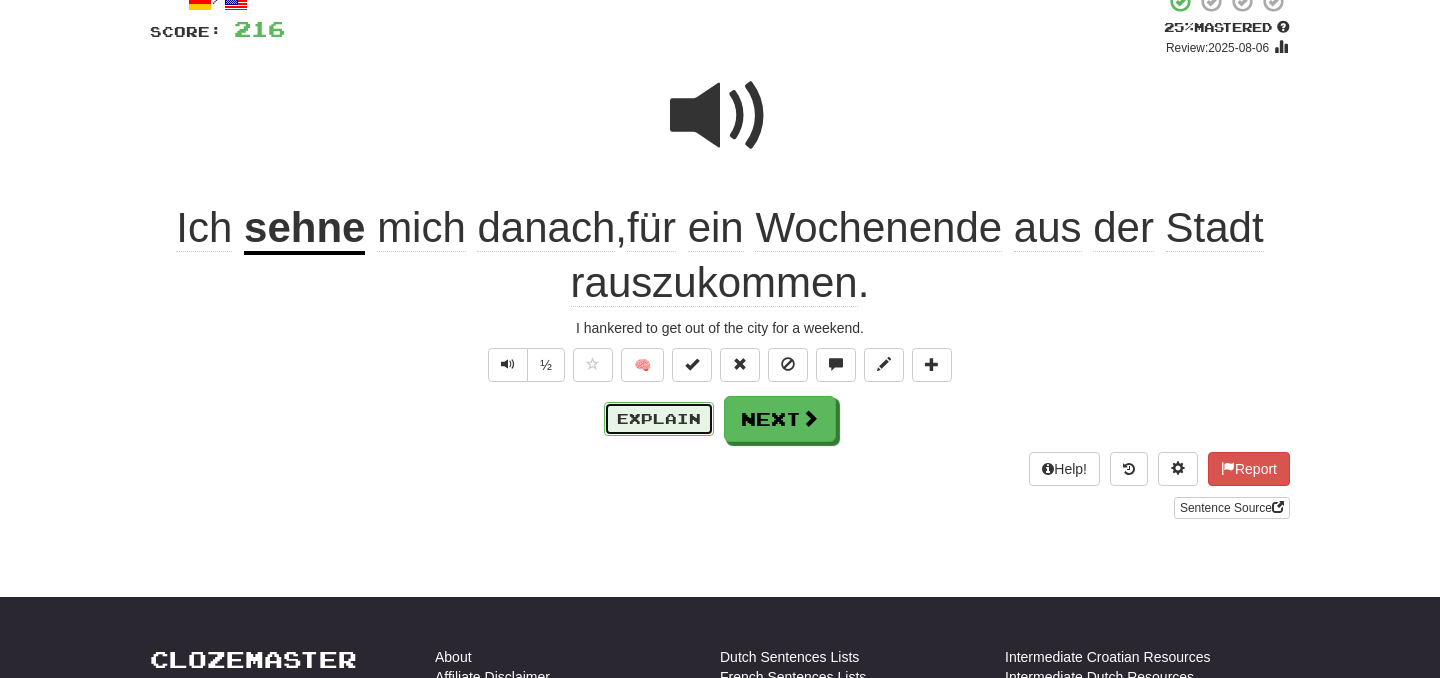 click on "Explain" at bounding box center (659, 419) 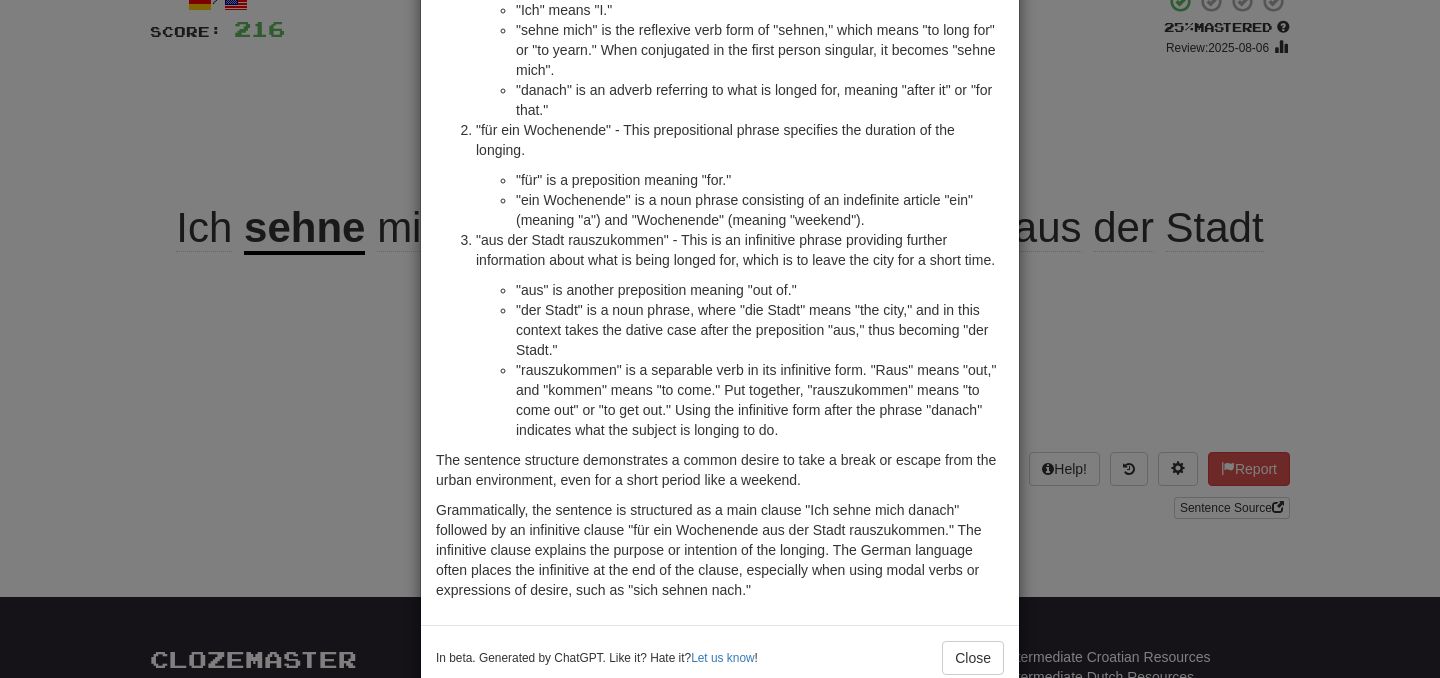 scroll, scrollTop: 235, scrollLeft: 0, axis: vertical 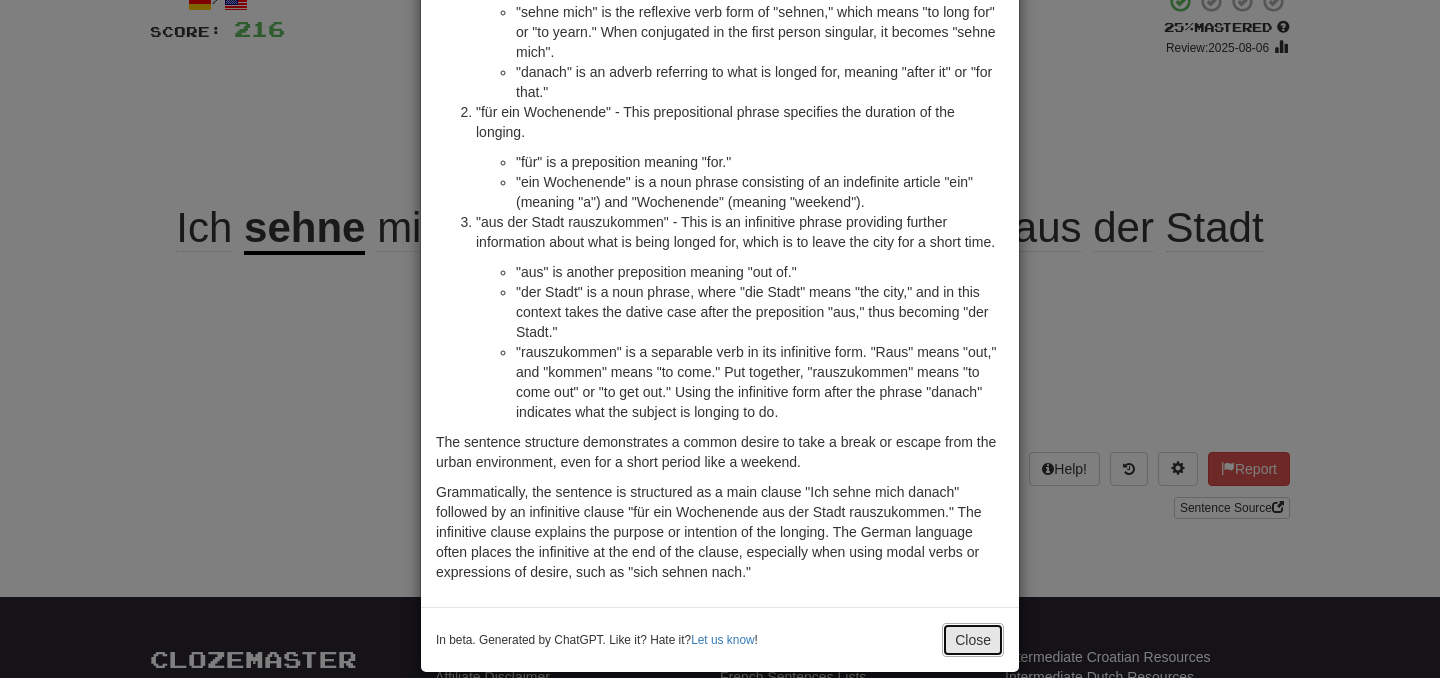 click on "Close" at bounding box center [973, 640] 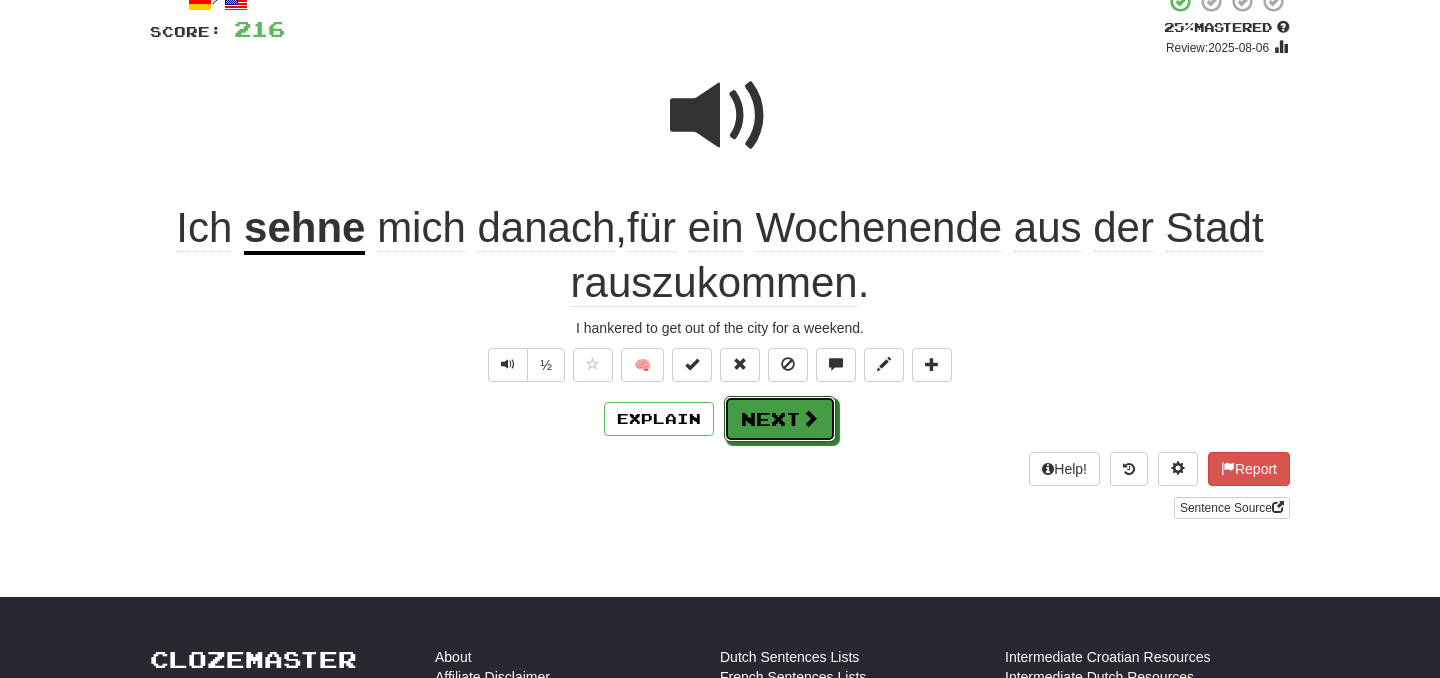 click on "Next" at bounding box center (780, 419) 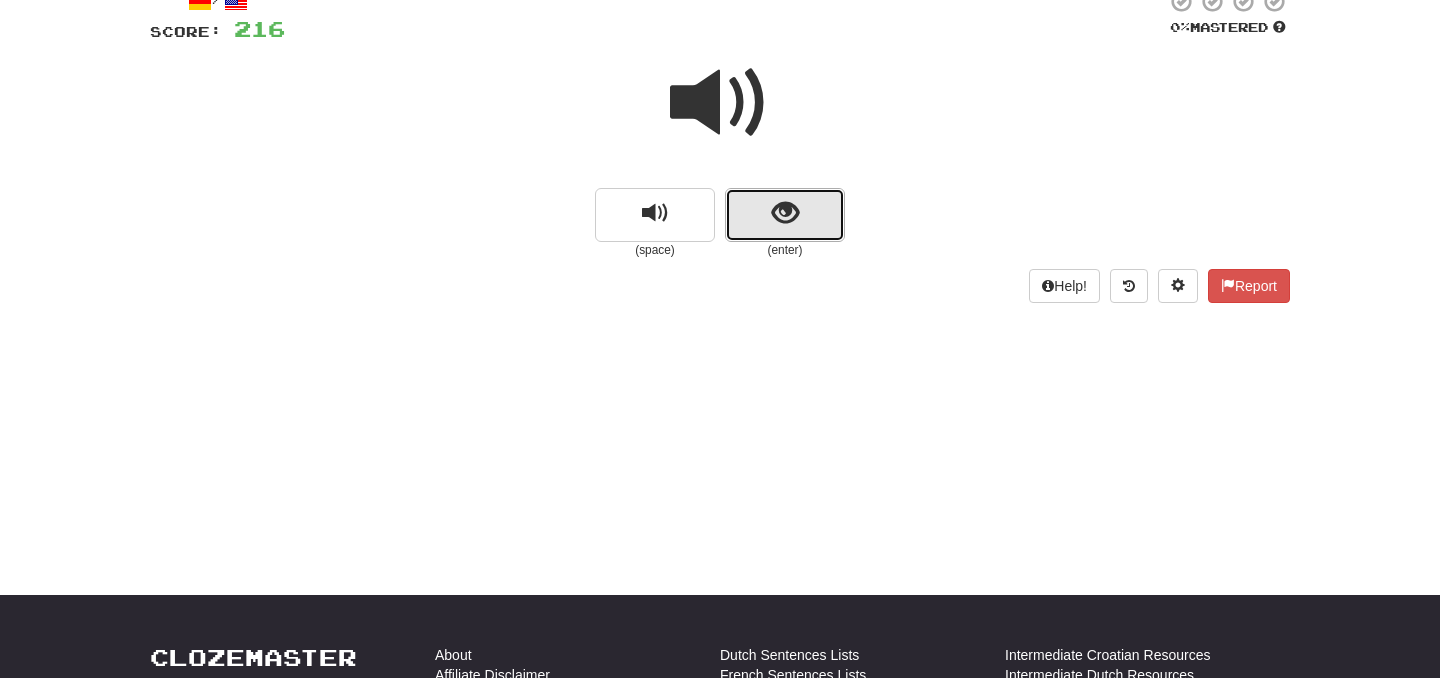 click at bounding box center (785, 215) 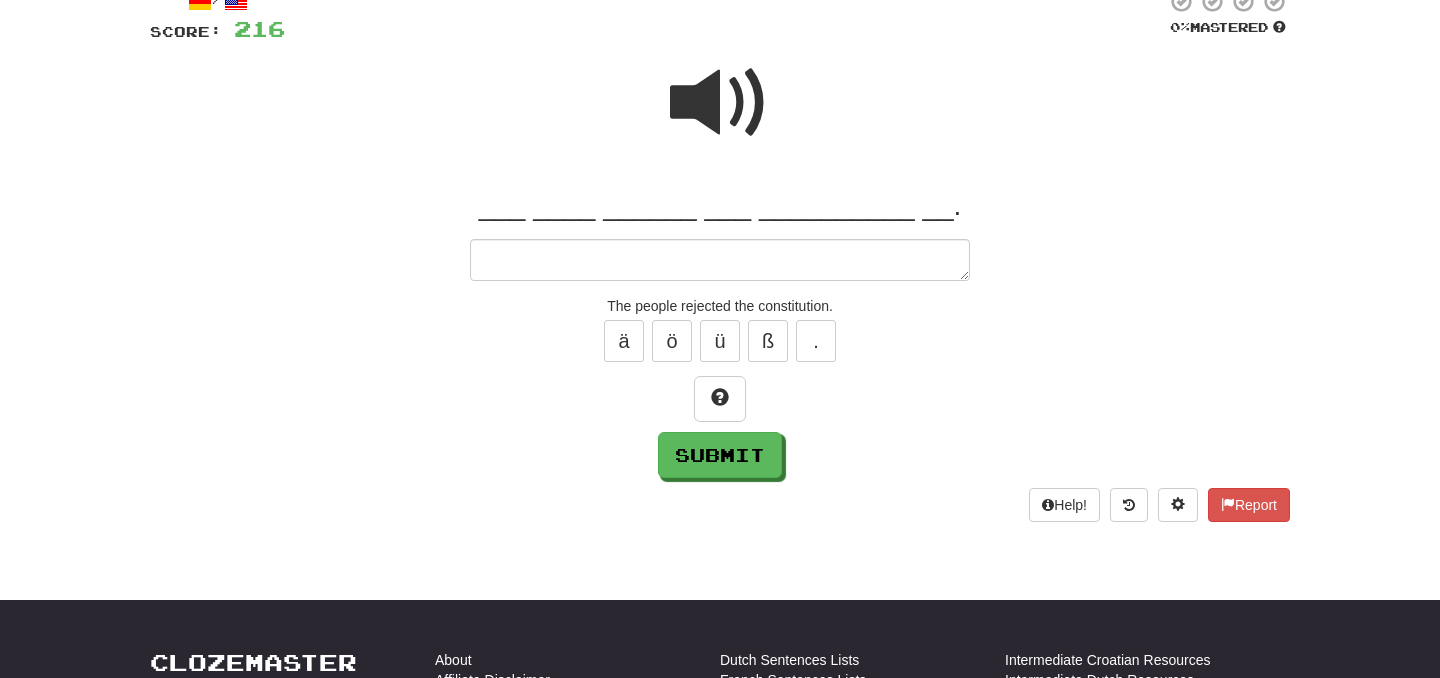 click at bounding box center [720, 103] 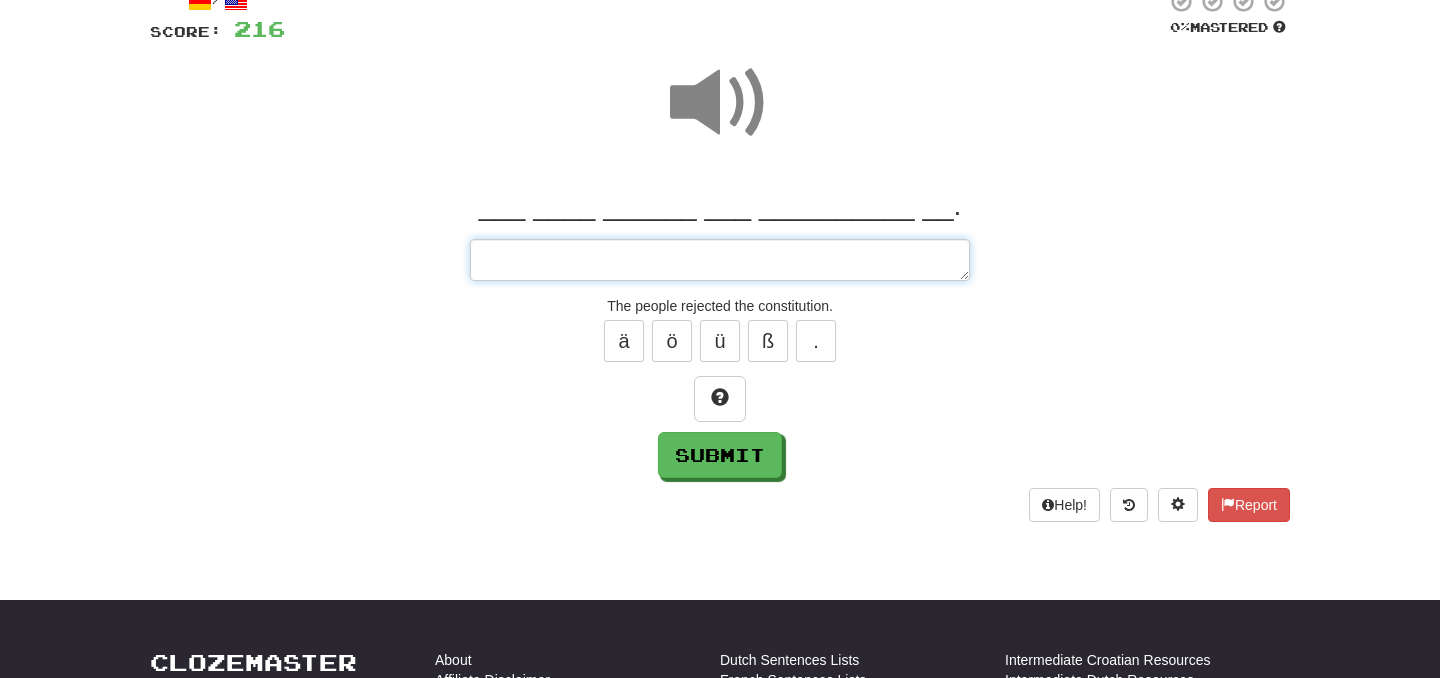 click at bounding box center [720, 260] 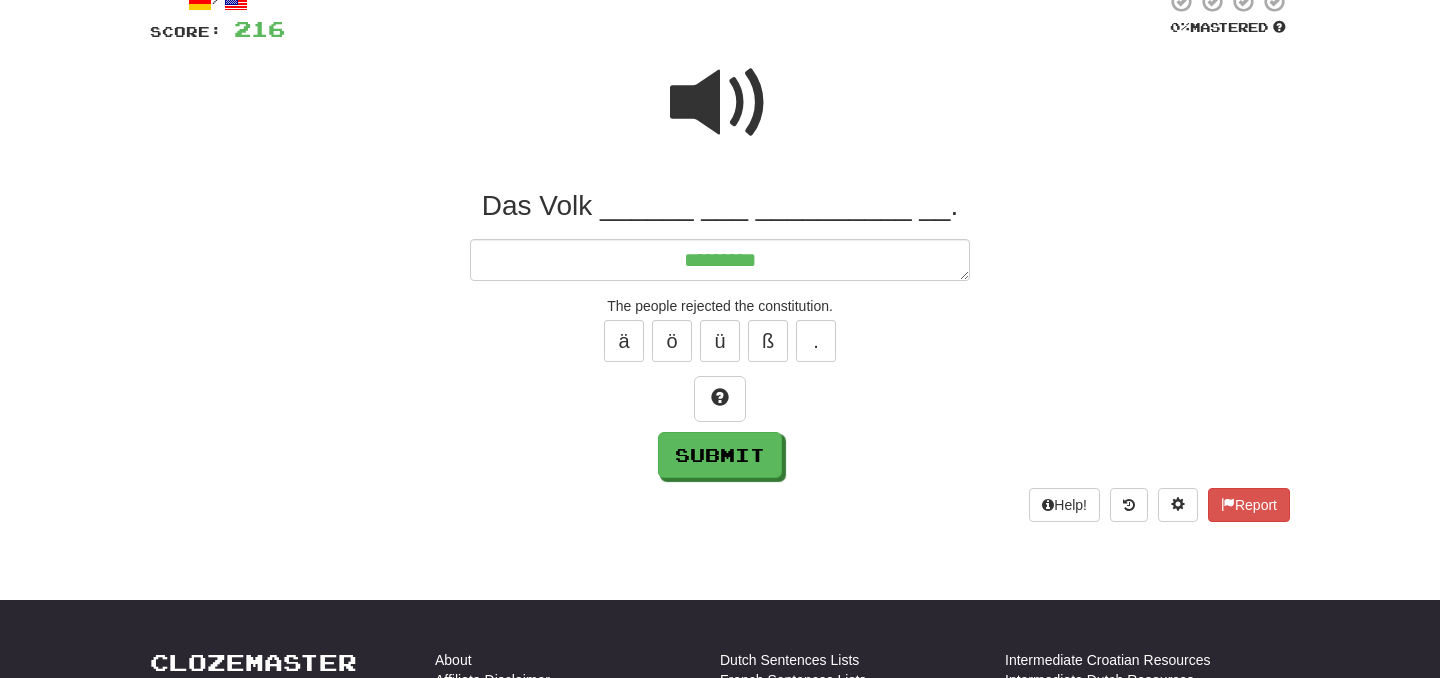 click at bounding box center [720, 103] 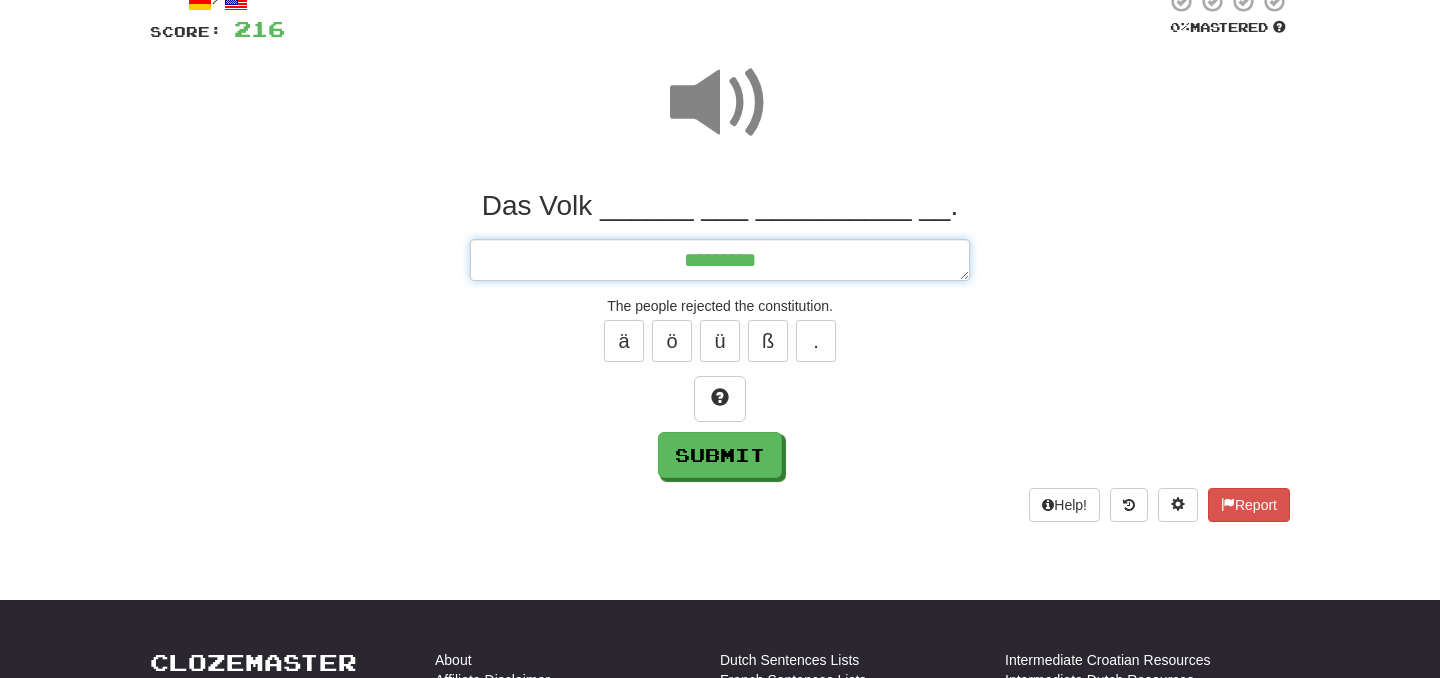 click on "********" at bounding box center (720, 260) 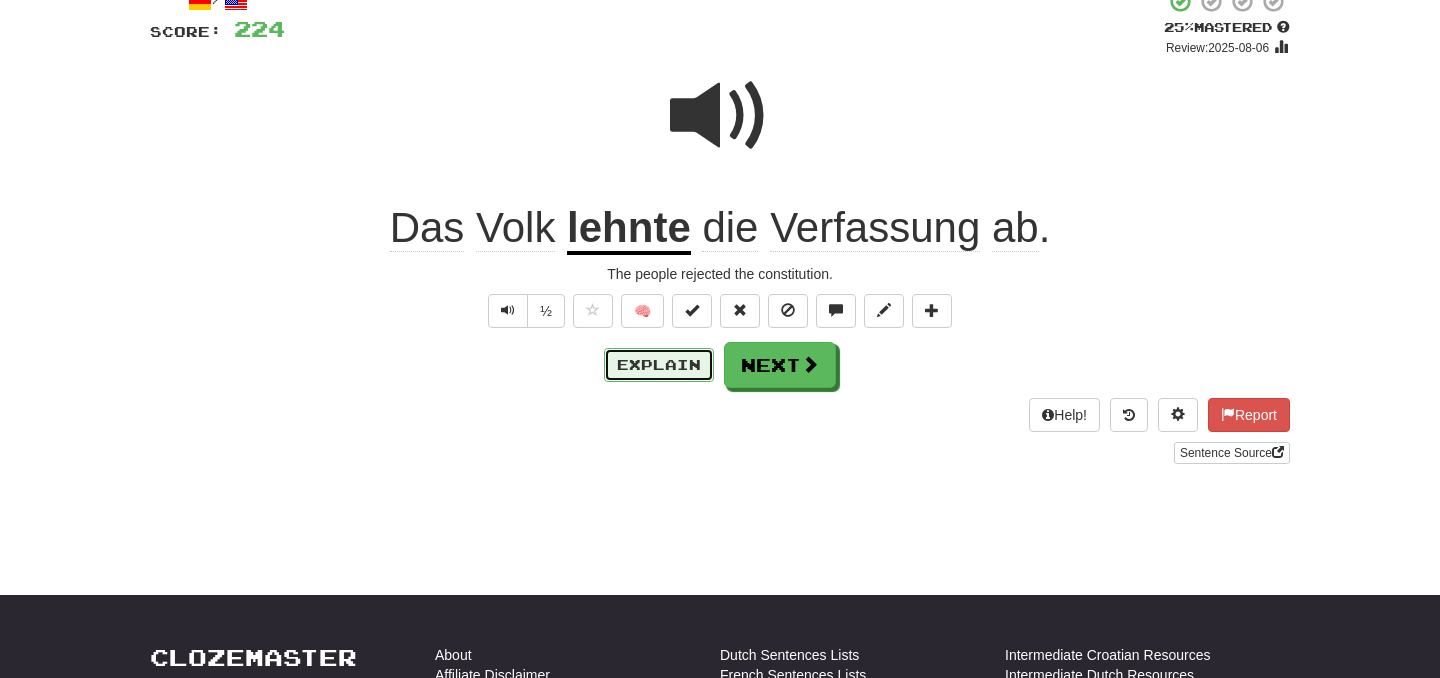 click on "Explain" at bounding box center [659, 365] 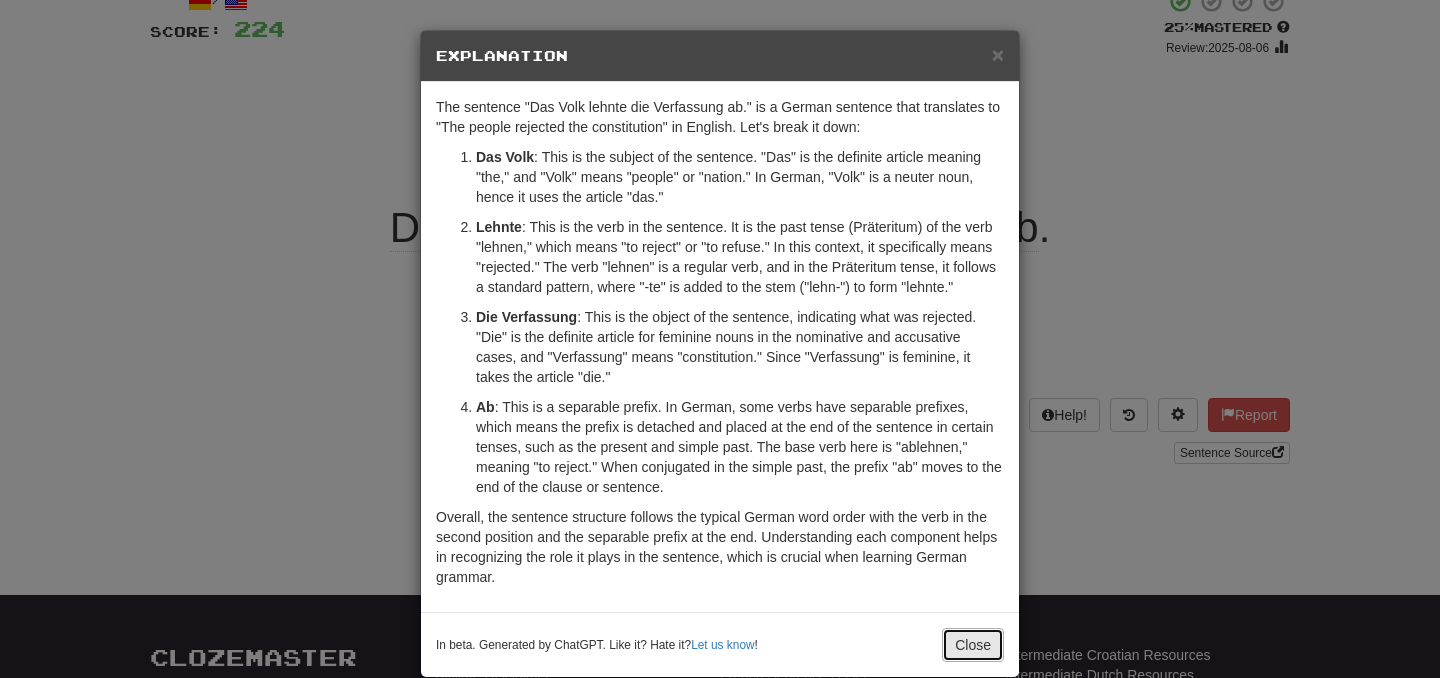 click on "Close" at bounding box center [973, 645] 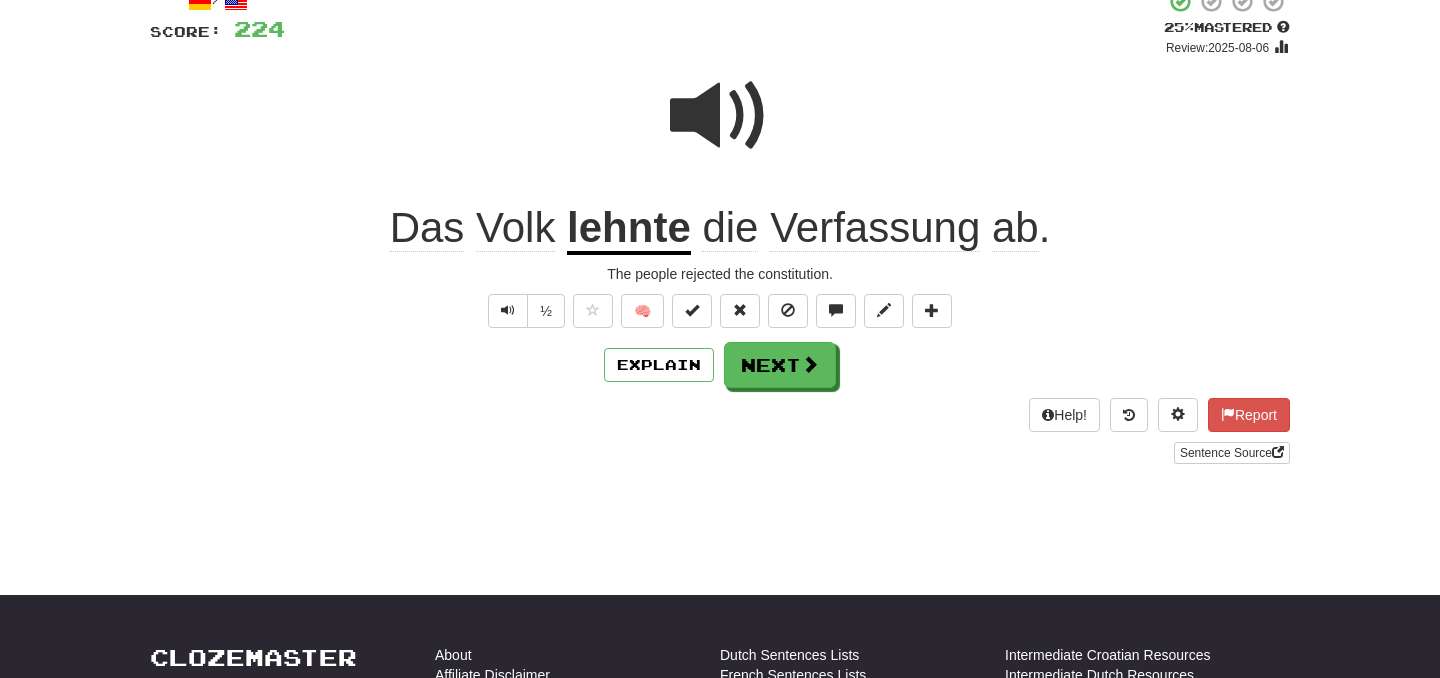 click on "/  Score:   224 + 8 25 %  Mastered Review:  2025-08-06 Das   Volk   lehnte   die   Verfassung   ab . The people rejected the constitution. ½ 🧠 Explain Next  Help!  Report Sentence Source" at bounding box center [720, 226] 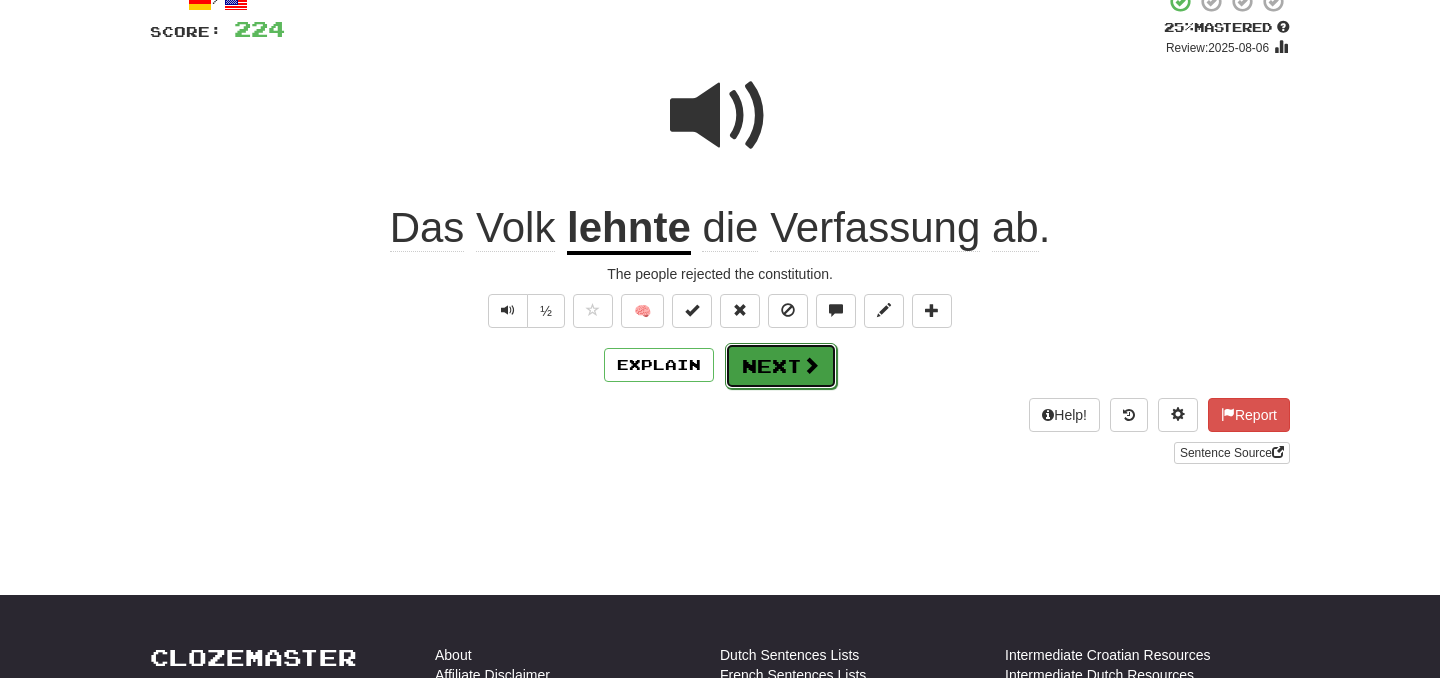 click on "Next" at bounding box center [781, 366] 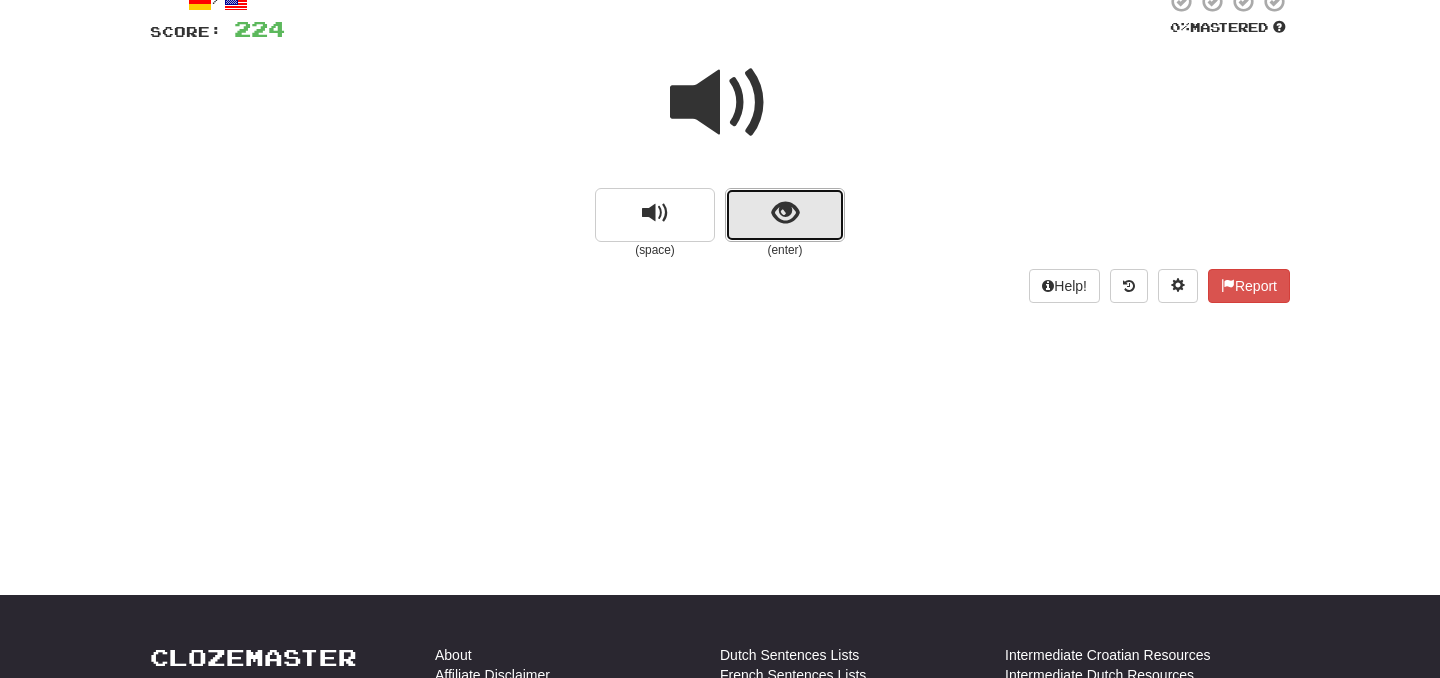 click at bounding box center (785, 215) 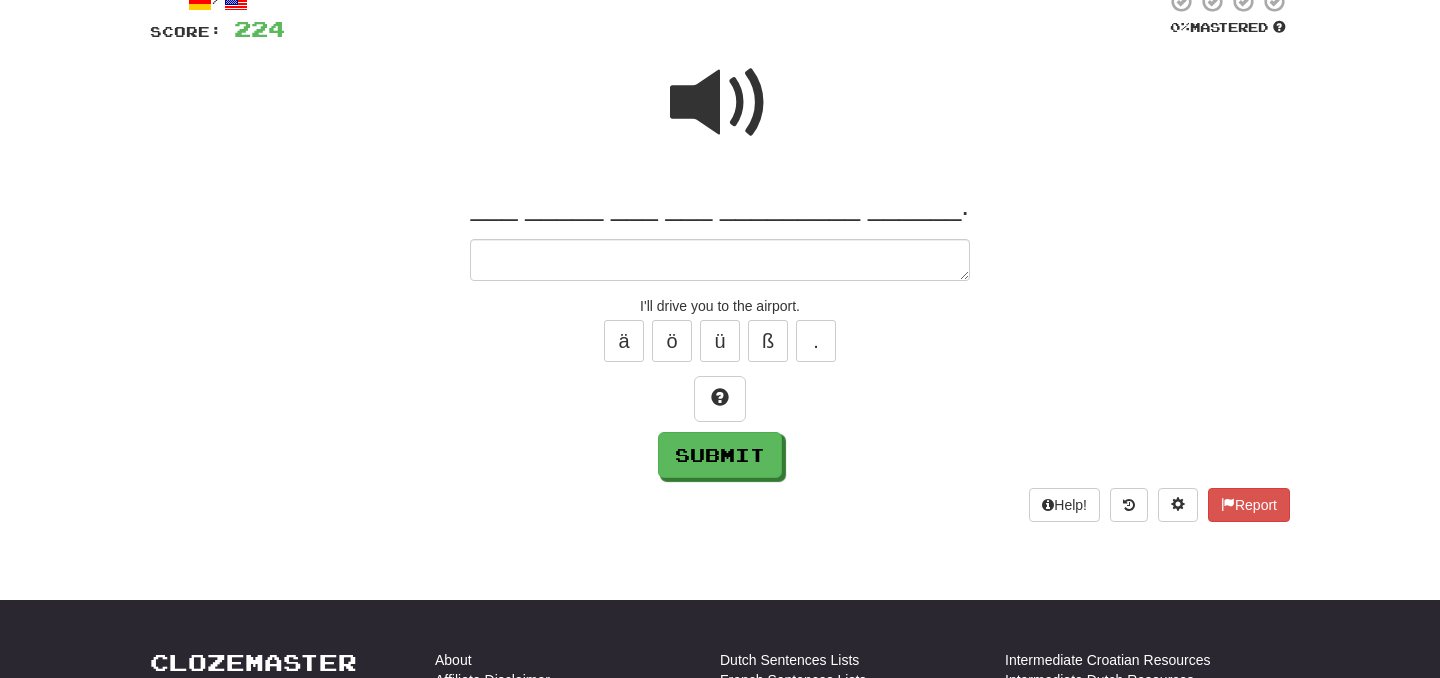 click at bounding box center [720, 103] 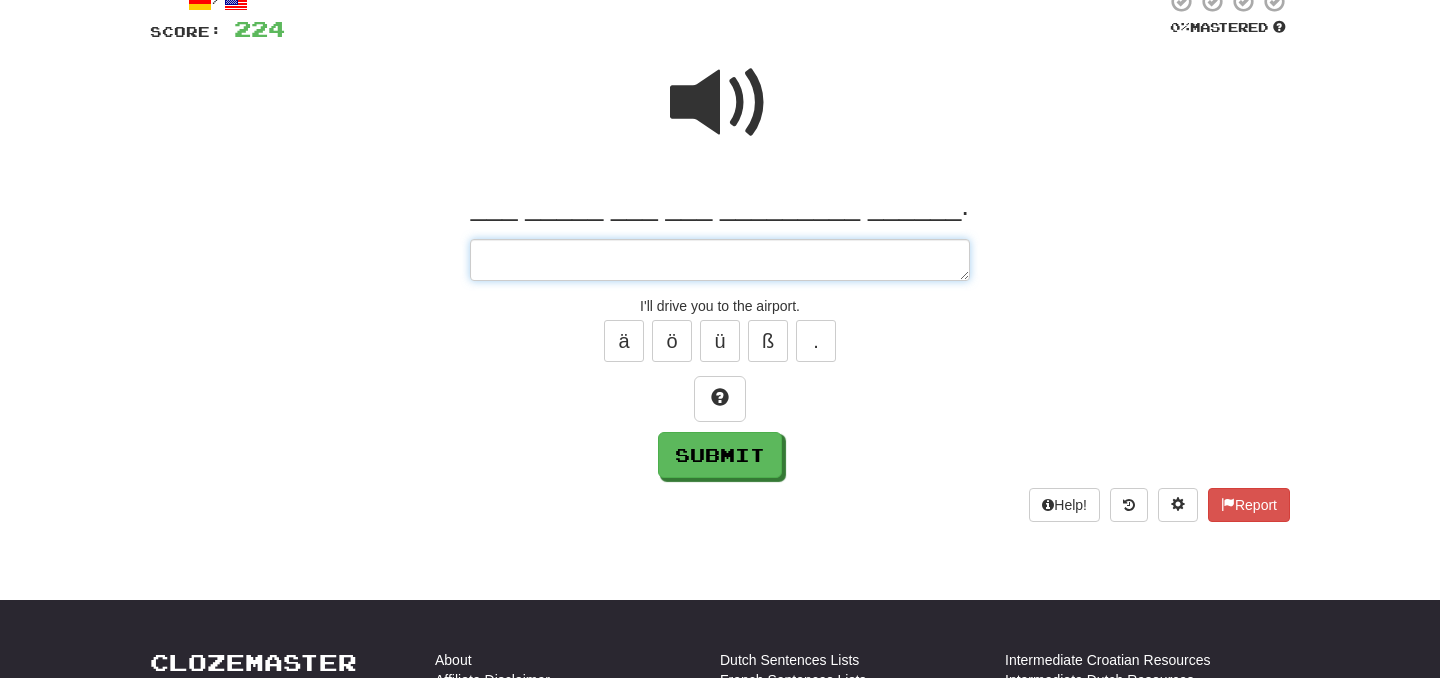 click at bounding box center (720, 260) 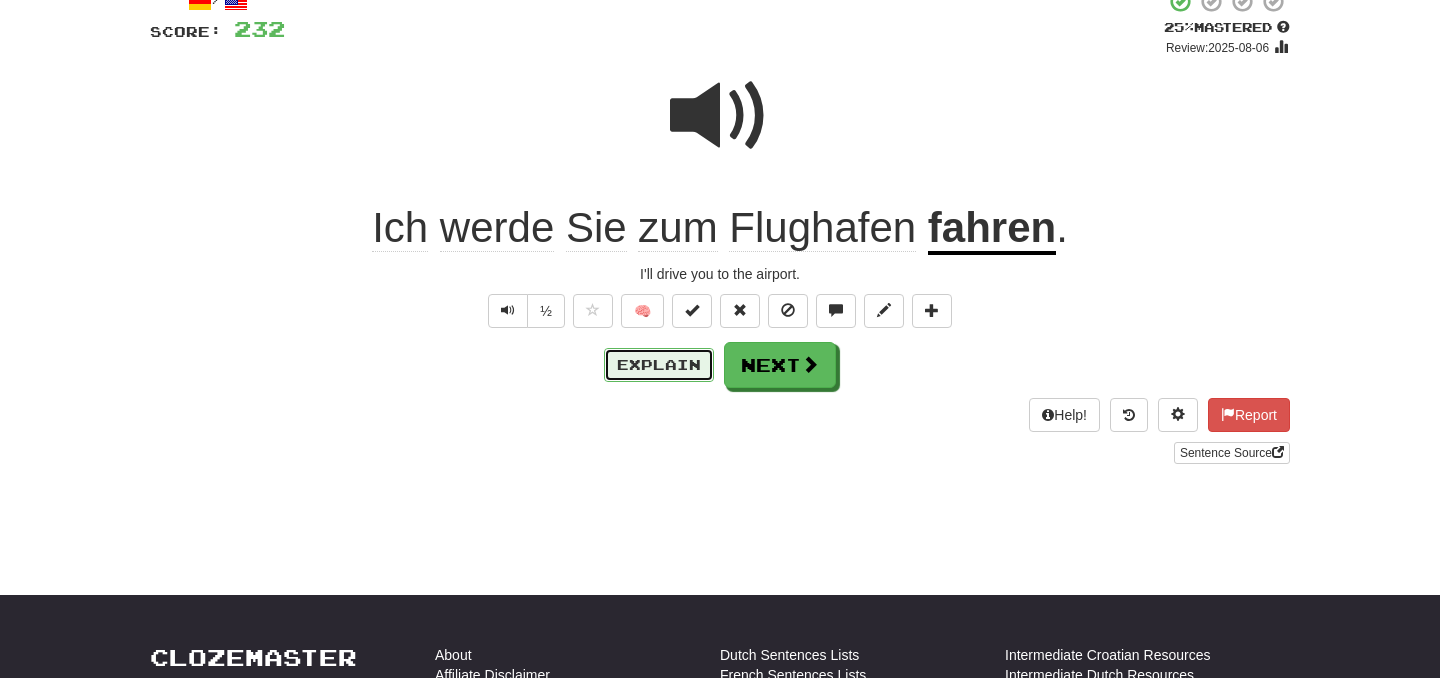 click on "Explain" at bounding box center (659, 365) 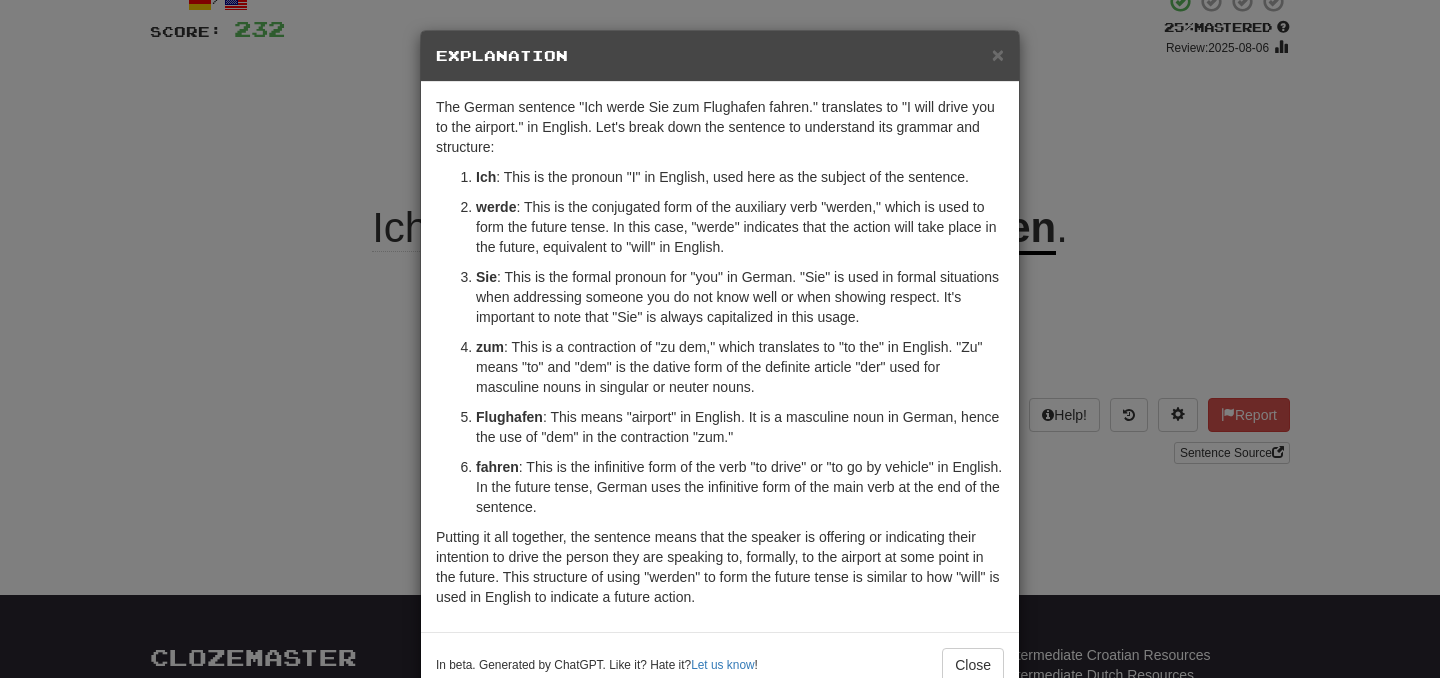 click on "× Explanation The German sentence "Ich werde Sie zum Flughafen fahren." translates to "I will drive you to the airport." in English. Let's break down the sentence to understand its grammar and structure:
Ich : This is the pronoun "I" in English, used here as the subject of the sentence.
werde : This is the conjugated form of the auxiliary verb "werden," which is used to form the future tense. In this case, "werde" indicates that the action will take place in the future, equivalent to "will" in English.
Sie : This is the formal pronoun for "you" in German. "Sie" is used in formal situations when addressing someone you do not know well or when showing respect. It's important to note that "Sie" is always capitalized in this usage.
zum : This is a contraction of "zu dem," which translates to "to the" in English. "Zu" means "to" and "dem" is the dative form of the definite article "der" used for masculine nouns in singular or neuter nouns.
Flughafen
fahren
Let us know !" at bounding box center (720, 339) 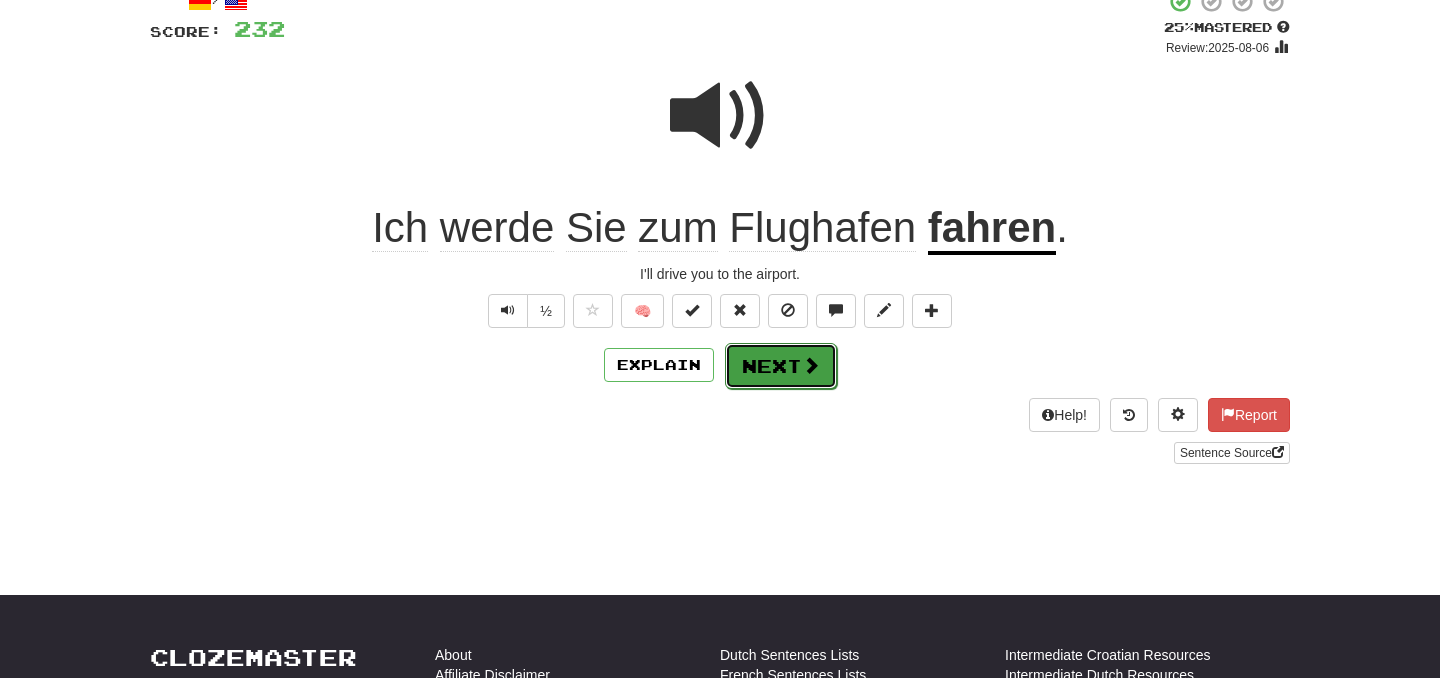 click on "Next" at bounding box center (781, 366) 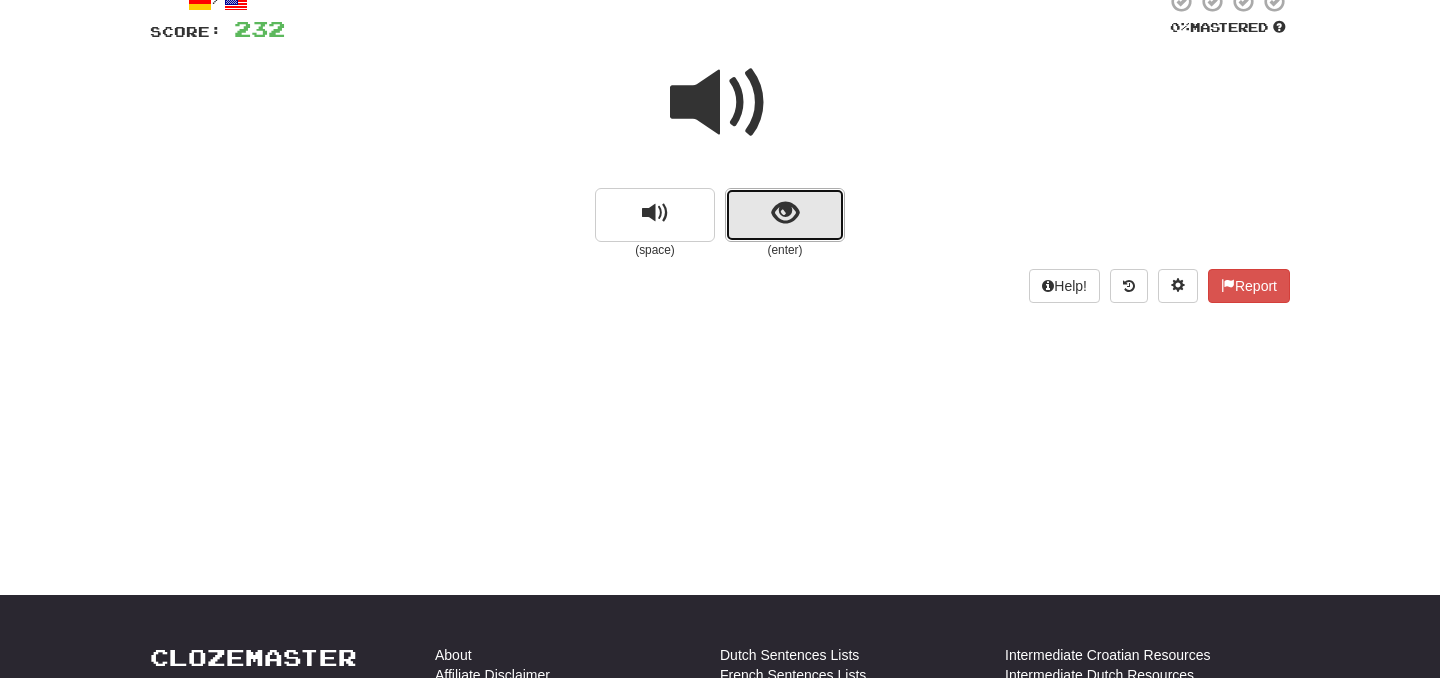 click at bounding box center [785, 215] 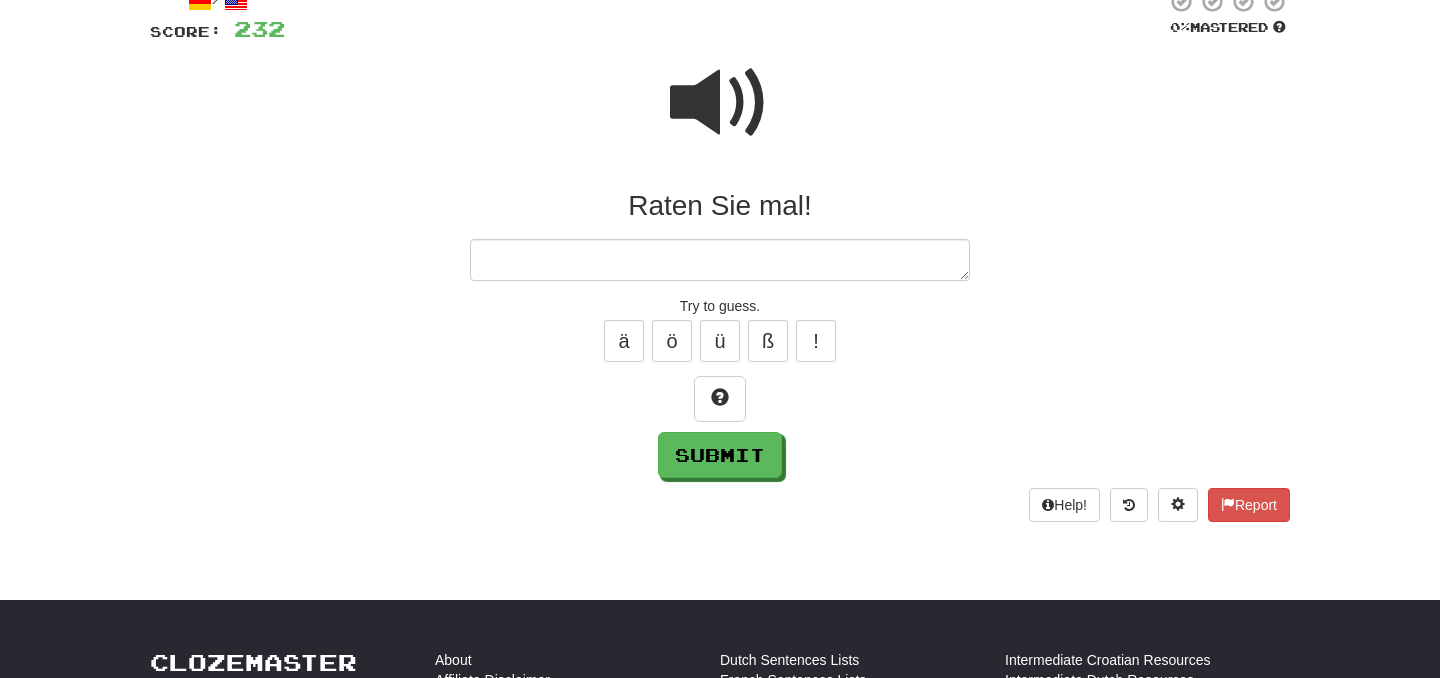 click at bounding box center [720, 260] 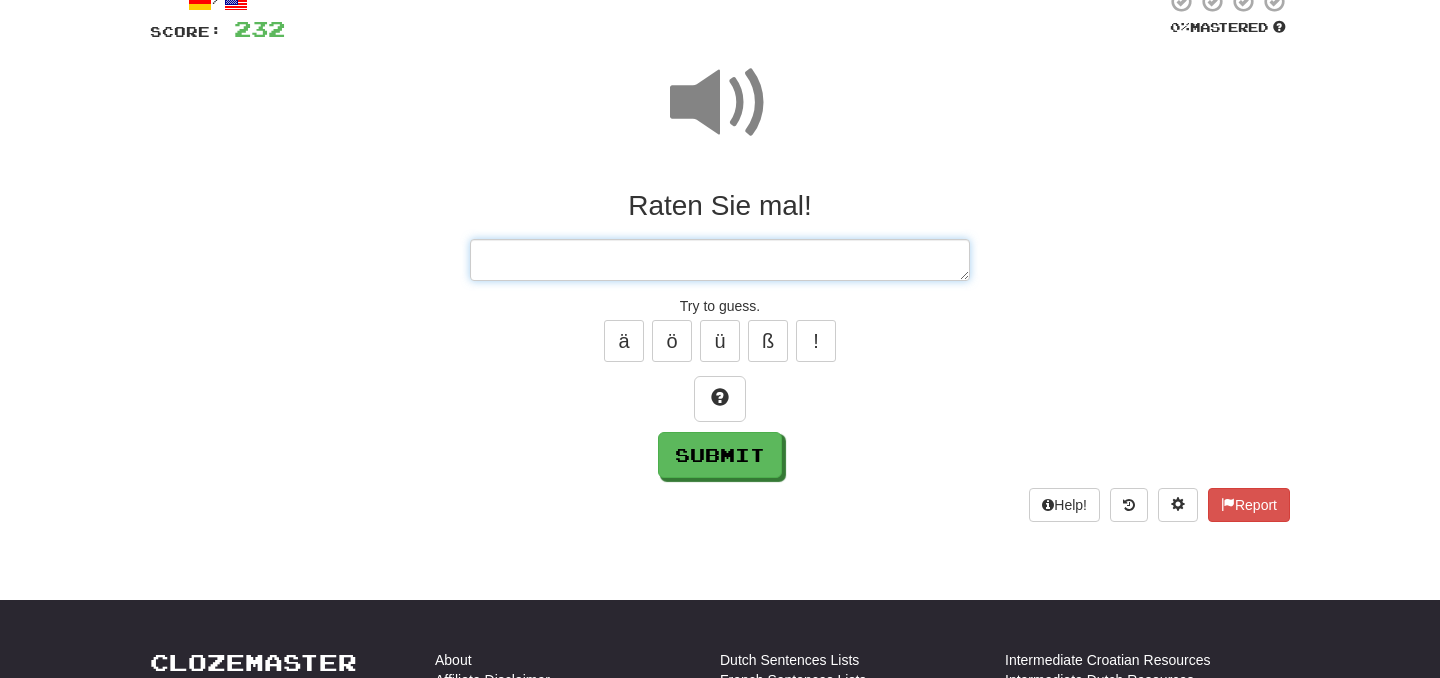 click at bounding box center (720, 260) 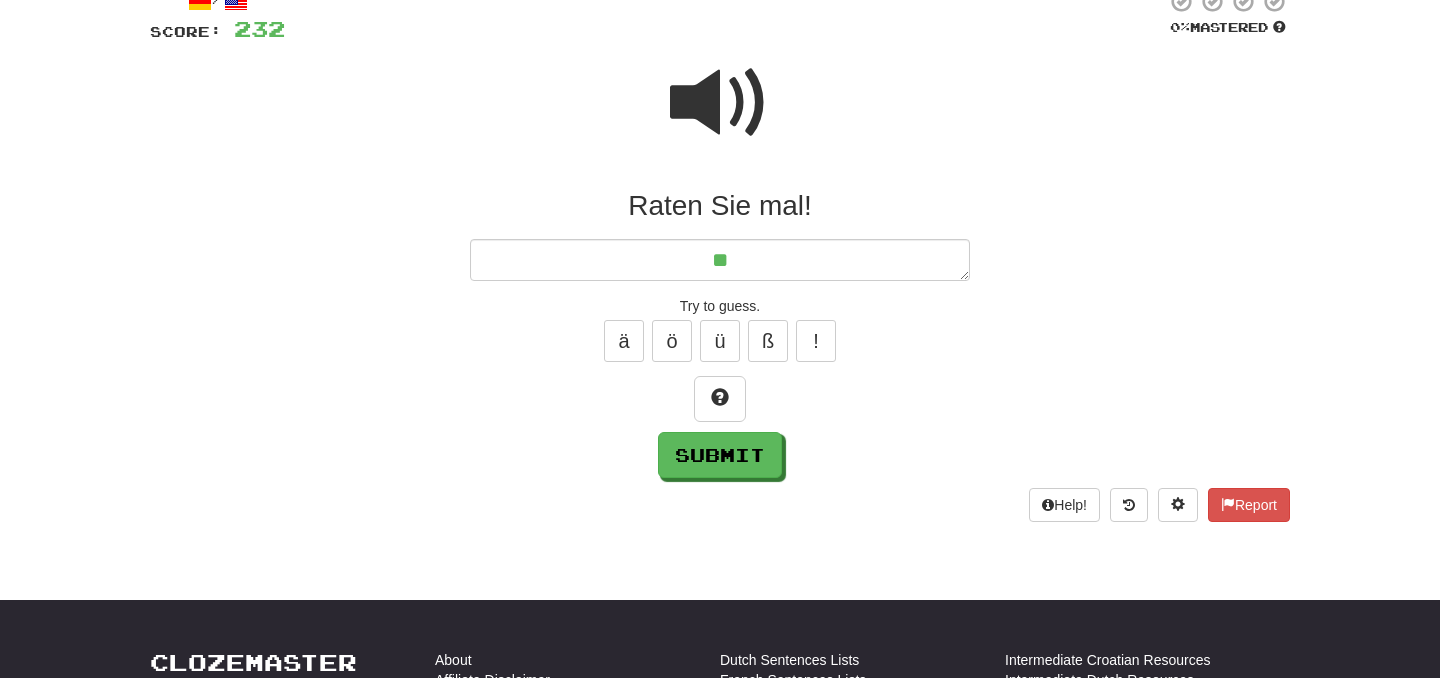 click at bounding box center [720, 103] 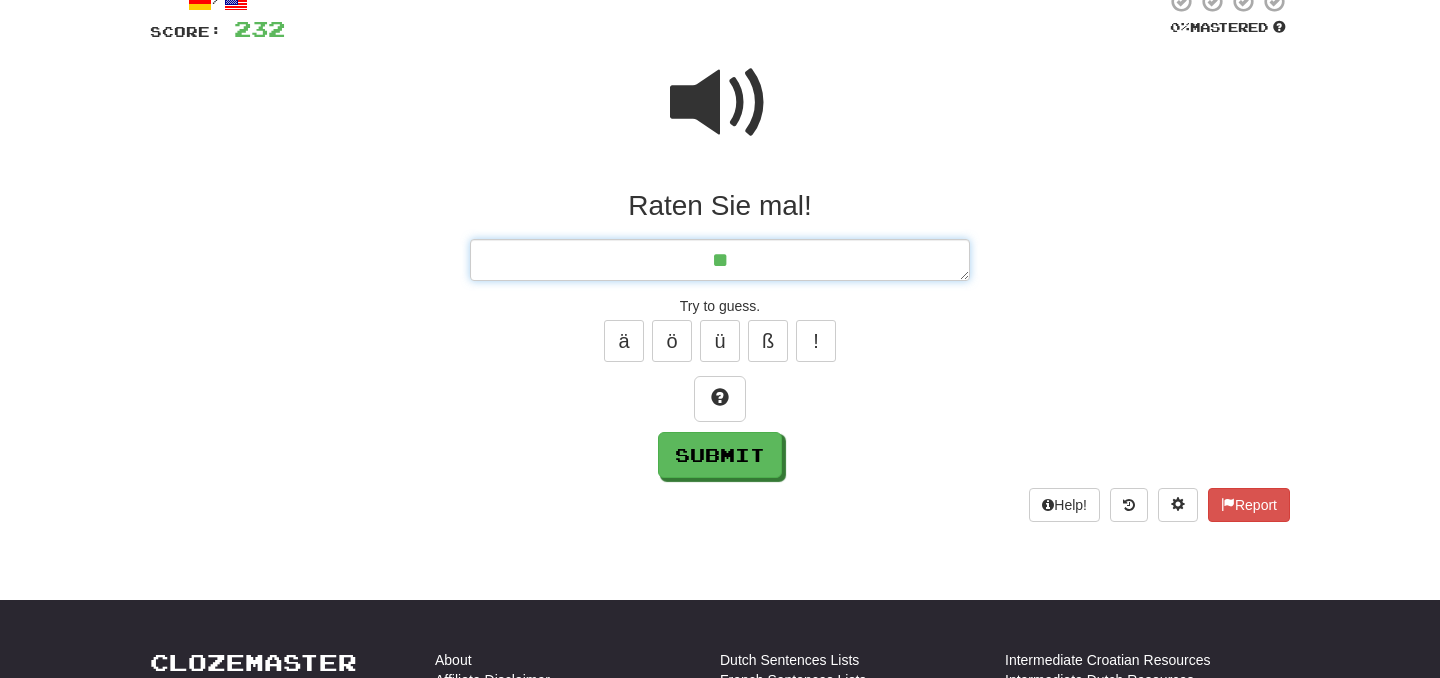 click on "**" at bounding box center [720, 260] 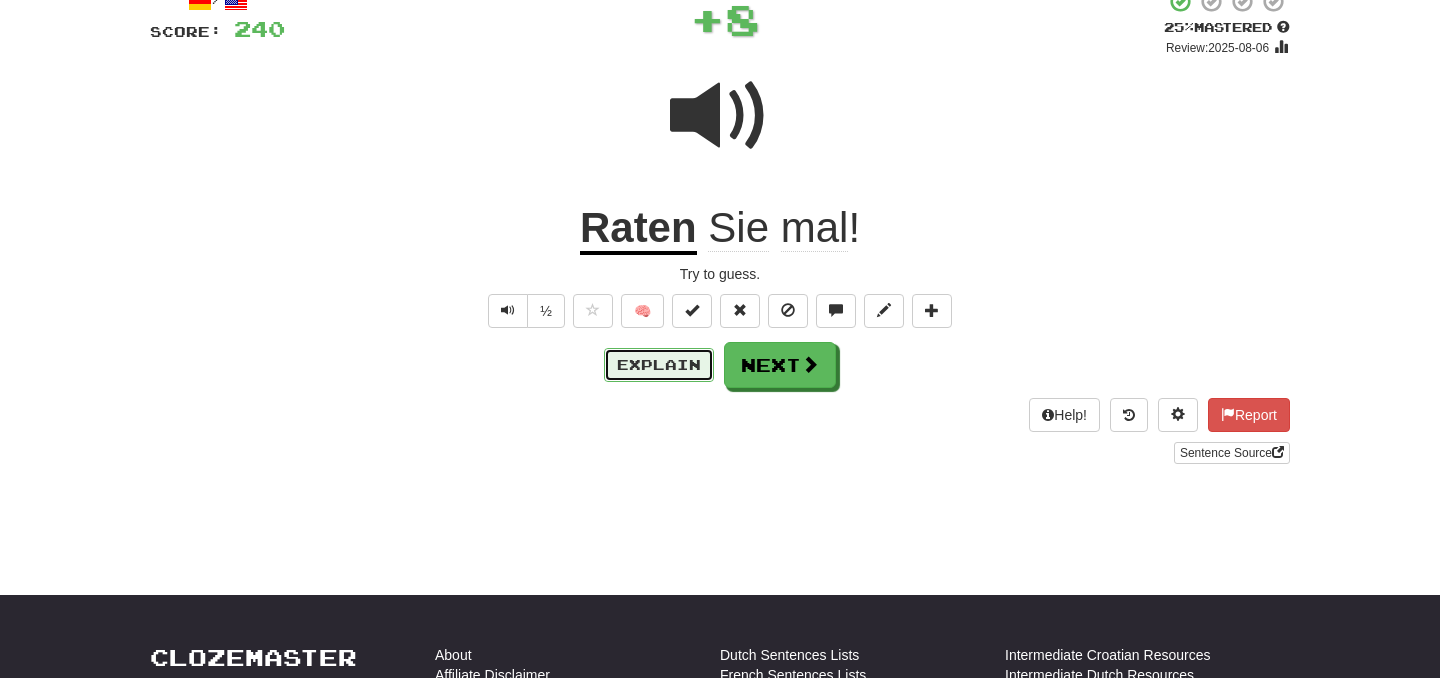 click on "Explain" at bounding box center [659, 365] 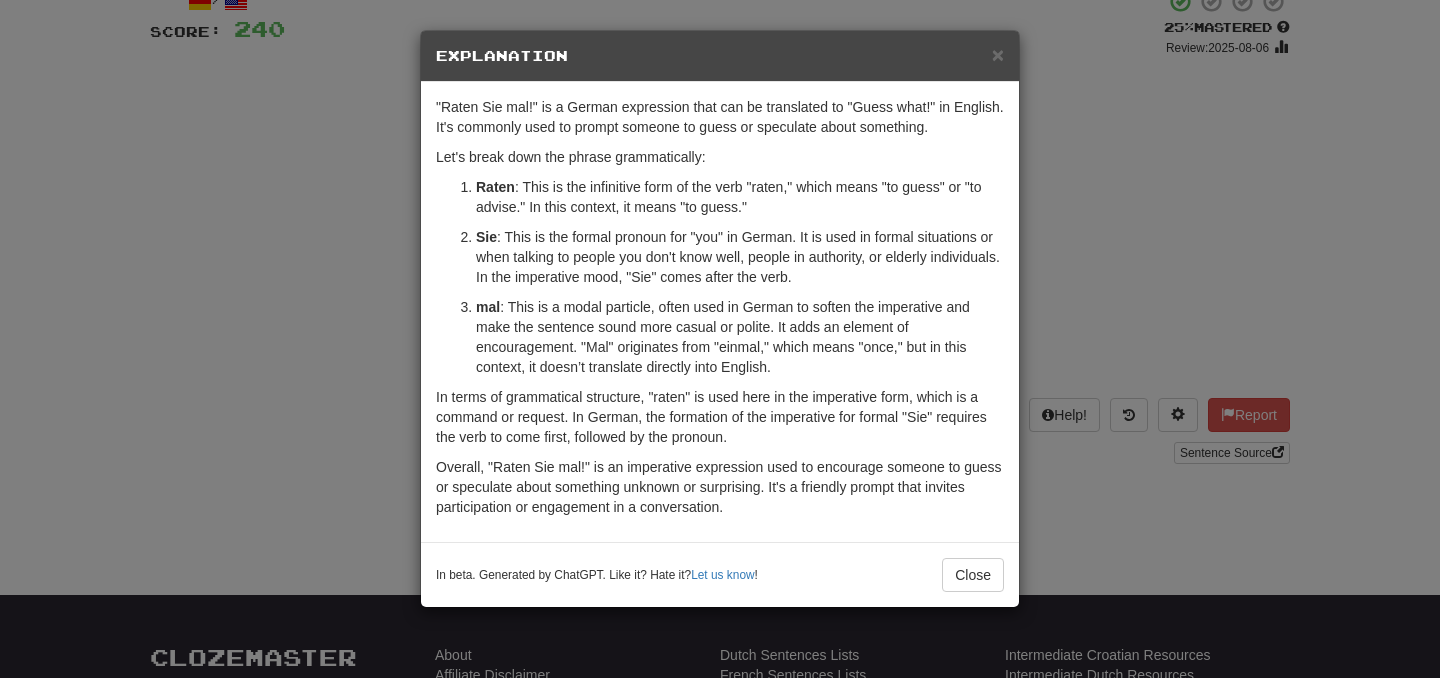 click on "× Explanation "Raten Sie mal!" is a German expression that can be translated to "Guess what!" in English. It's commonly used to prompt someone to guess or speculate about something.
Let's break down the phrase grammatically:
Raten : This is the infinitive form of the verb "raten," which means "to guess" or "to advise." In this context, it means "to guess."
Sie : This is the formal pronoun for "you" in German. It is used in formal situations or when talking to people you don't know well, people in authority, or elderly individuals. In the imperative mood, "Sie" comes after the verb.
mal : This is a modal particle, often used in German to soften the imperative and make the sentence sound more casual or polite. It adds an element of encouragement. "Mal" originates from "einmal," which means "once," but in this context, it doesn’t translate directly into English.
In beta. Generated by ChatGPT. Like it? Hate it?  Let us know ! Close" at bounding box center [720, 339] 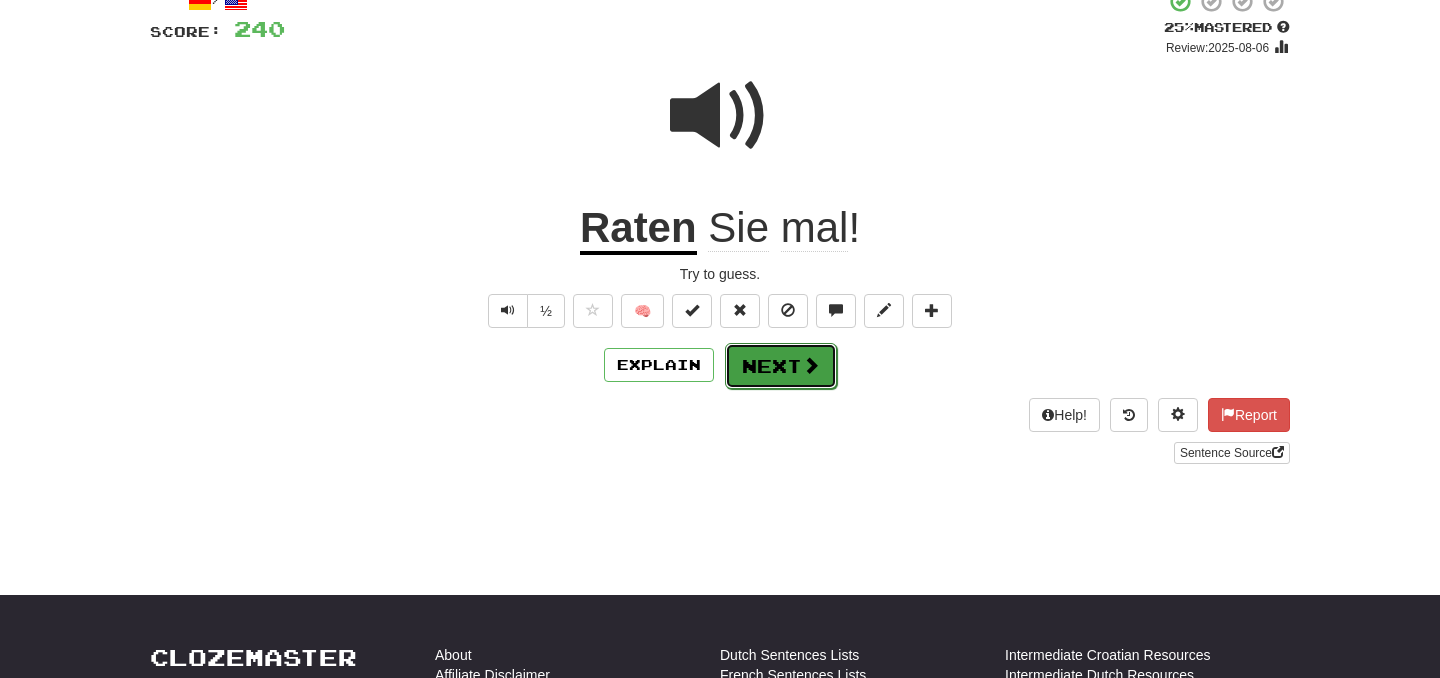 click at bounding box center (811, 365) 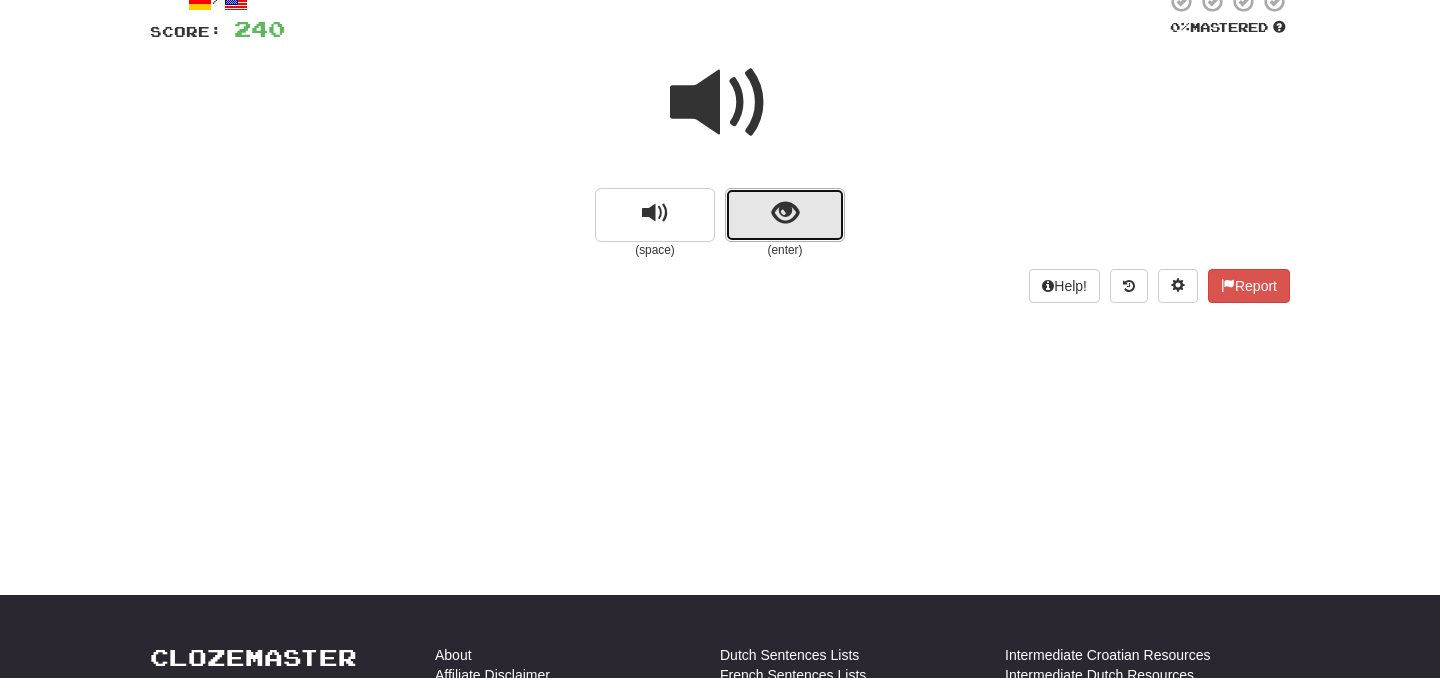 click at bounding box center [785, 215] 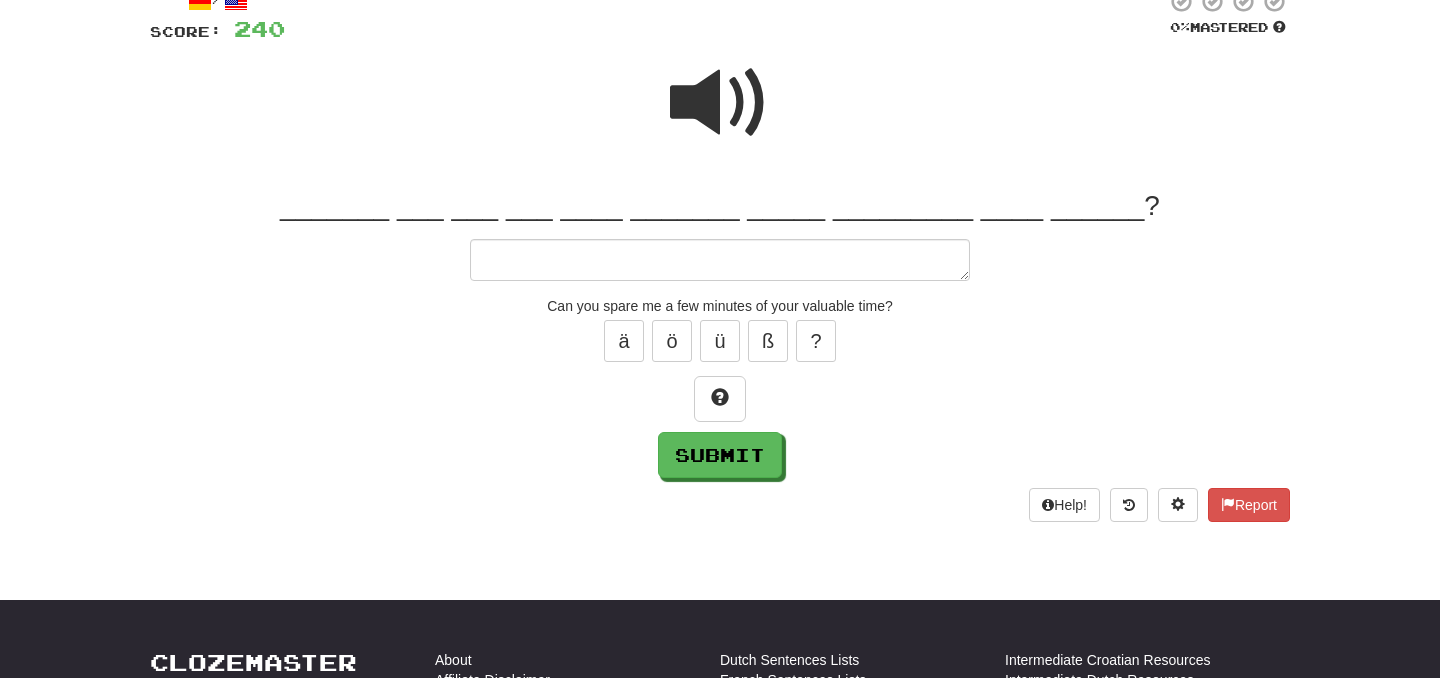 click at bounding box center [720, 260] 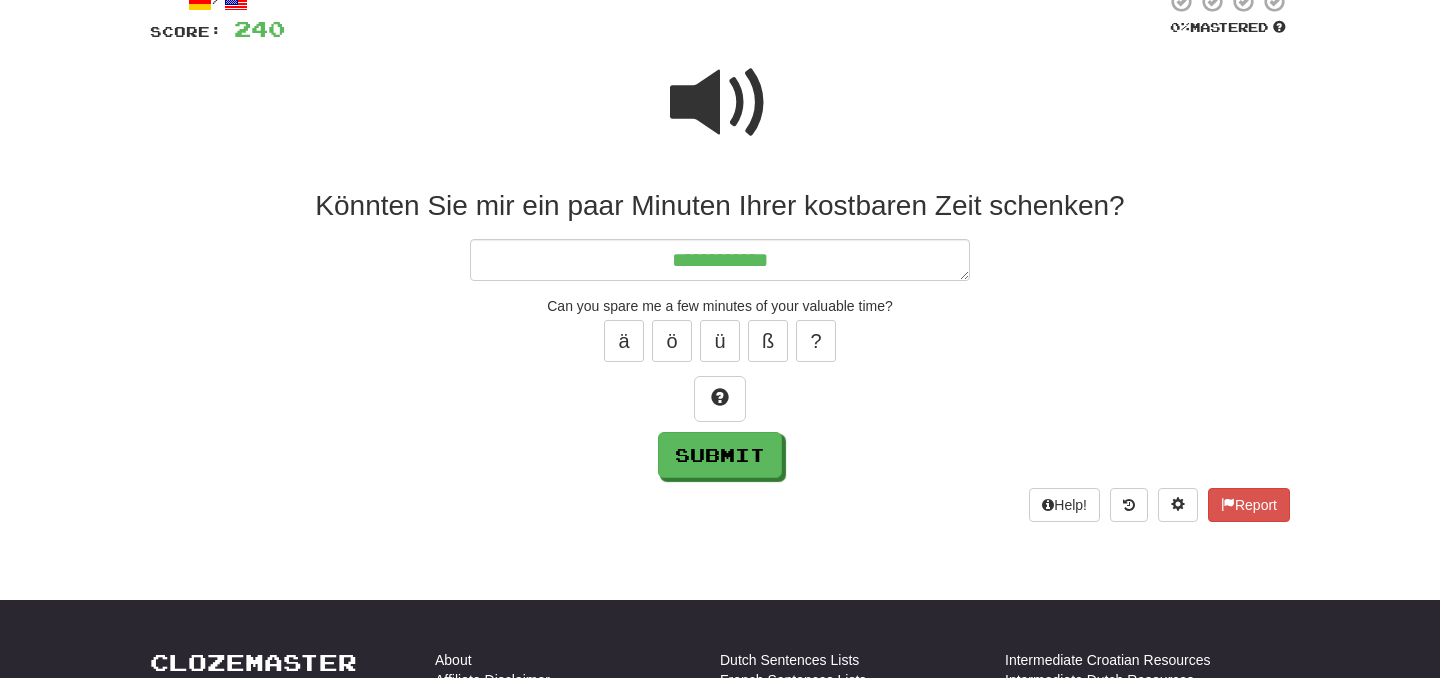click at bounding box center (720, 103) 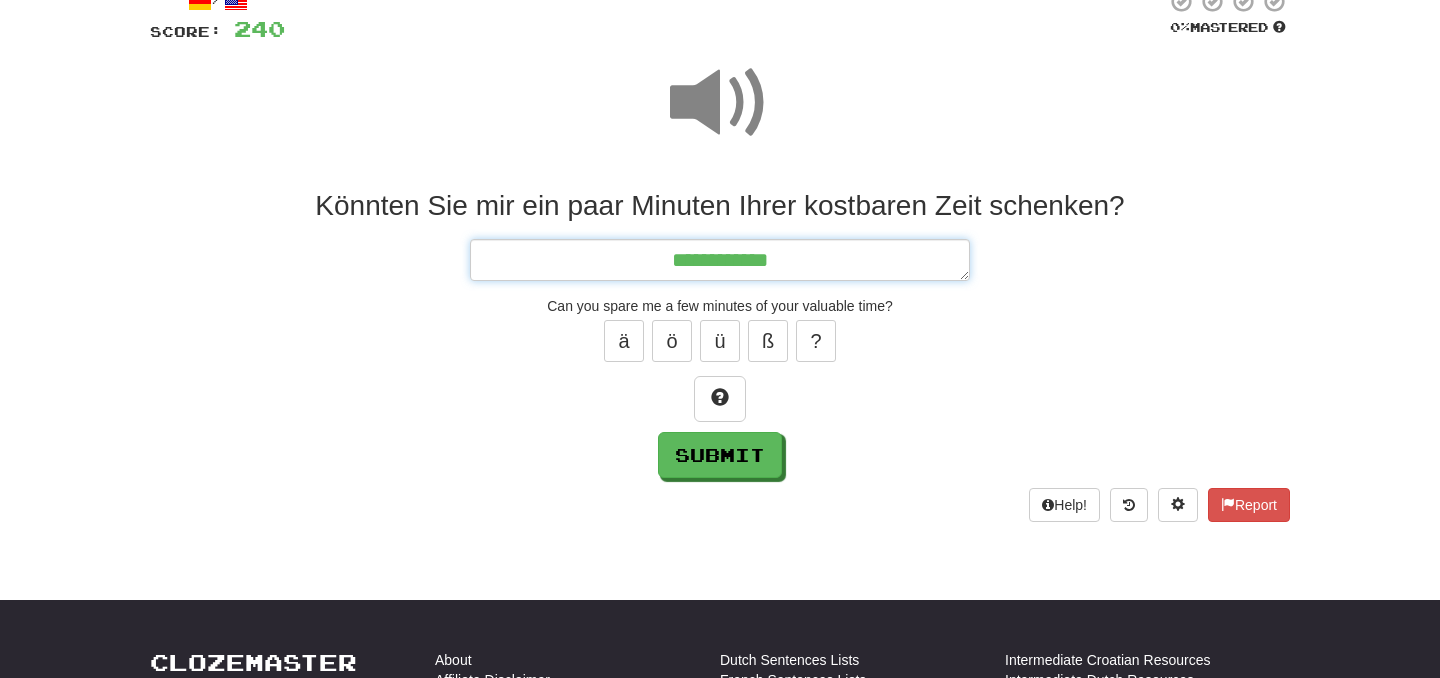 click on "**********" at bounding box center (720, 260) 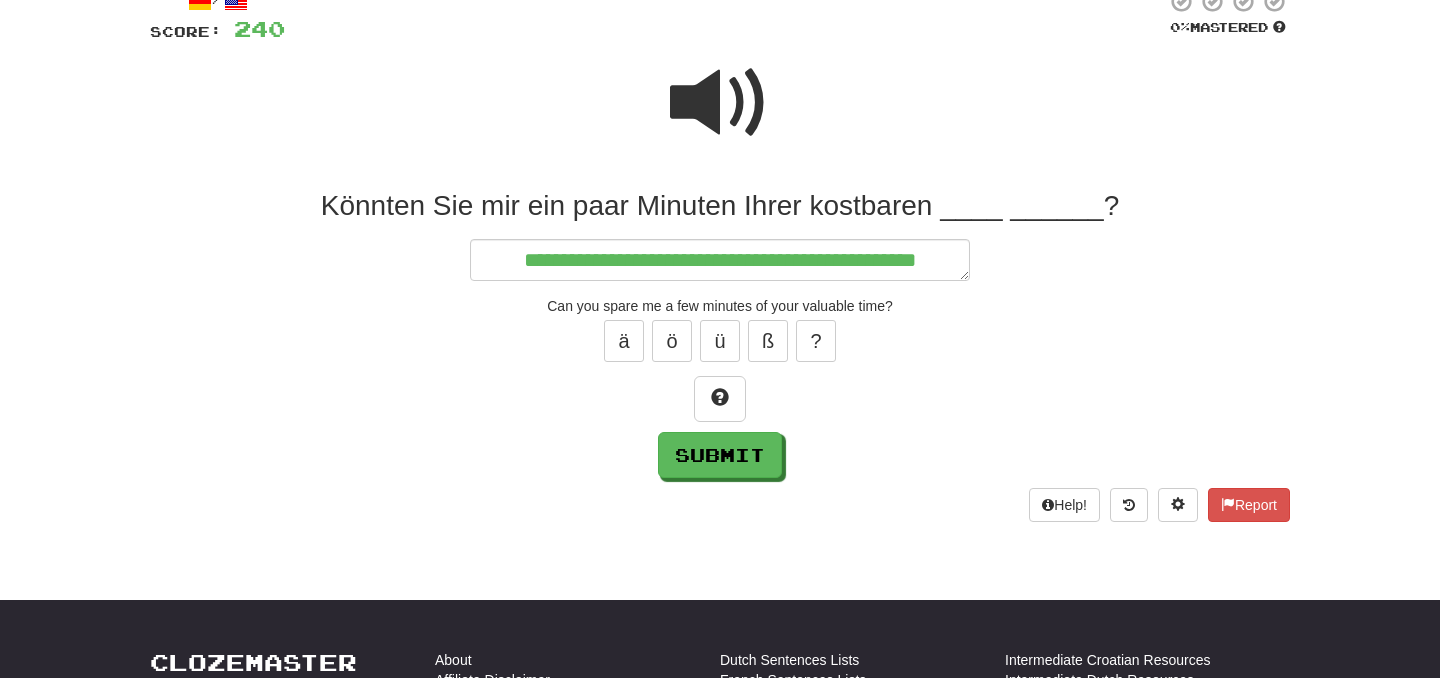 click at bounding box center [720, 103] 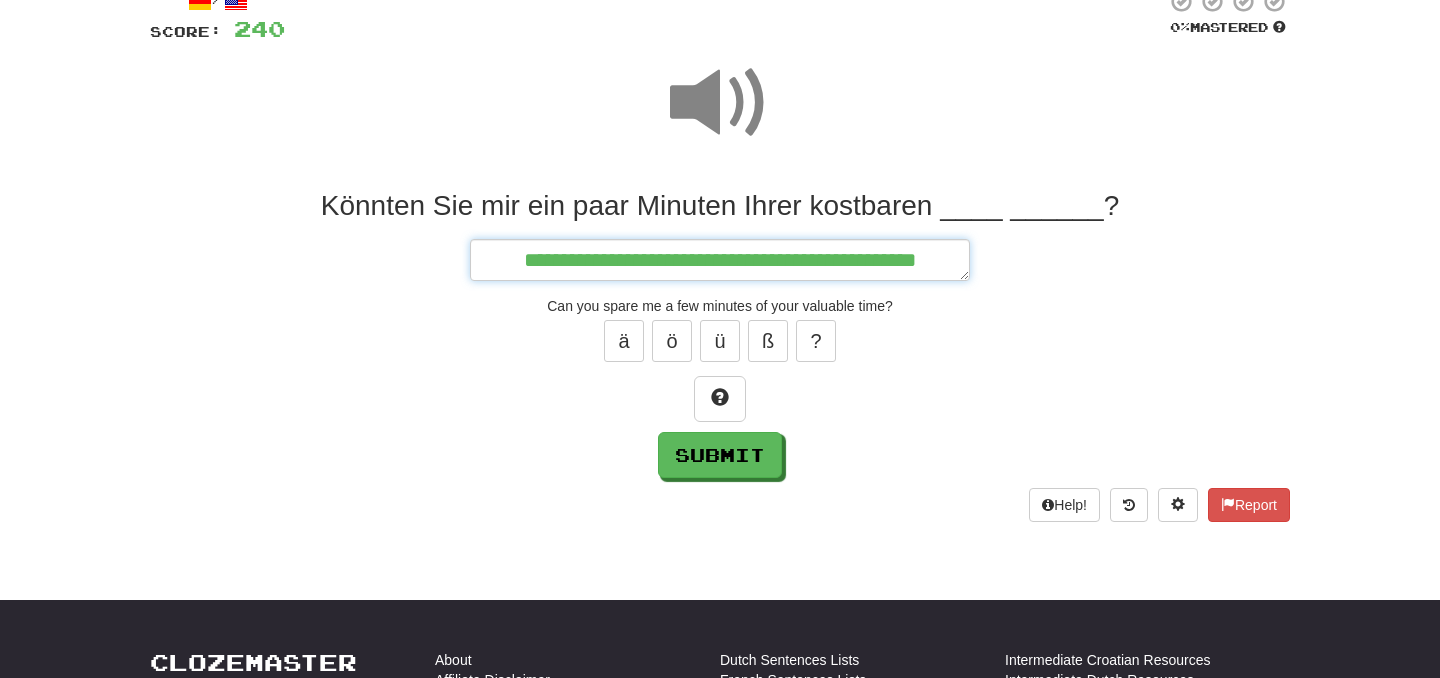 click on "**********" at bounding box center [720, 260] 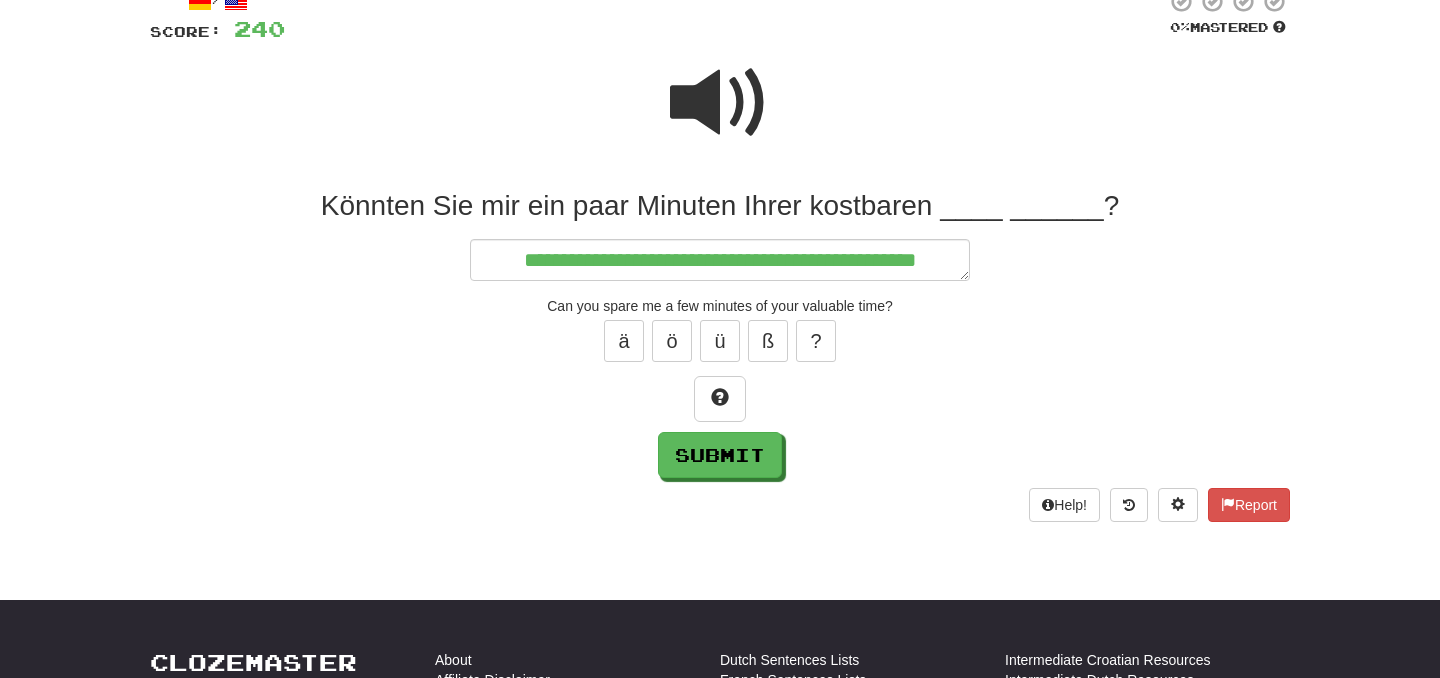 click on "Help!  Report" at bounding box center (720, 505) 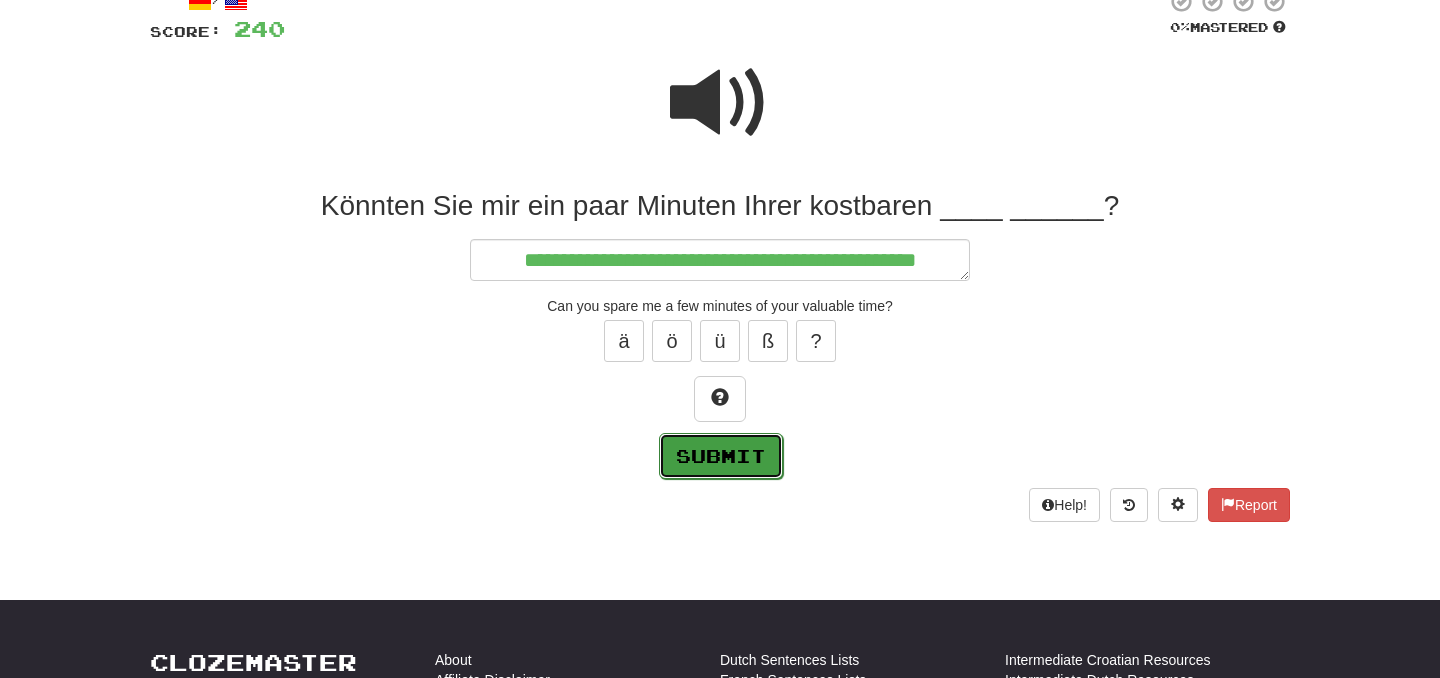 click on "Submit" at bounding box center (721, 456) 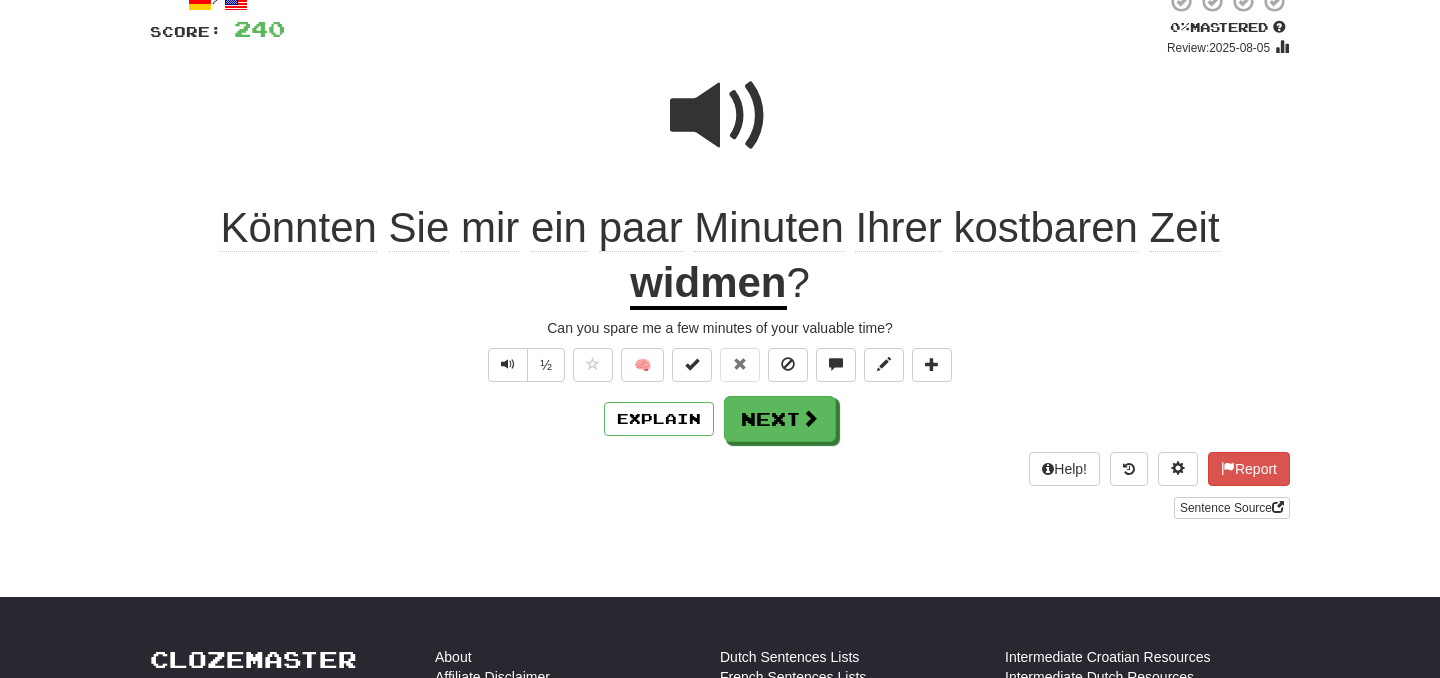 click on "widmen" at bounding box center [708, 284] 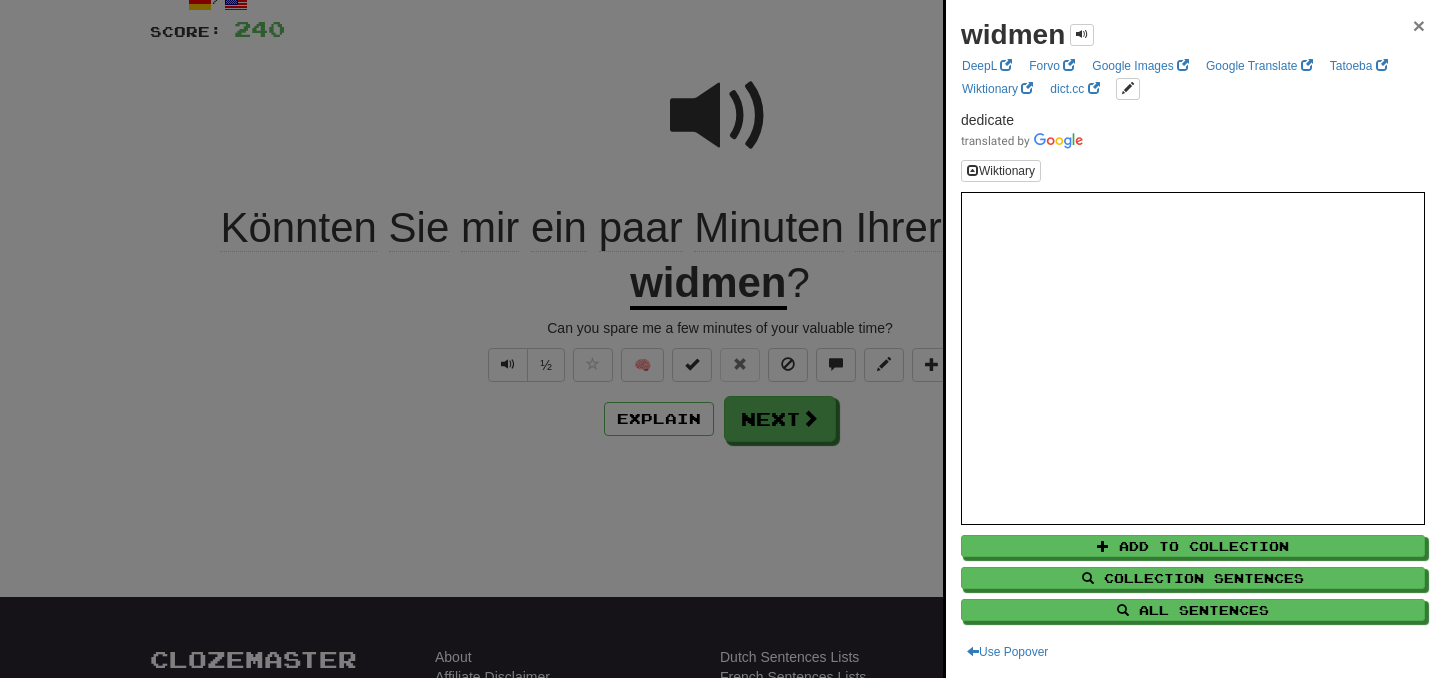 click on "×" at bounding box center (1419, 25) 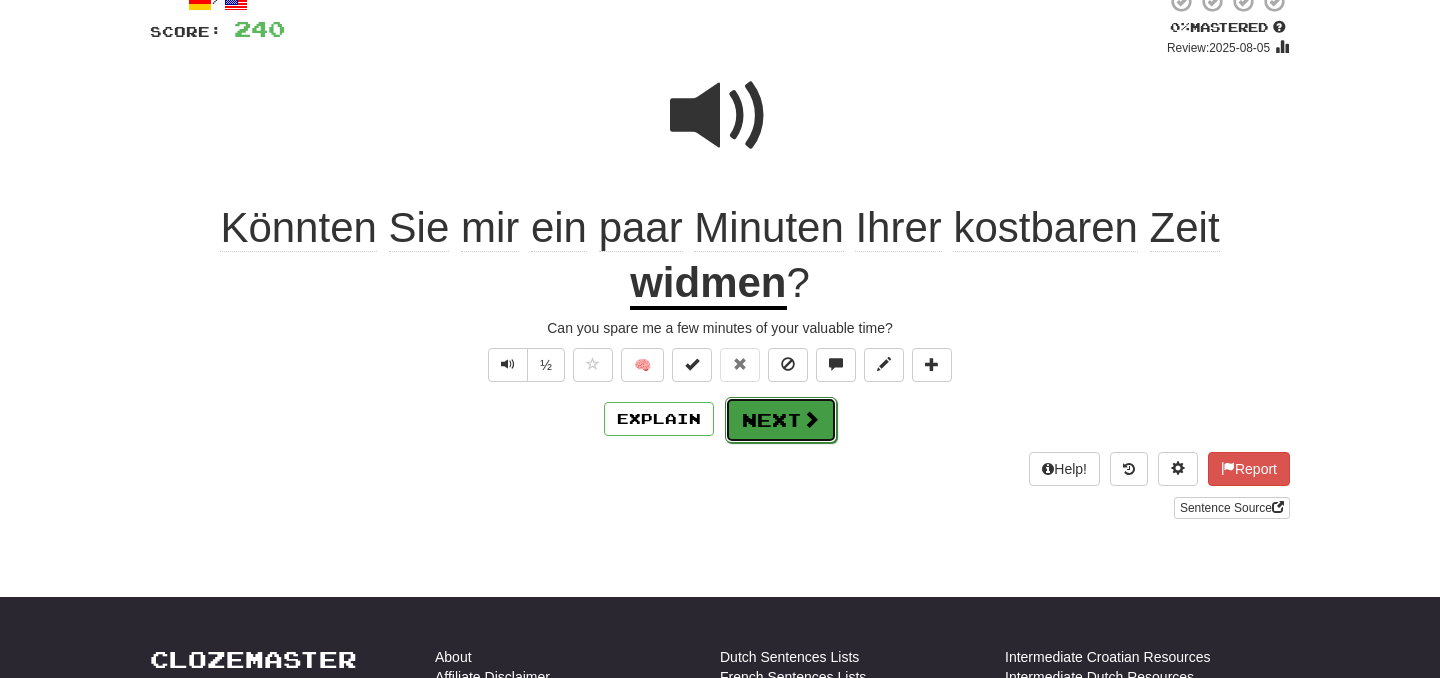click on "Next" at bounding box center [781, 420] 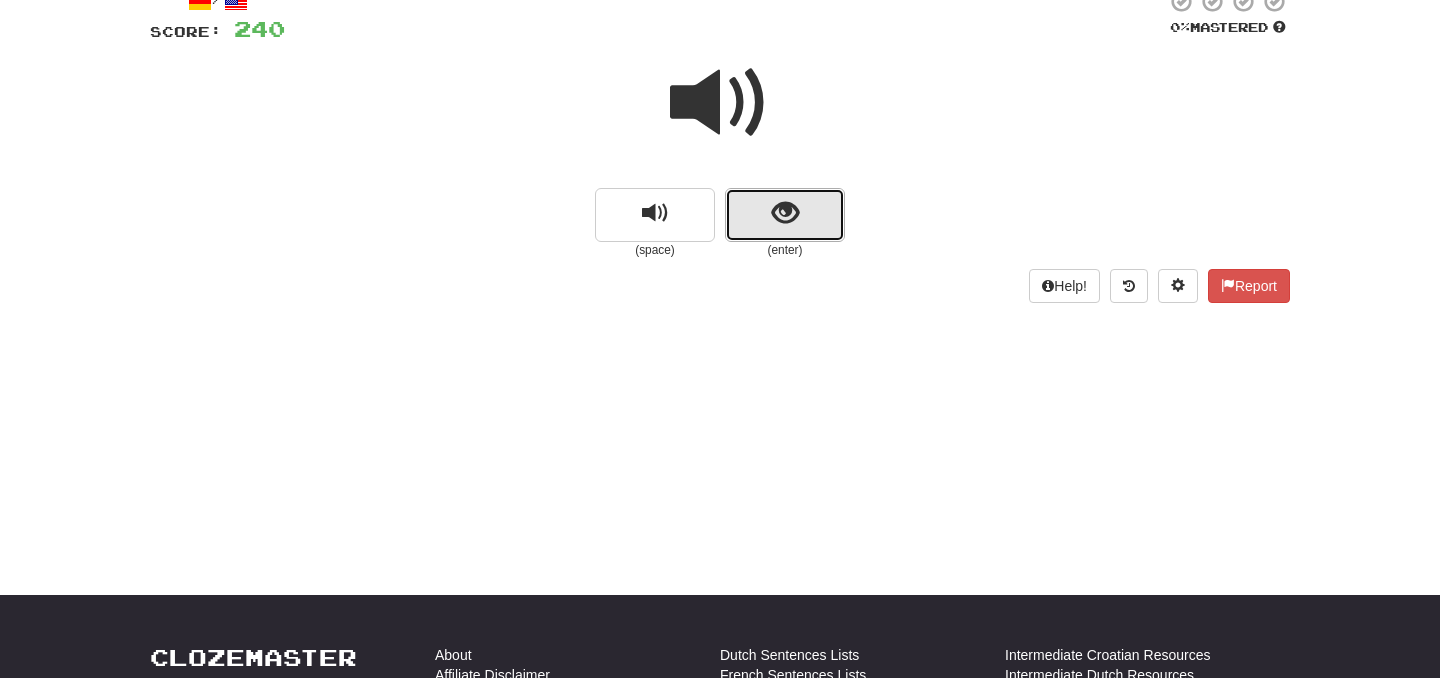 click at bounding box center (785, 215) 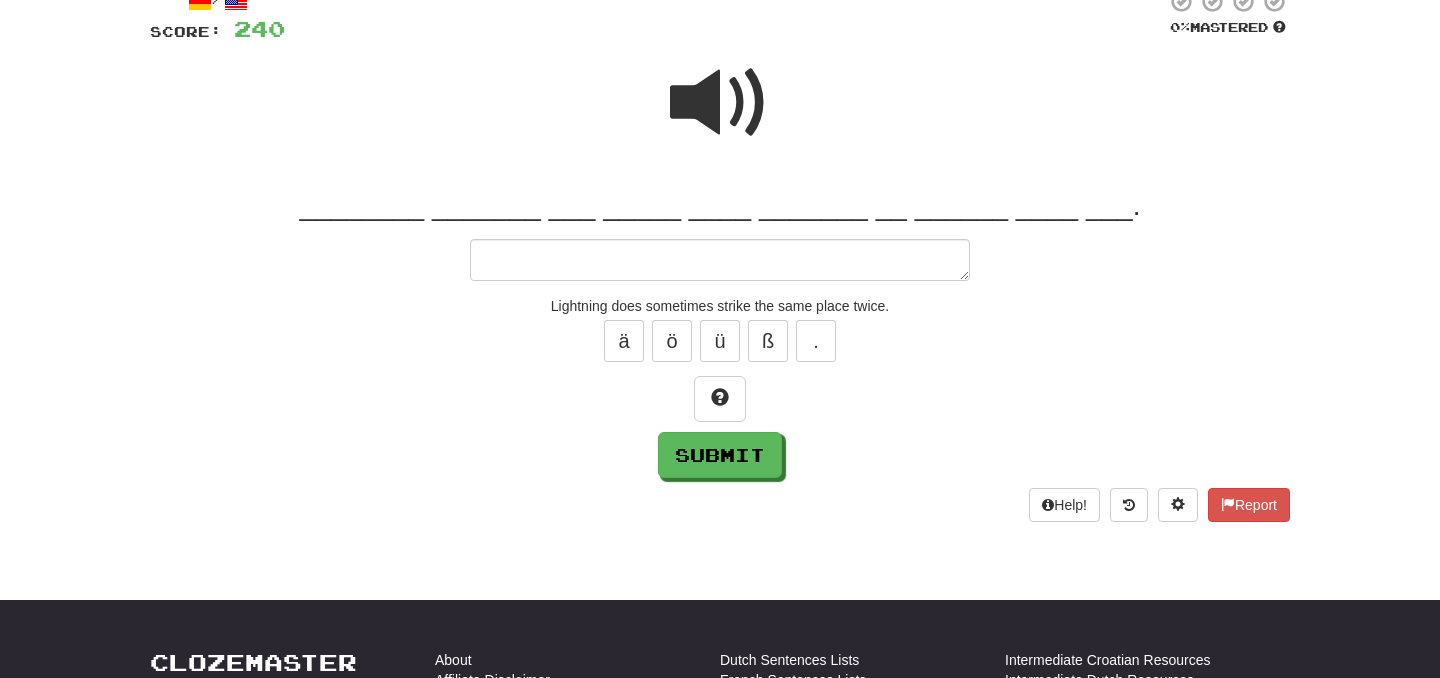 click at bounding box center [720, 103] 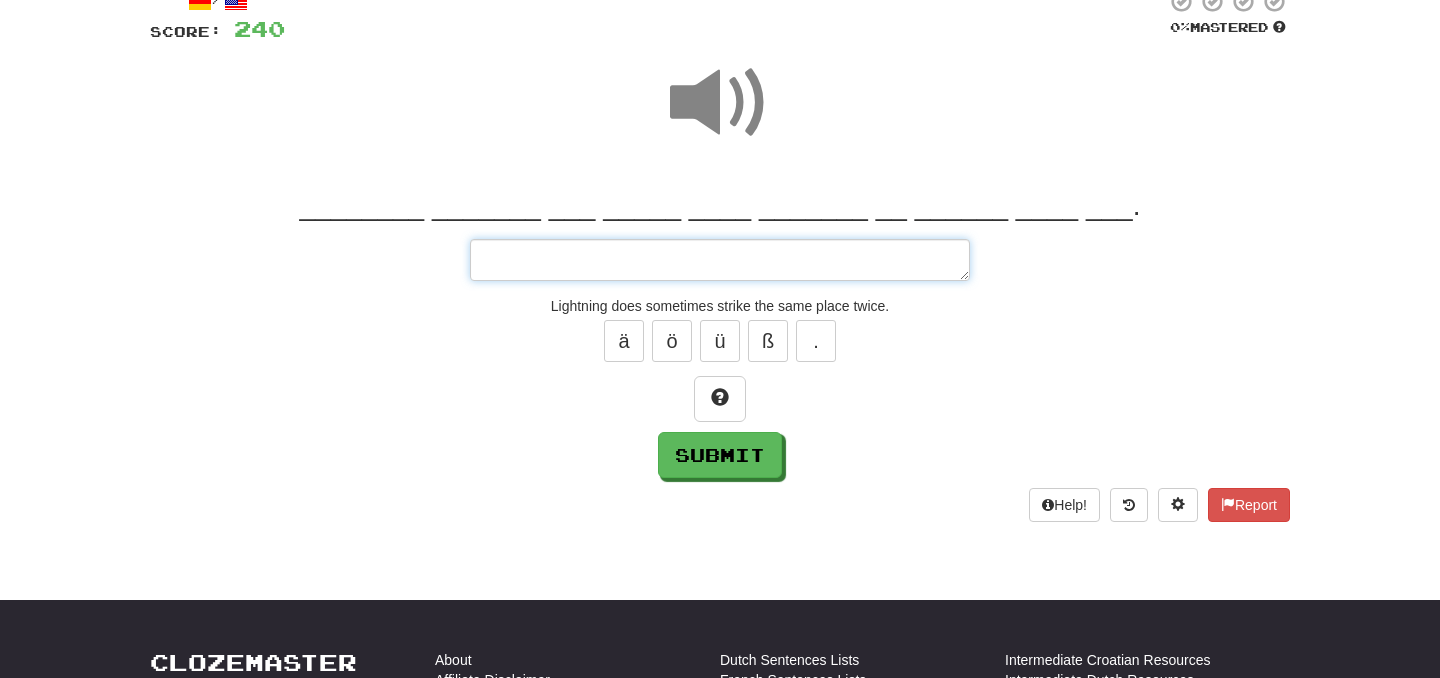 click at bounding box center [720, 260] 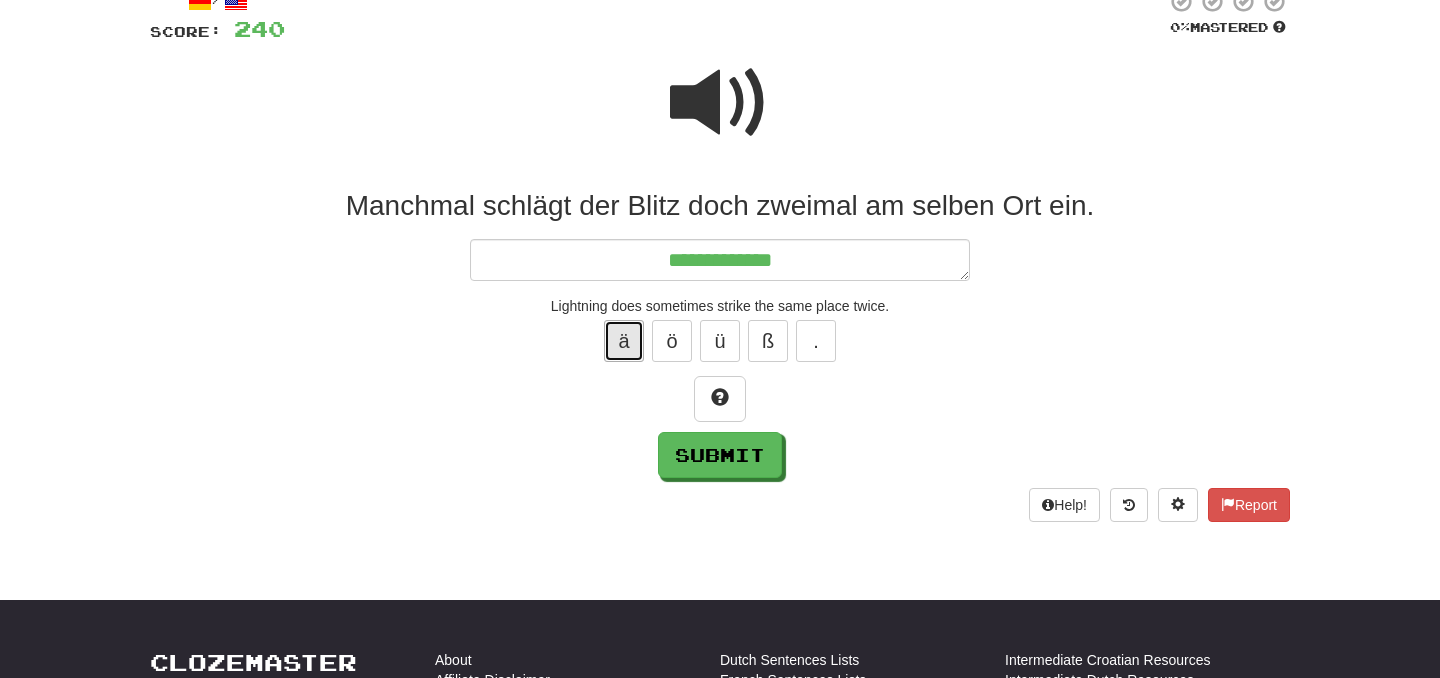 click on "ä" at bounding box center (624, 341) 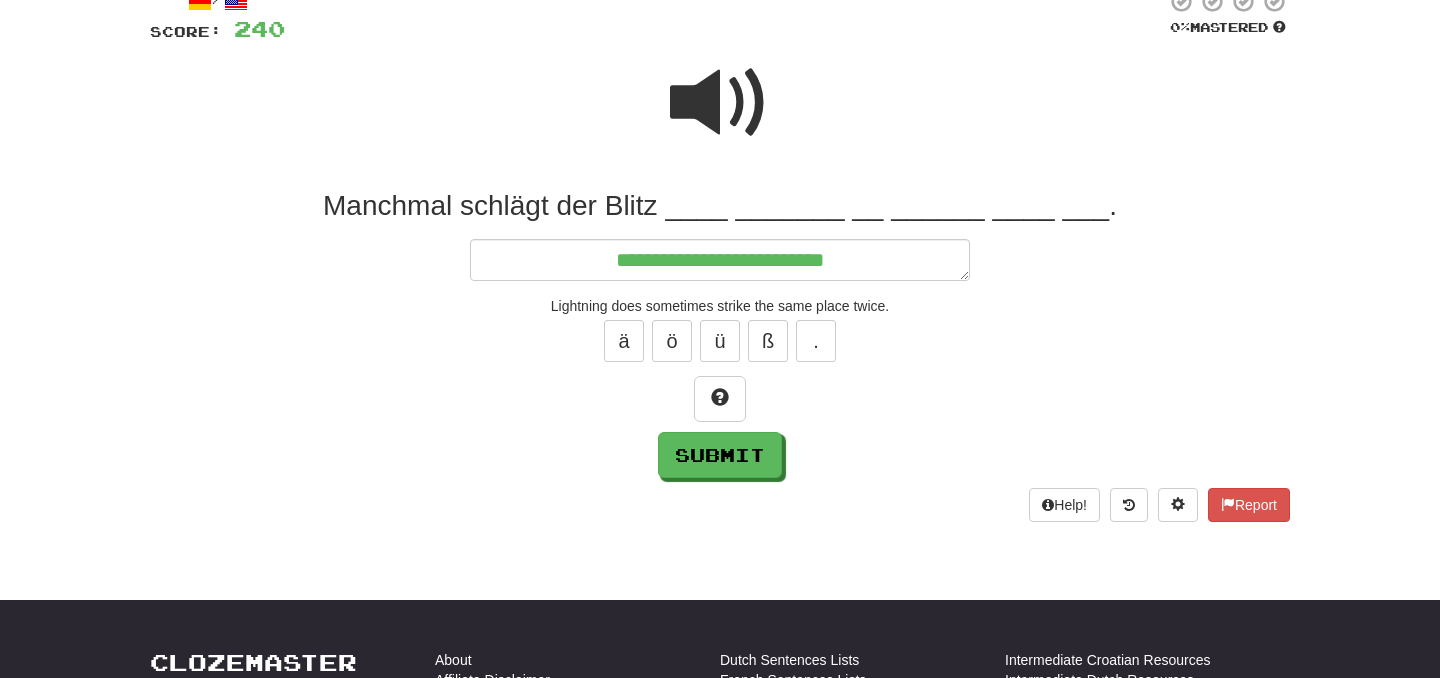 click at bounding box center [720, 103] 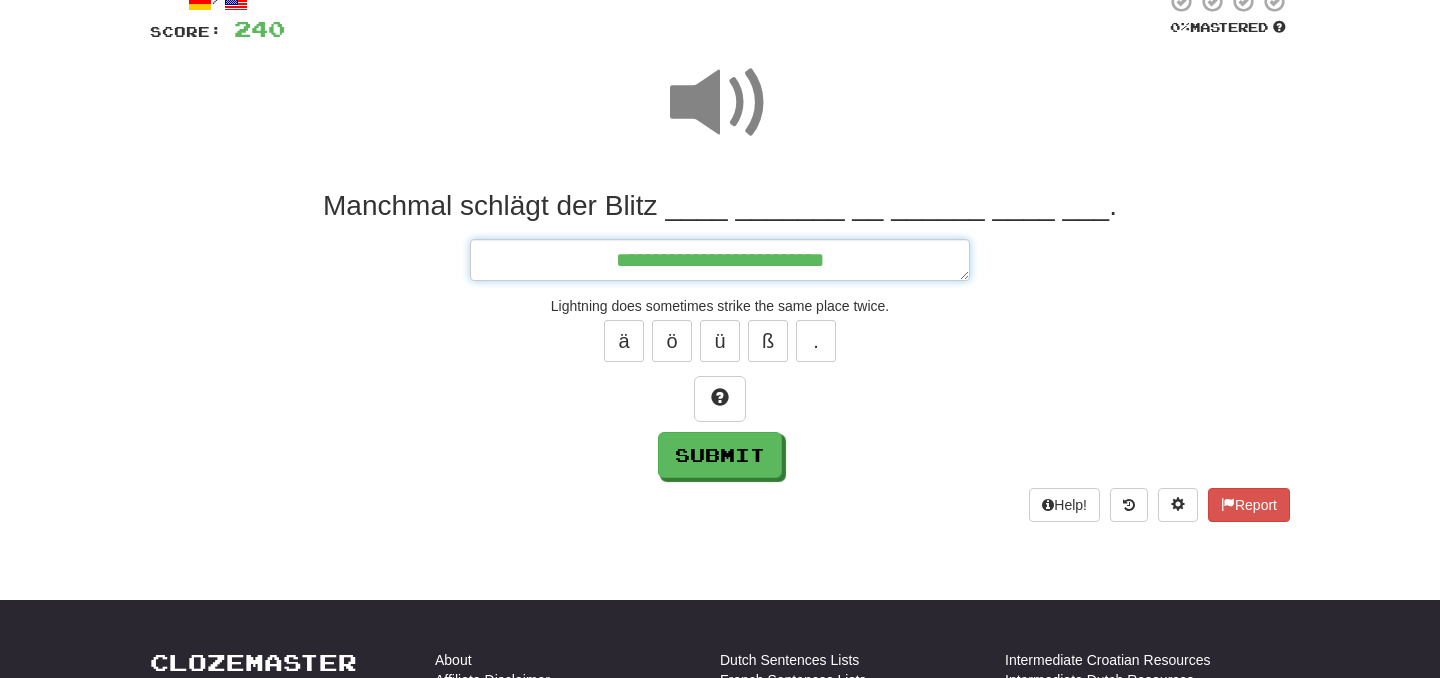 click on "**********" at bounding box center (720, 260) 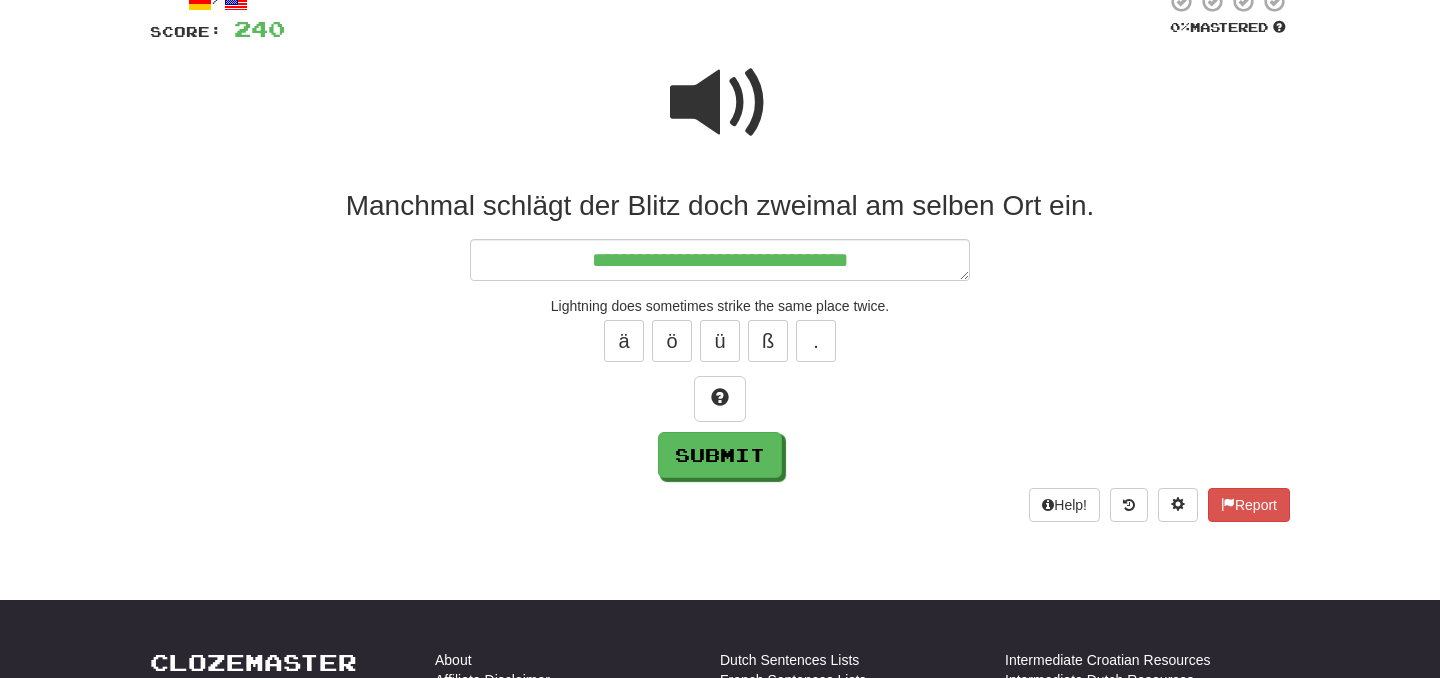 click at bounding box center (720, 103) 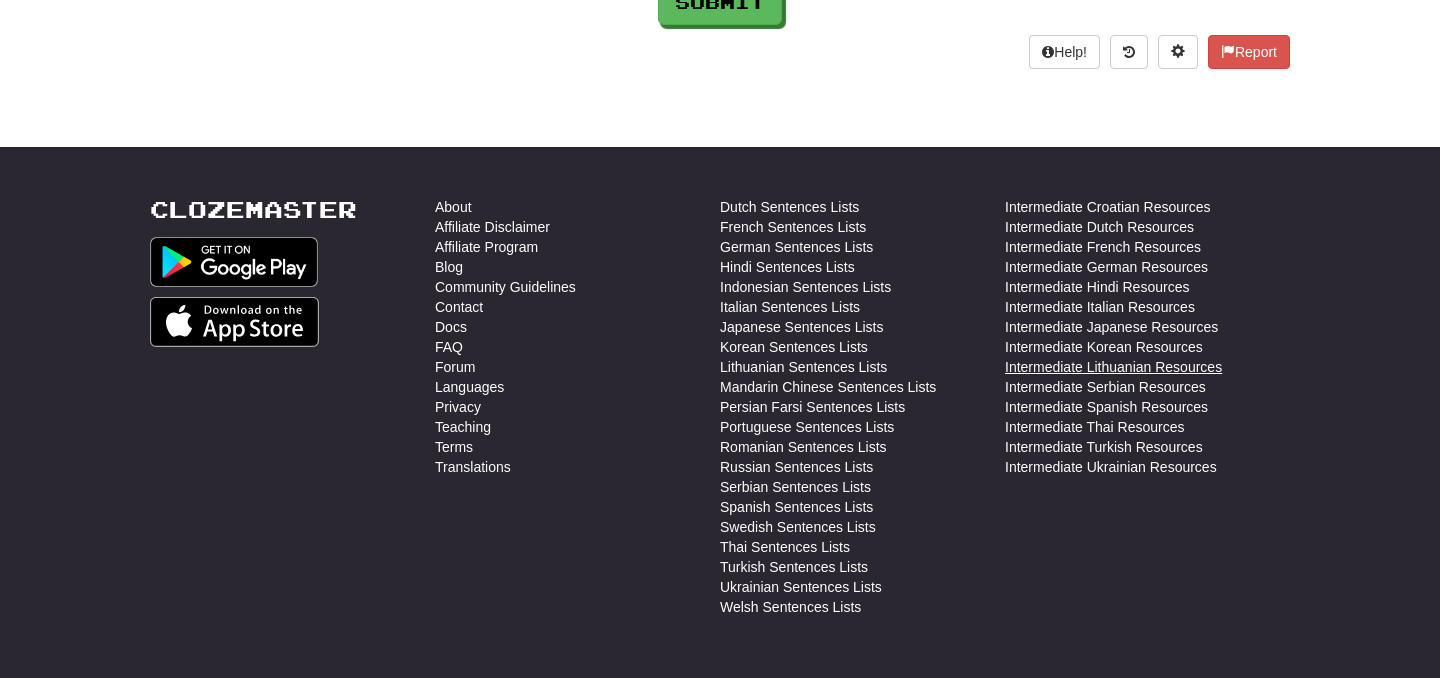 scroll, scrollTop: 358, scrollLeft: 0, axis: vertical 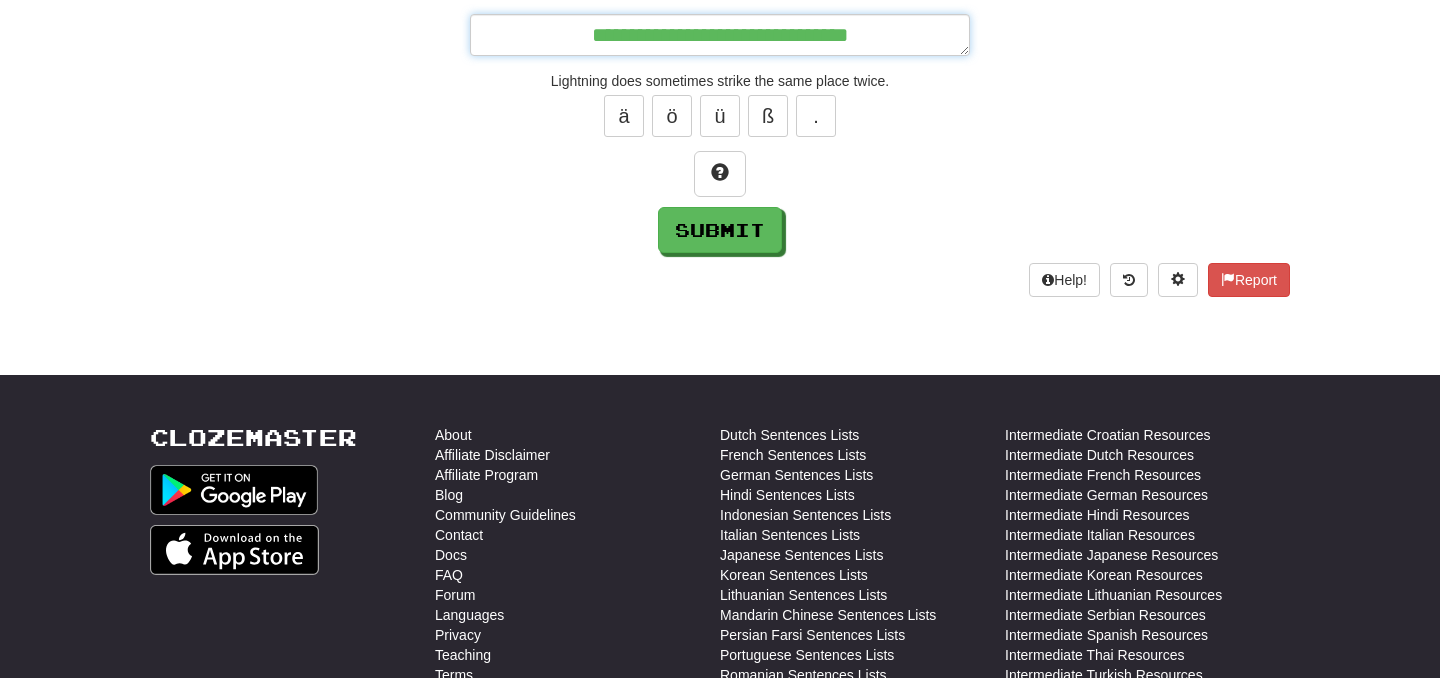 click on "**********" at bounding box center [720, 35] 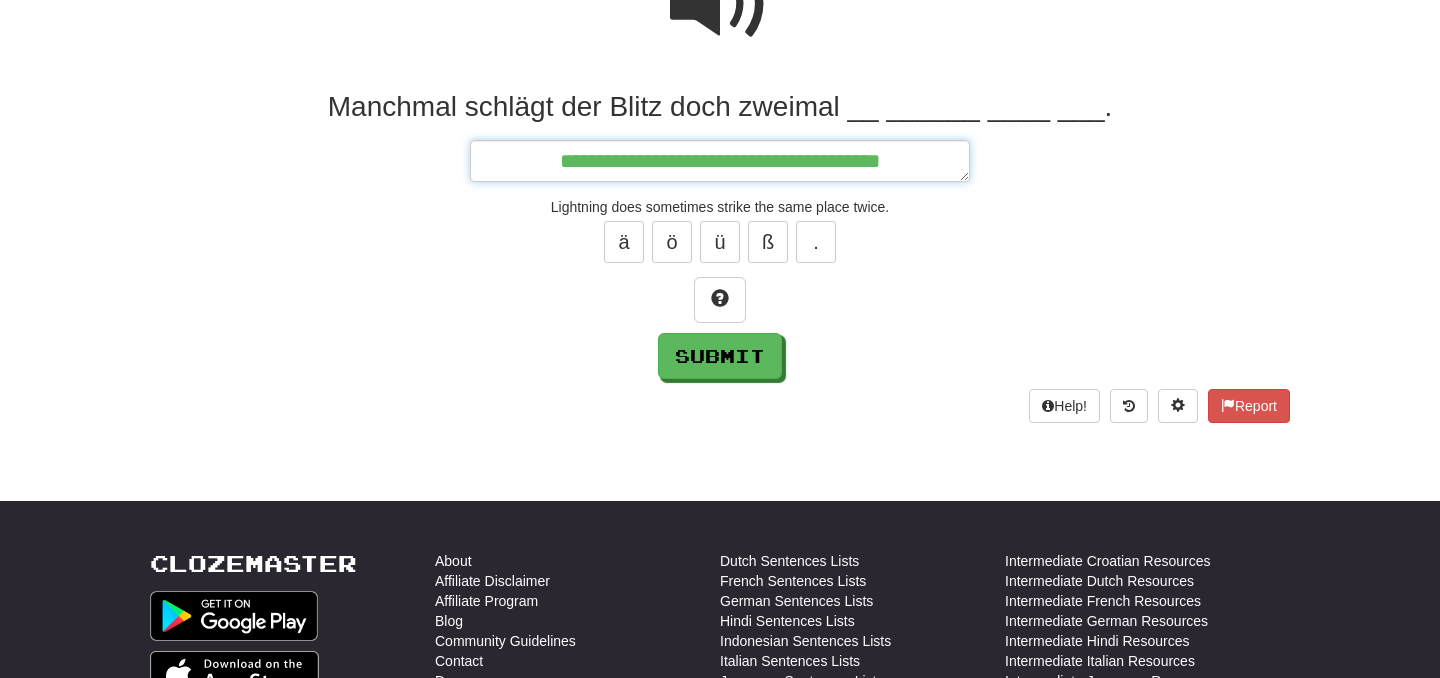 scroll, scrollTop: 199, scrollLeft: 0, axis: vertical 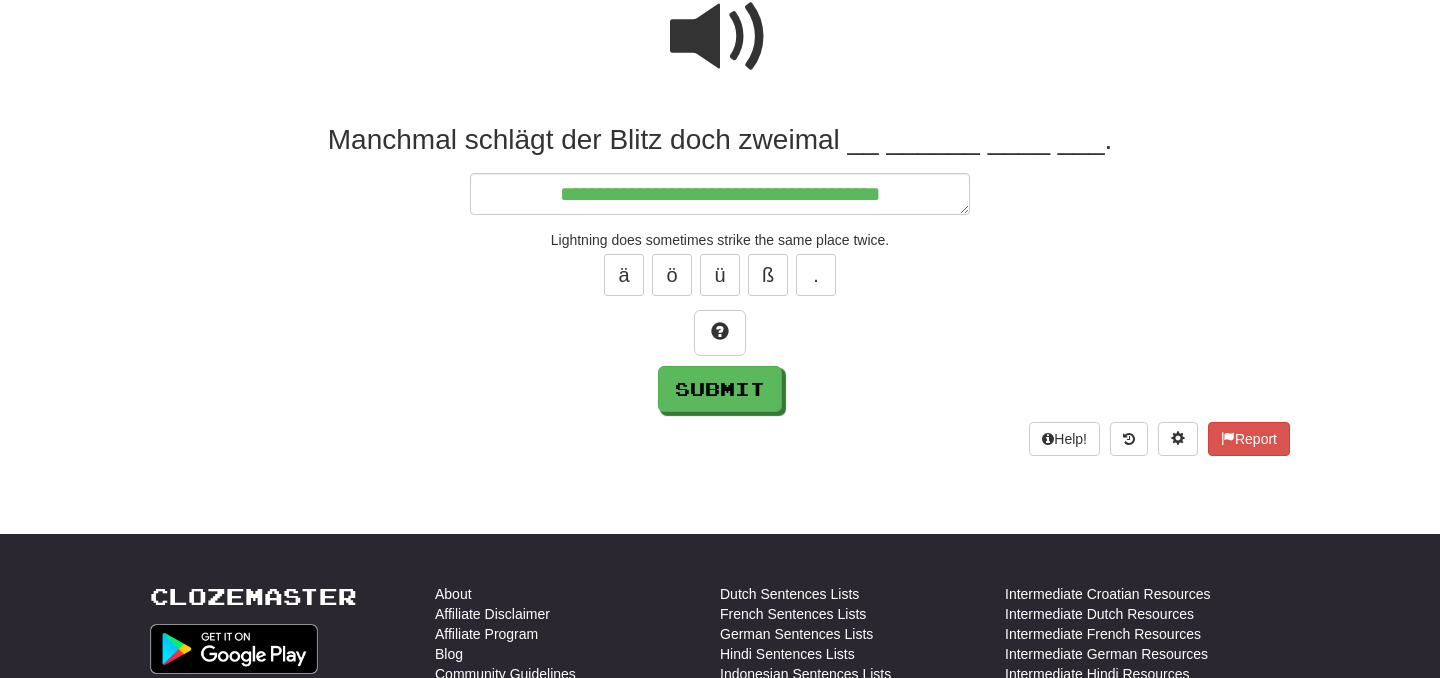 click at bounding box center (720, 37) 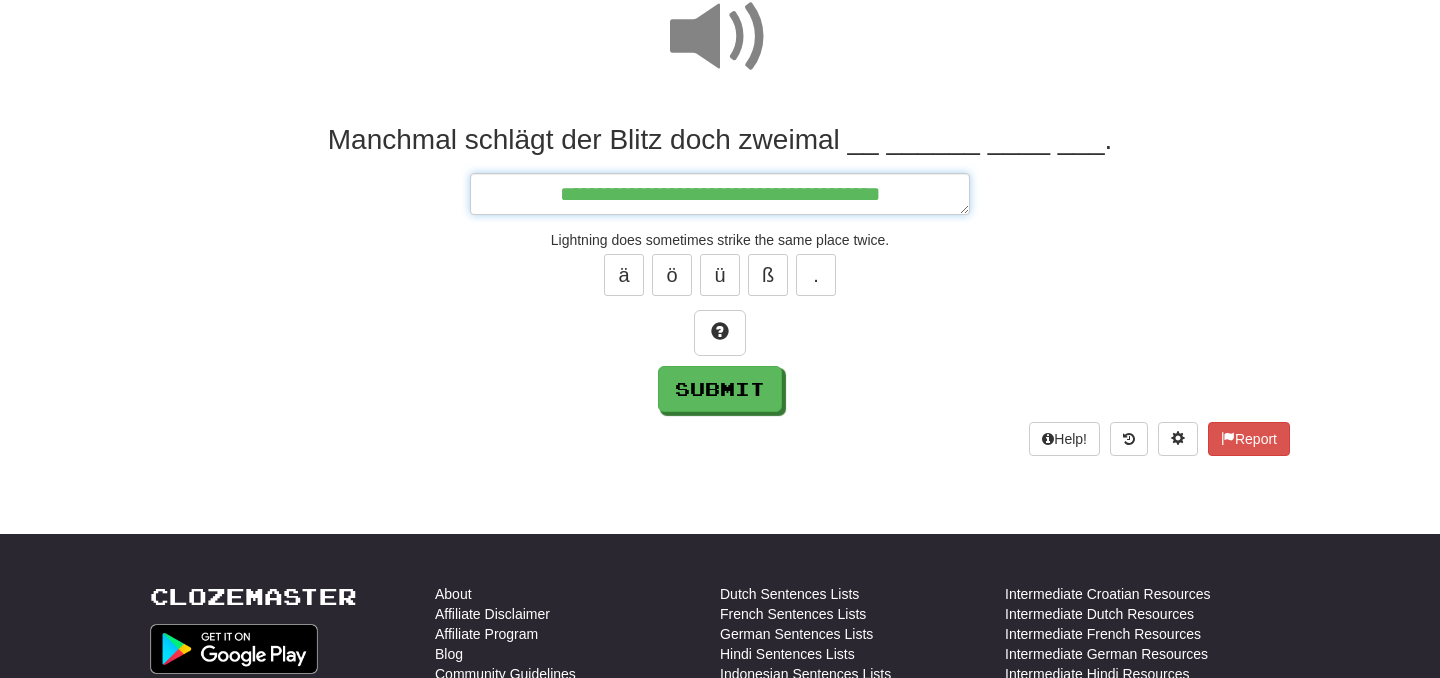 click on "**********" at bounding box center [720, 194] 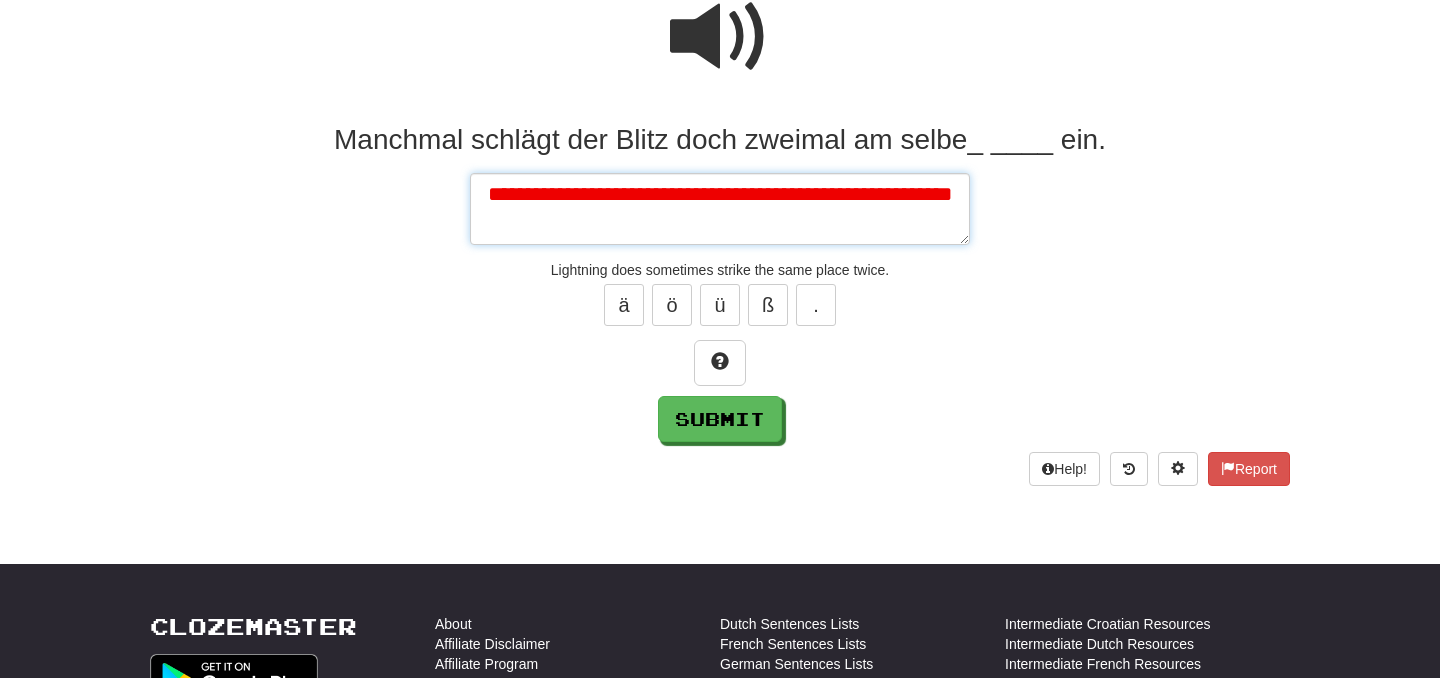 click on "**********" at bounding box center [720, 209] 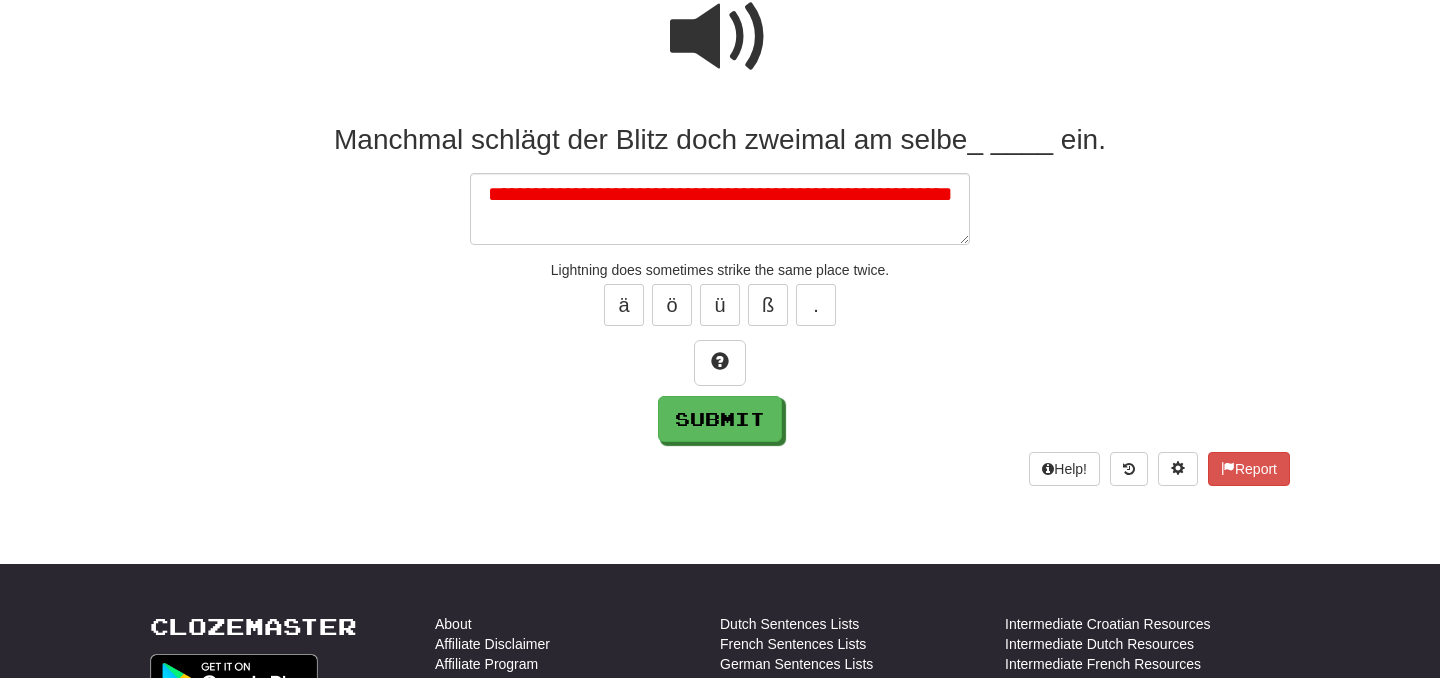 click on "**********" at bounding box center [720, 282] 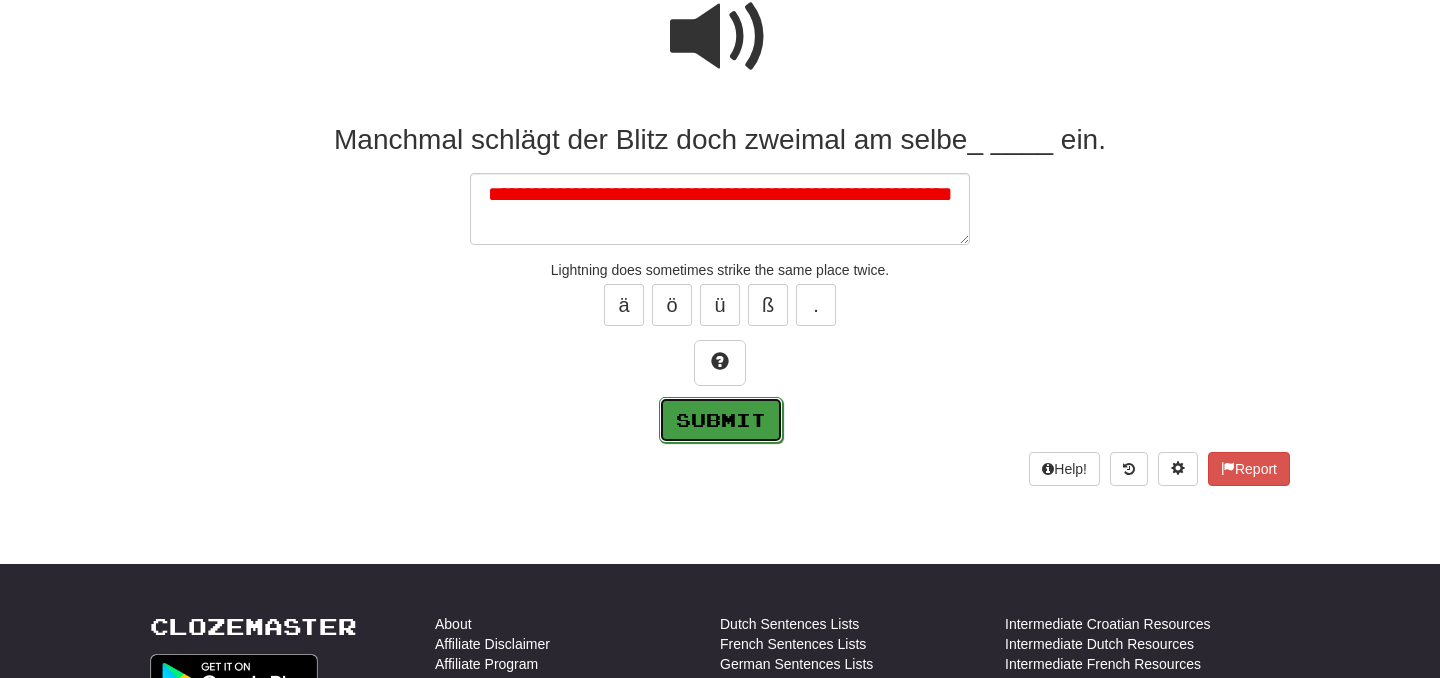 click on "Submit" at bounding box center (721, 420) 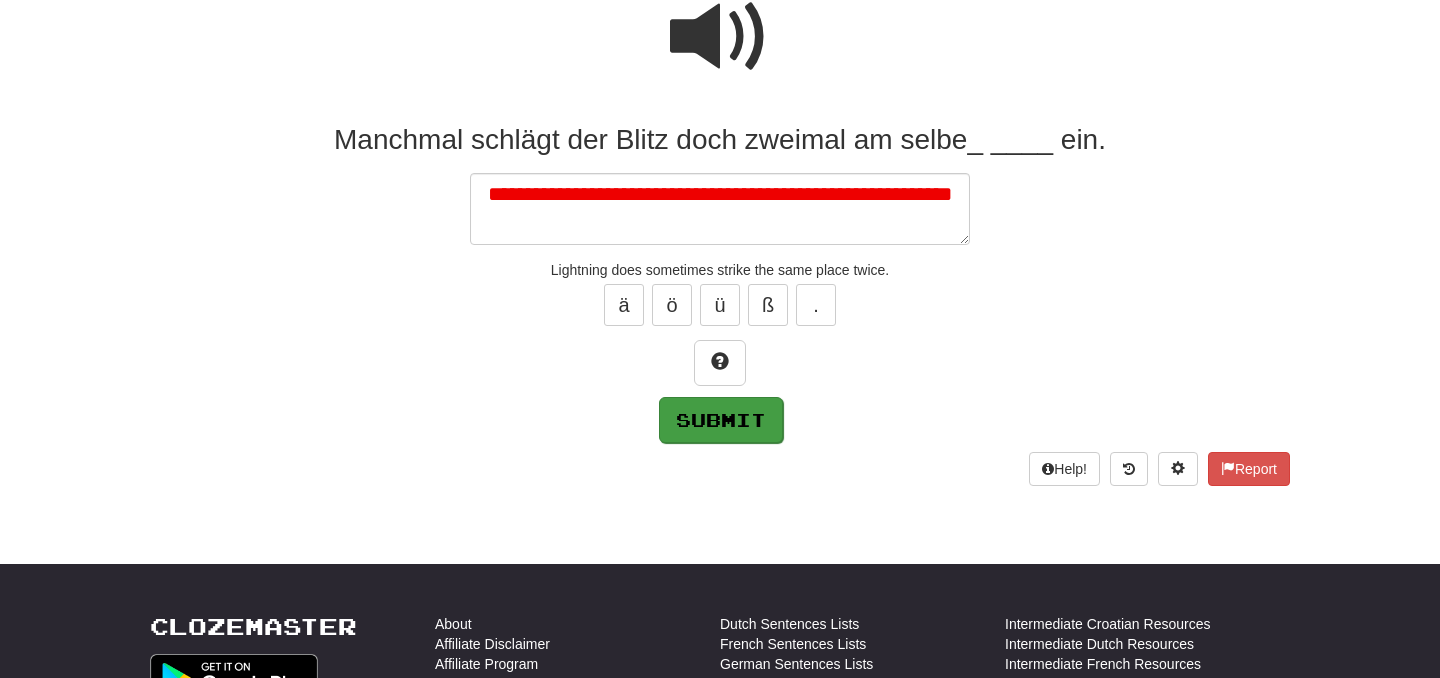 scroll, scrollTop: 213, scrollLeft: 0, axis: vertical 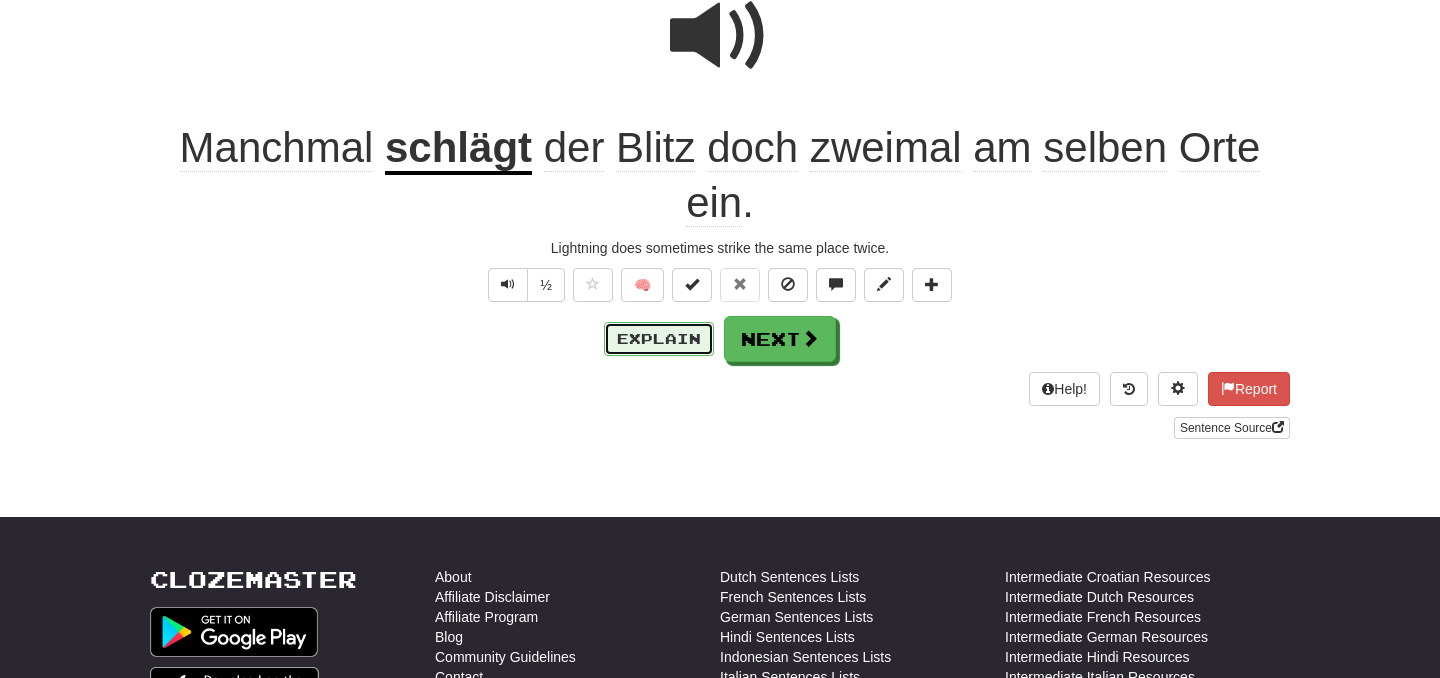 click on "Explain" at bounding box center (659, 339) 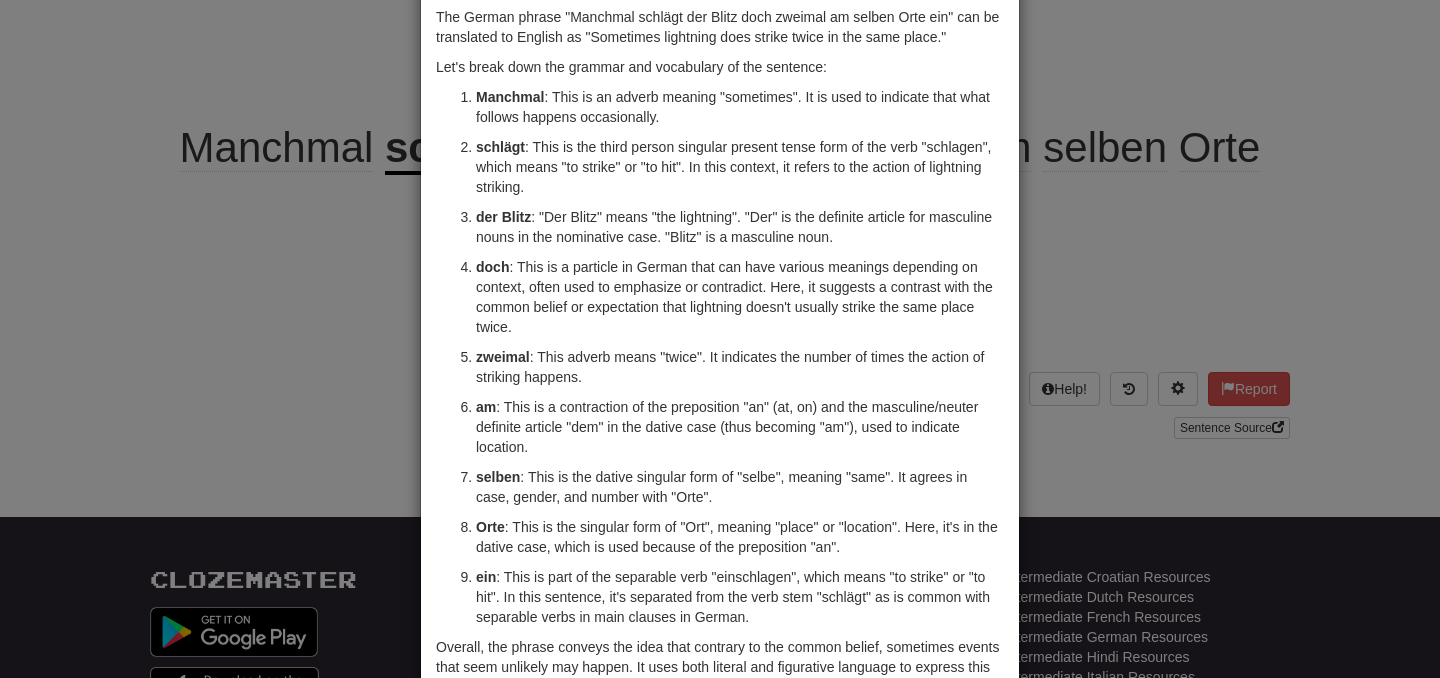 scroll, scrollTop: 141, scrollLeft: 0, axis: vertical 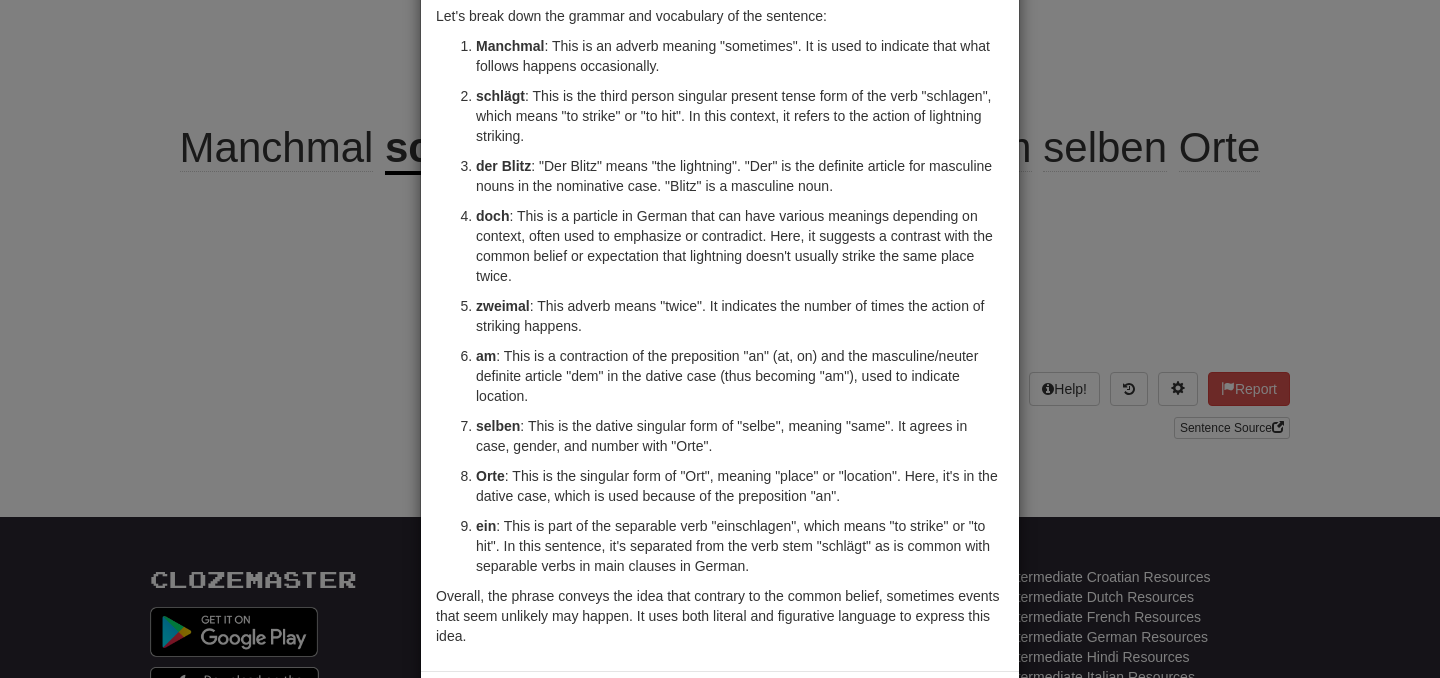 click on "× Explanation The German phrase "Manchmal schlägt der Blitz doch zweimal am selben Orte ein" can be translated to English as "Sometimes lightning does strike twice in the same place."
Let's break down the grammar and vocabulary of the sentence:
Manchmal : This is an adverb meaning "sometimes". It is used to indicate that what follows happens occasionally.
schlägt : This is the third person singular present tense form of the verb "schlagen", which means "to strike" or "to hit". In this context, it refers to the action of lightning striking.
der Blitz : "Der Blitz" means "the lightning". "Der" is the definite article for masculine nouns in the nominative case. "Blitz" is a masculine noun.
doch : This is a particle in German that can have various meanings depending on context, often used to emphasize or contradict. Here, it suggests a contrast with the common belief or expectation that lightning doesn't usually strike the same place twice.
zweimal
am
selben" at bounding box center (720, 339) 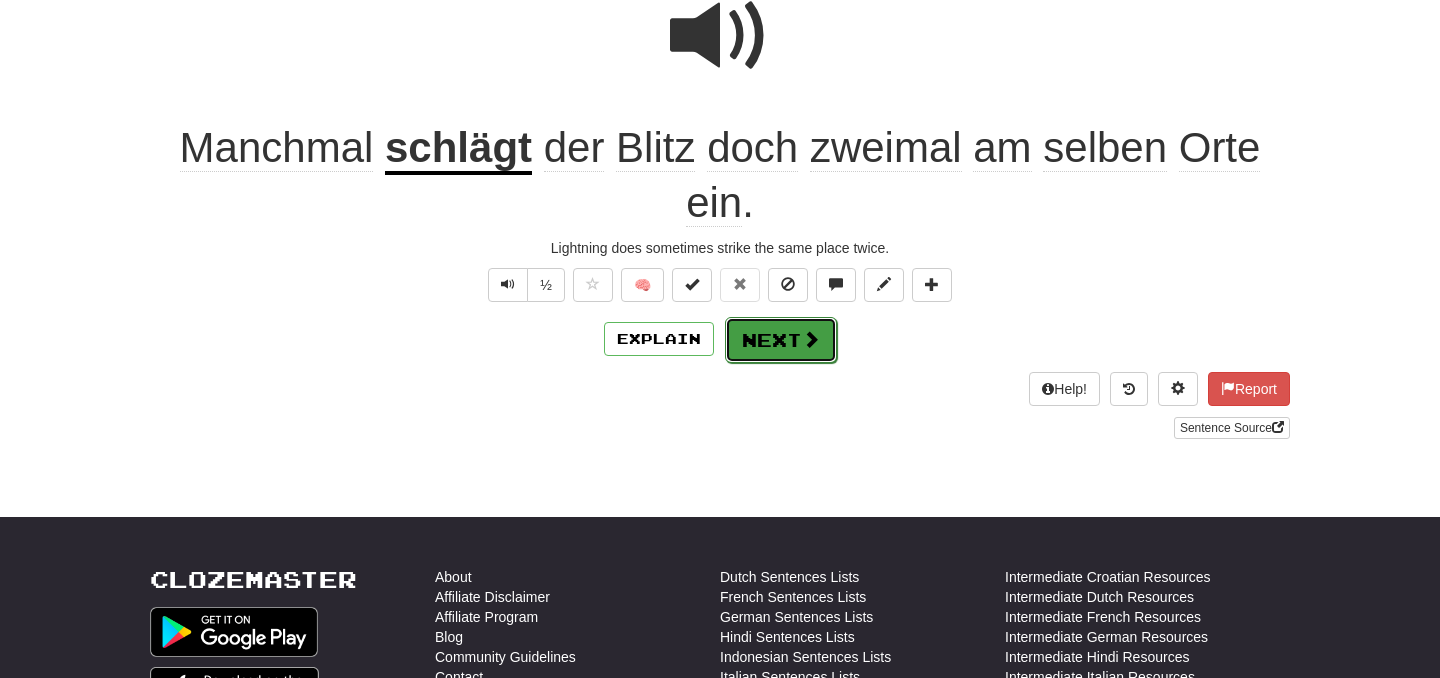 click on "Next" at bounding box center (781, 340) 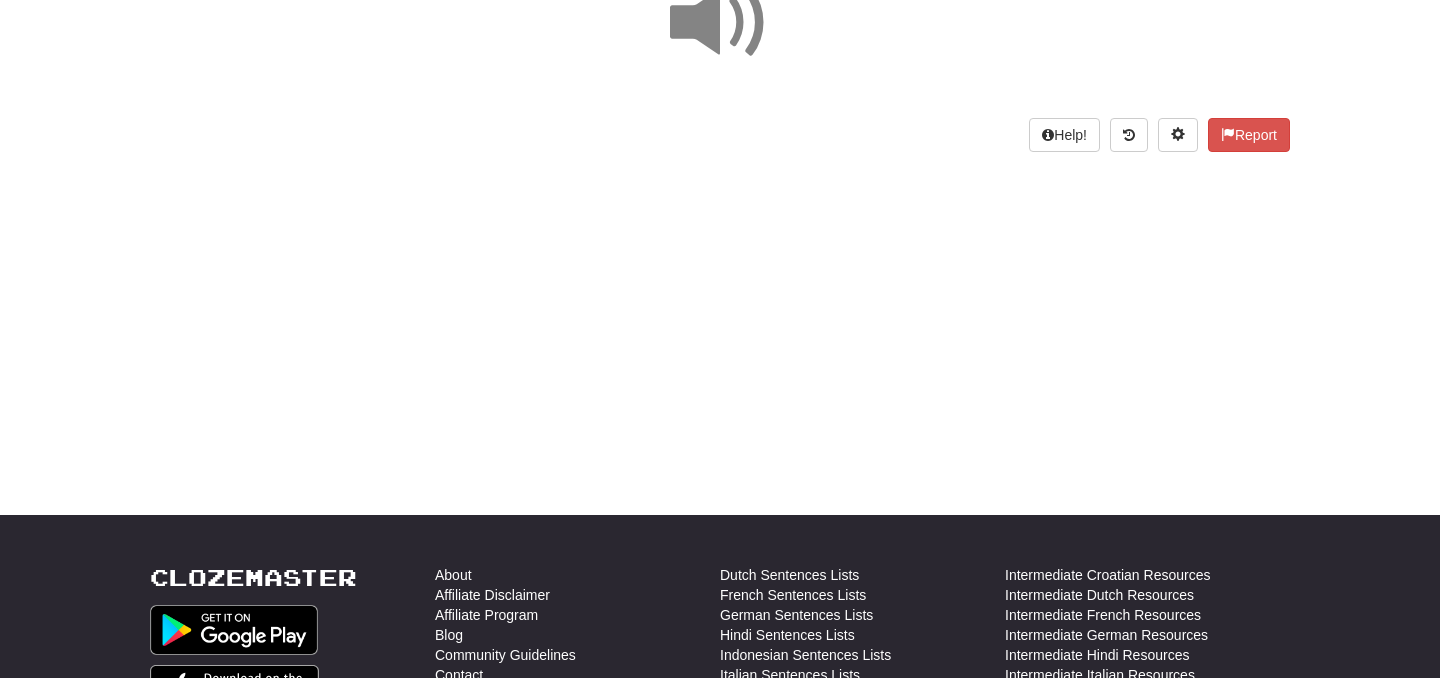 scroll, scrollTop: 0, scrollLeft: 0, axis: both 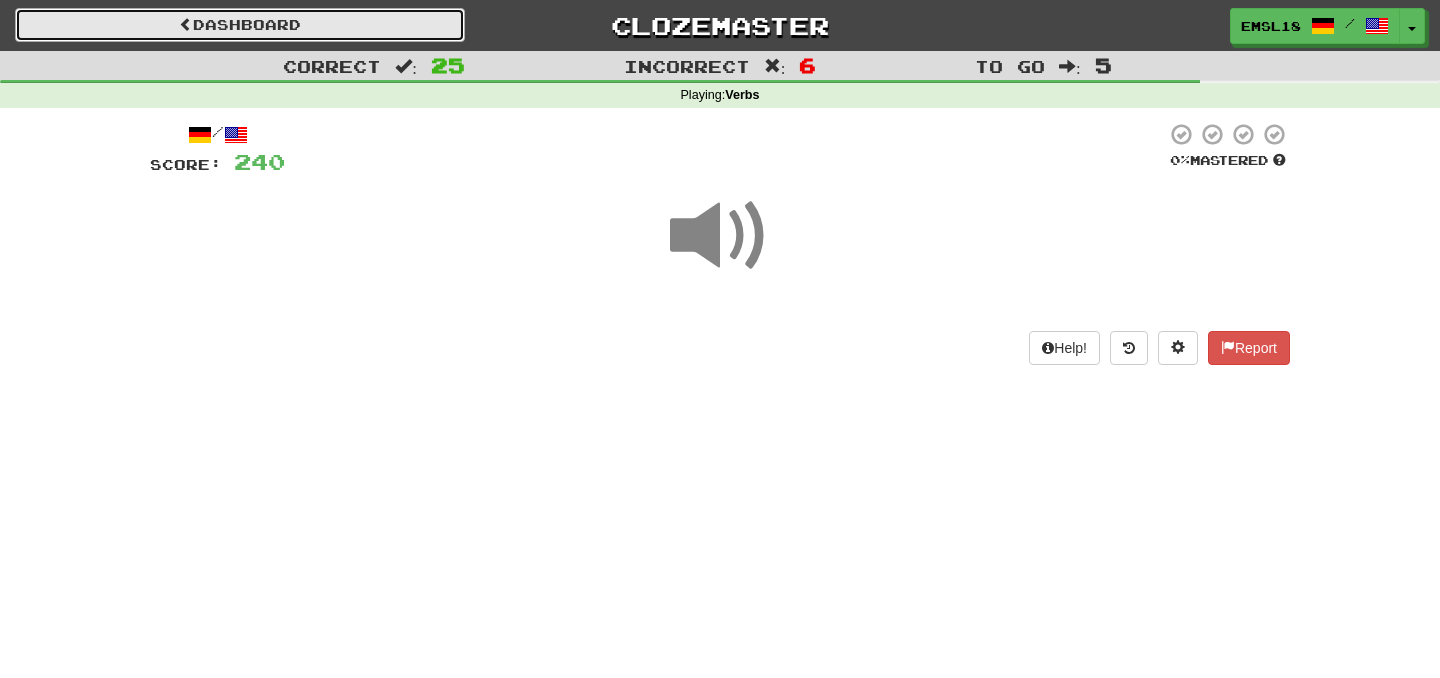 click on "Dashboard" at bounding box center [240, 25] 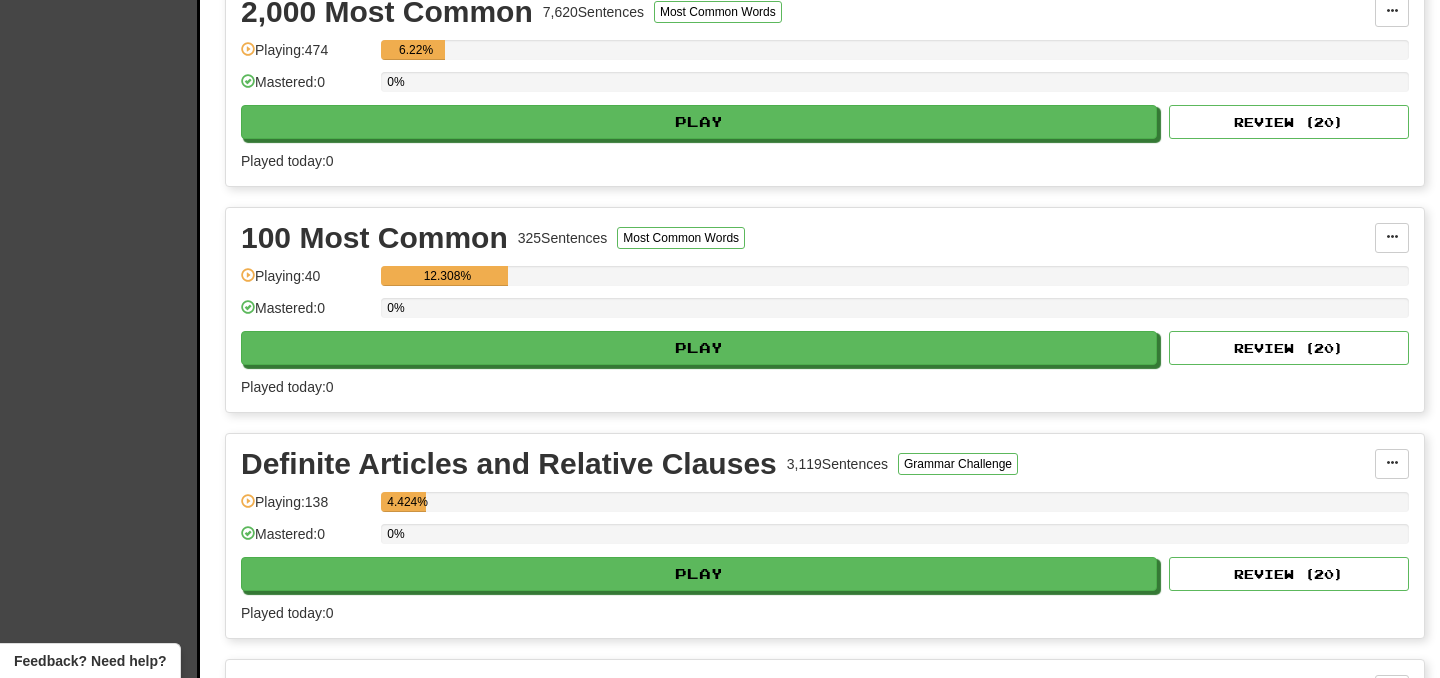 scroll, scrollTop: 620, scrollLeft: 0, axis: vertical 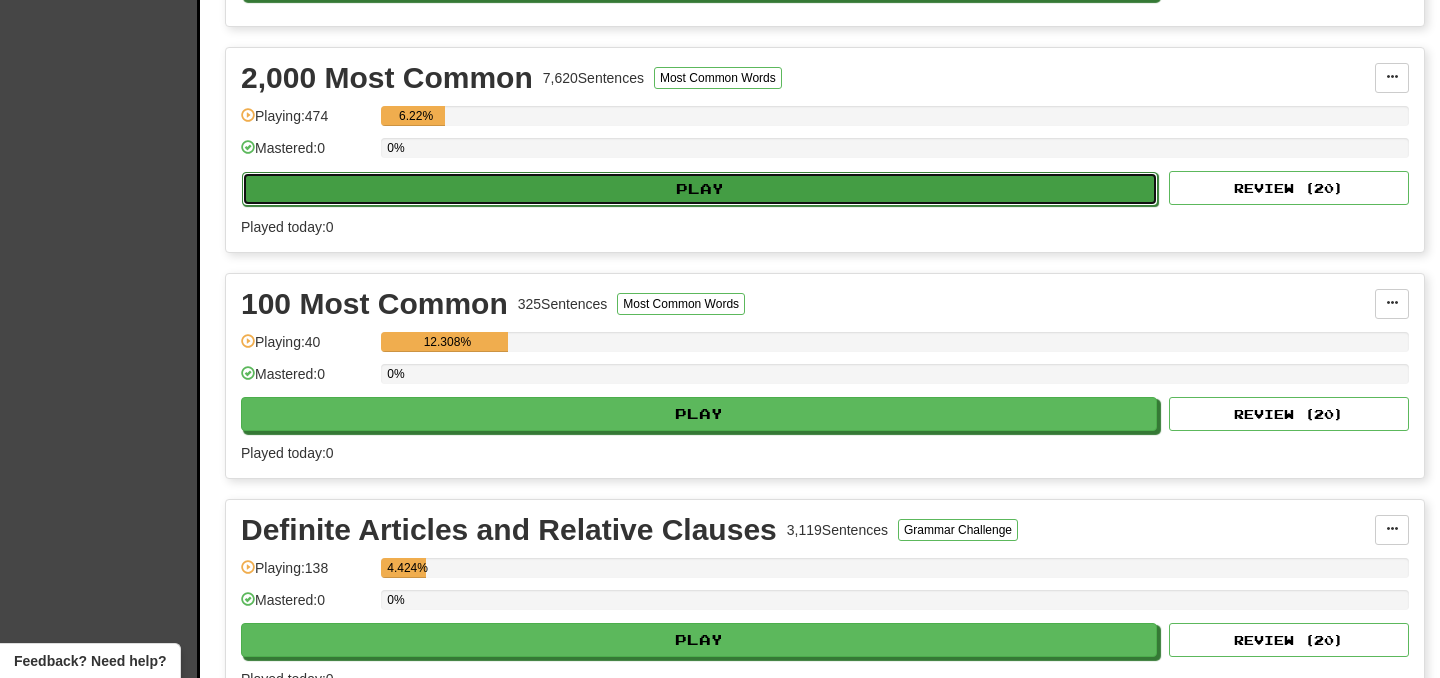 click on "Play" at bounding box center (700, 189) 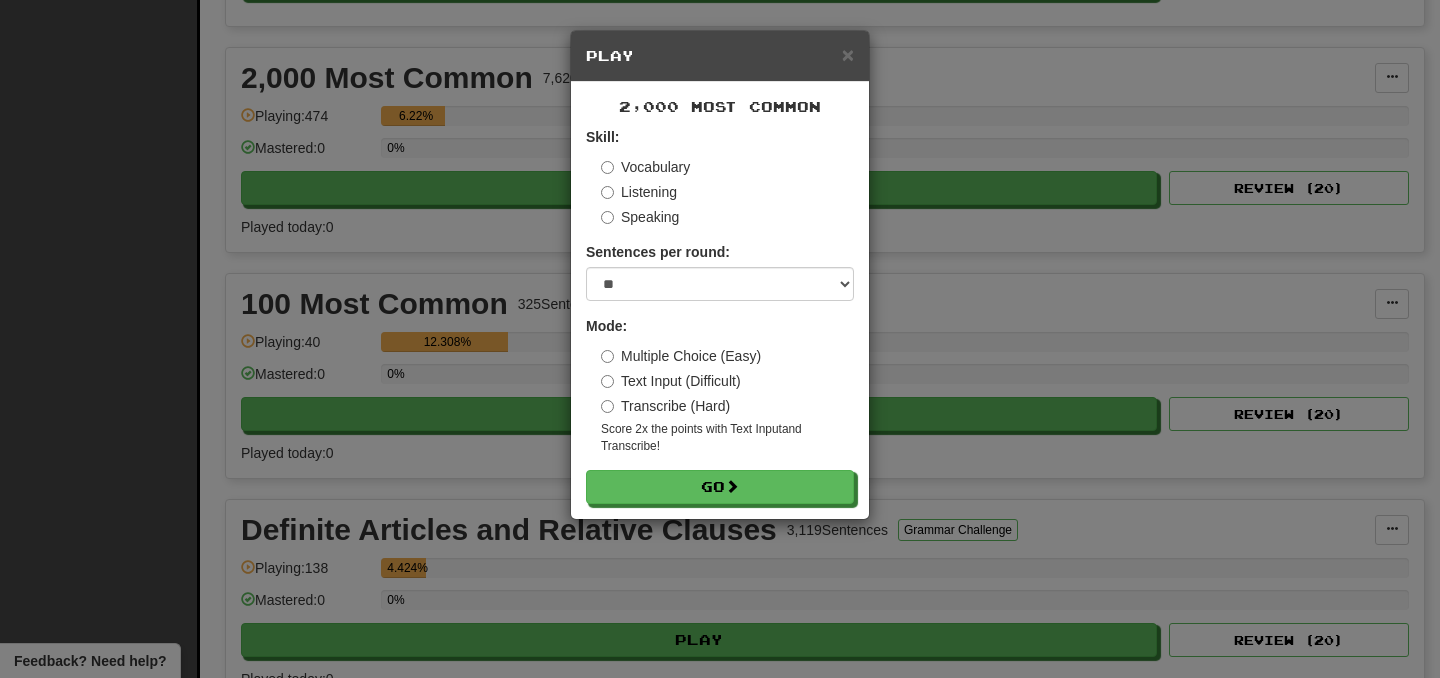 click on "Speaking" at bounding box center (640, 217) 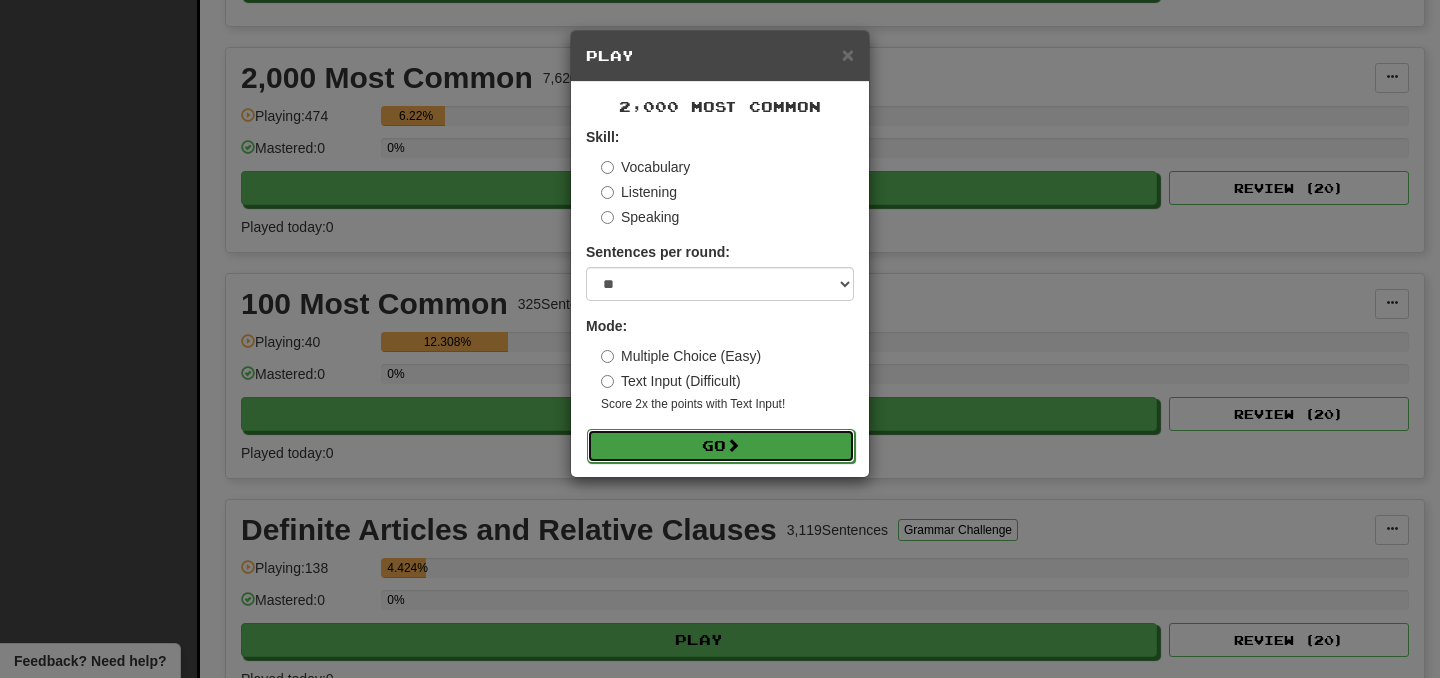 click on "Go" at bounding box center (721, 446) 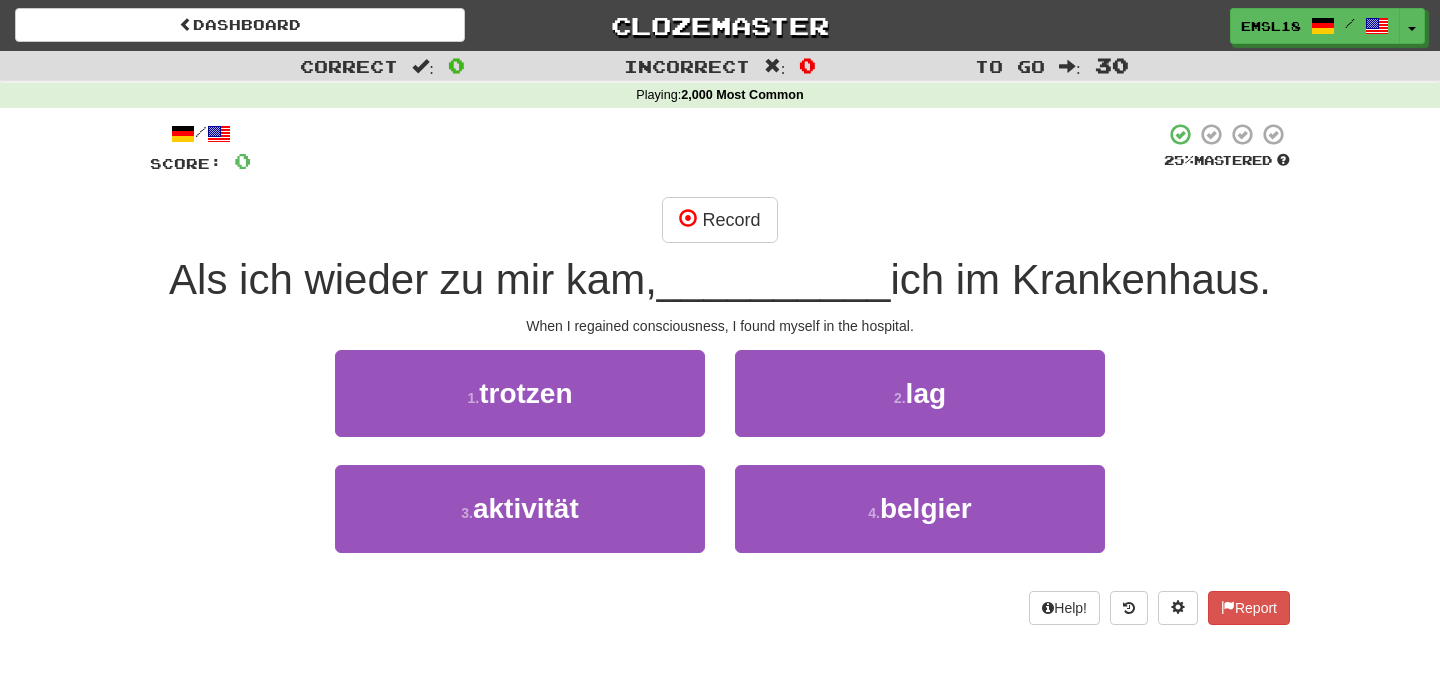 scroll, scrollTop: 0, scrollLeft: 0, axis: both 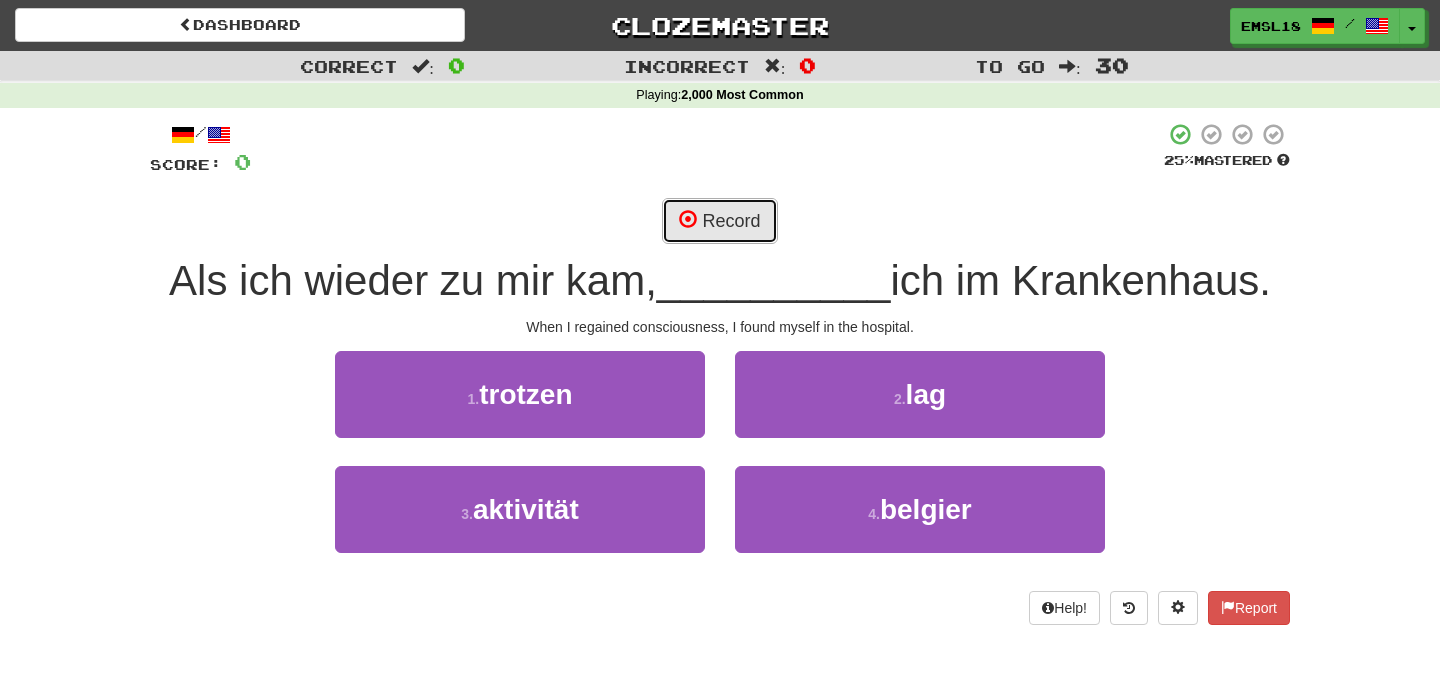 click on "Record" at bounding box center (719, 221) 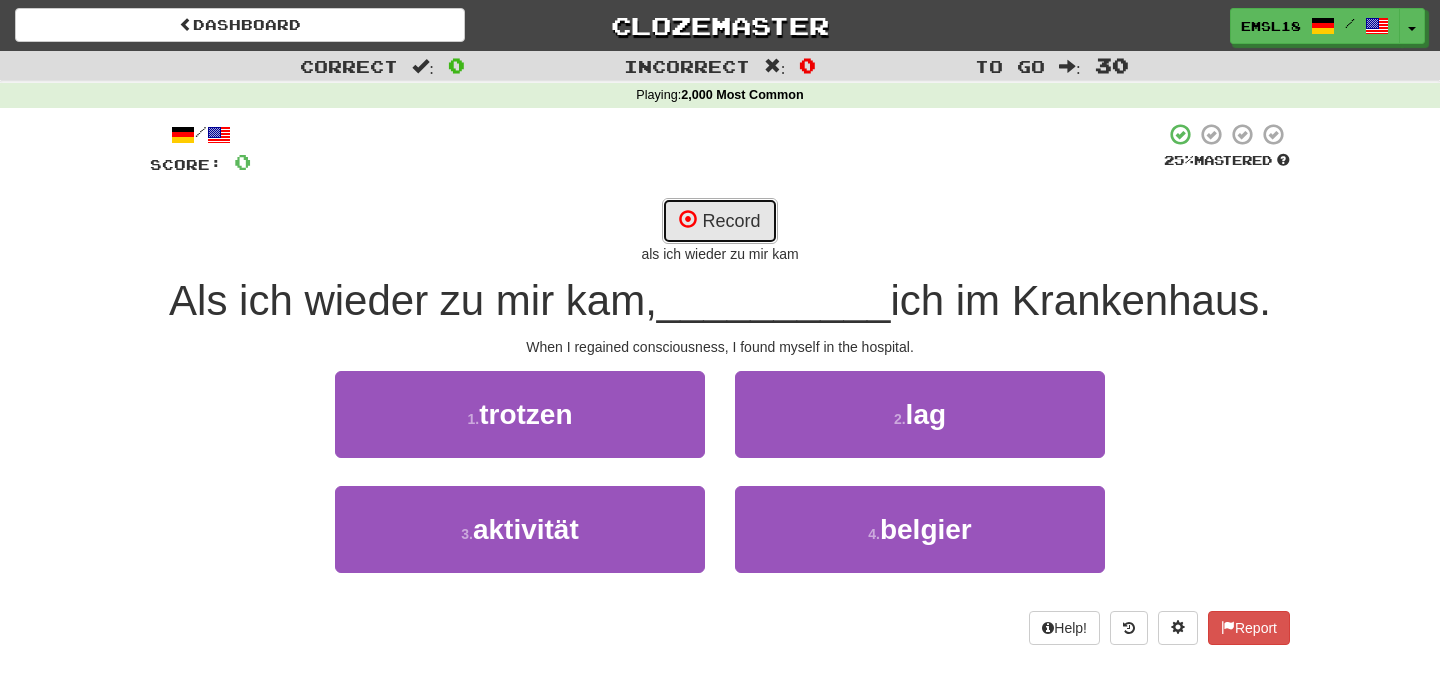 click on "Record" at bounding box center [719, 221] 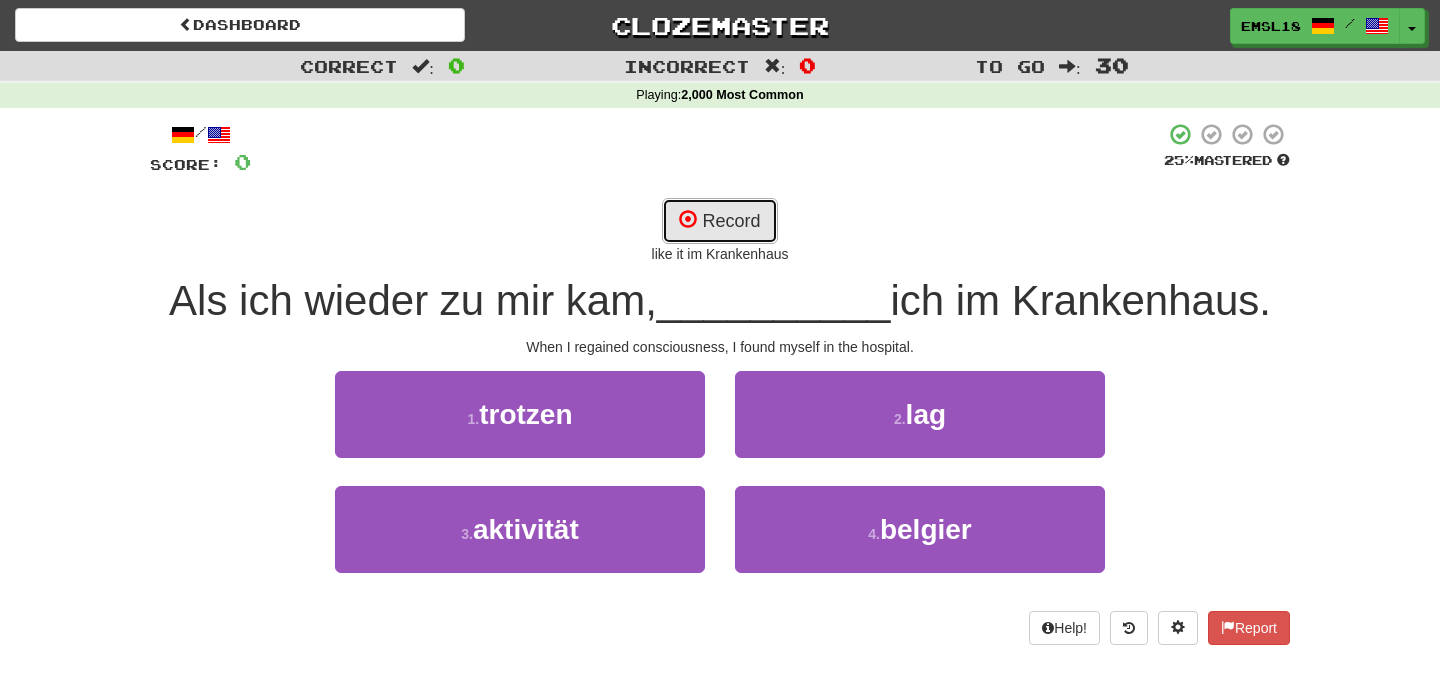 click on "Record" at bounding box center [719, 221] 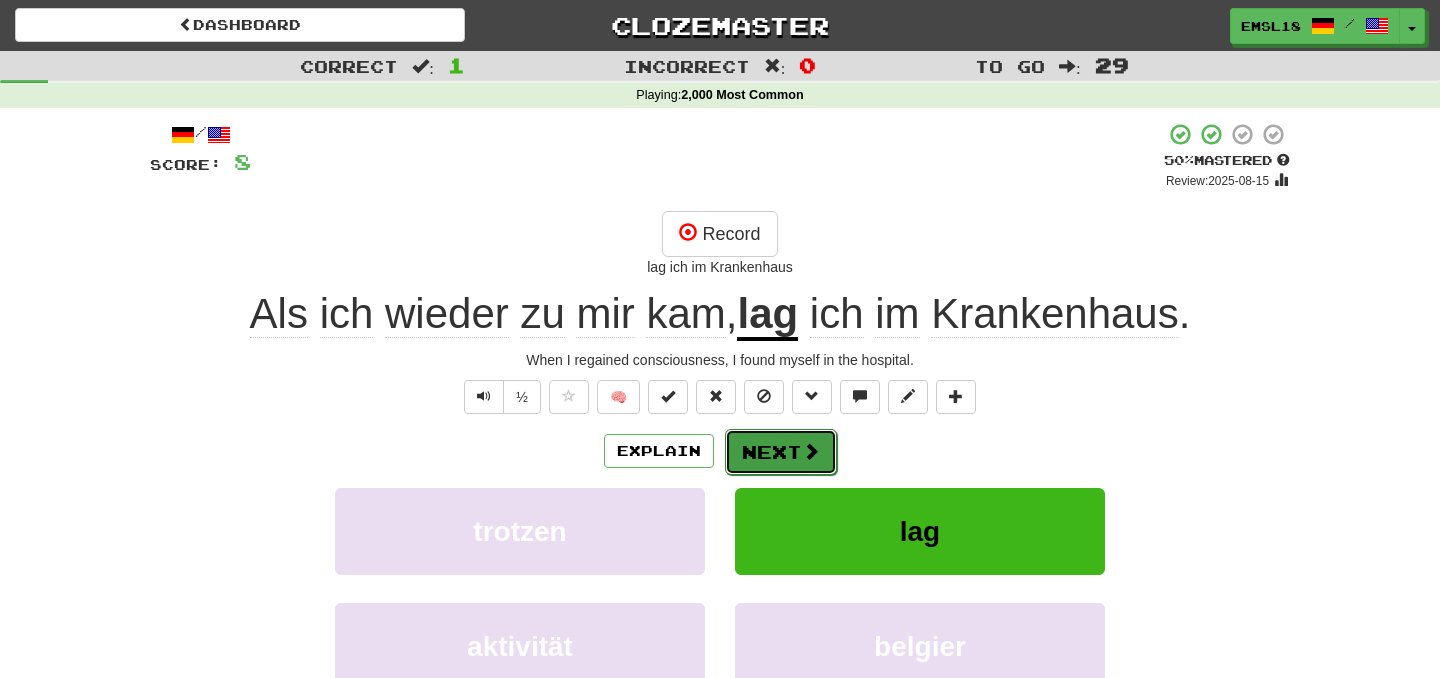 click on "Next" at bounding box center [781, 452] 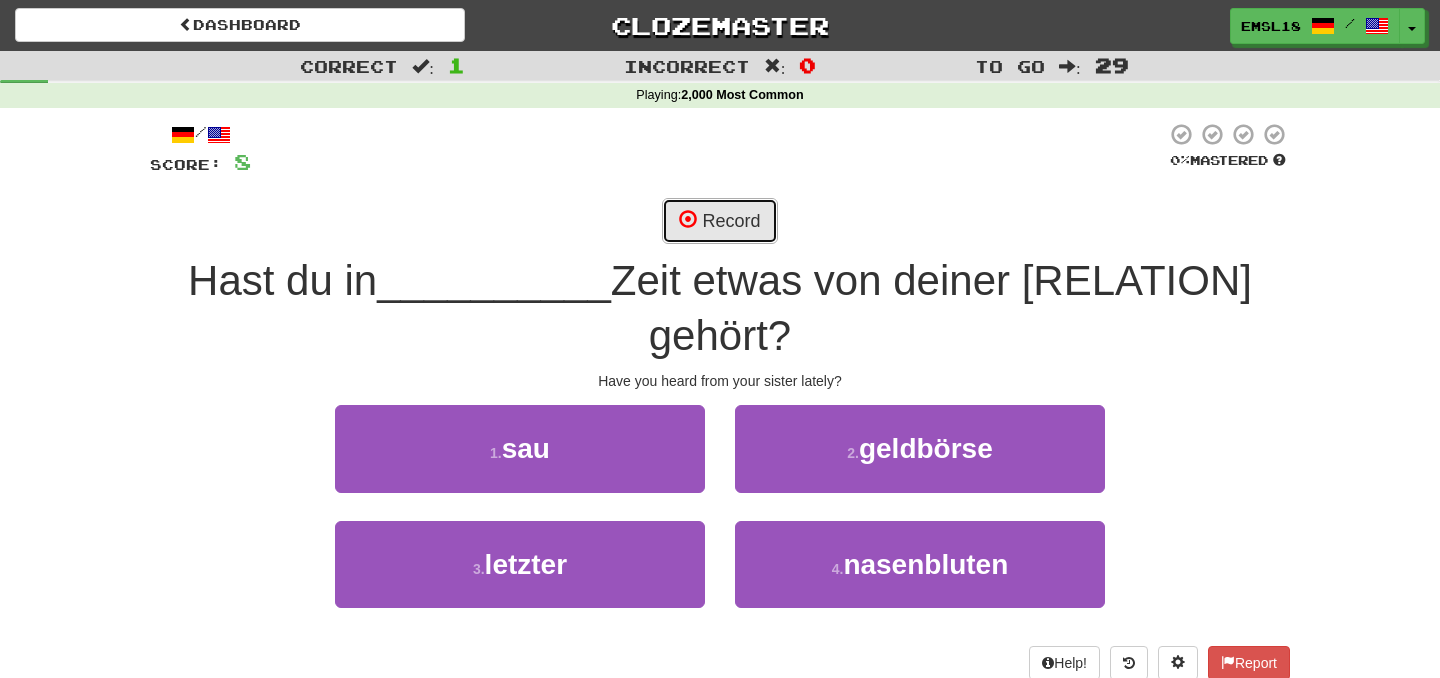 click on "Record" at bounding box center (719, 221) 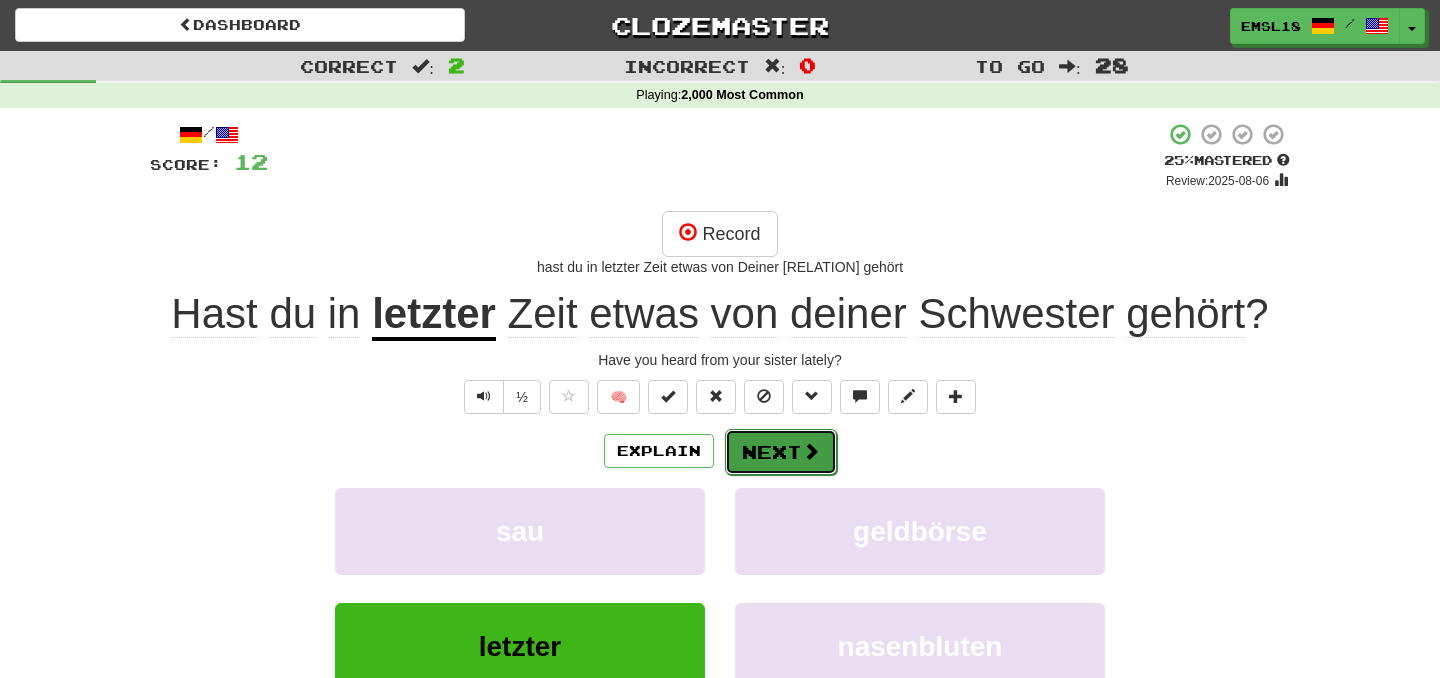 click on "Next" at bounding box center (781, 452) 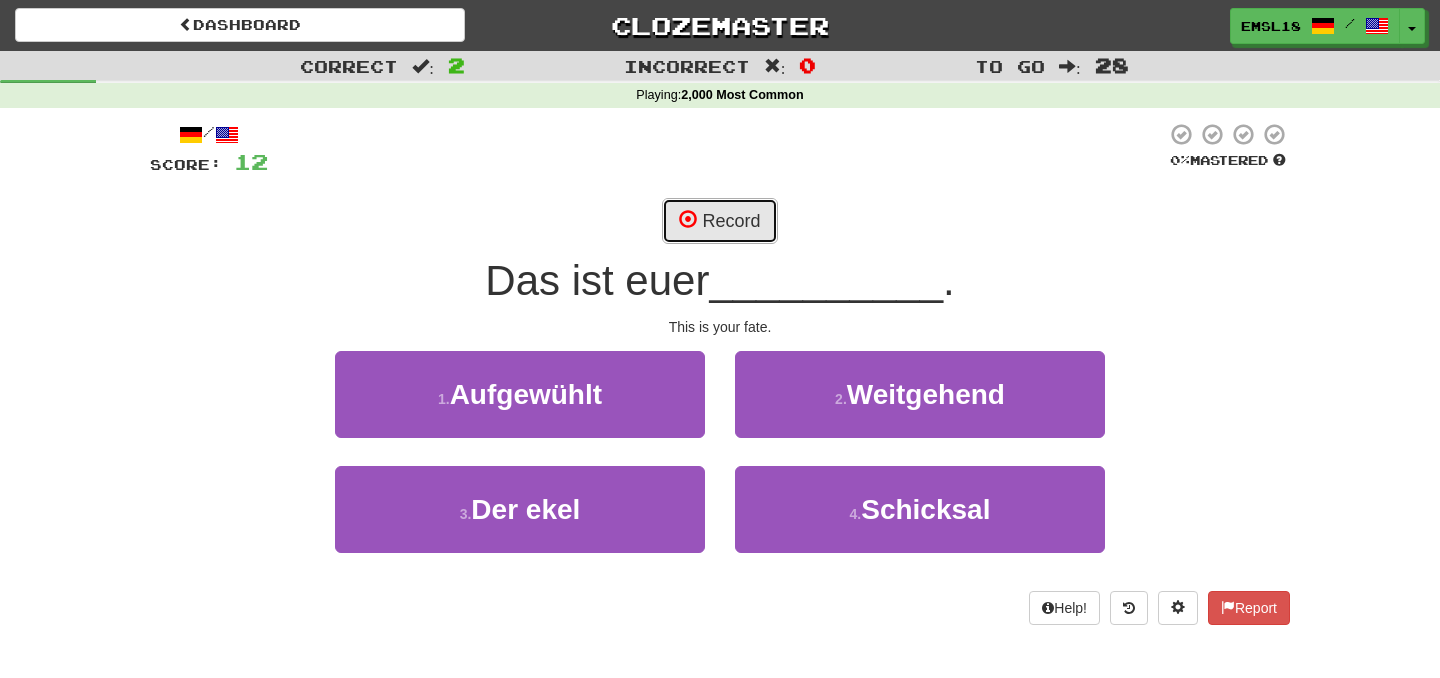 click on "Record" at bounding box center (719, 221) 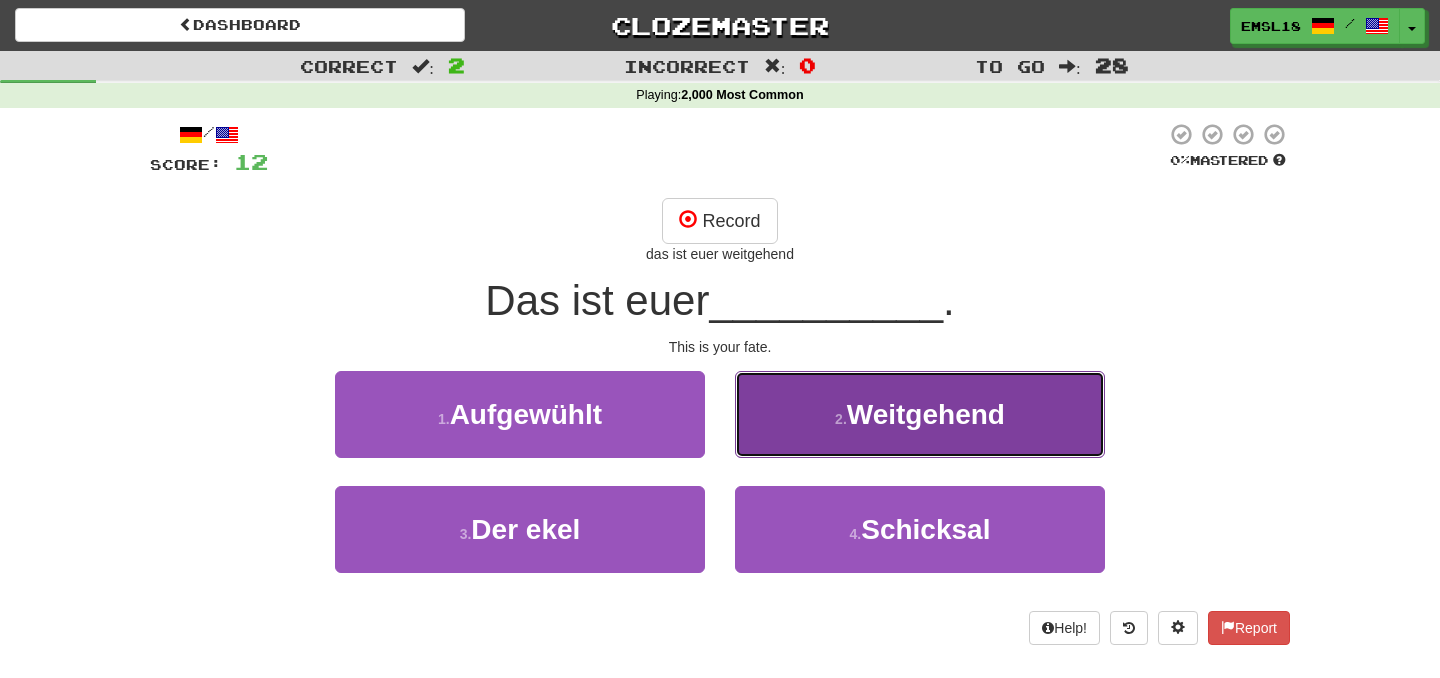 click on "Weitgehend" at bounding box center [926, 414] 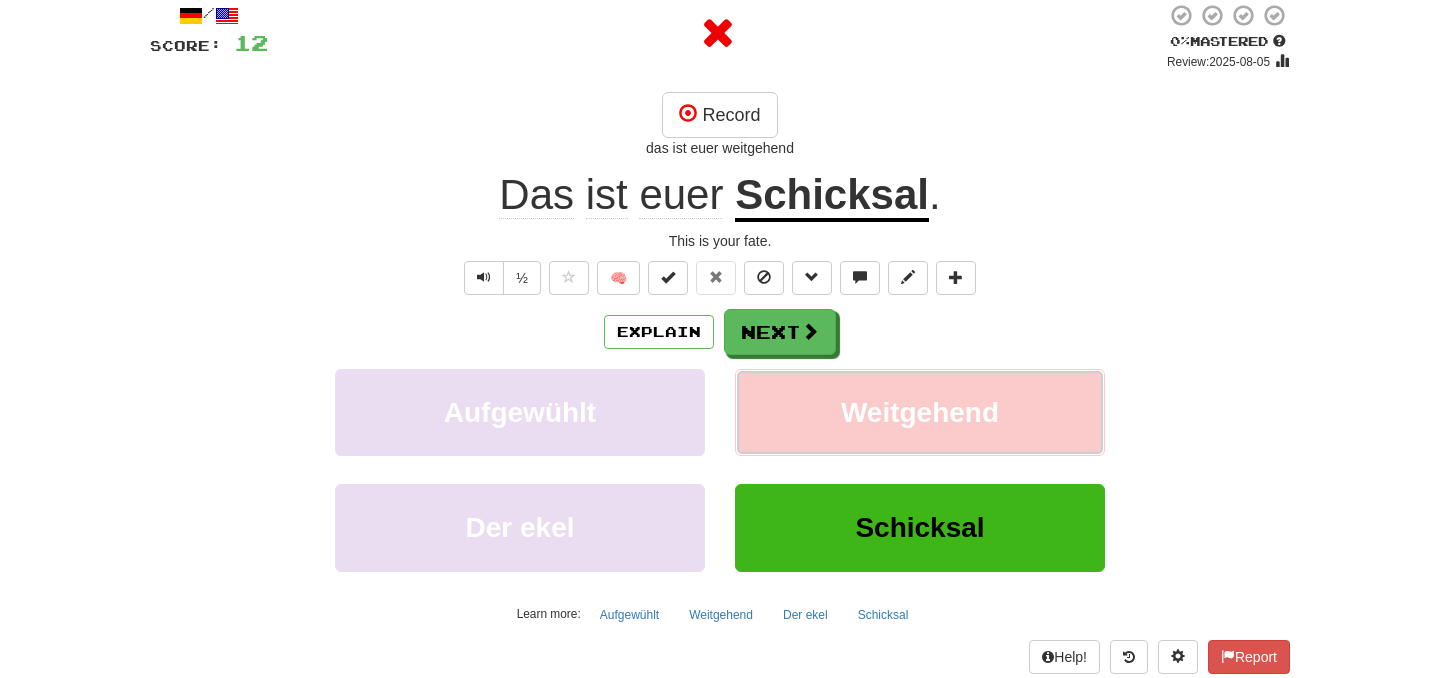 scroll, scrollTop: 135, scrollLeft: 0, axis: vertical 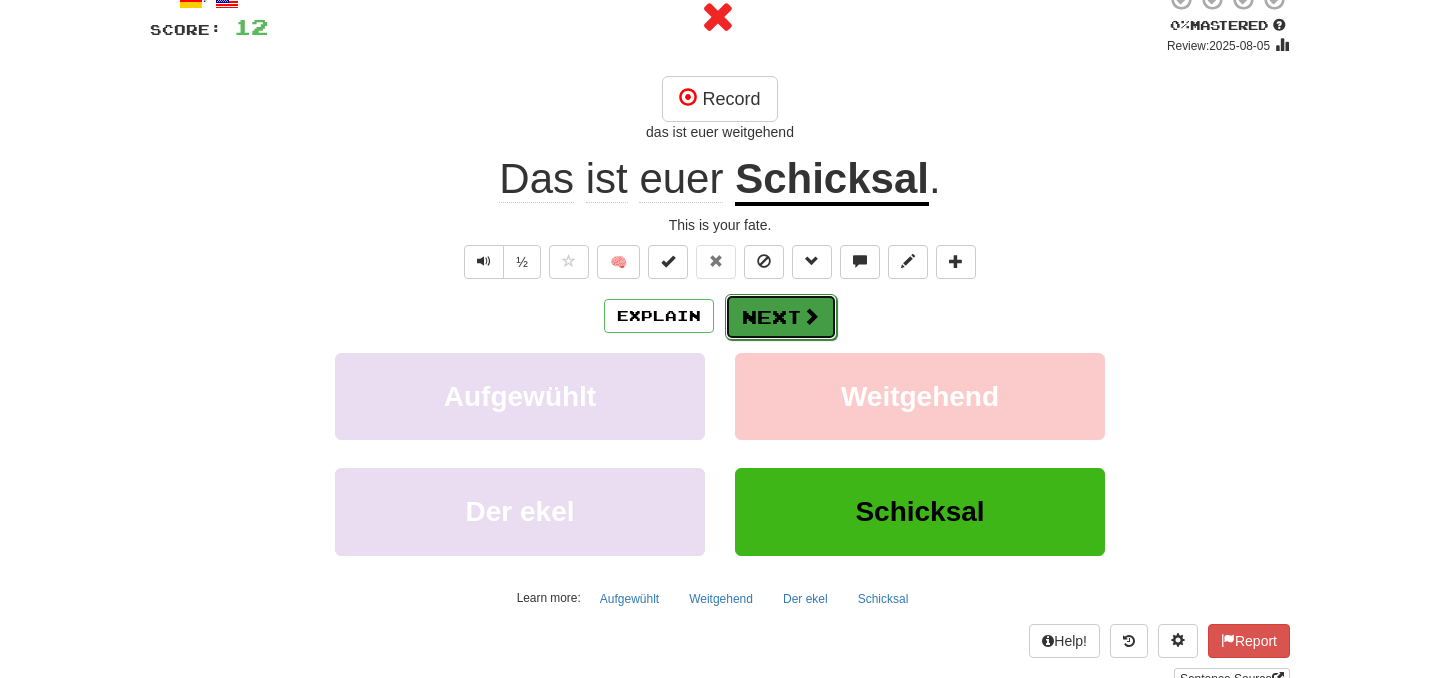 click on "Next" at bounding box center (781, 317) 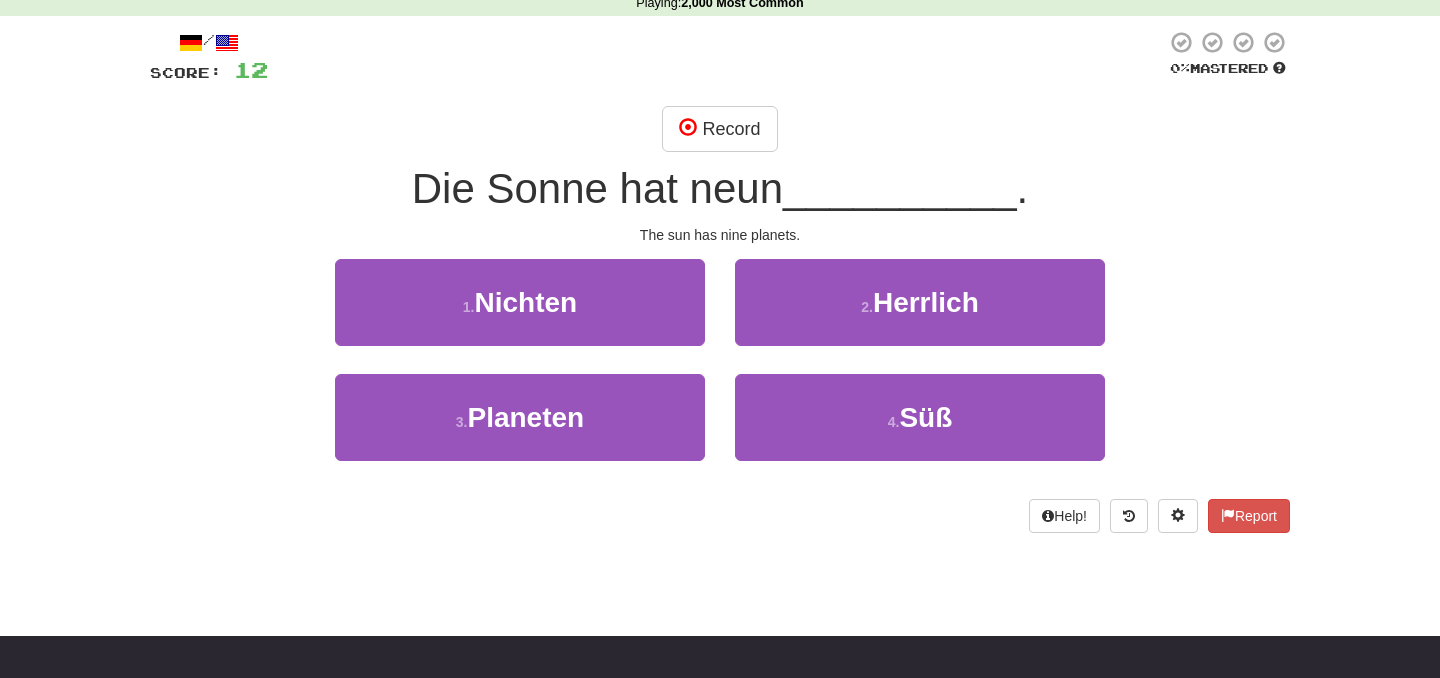 scroll, scrollTop: 71, scrollLeft: 0, axis: vertical 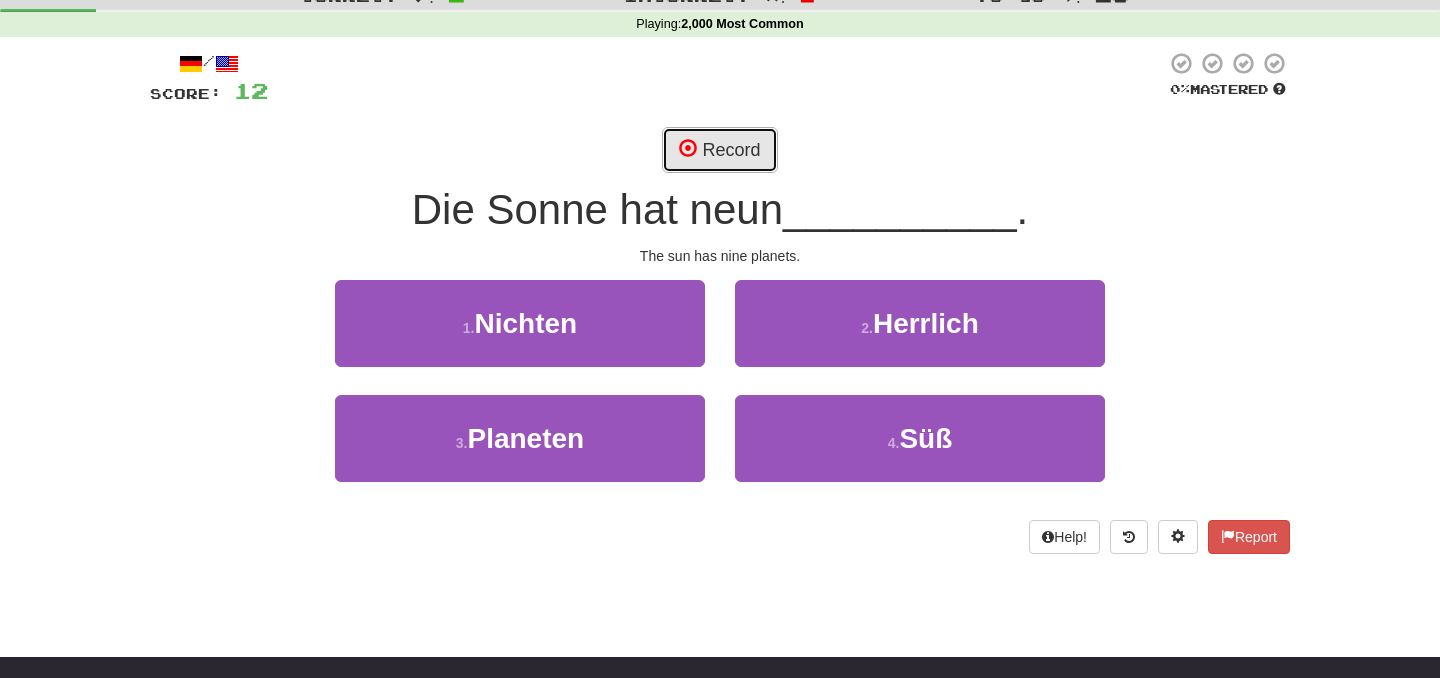 click on "Record" at bounding box center [719, 150] 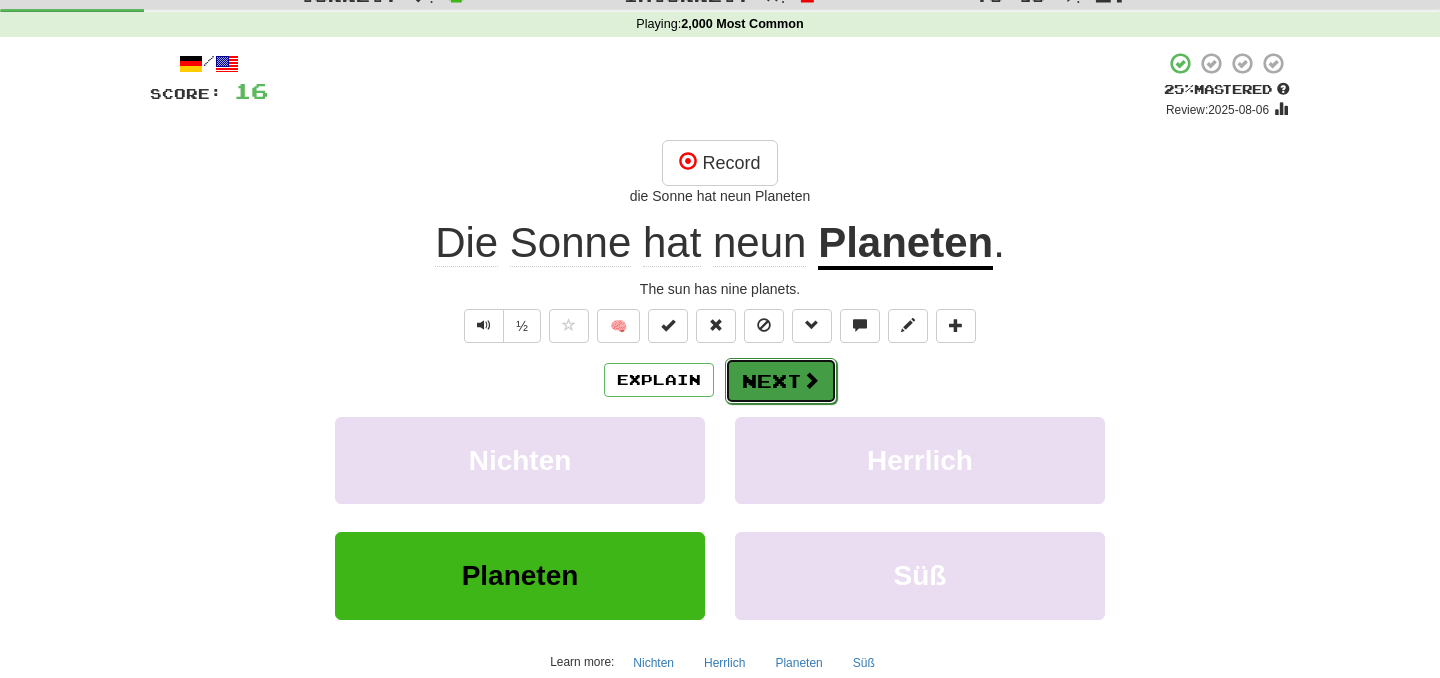 click at bounding box center (811, 380) 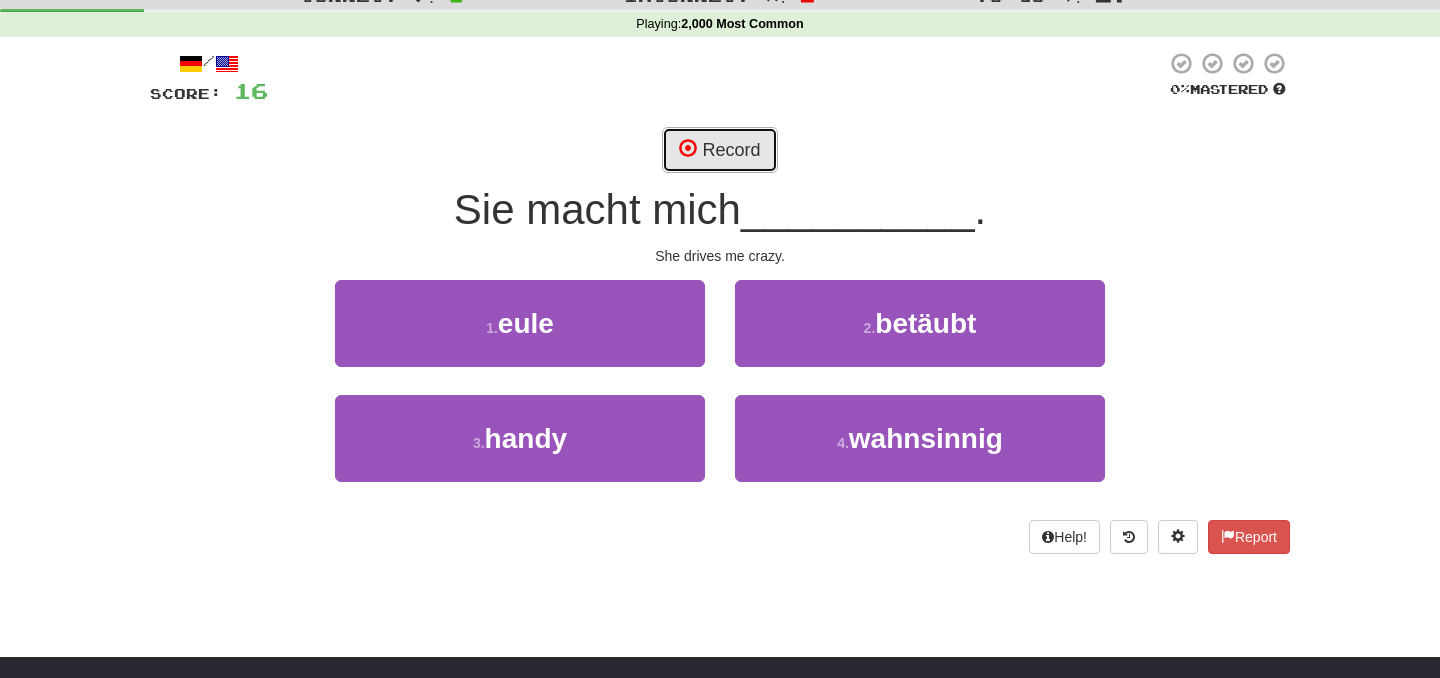 click on "Record" at bounding box center [719, 150] 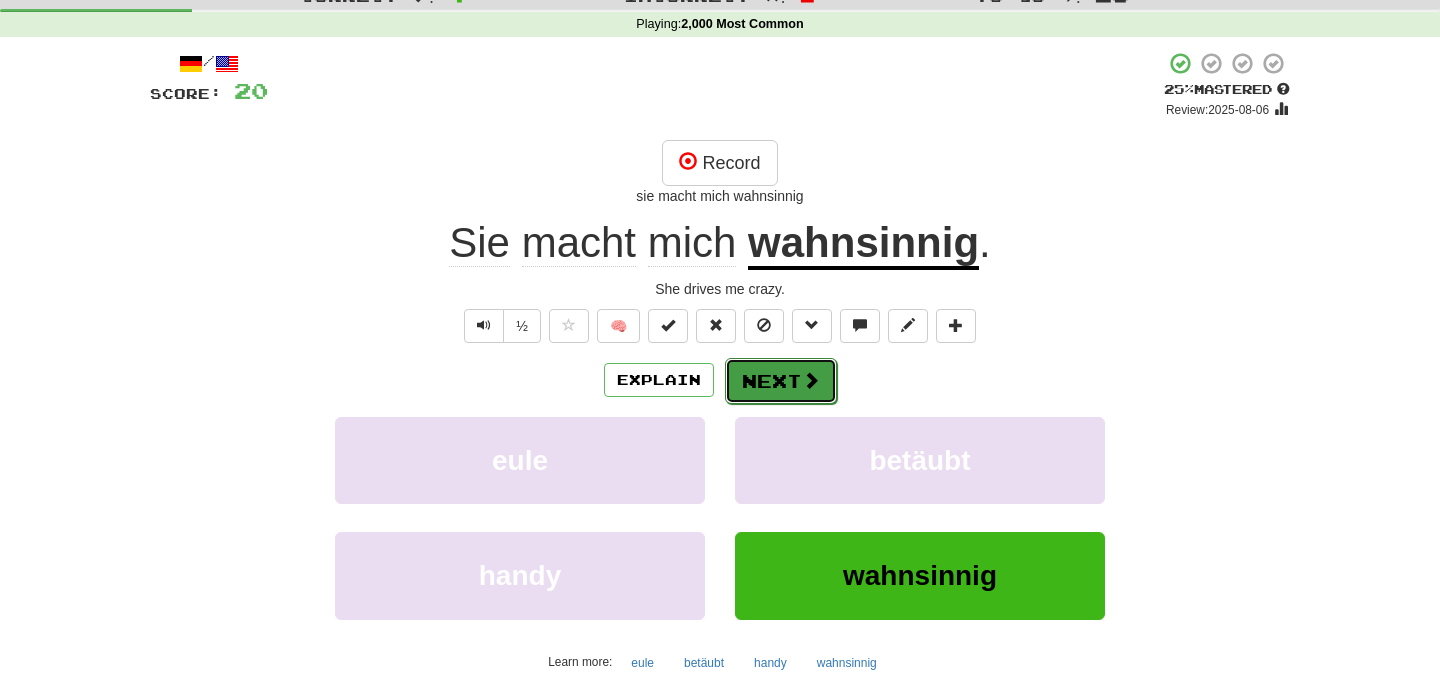 click on "Next" at bounding box center [781, 381] 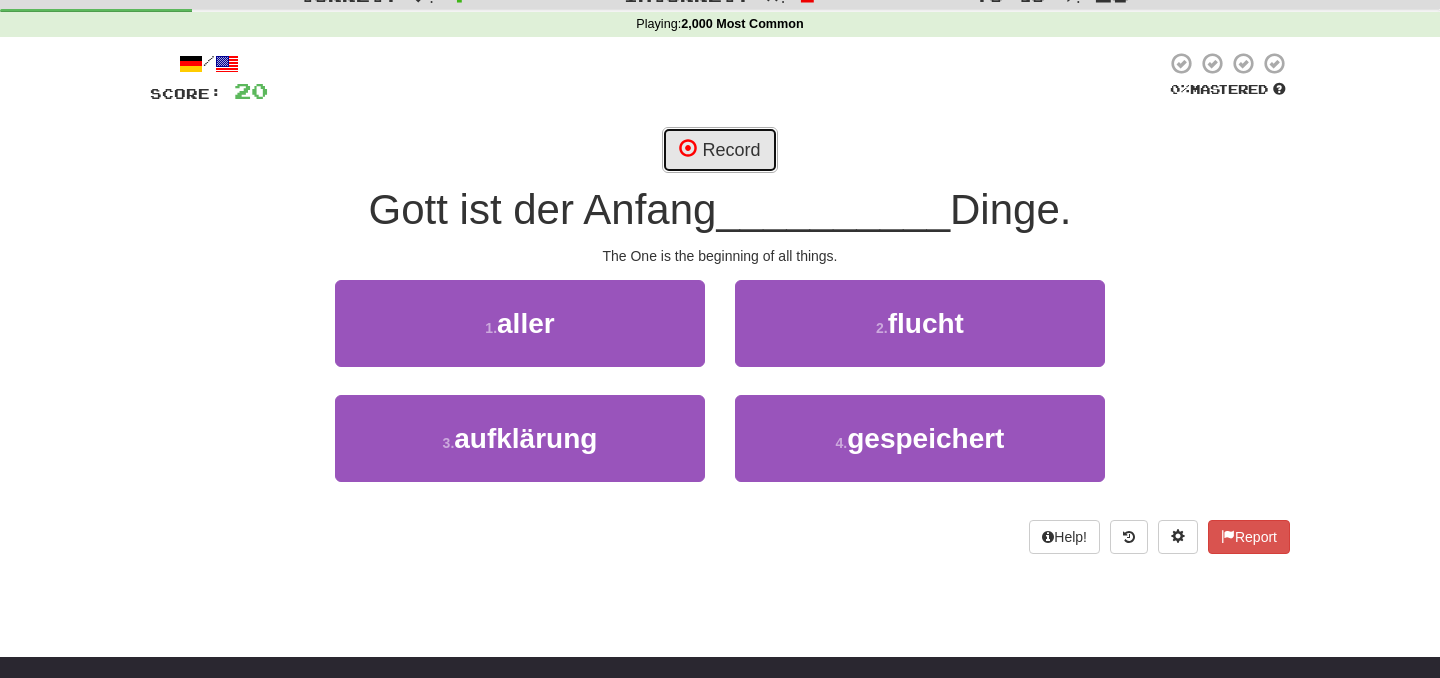 click on "Record" at bounding box center (719, 150) 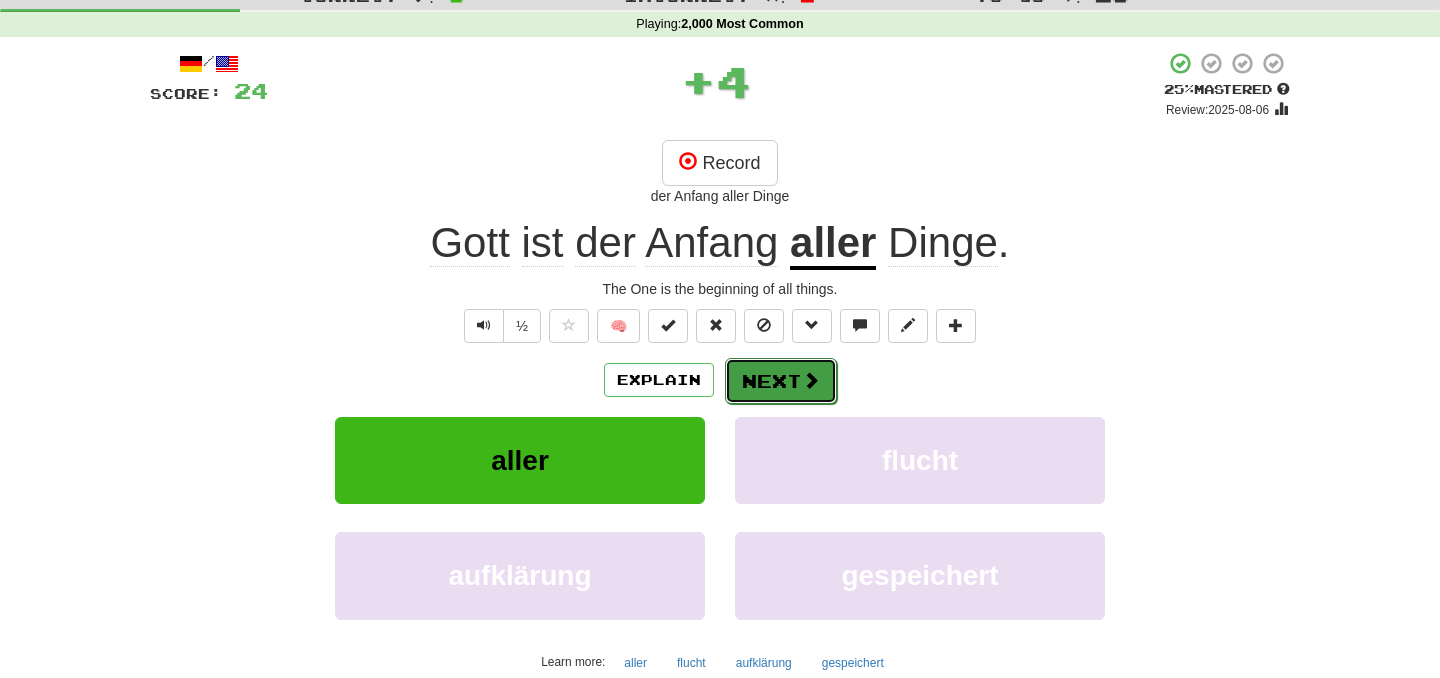 click on "Next" at bounding box center (781, 381) 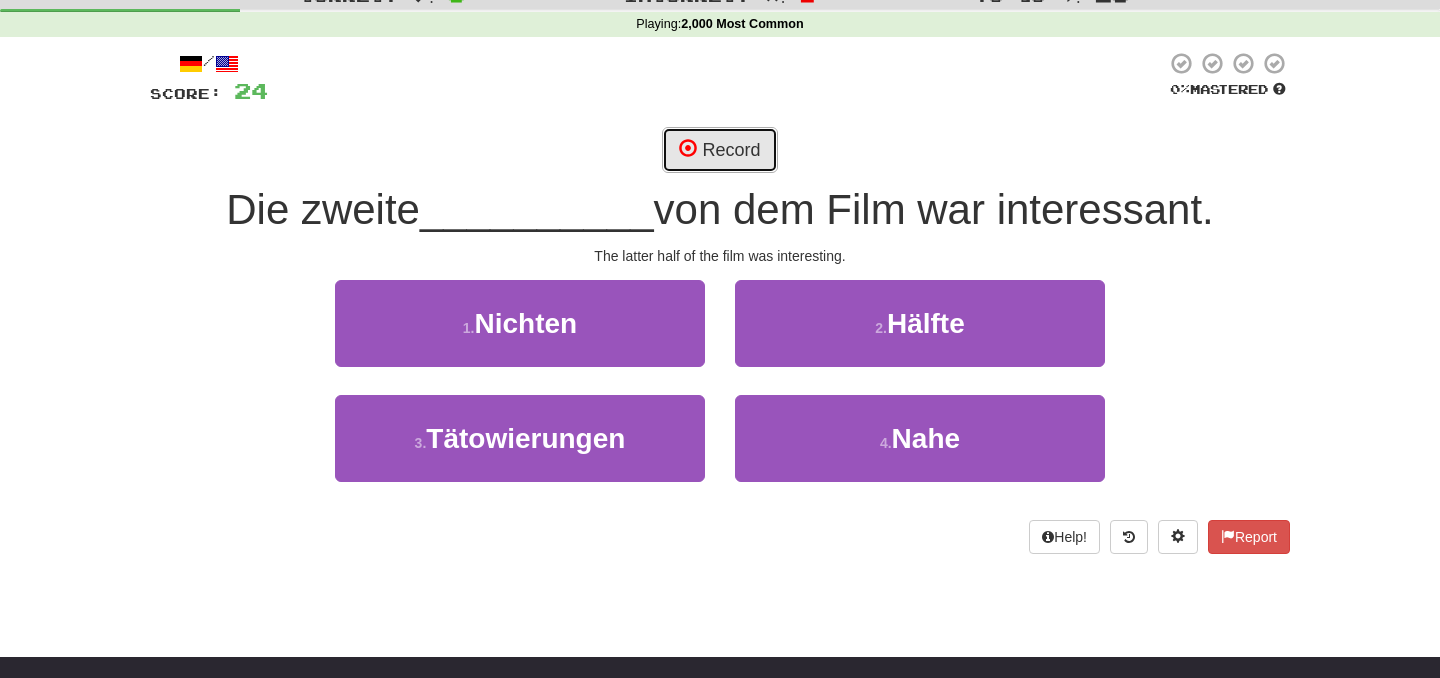 click on "Record" at bounding box center (719, 150) 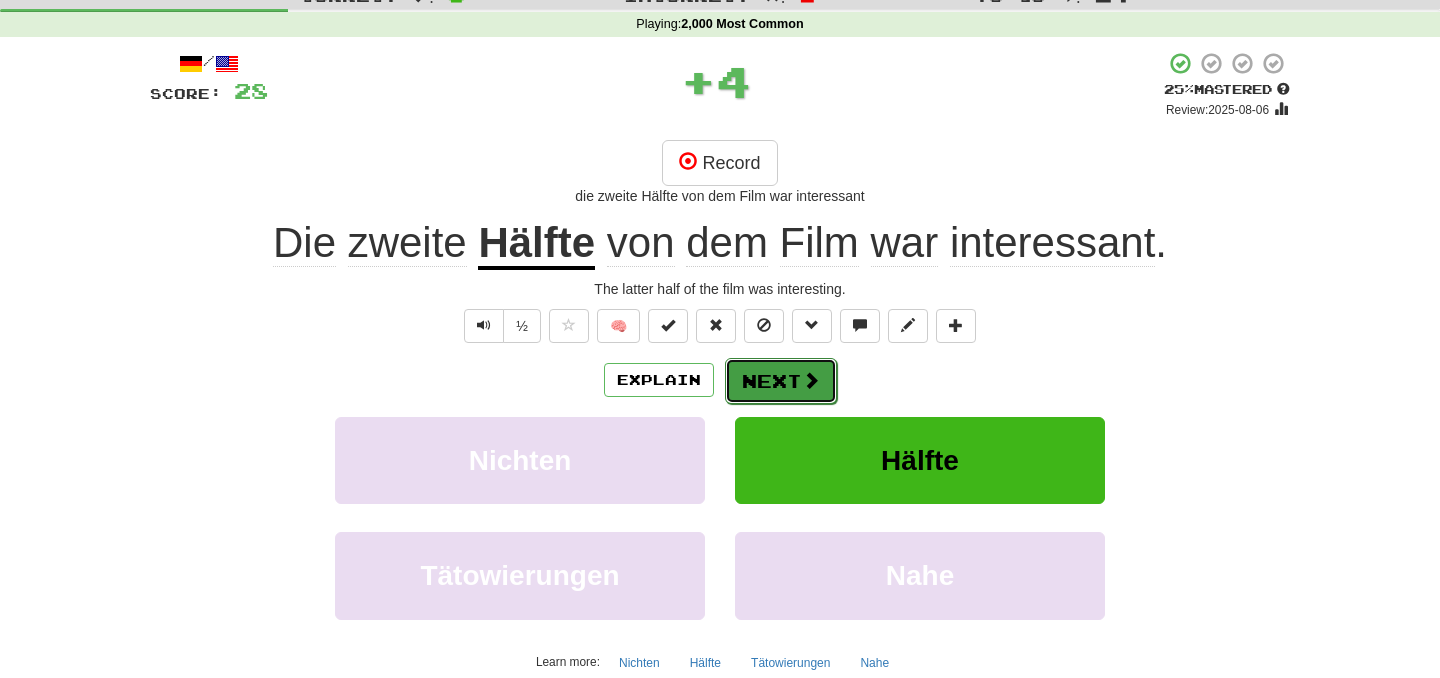 click on "Next" at bounding box center (781, 381) 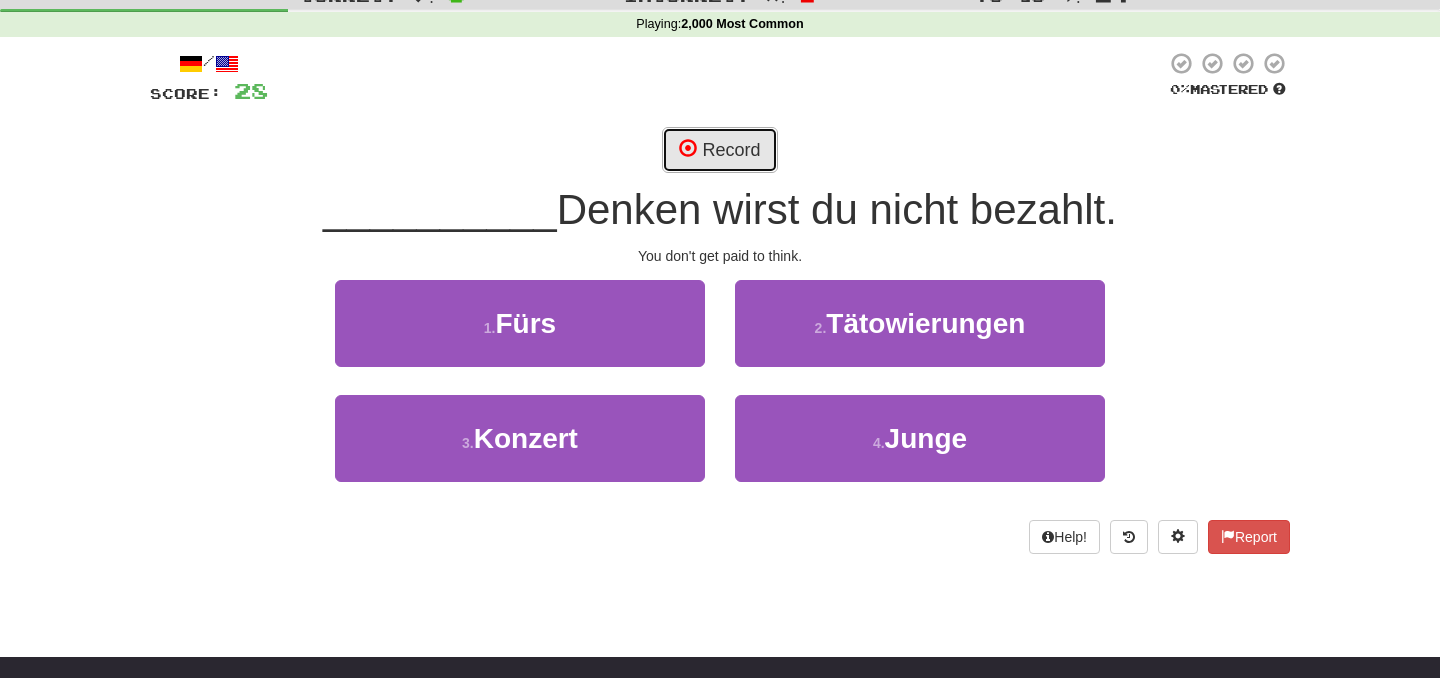 click on "Record" at bounding box center [719, 150] 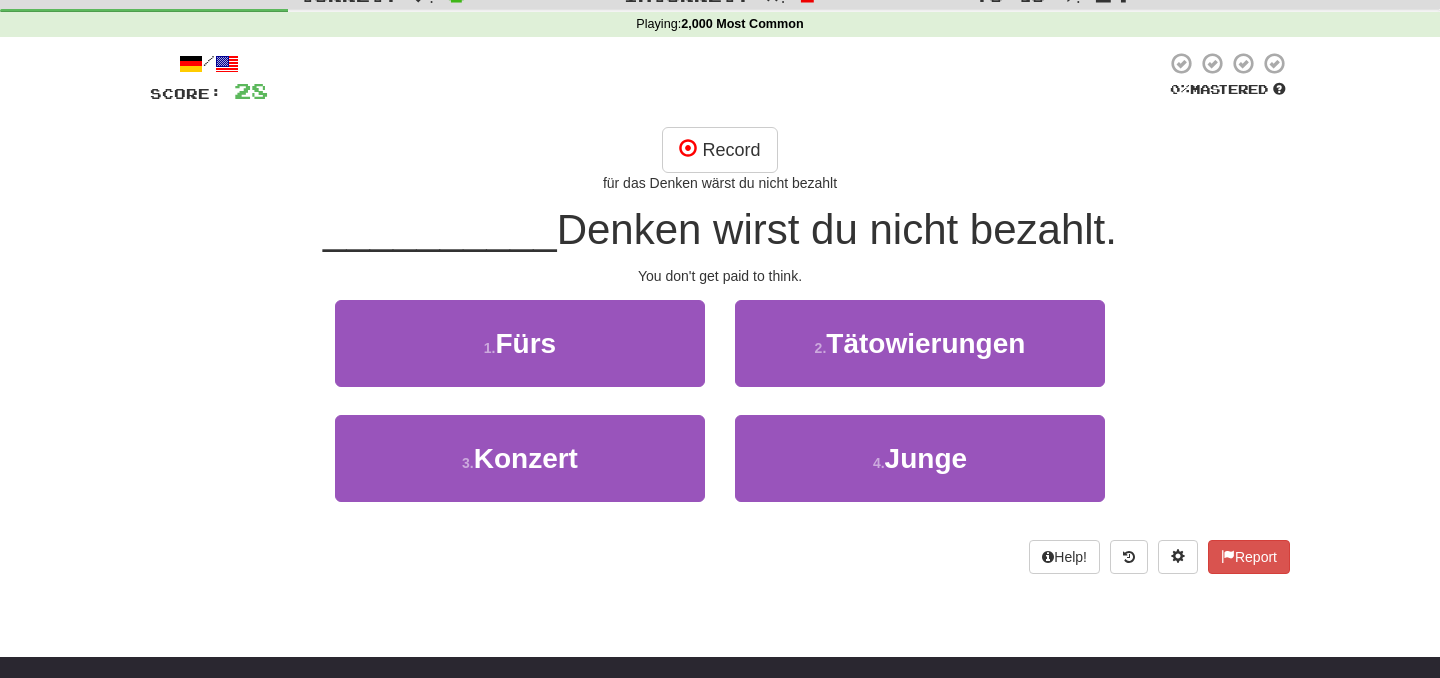 click on "1 .  Fürs" at bounding box center (520, 357) 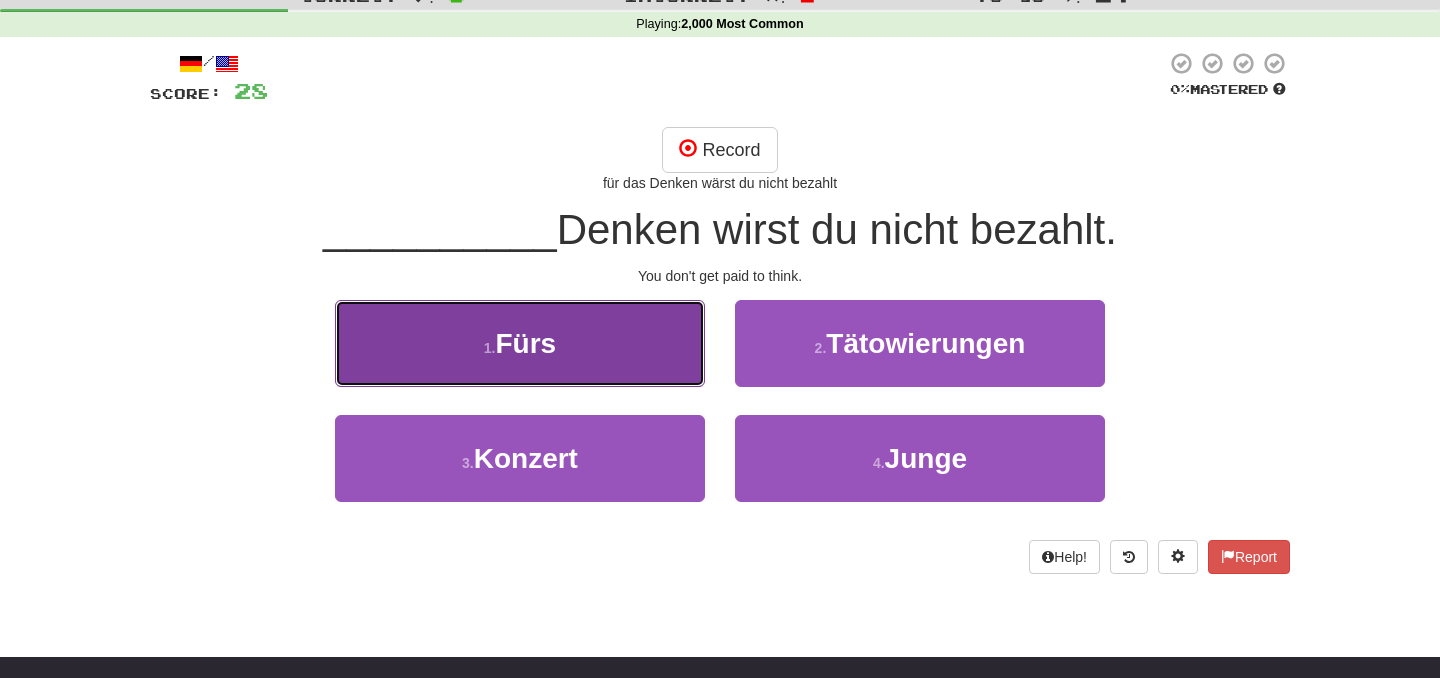 click on "1 .  Fürs" at bounding box center [520, 343] 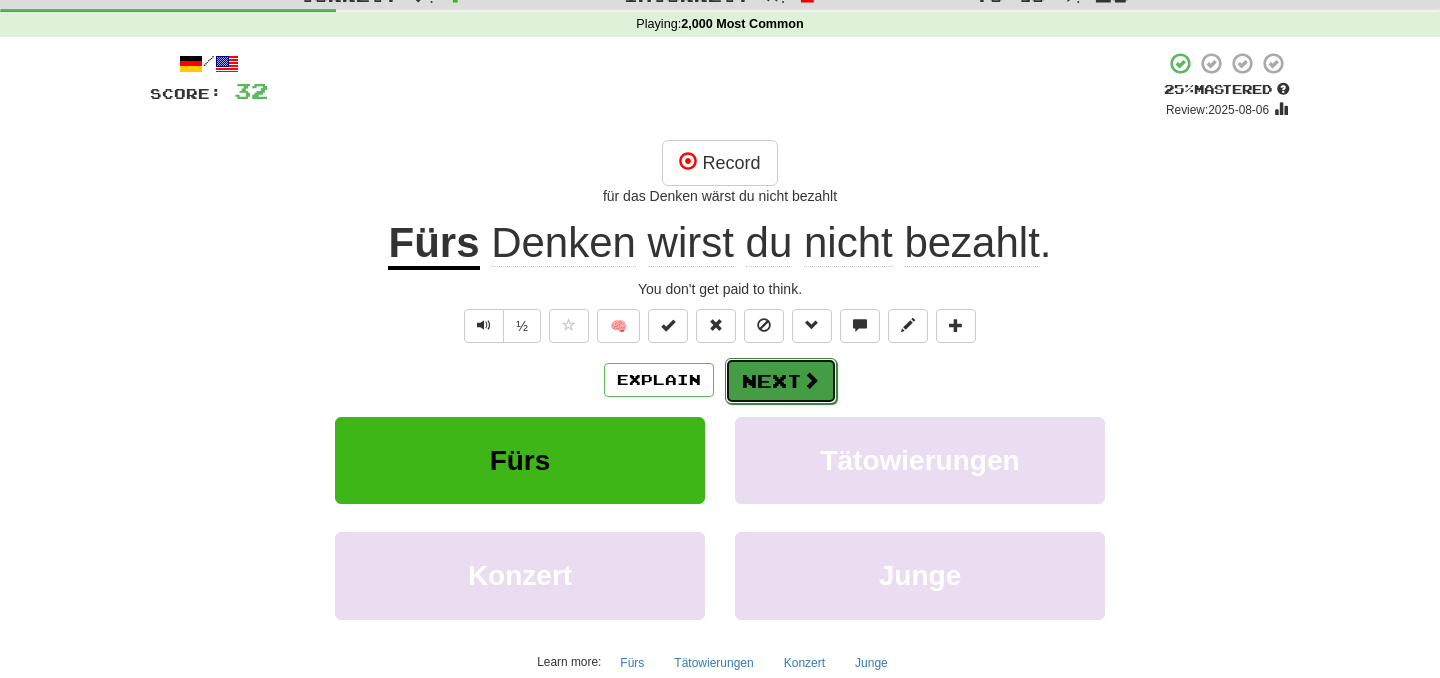 click on "Next" at bounding box center [781, 381] 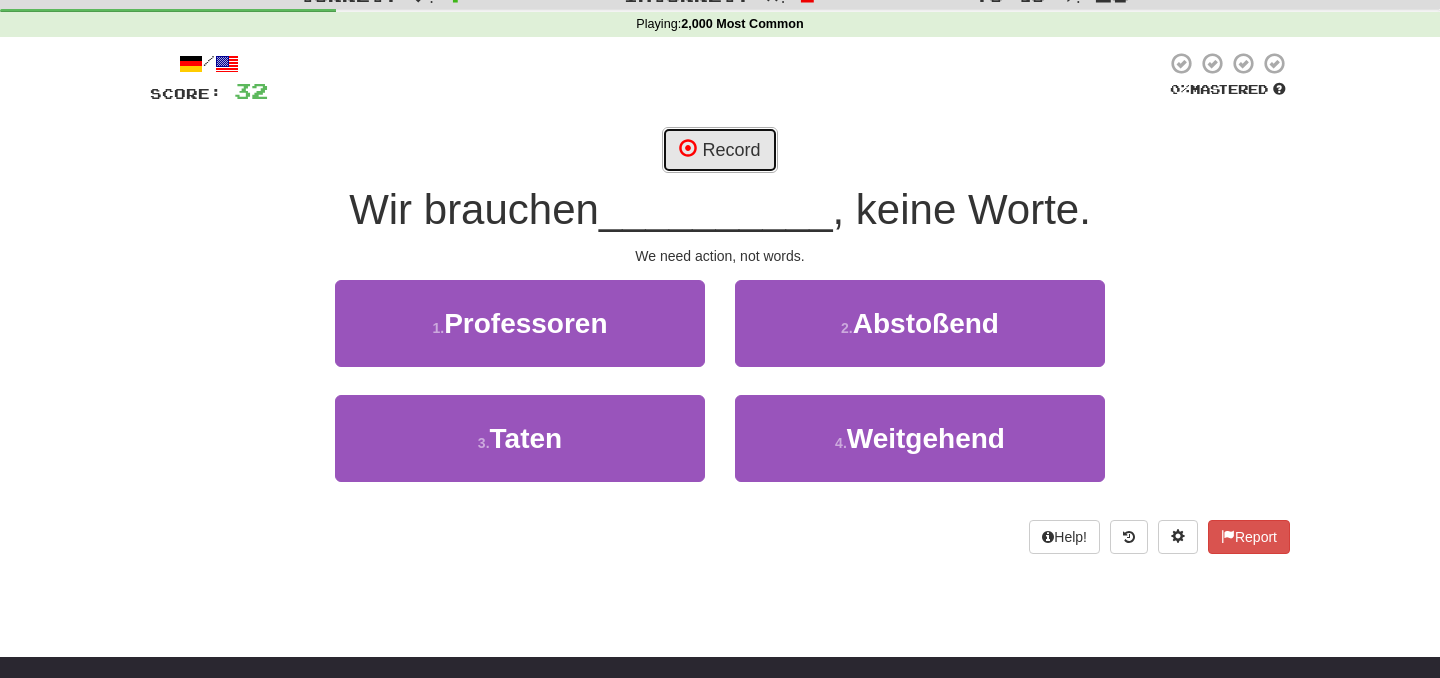 click on "Record" at bounding box center [719, 150] 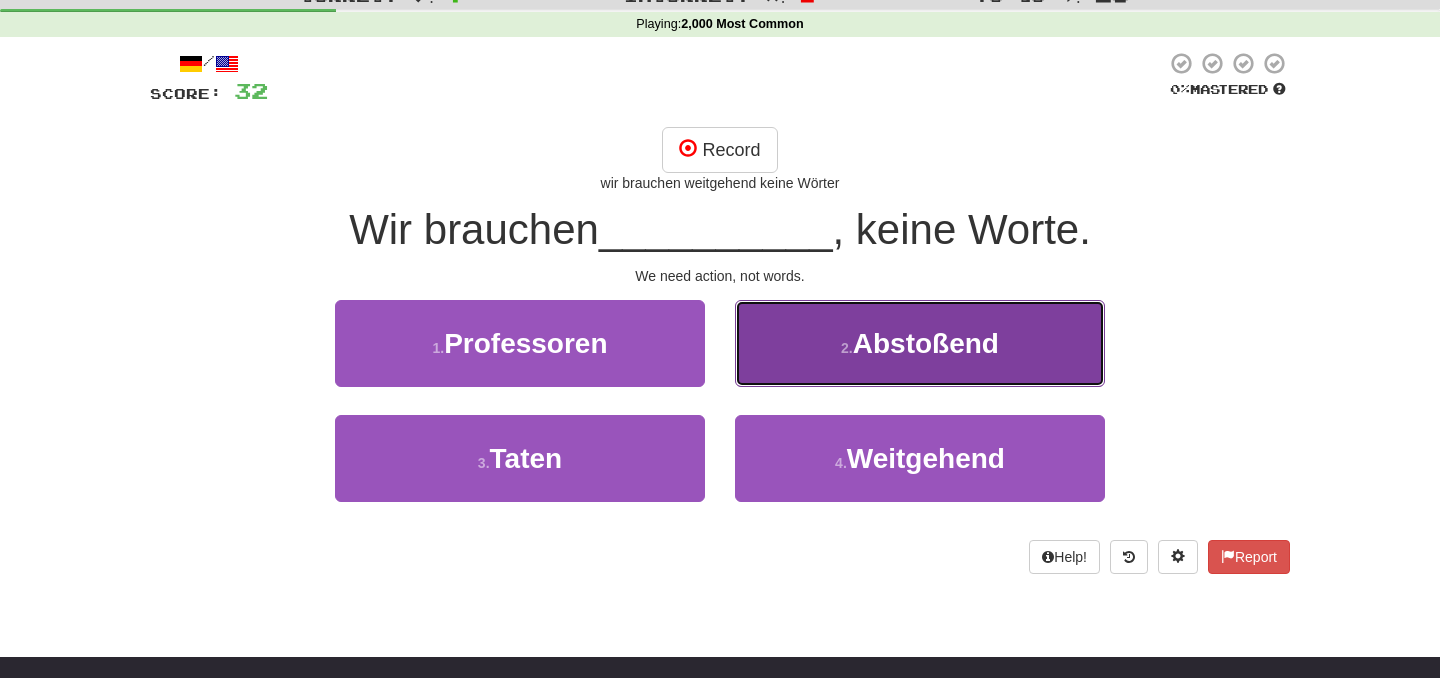click on "Abstoßend" at bounding box center [926, 343] 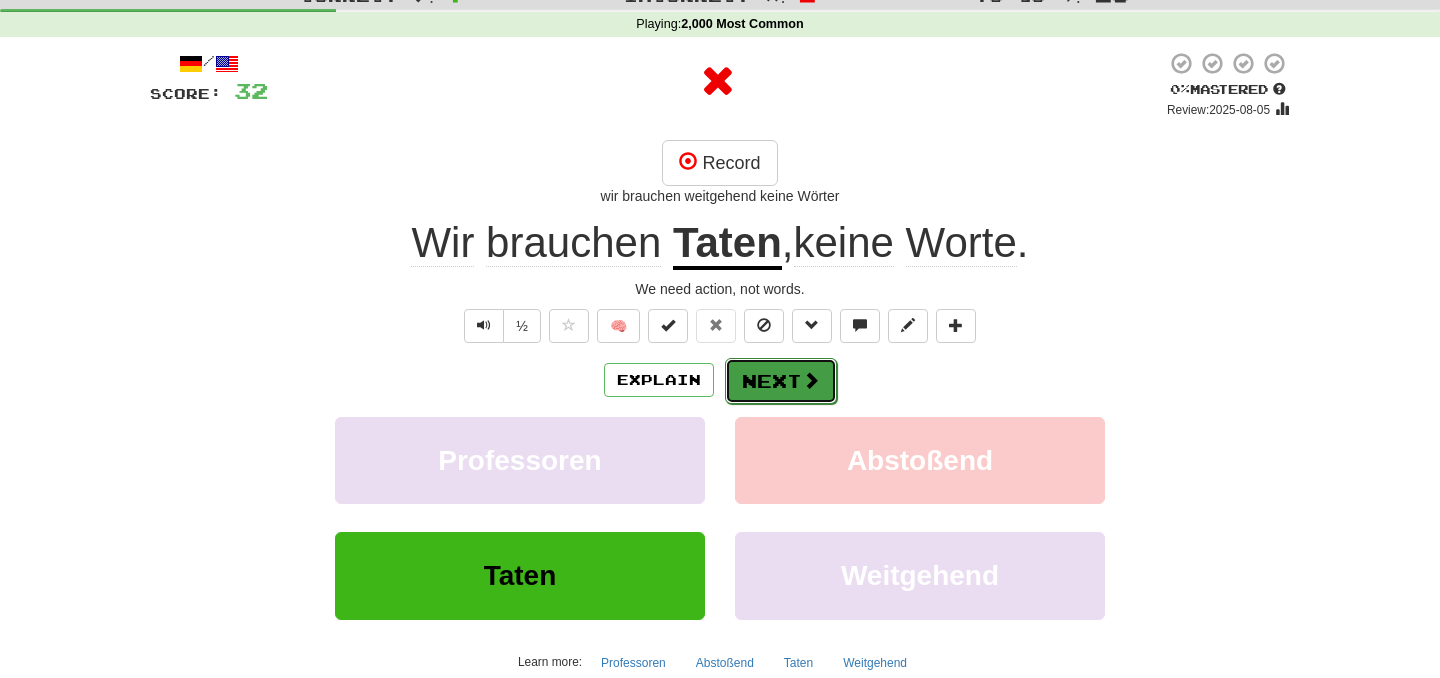 click on "Next" at bounding box center (781, 381) 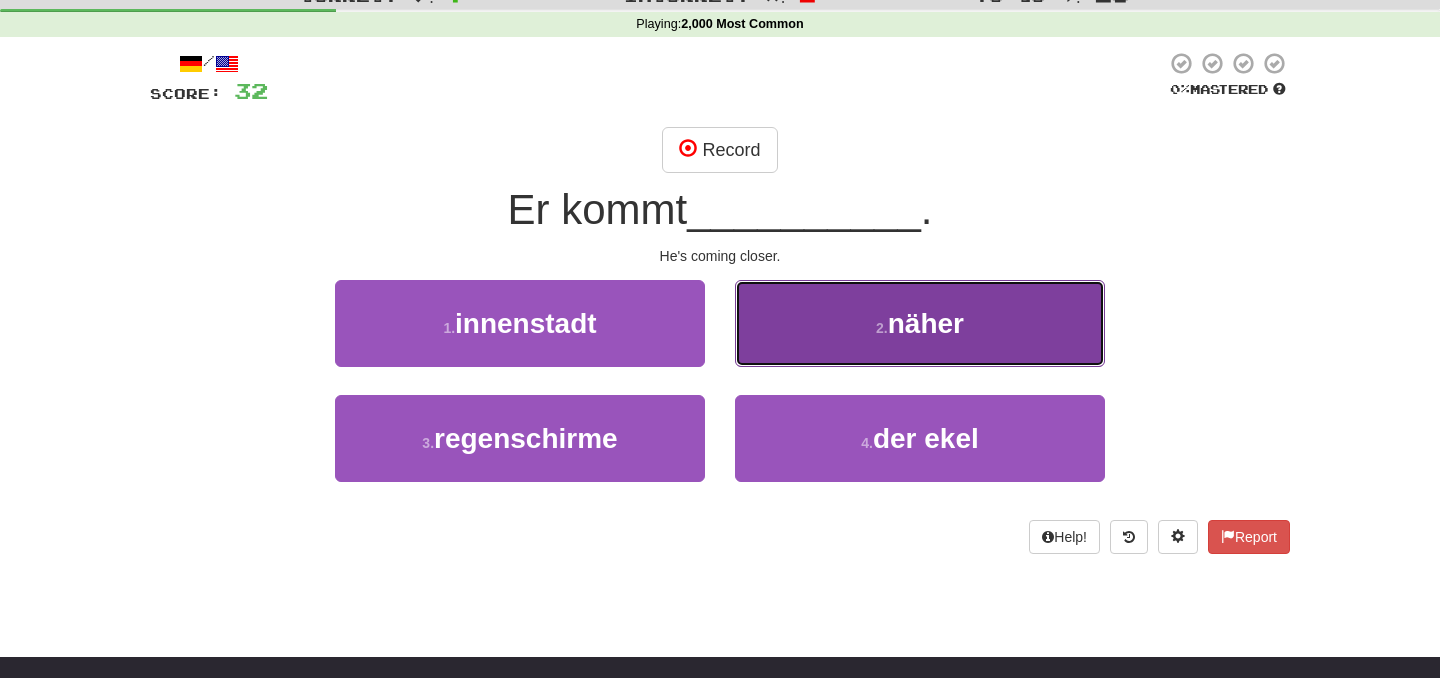 click on "2 .  näher" at bounding box center [920, 323] 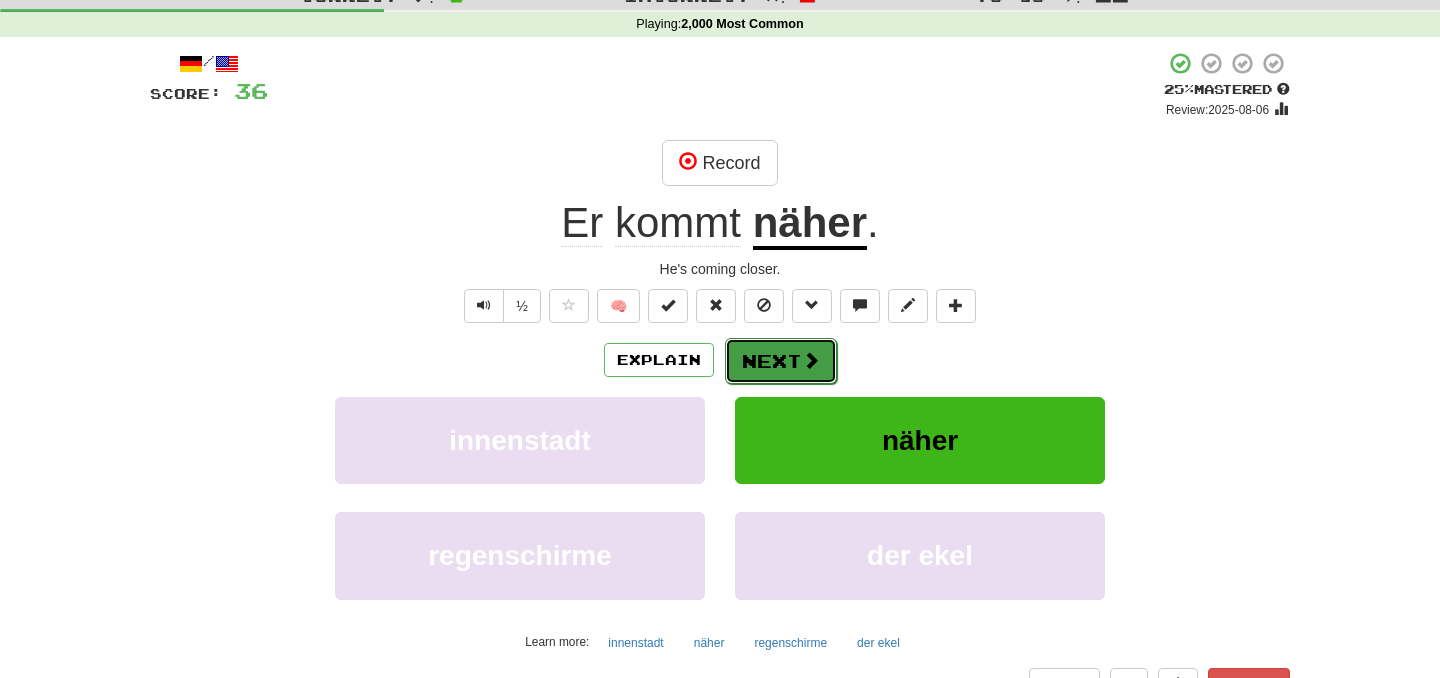 click at bounding box center [811, 360] 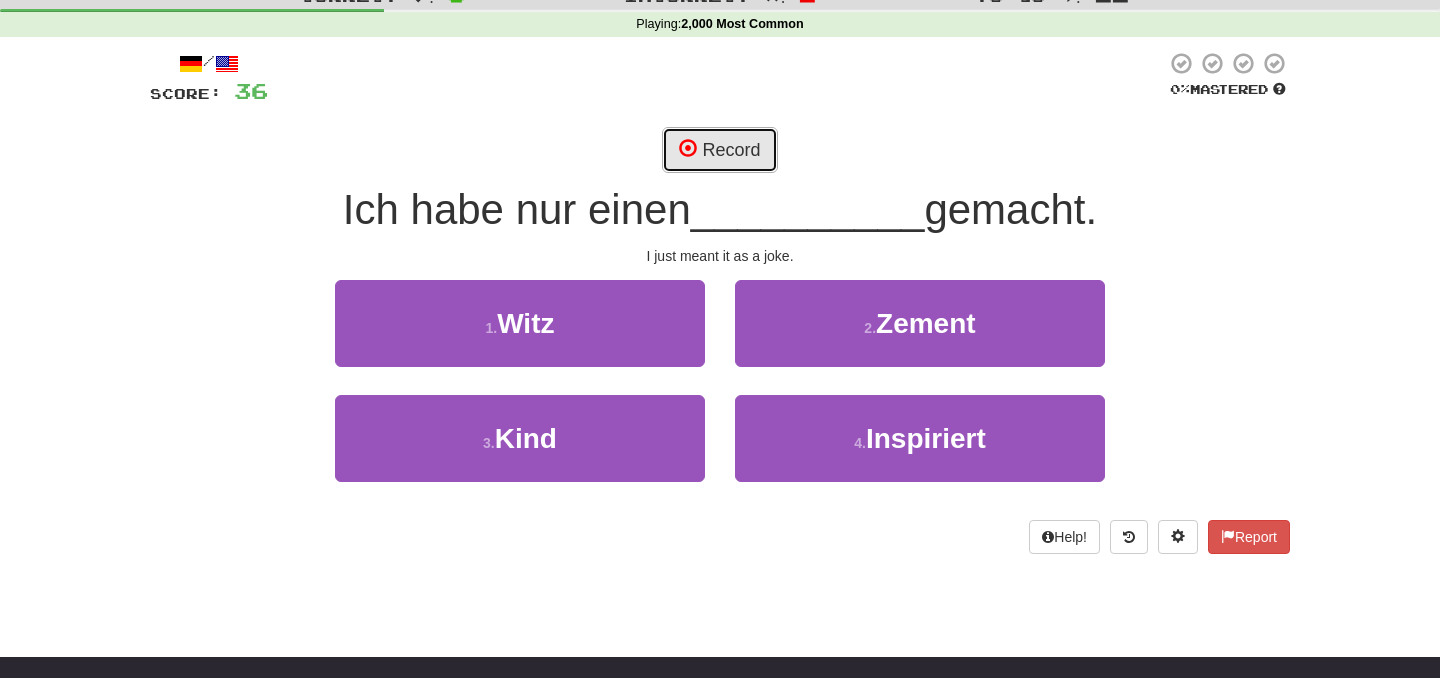 click on "Record" at bounding box center [719, 150] 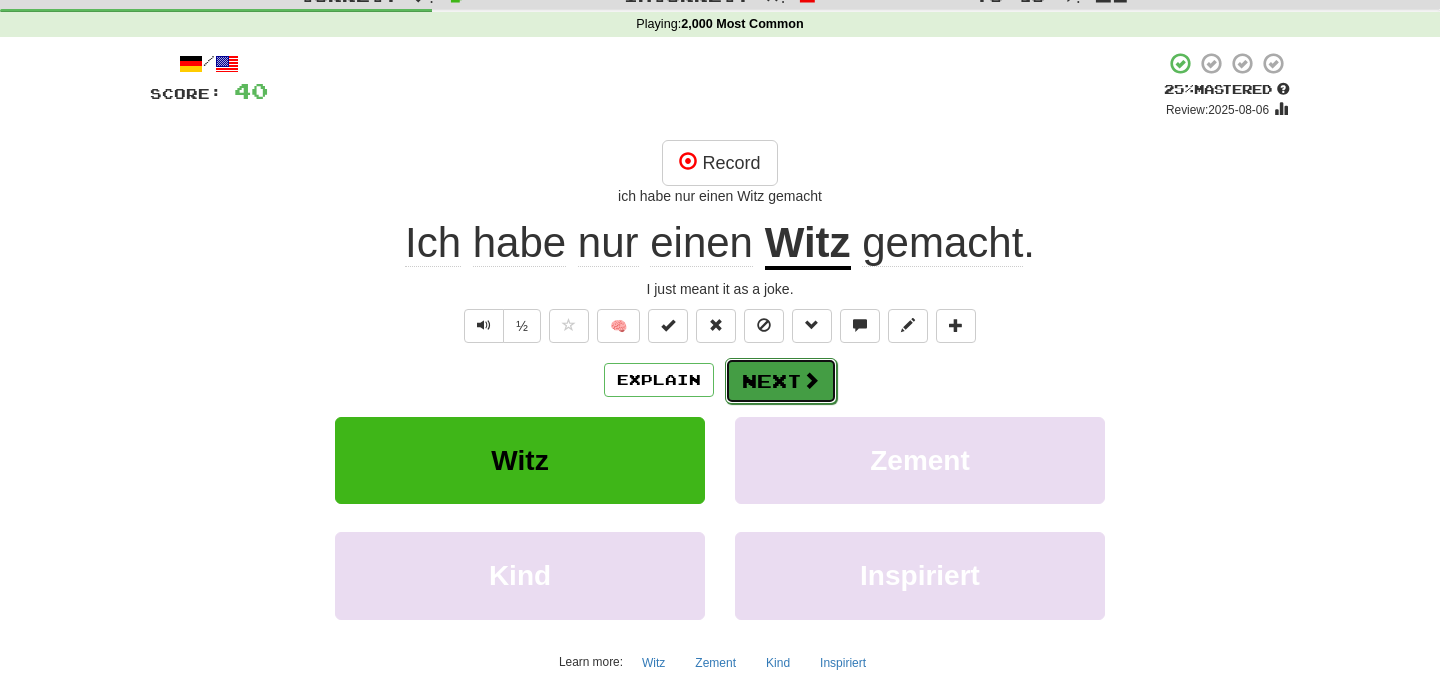 click at bounding box center (811, 380) 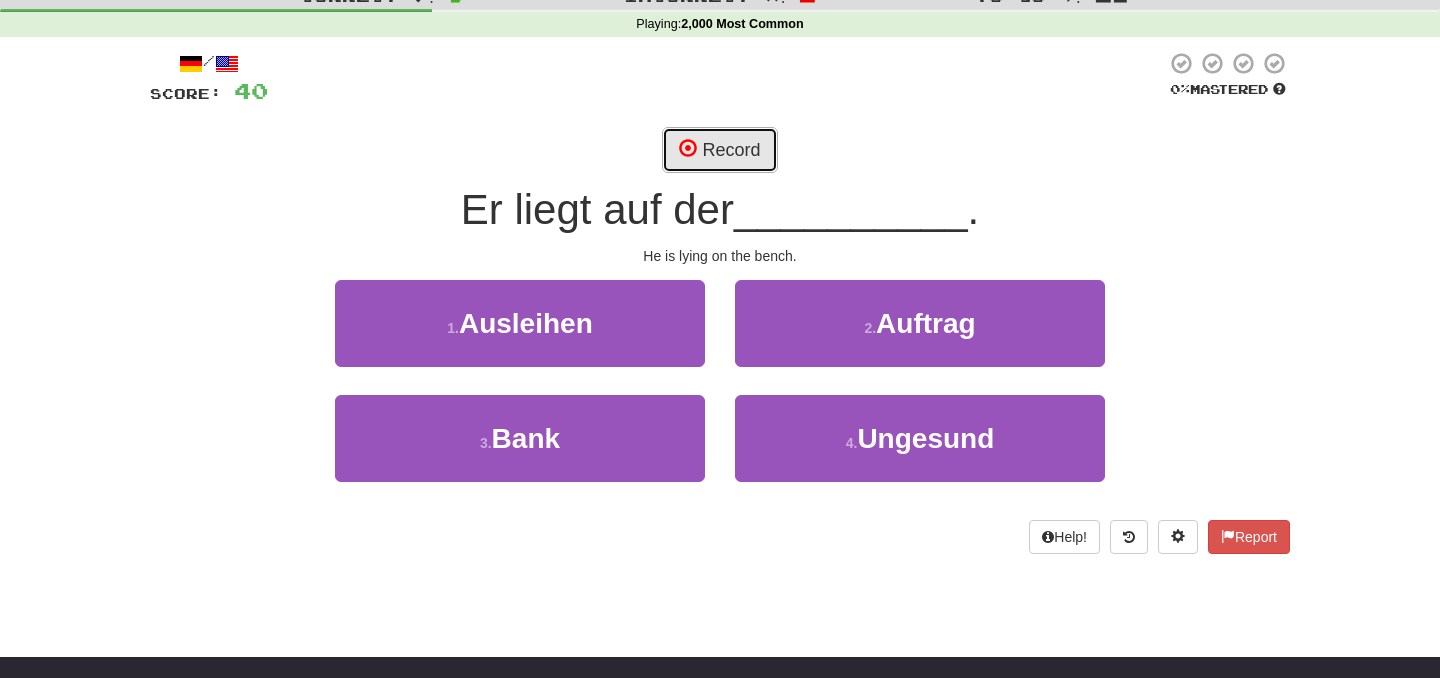 click on "Record" at bounding box center (719, 150) 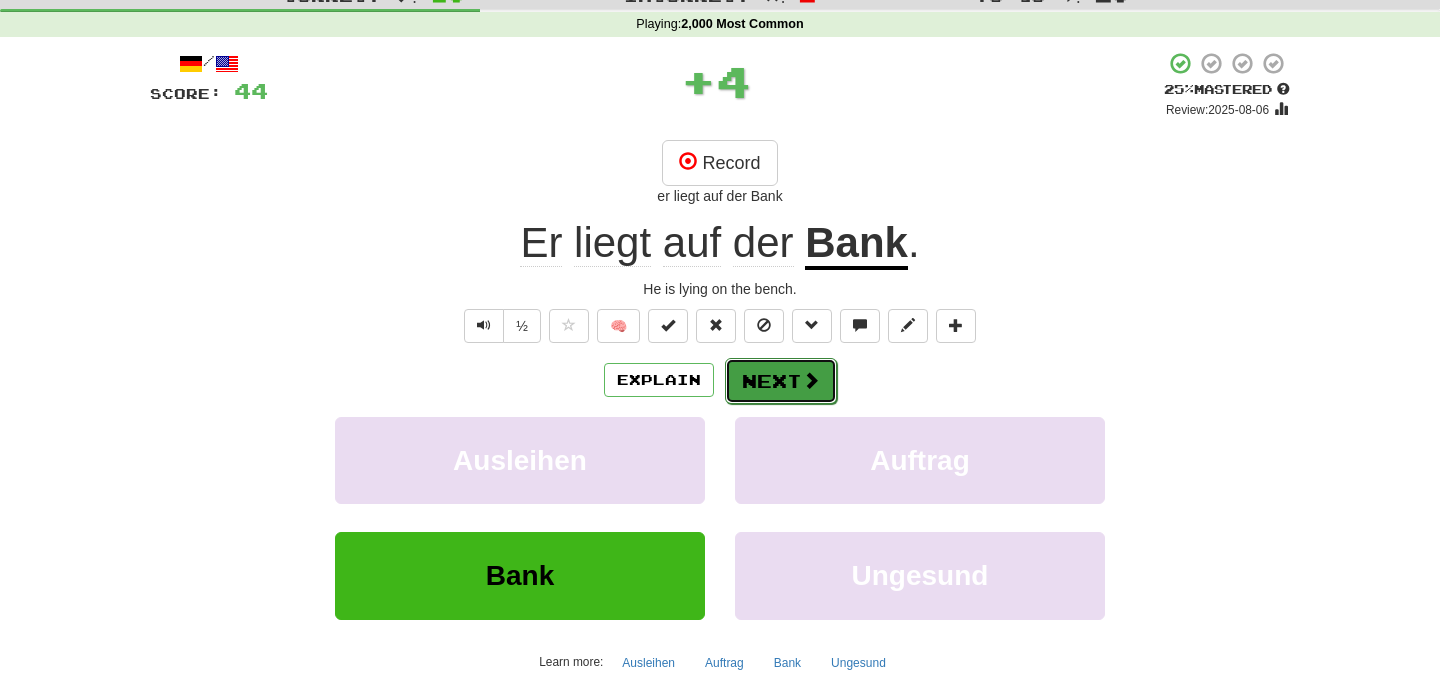 click on "Next" at bounding box center [781, 381] 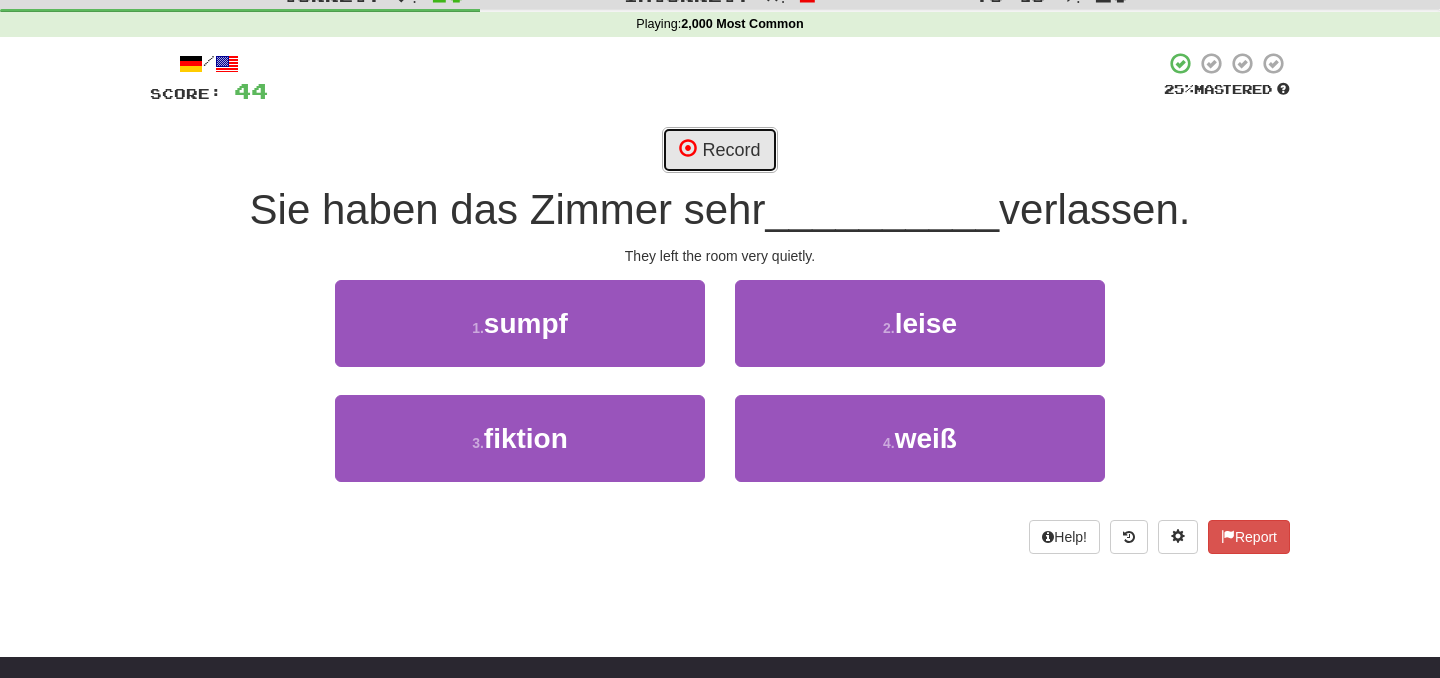 click on "Record" at bounding box center [719, 150] 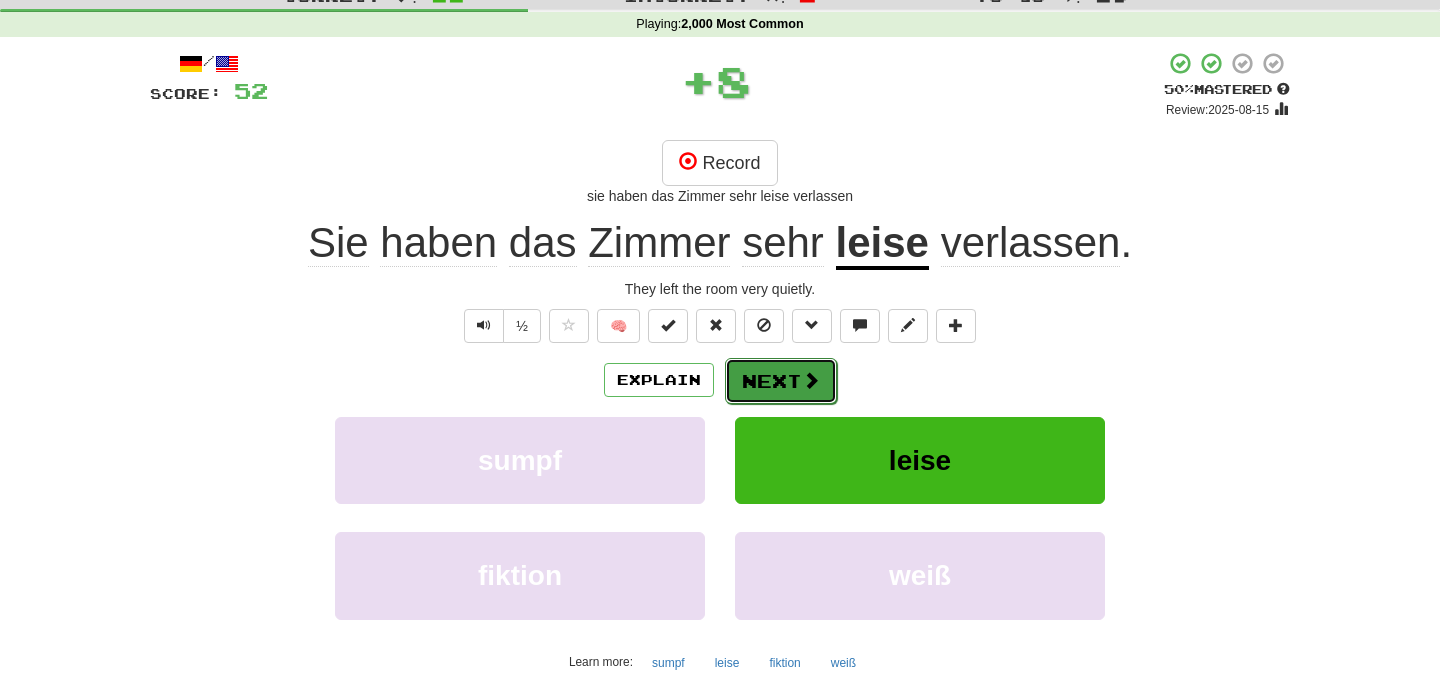 click at bounding box center [811, 380] 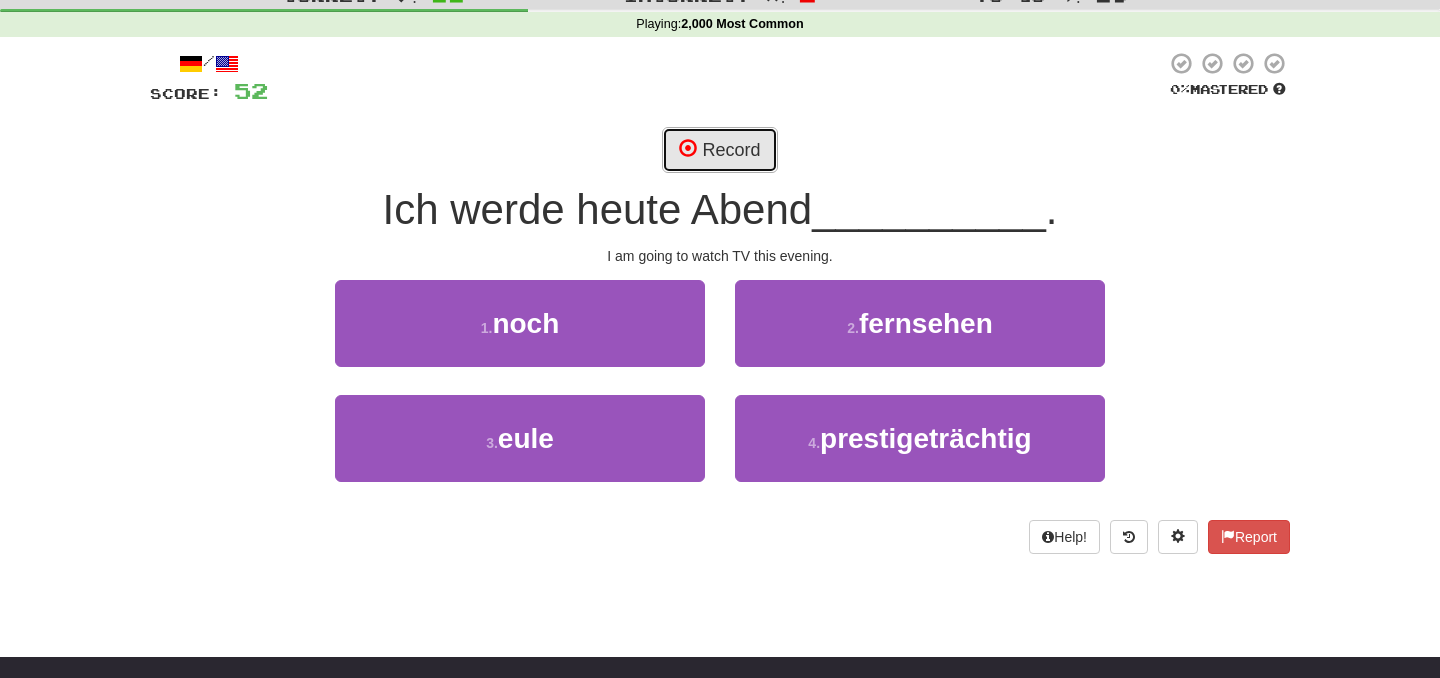 click on "Record" at bounding box center (719, 150) 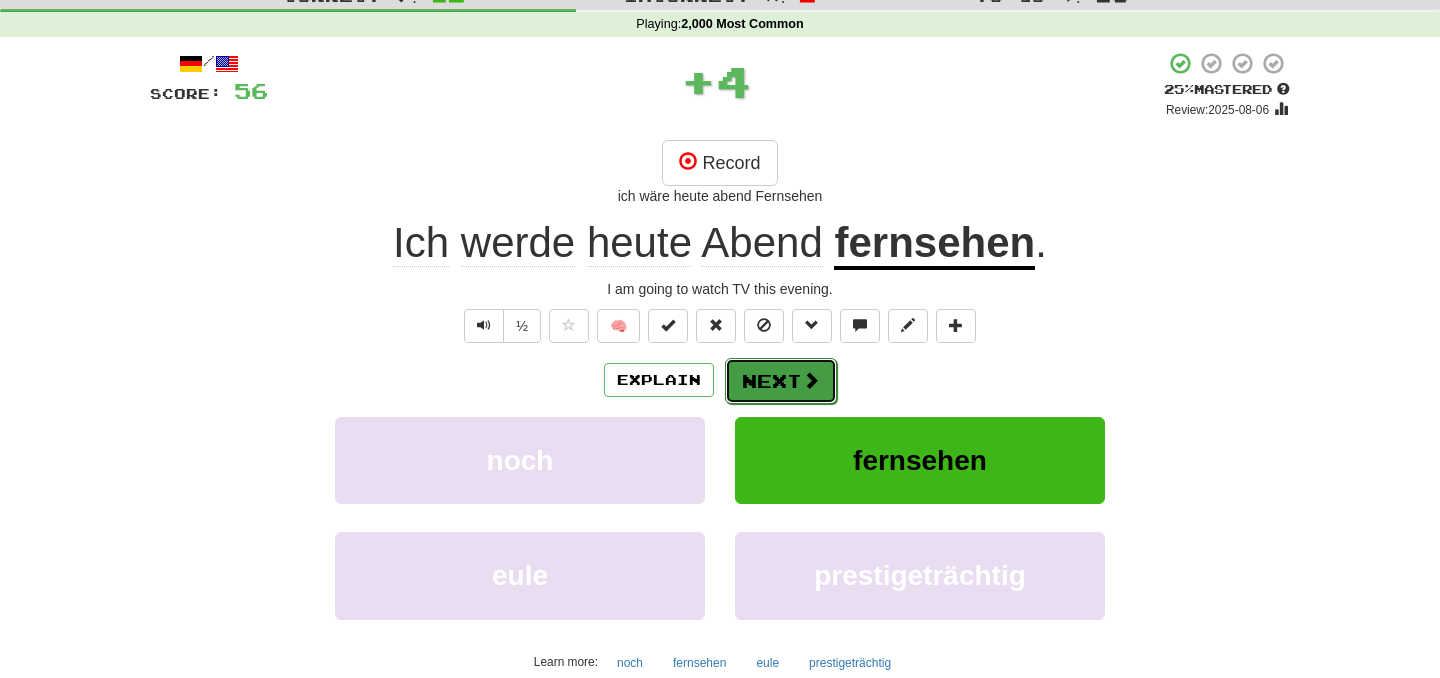 click on "Next" at bounding box center [781, 381] 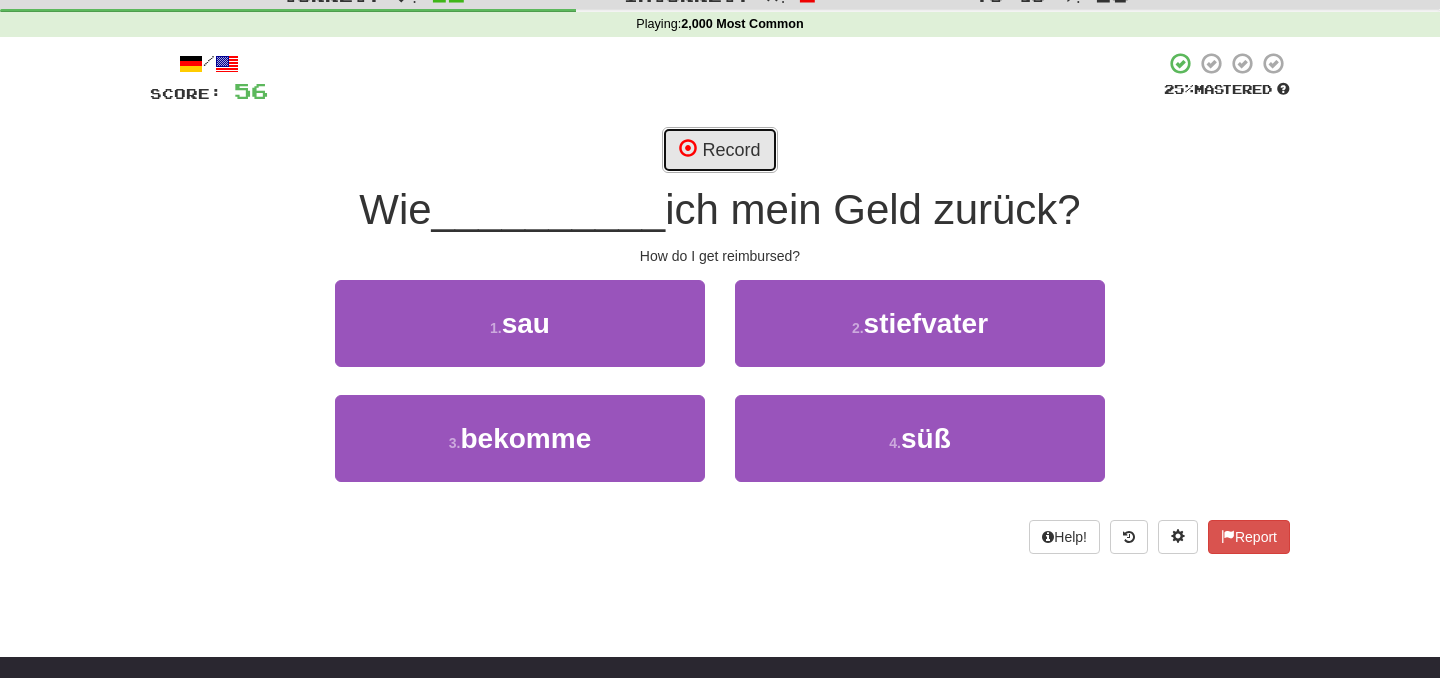 click on "Record" at bounding box center [719, 150] 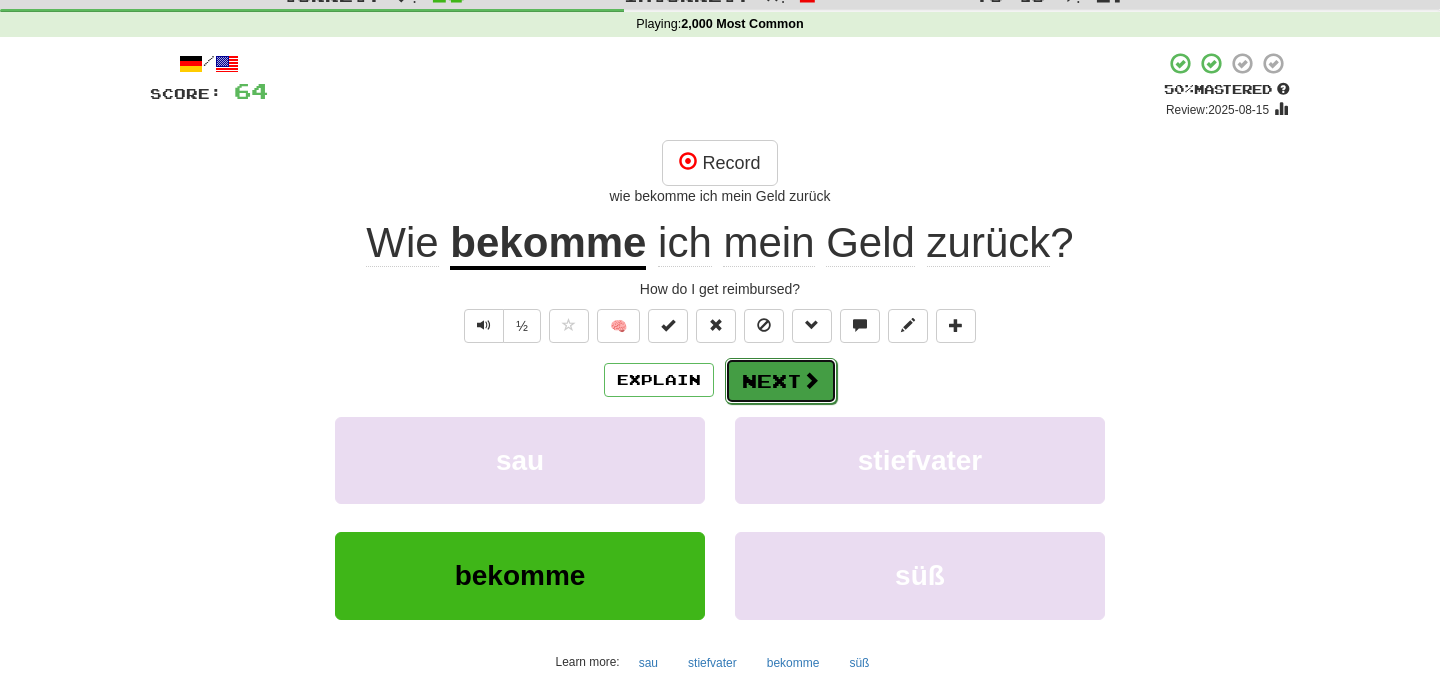 click on "Next" at bounding box center [781, 381] 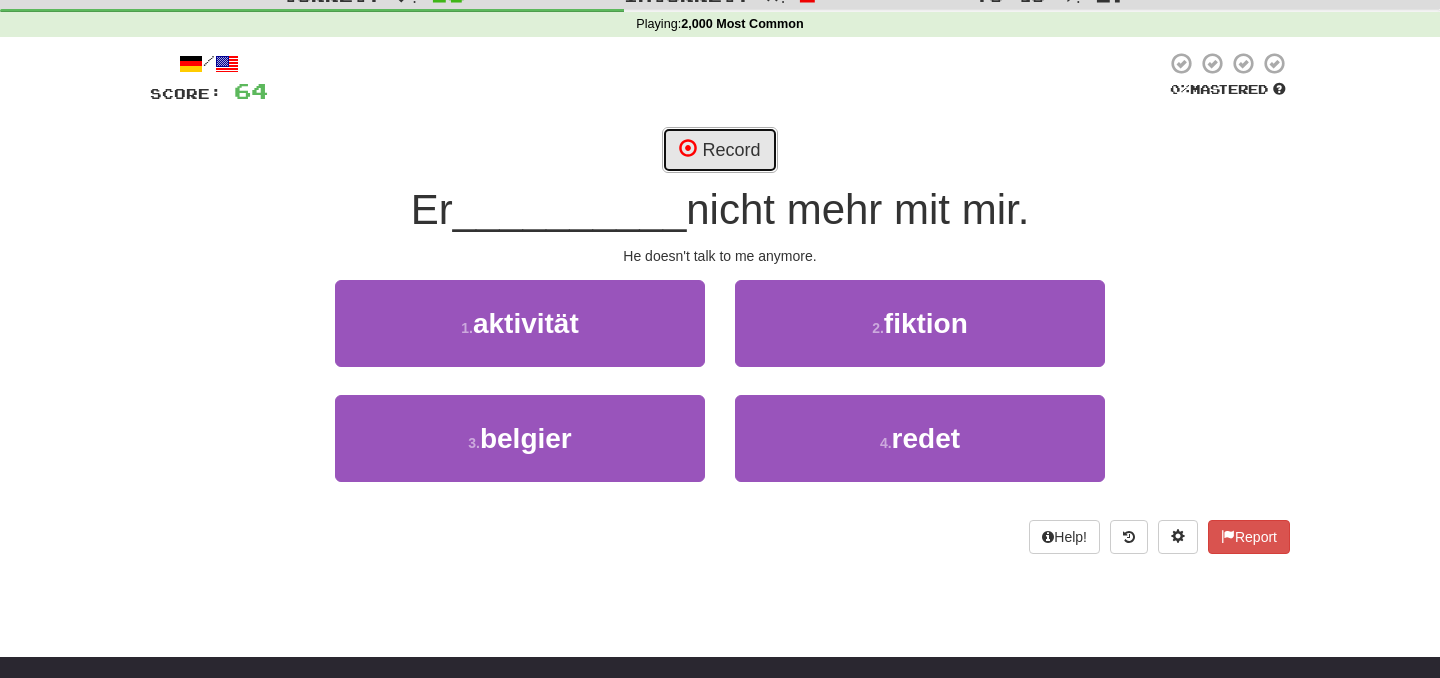 click on "Record" at bounding box center (719, 150) 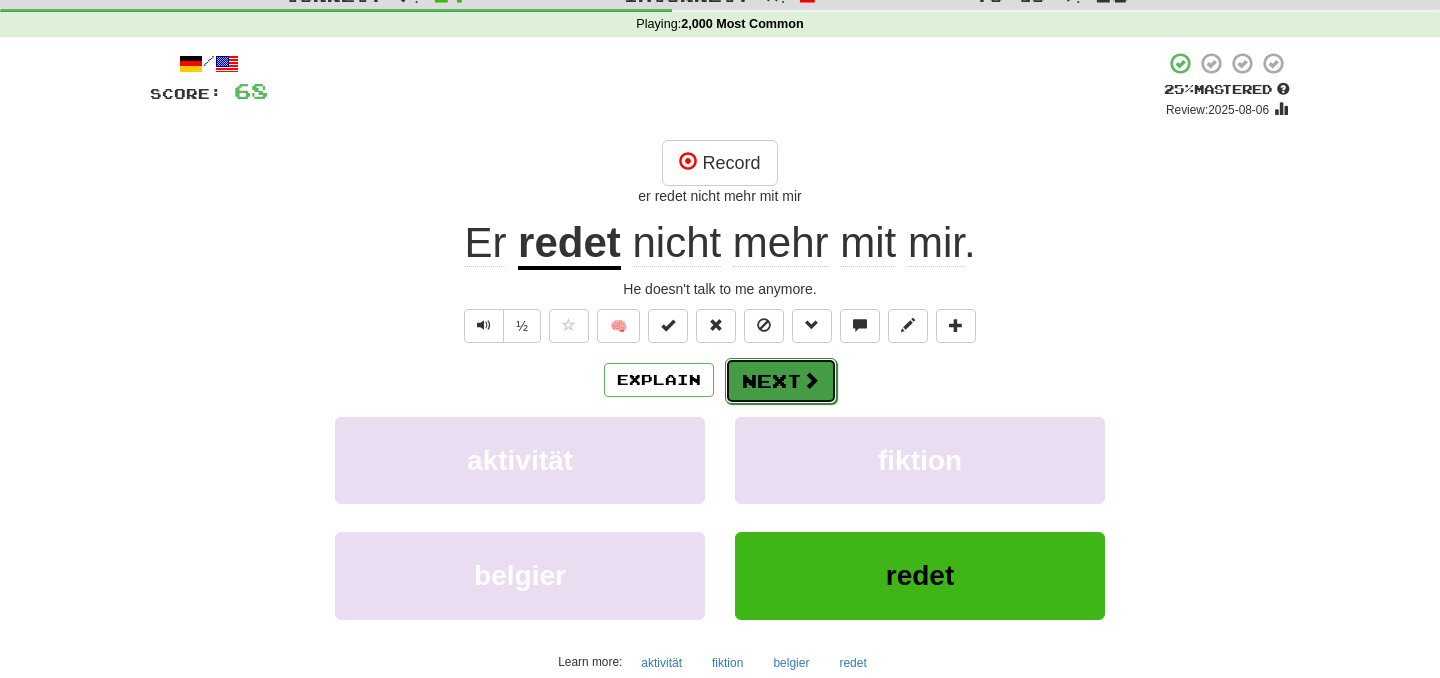 click on "Next" at bounding box center (781, 381) 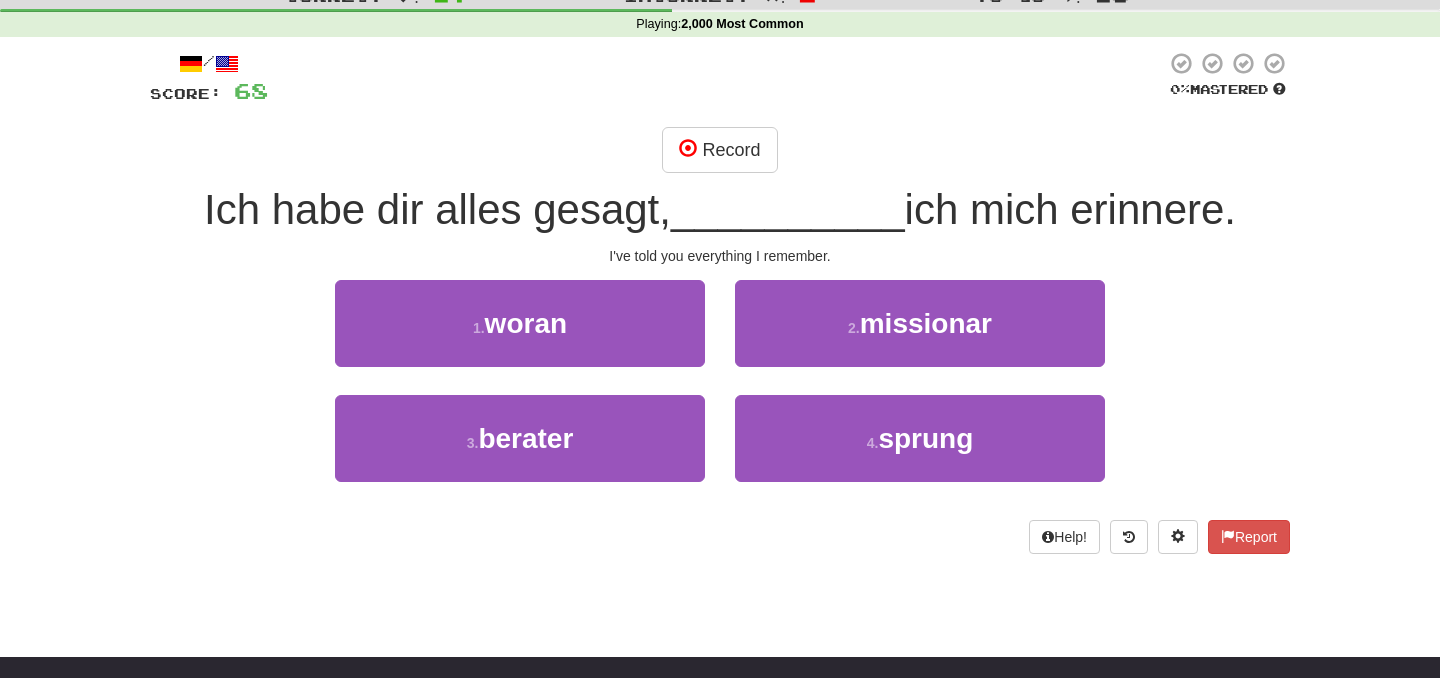drag, startPoint x: 1007, startPoint y: 205, endPoint x: 202, endPoint y: 222, distance: 805.1795 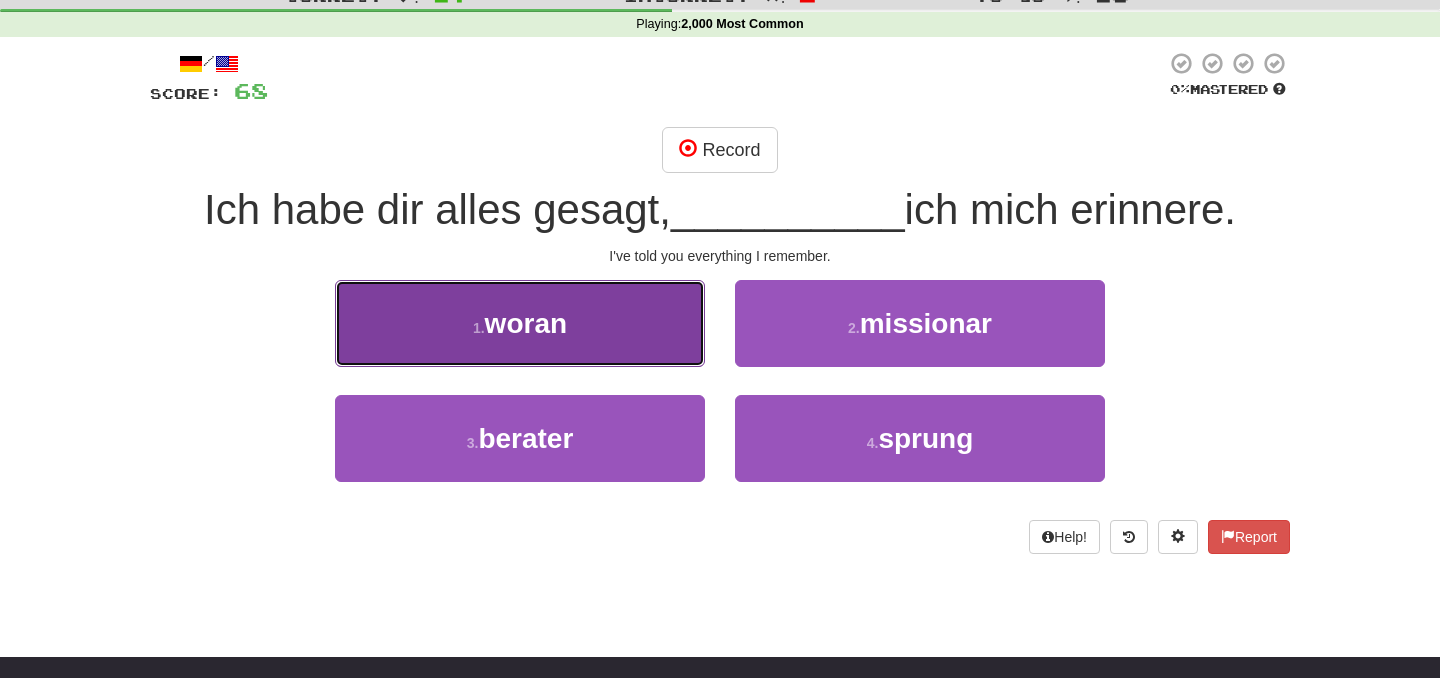 click on "1 .  woran" at bounding box center (520, 323) 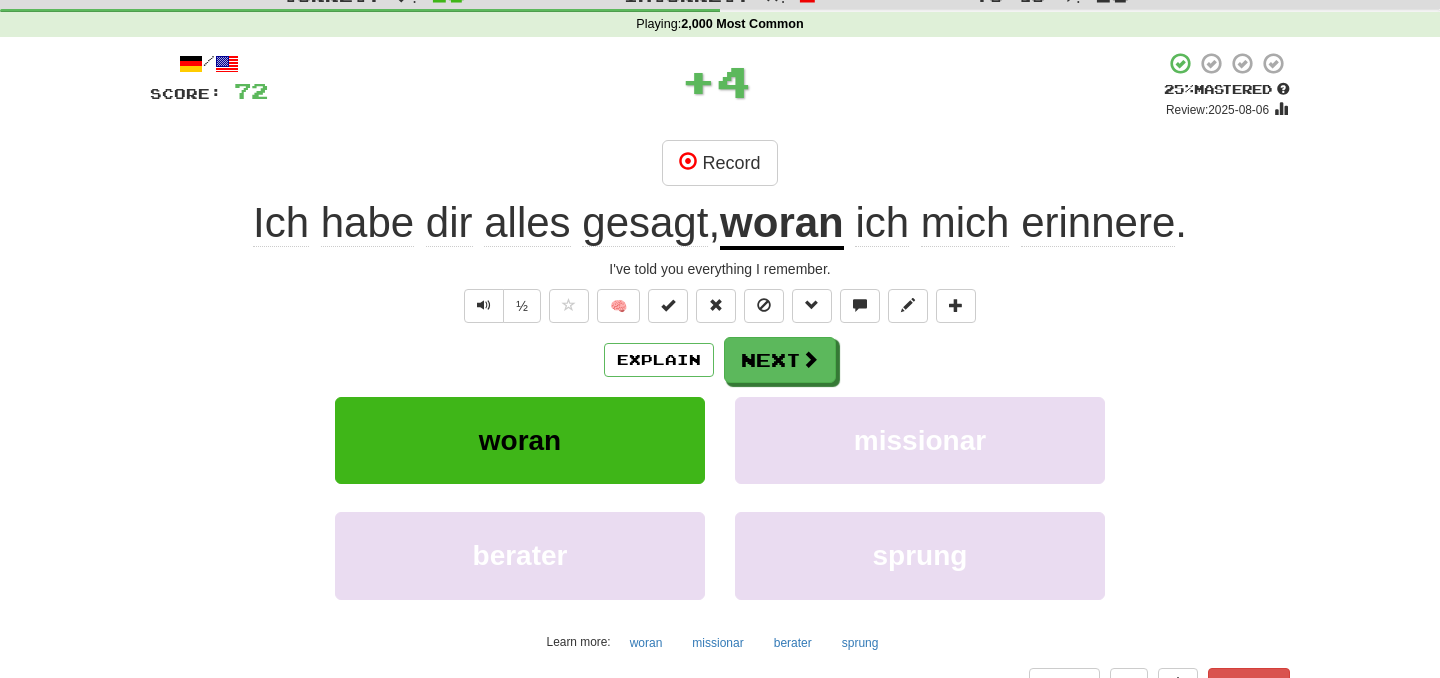 click on "½ 🧠" at bounding box center [720, 306] 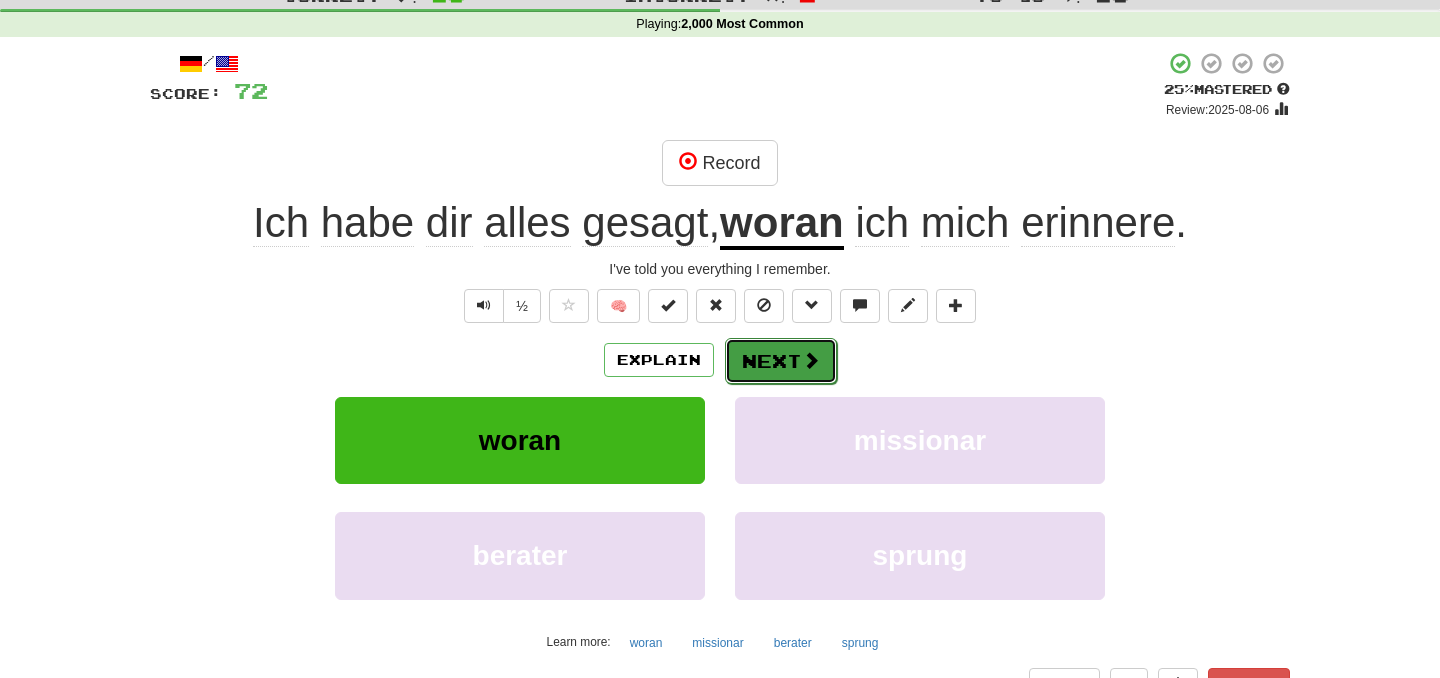click at bounding box center [811, 360] 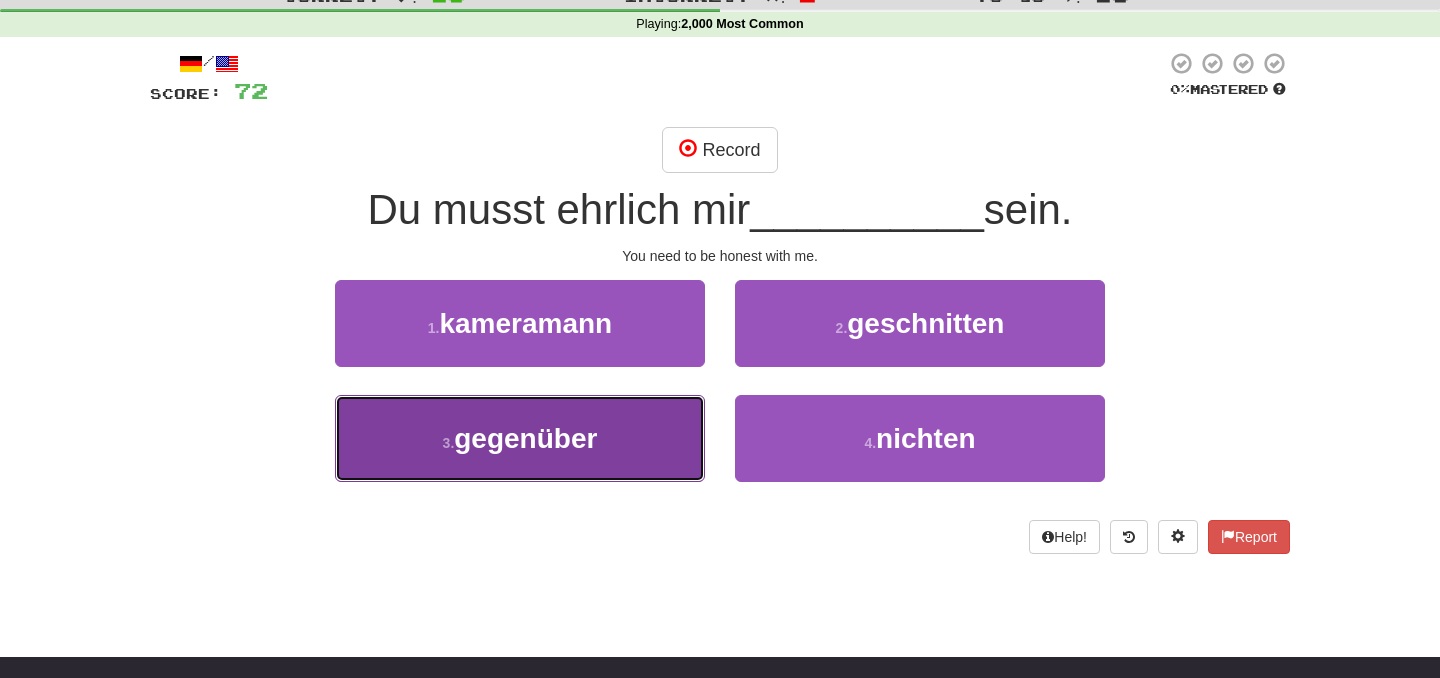 click on "3 .  gegenüber" at bounding box center [520, 438] 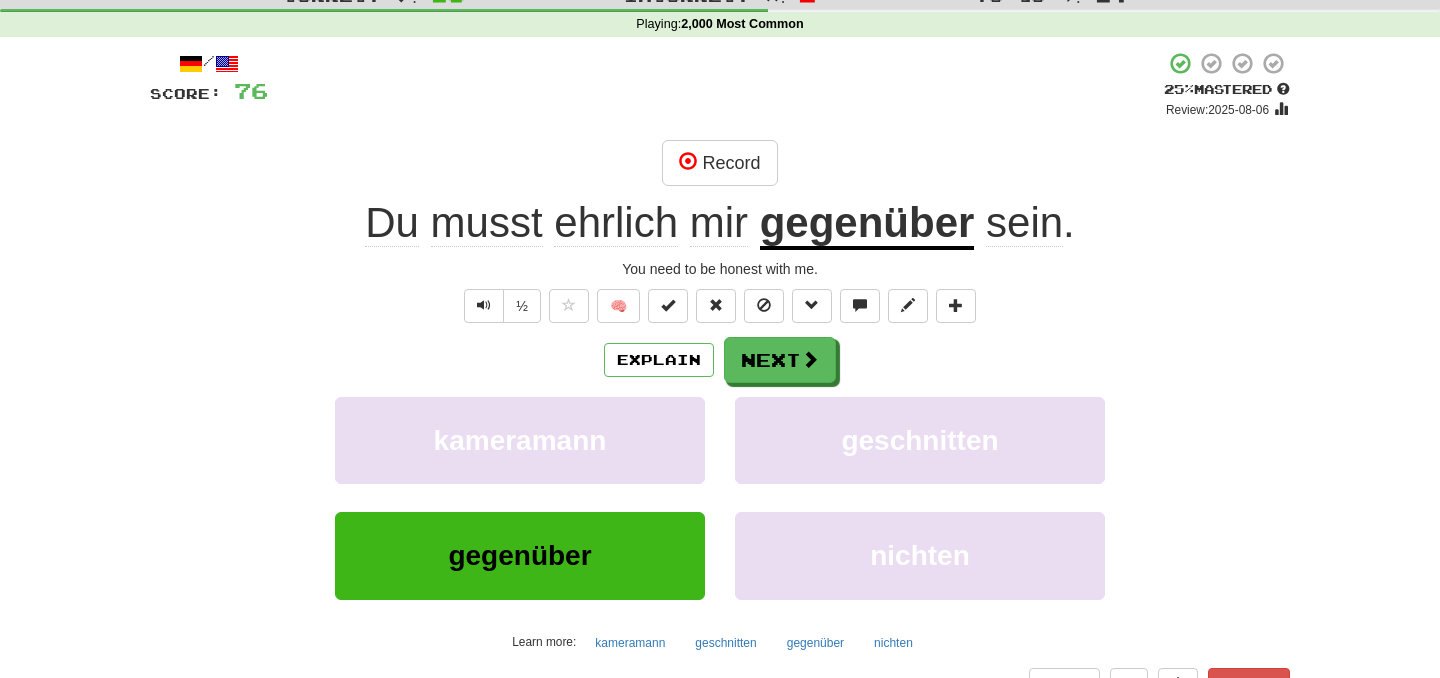 click on "gegenüber" at bounding box center (867, 224) 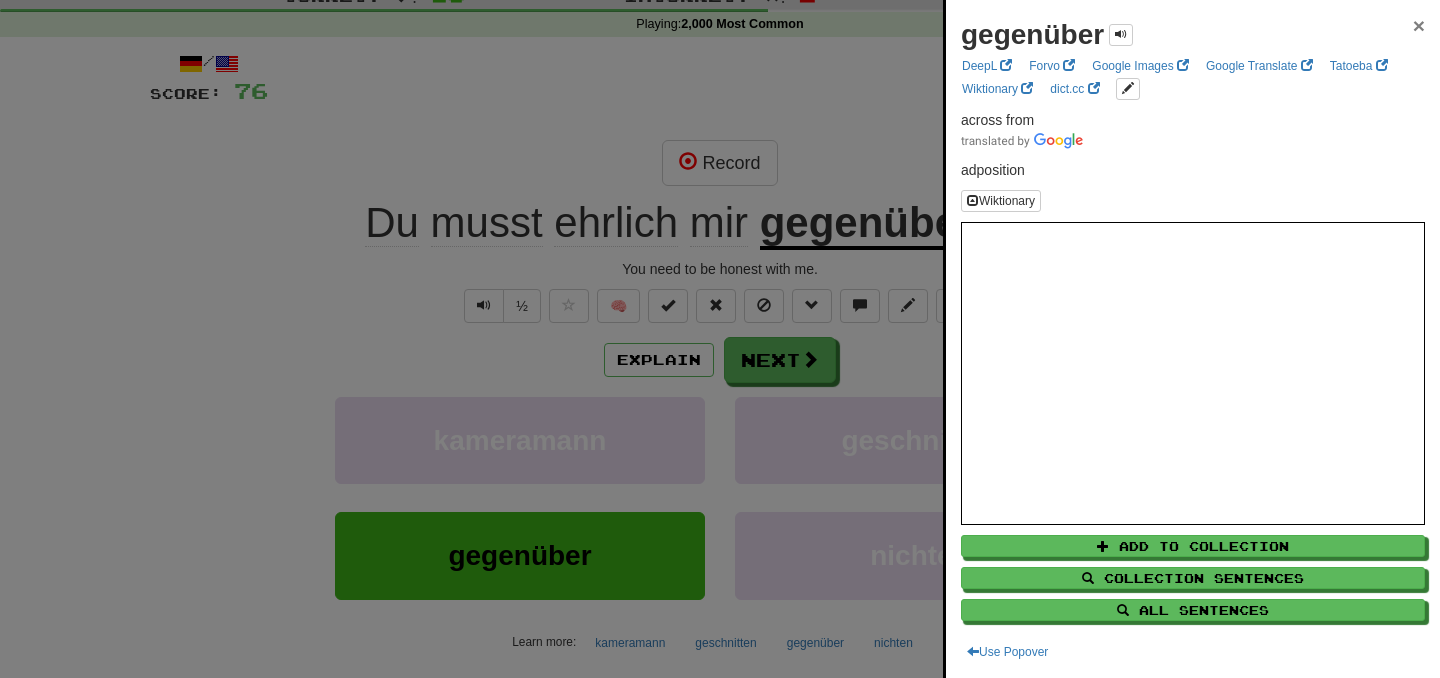 click on "×" at bounding box center [1419, 25] 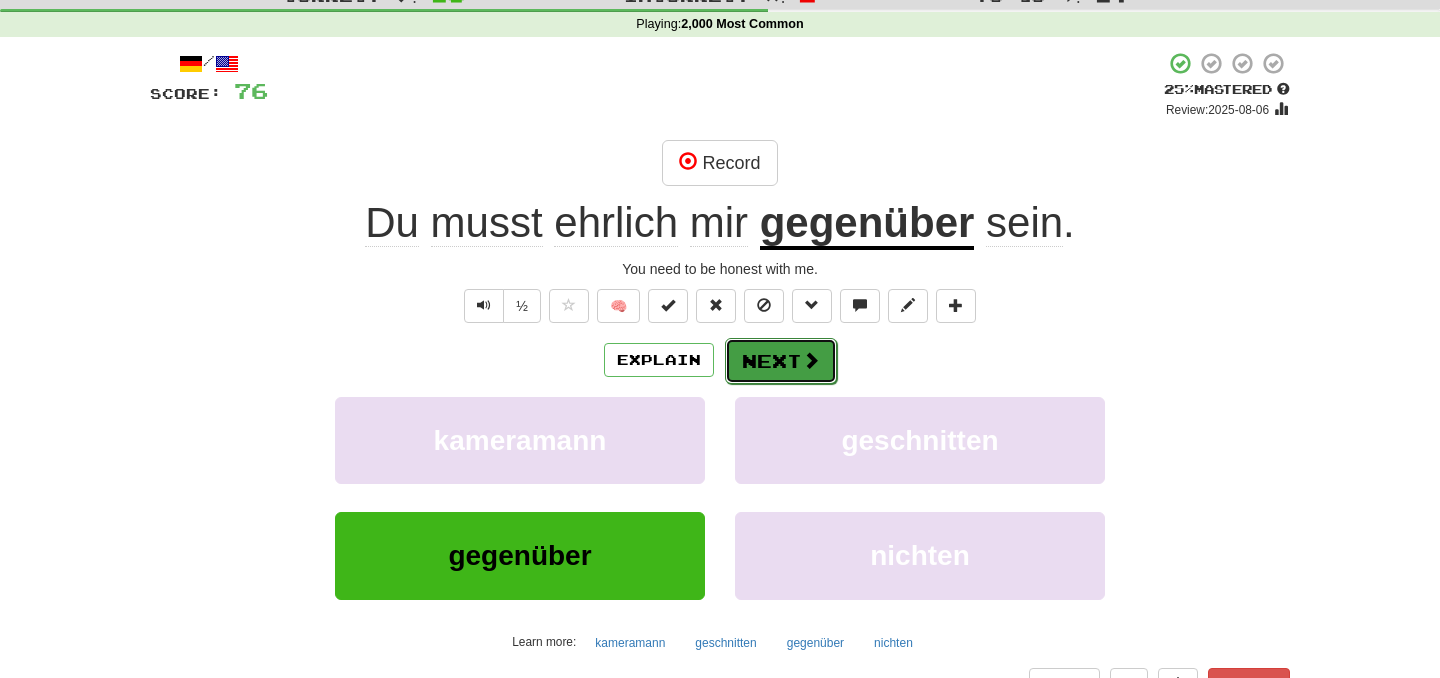 click on "Next" at bounding box center (781, 361) 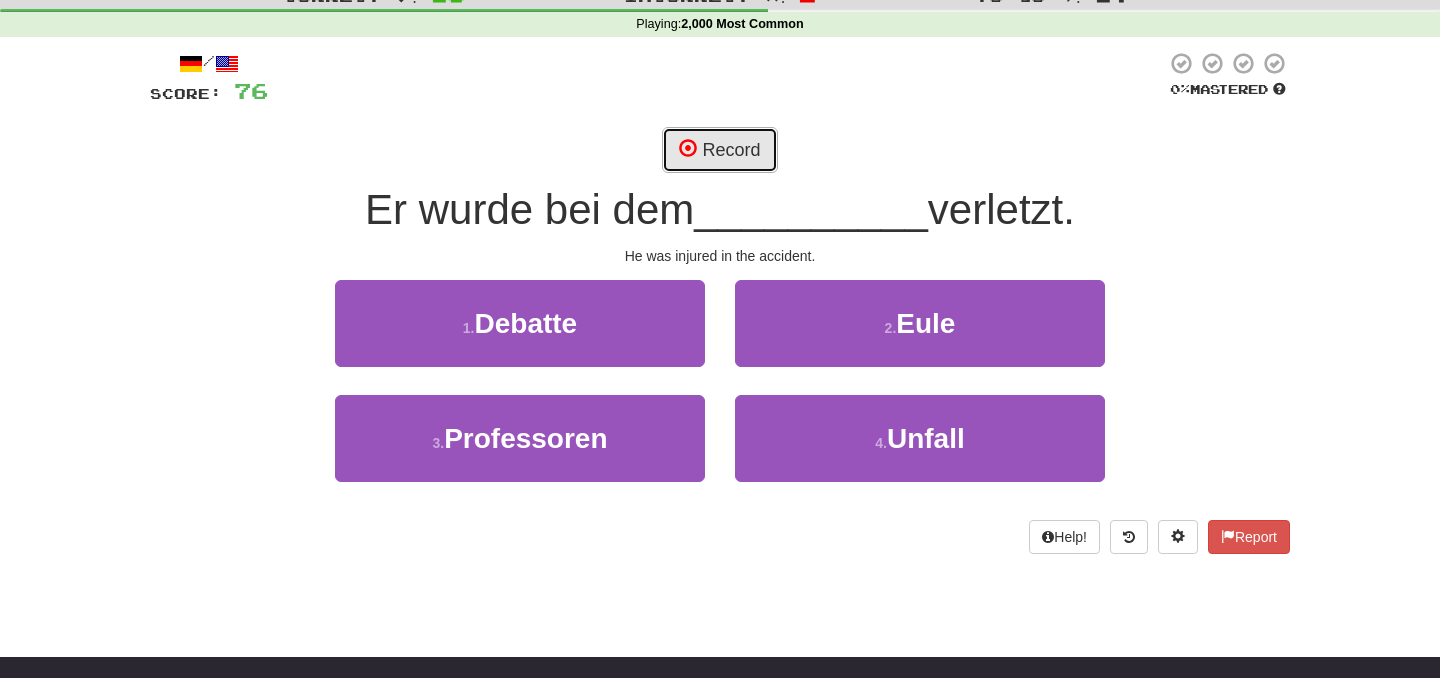 click on "Record" at bounding box center [719, 150] 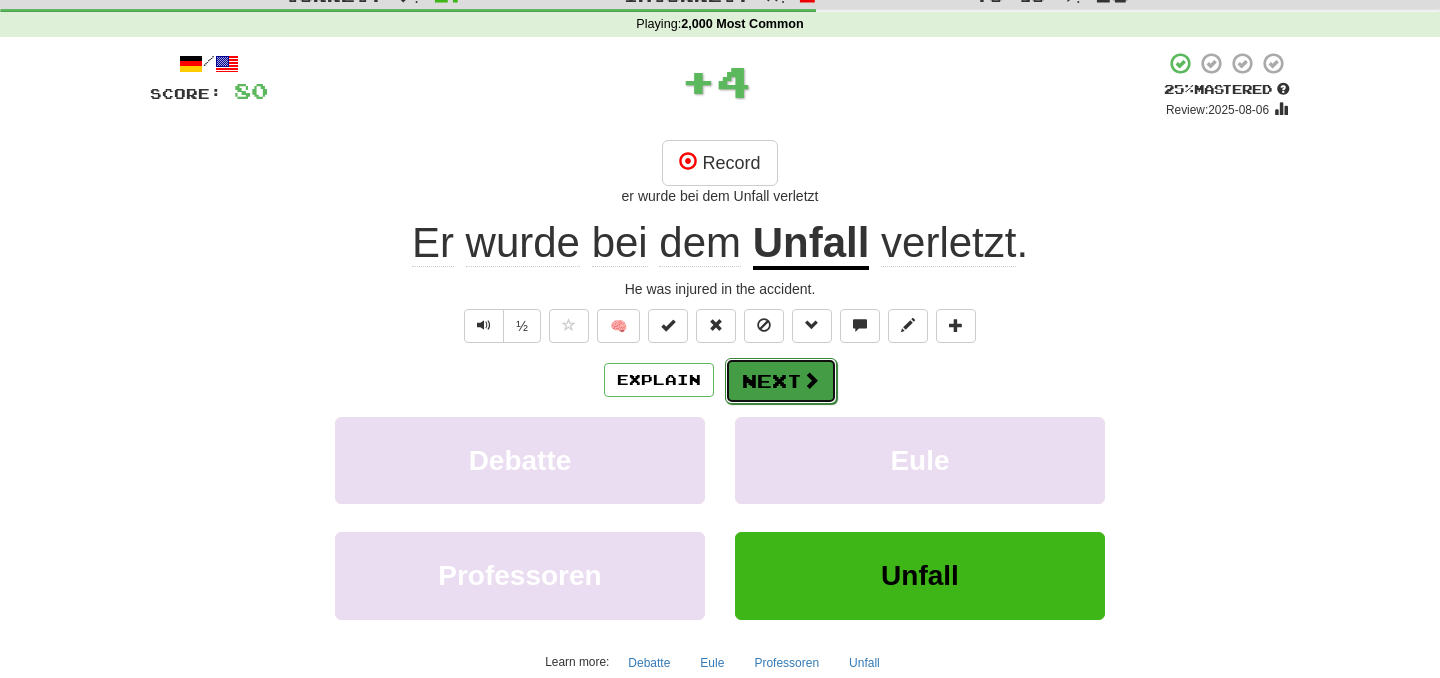 click on "Next" at bounding box center (781, 381) 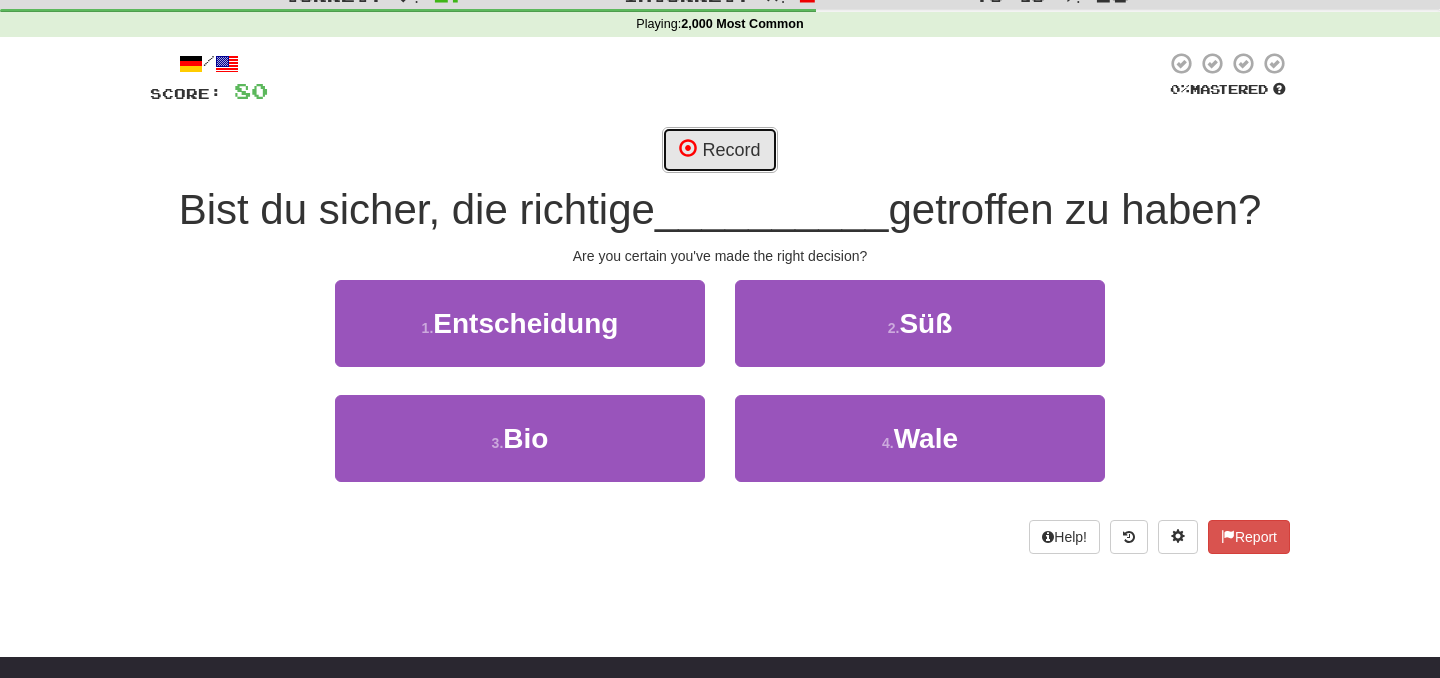 click on "Record" at bounding box center (719, 150) 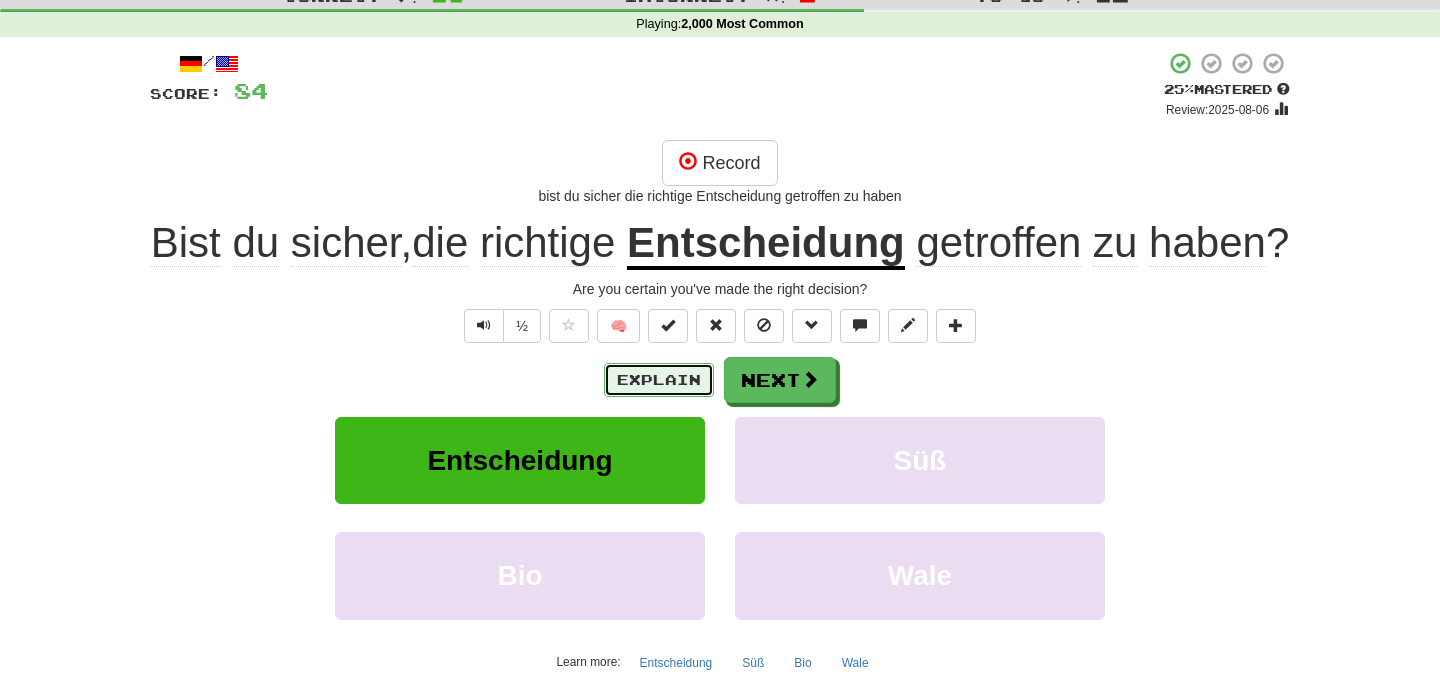 click on "Explain" at bounding box center [659, 380] 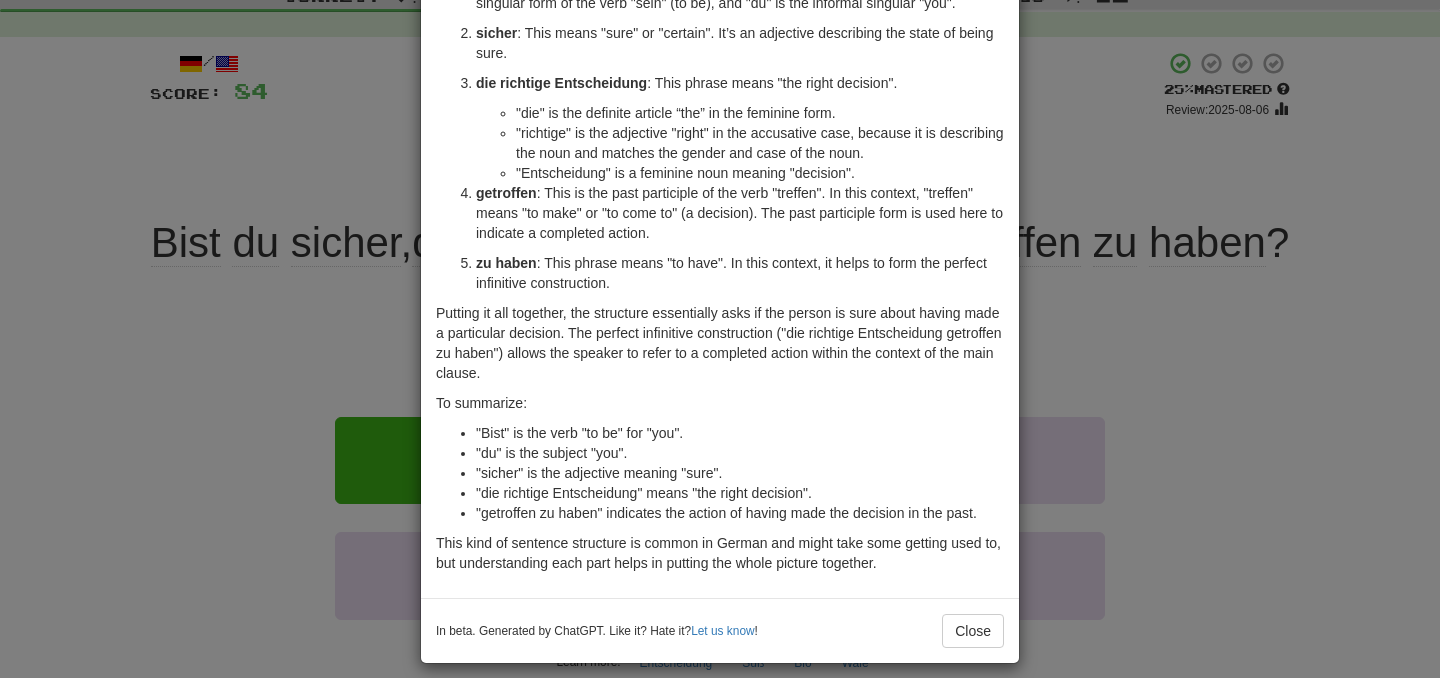 scroll, scrollTop: 210, scrollLeft: 0, axis: vertical 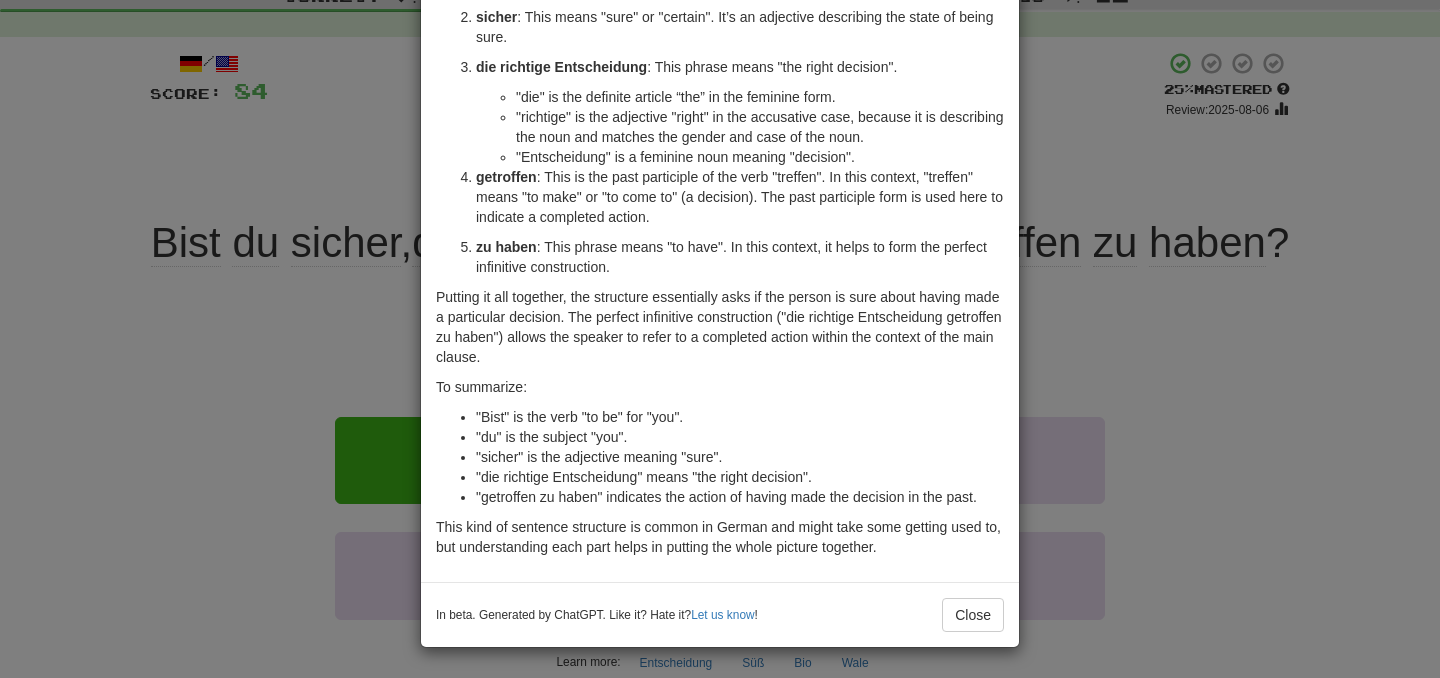click on "× Explanation The sentence "Bist du sicher, die richtige Entscheidung getroffen zu haben?" translates to "Are you sure that you made the right decision?" in English. Let's break down the sentence to understand its components:
Bist du : This is the “are you” part of the sentence. "Bist" is the second-person singular form of the verb "sein" (to be), and "du" is the informal singular "you".
sicher : This means "sure" or "certain". It’s an adjective describing the state of being sure.
die richtige Entscheidung : This phrase means "the right decision".
"die" is the definite article “the” in the feminine form.
"richtige" is the adjective "right" in the accusative case, because it is describing the noun and matches the gender and case of the noun.
"Entscheidung" is a feminine noun meaning "decision".
getroffen
zu haben : This phrase means "to have". In this context, it helps to form the perfect infinitive construction.
To summarize:
! Close" at bounding box center (720, 339) 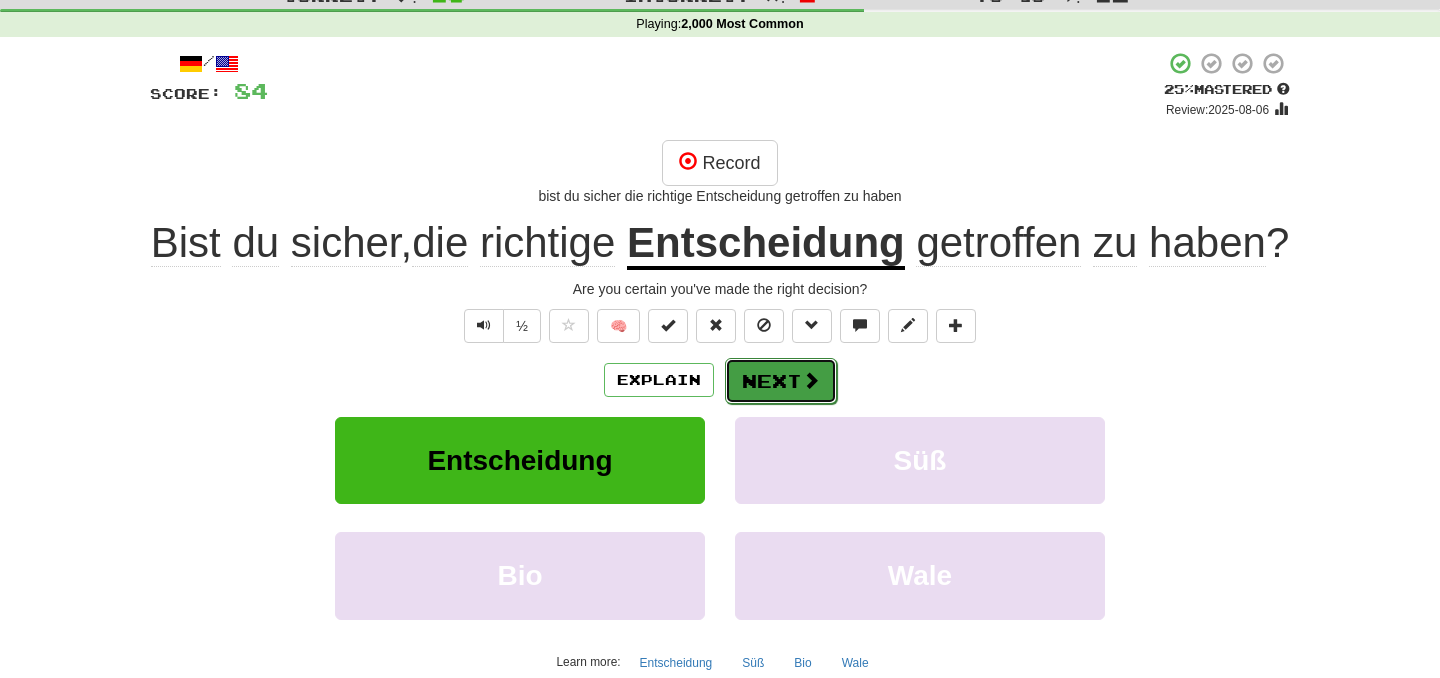 click on "Next" at bounding box center (781, 381) 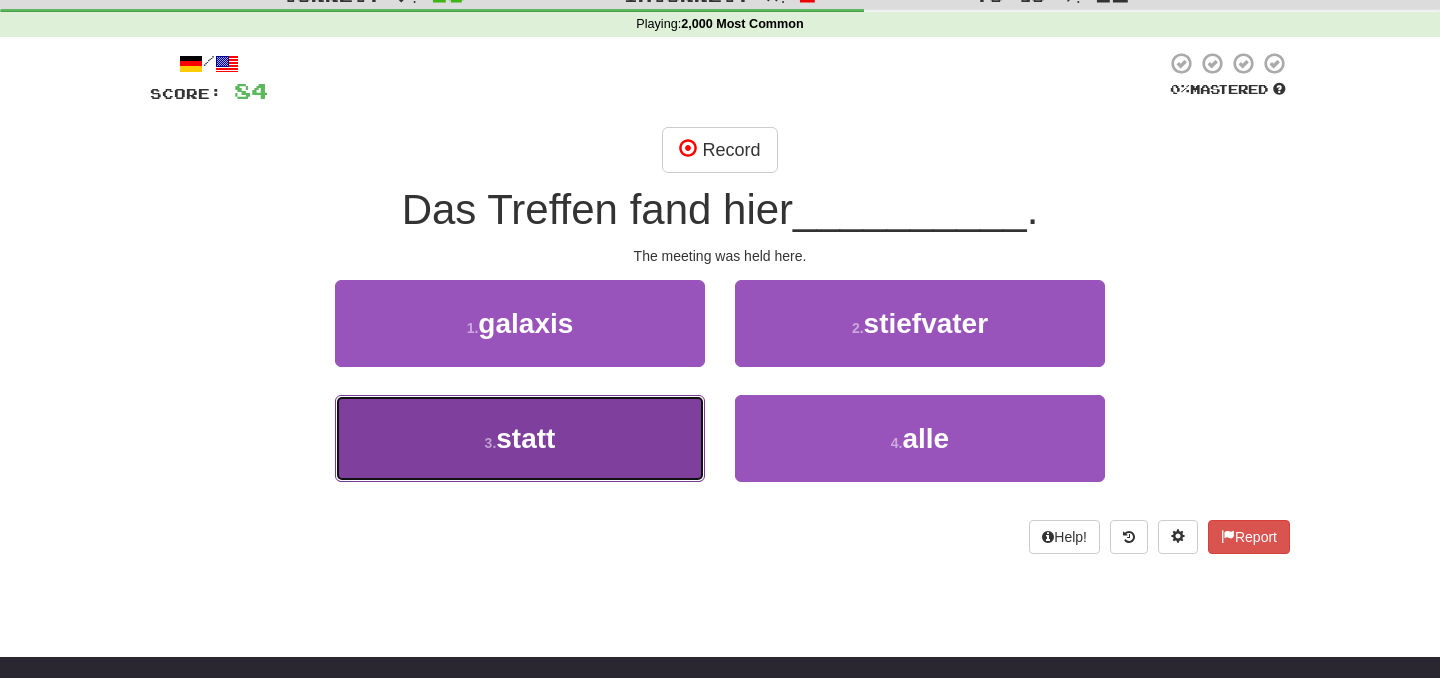 click on "3 .  statt" at bounding box center [520, 438] 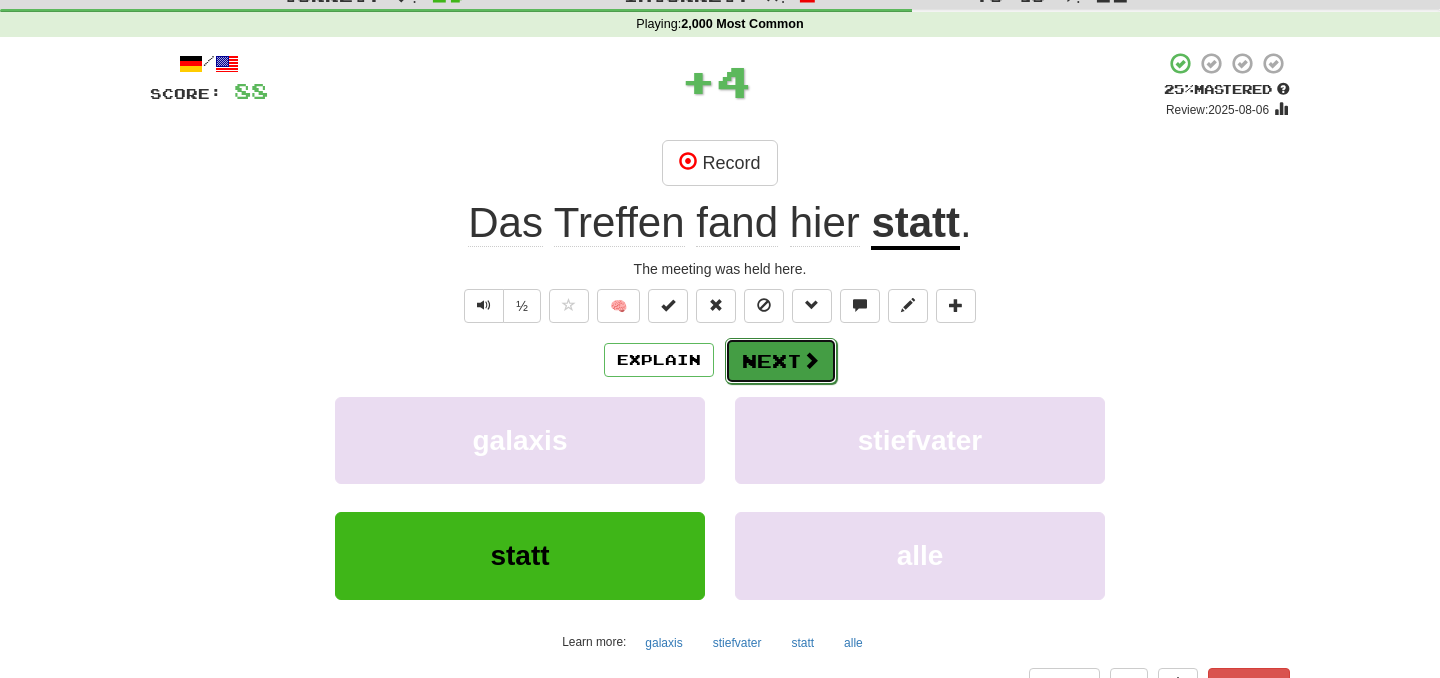 click on "Next" at bounding box center [781, 361] 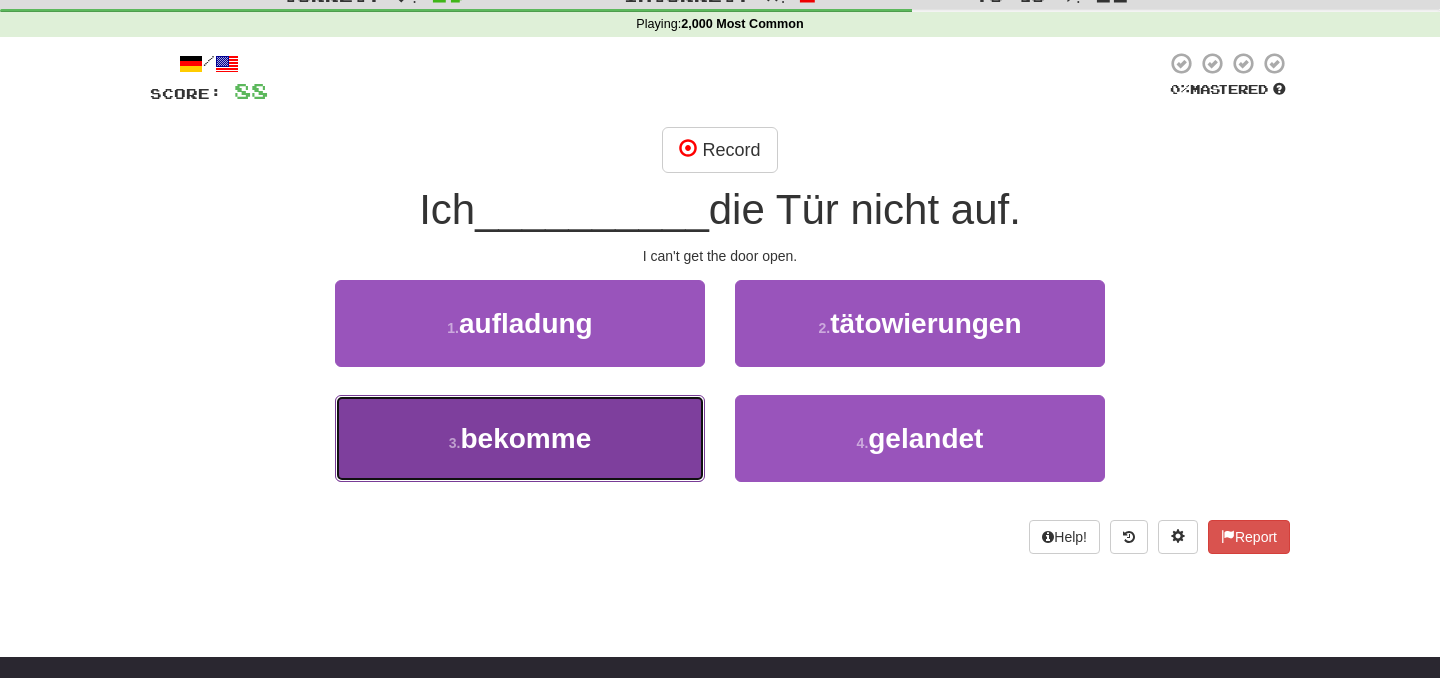 click on "3 .  bekomme" at bounding box center [520, 438] 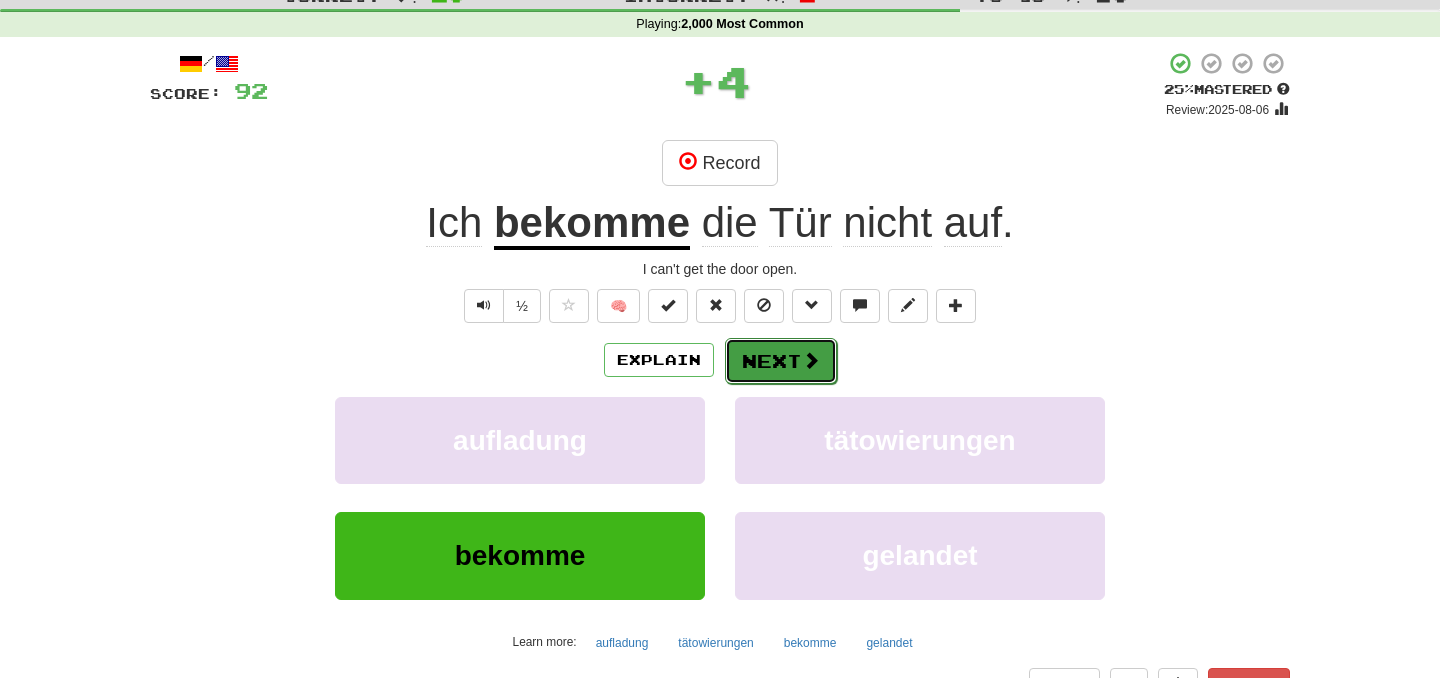 click on "Next" at bounding box center (781, 361) 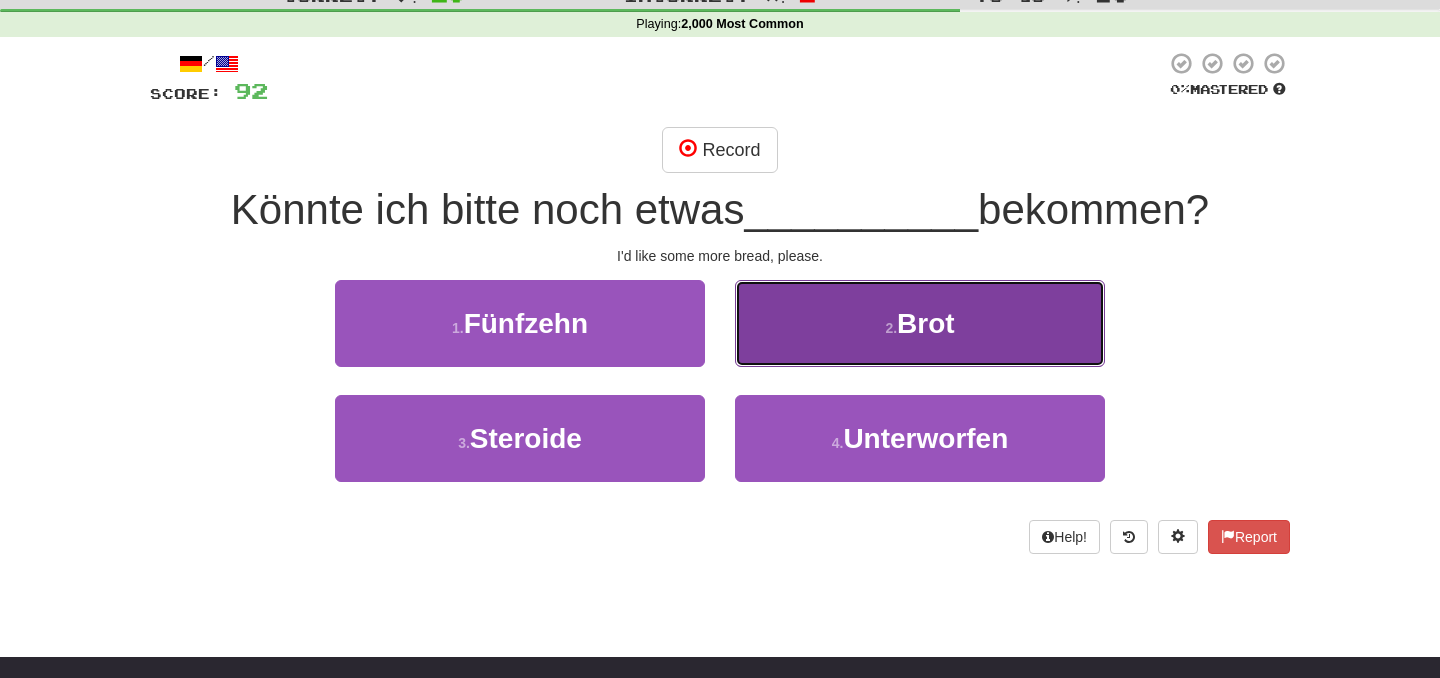 click on "2 .  Brot" at bounding box center (920, 323) 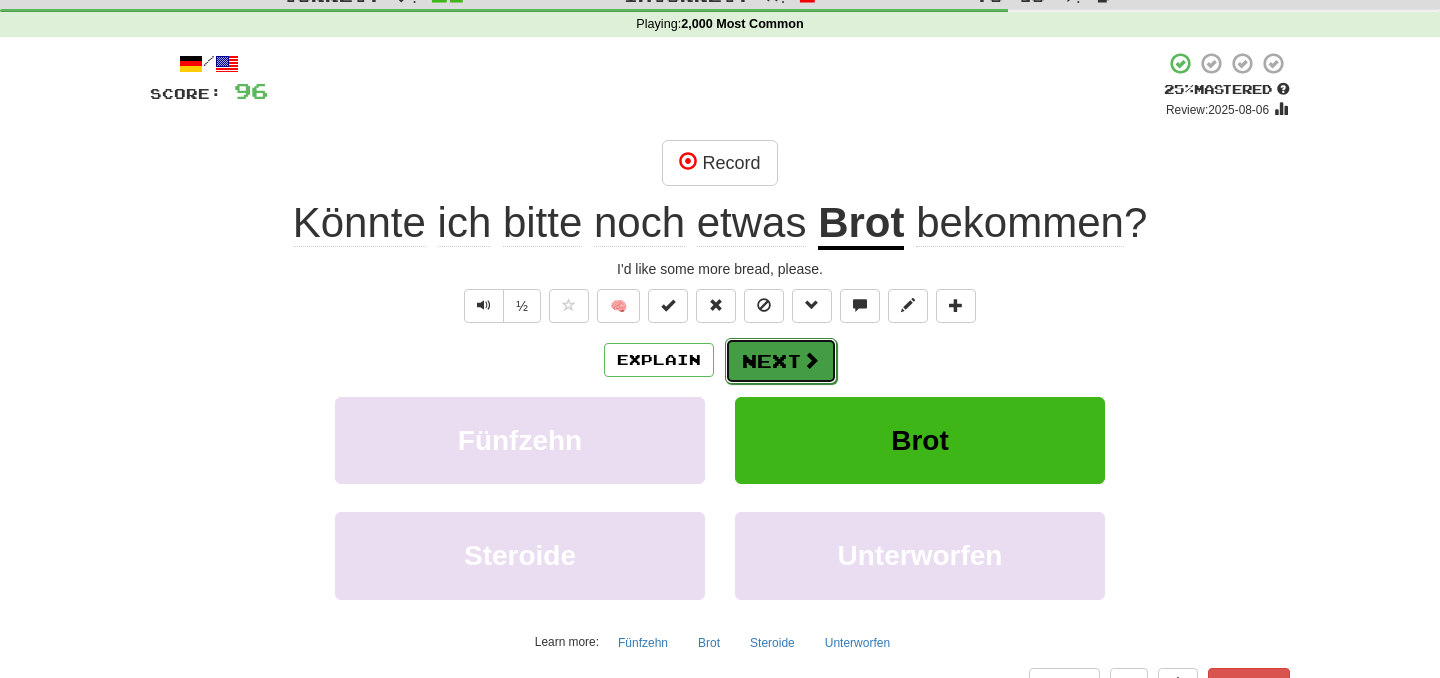 click on "Next" at bounding box center (781, 361) 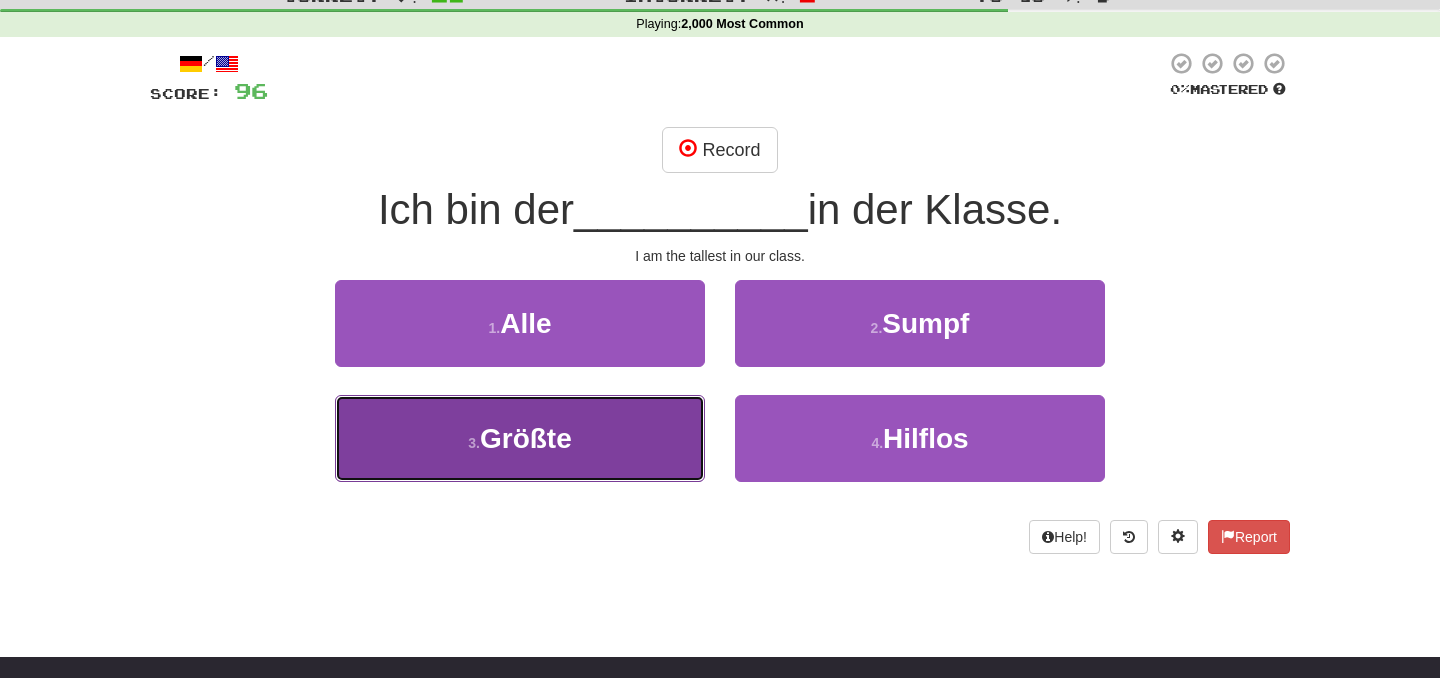 click on "Größte" at bounding box center (526, 438) 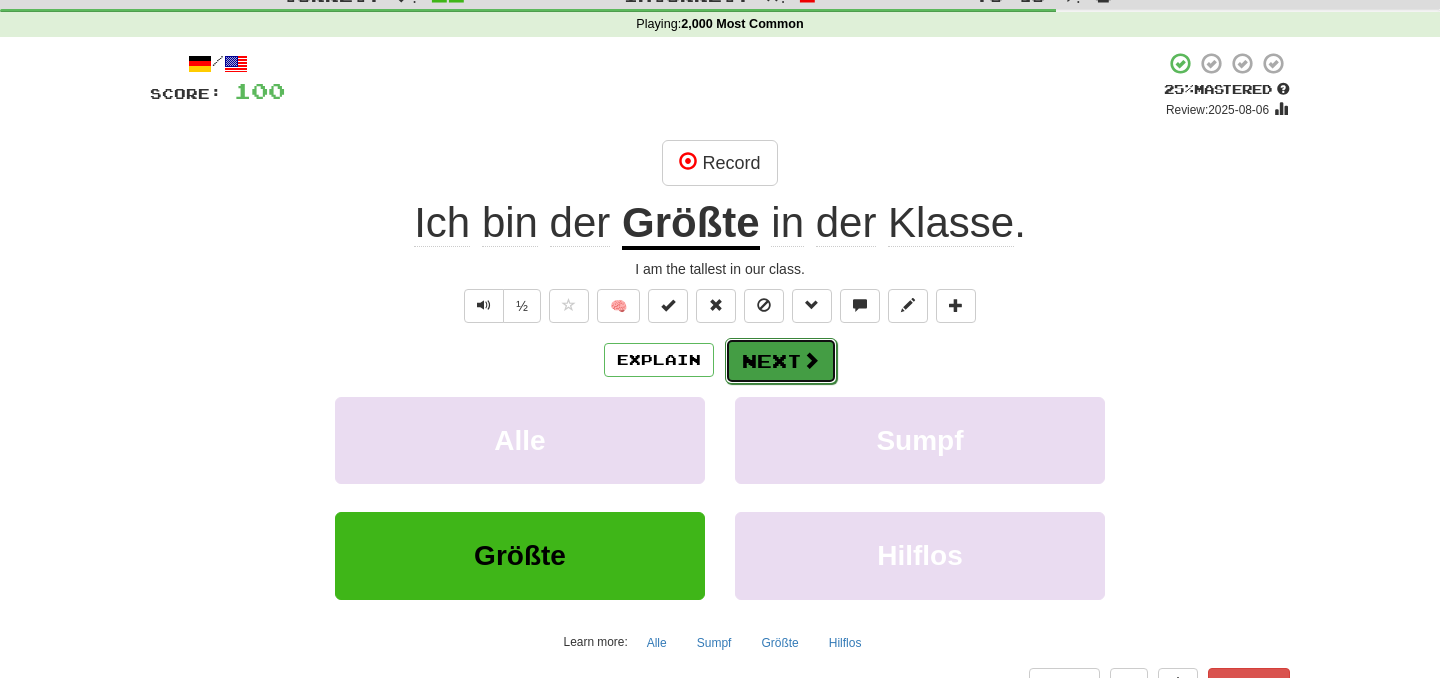 click on "Next" at bounding box center (781, 361) 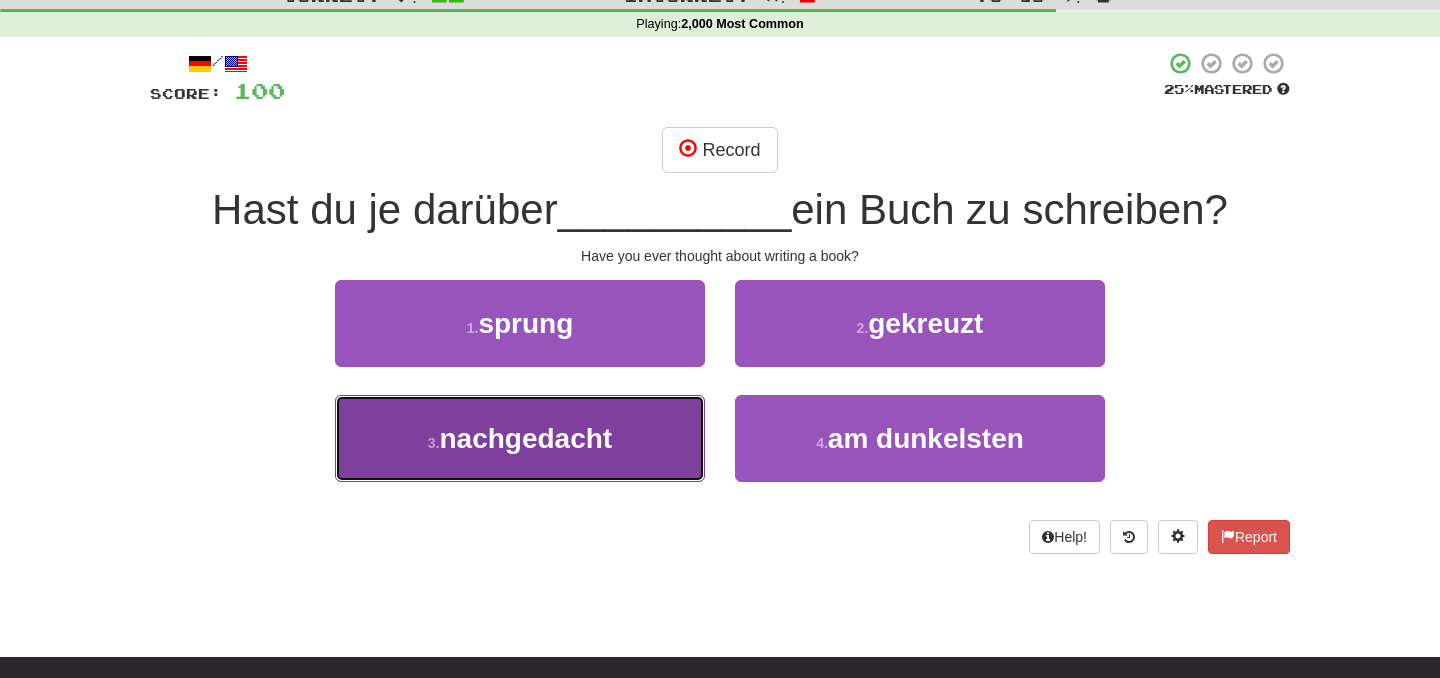 click on "nachgedacht" at bounding box center (525, 438) 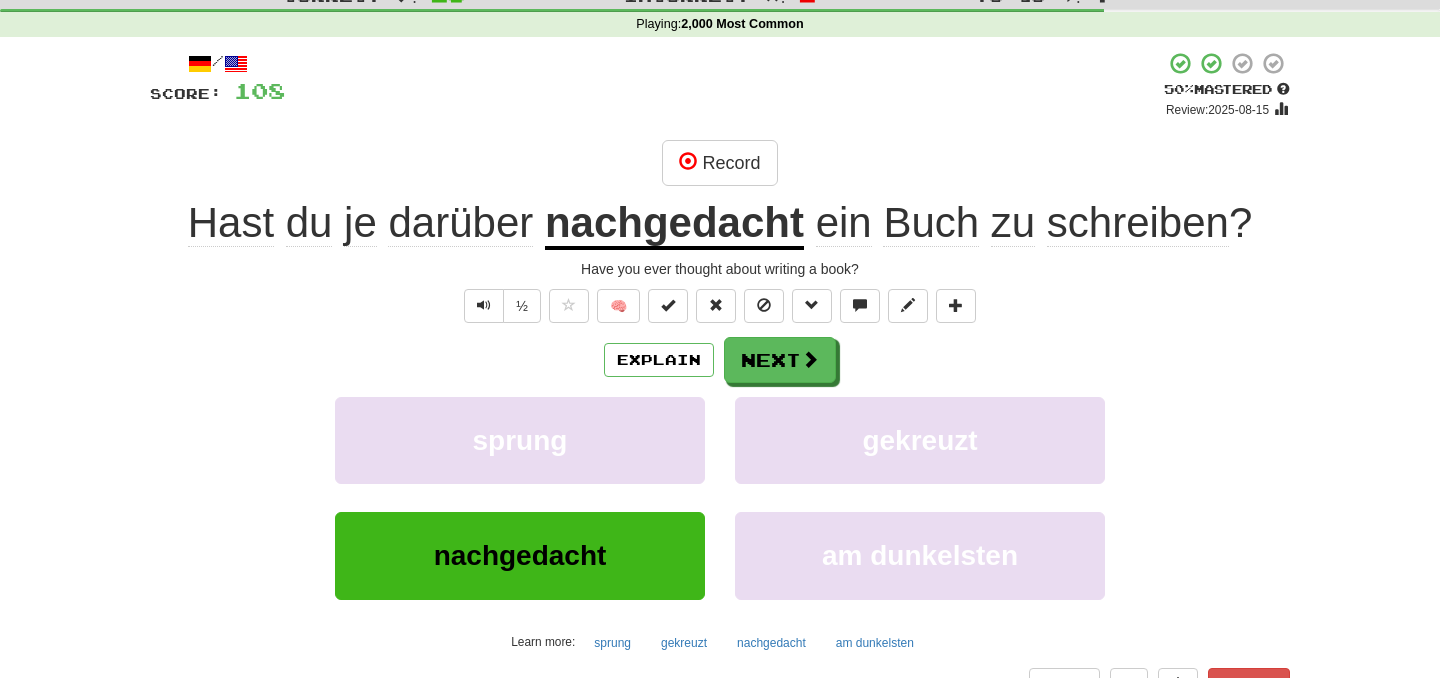 click on "nachgedacht" at bounding box center (674, 224) 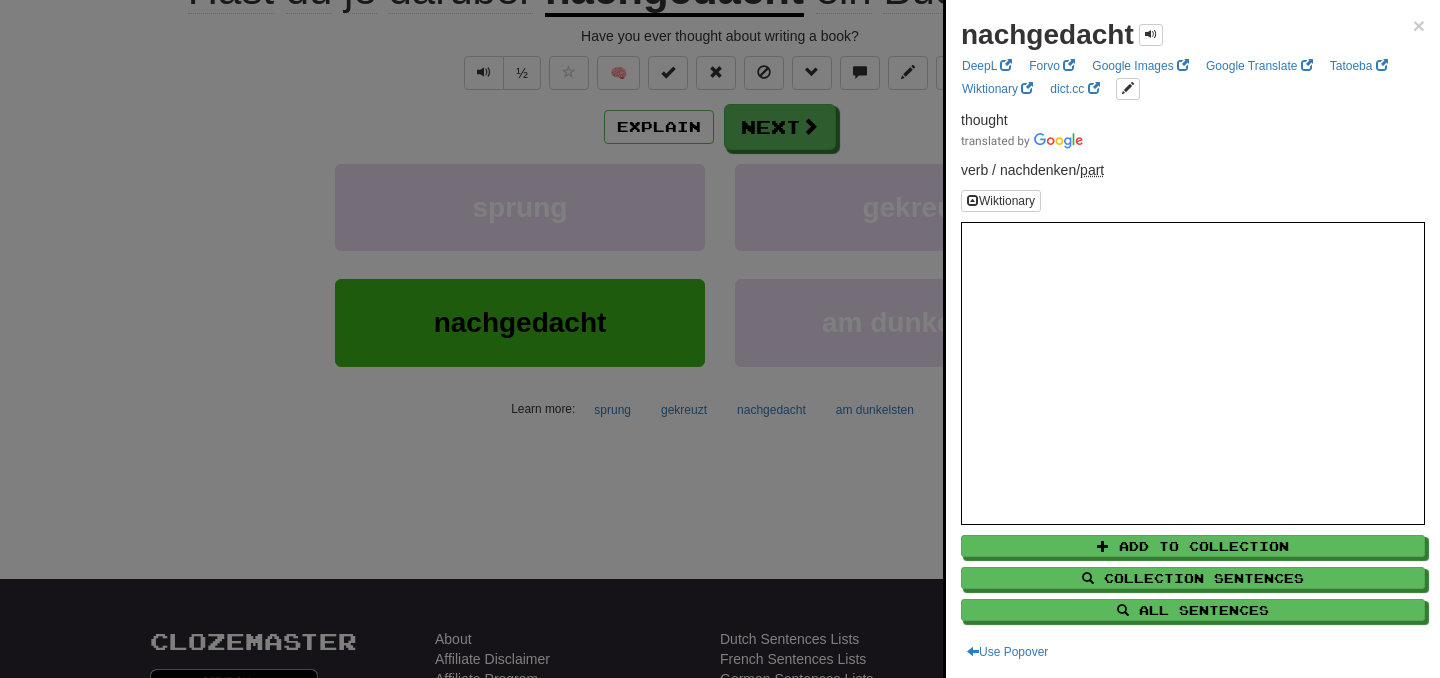 scroll, scrollTop: 370, scrollLeft: 0, axis: vertical 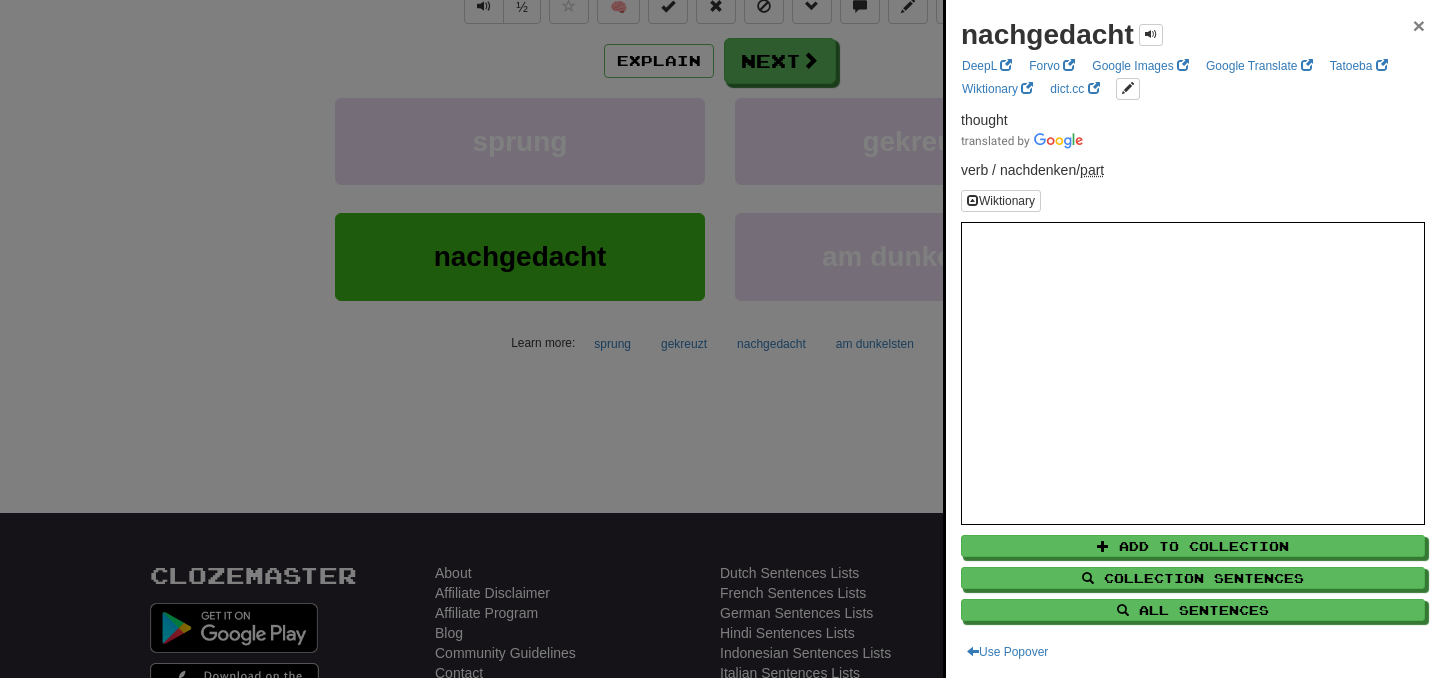 click on "×" at bounding box center [1419, 25] 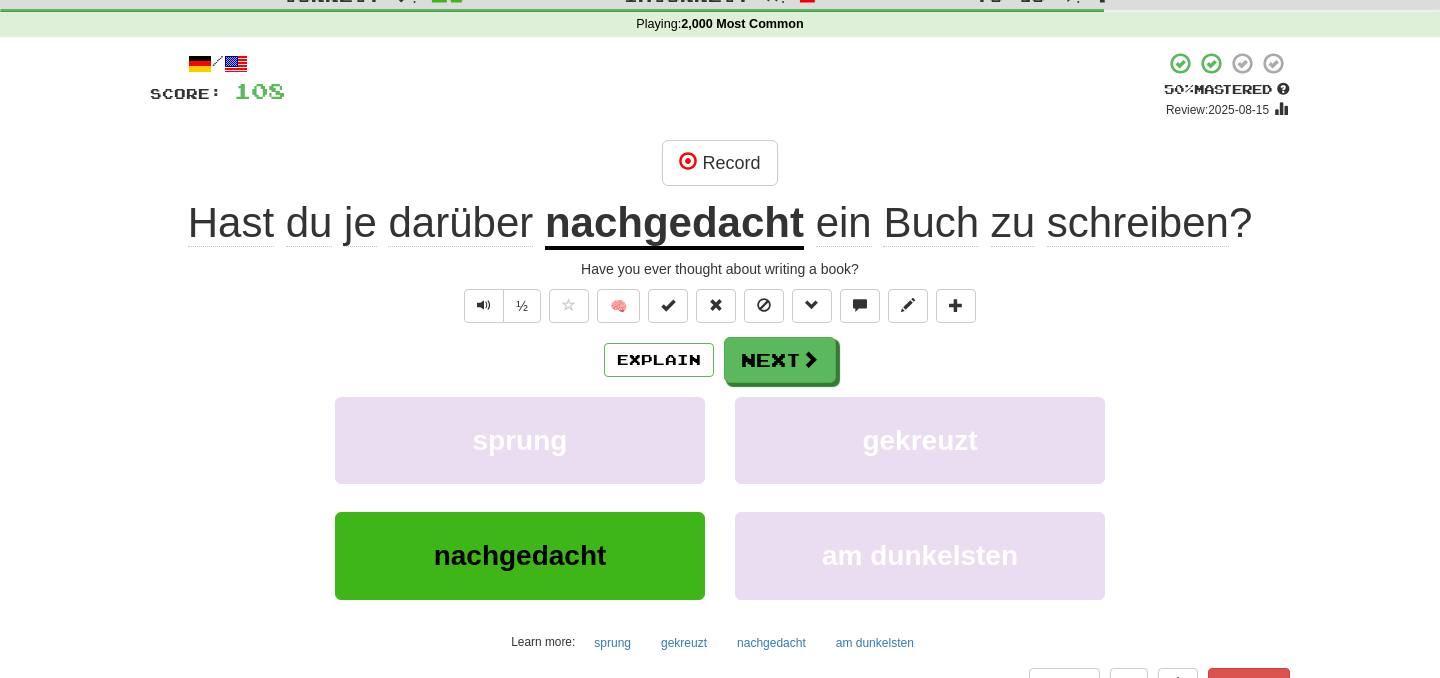 scroll, scrollTop: 56, scrollLeft: 0, axis: vertical 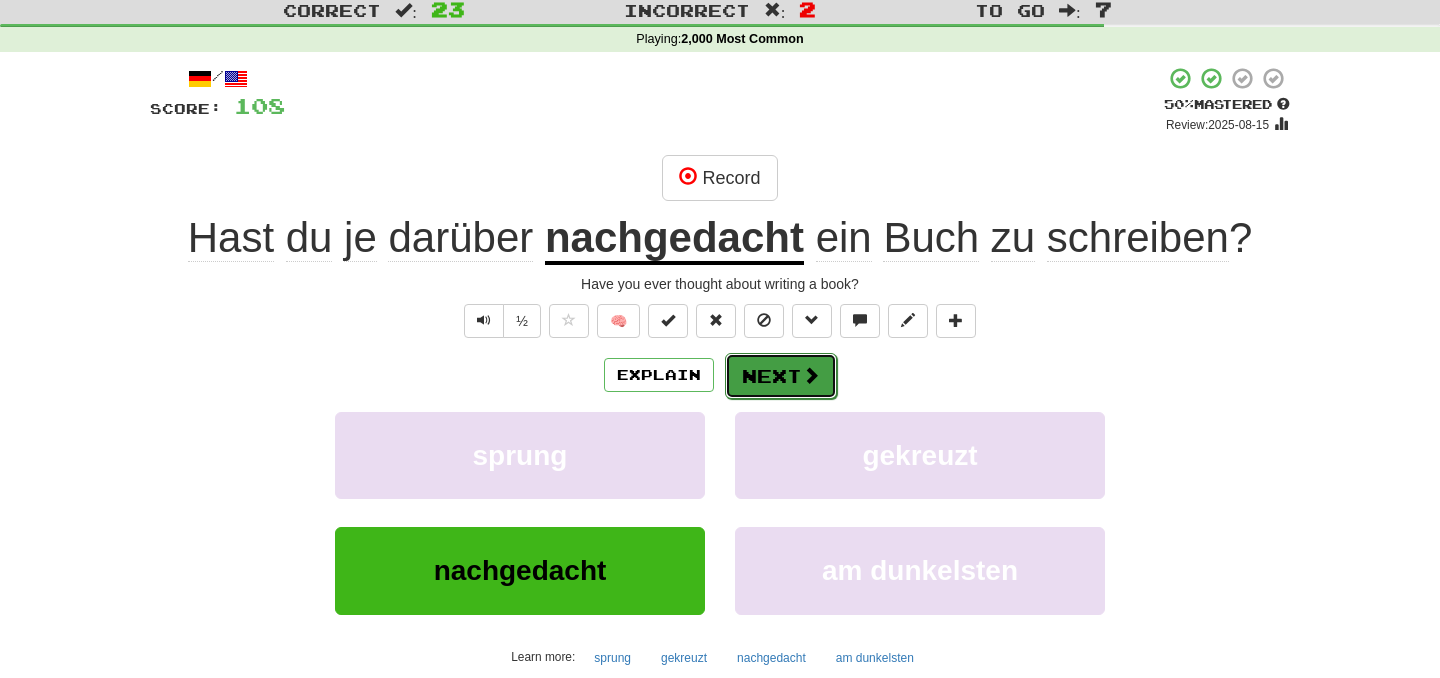 click on "Next" at bounding box center (781, 376) 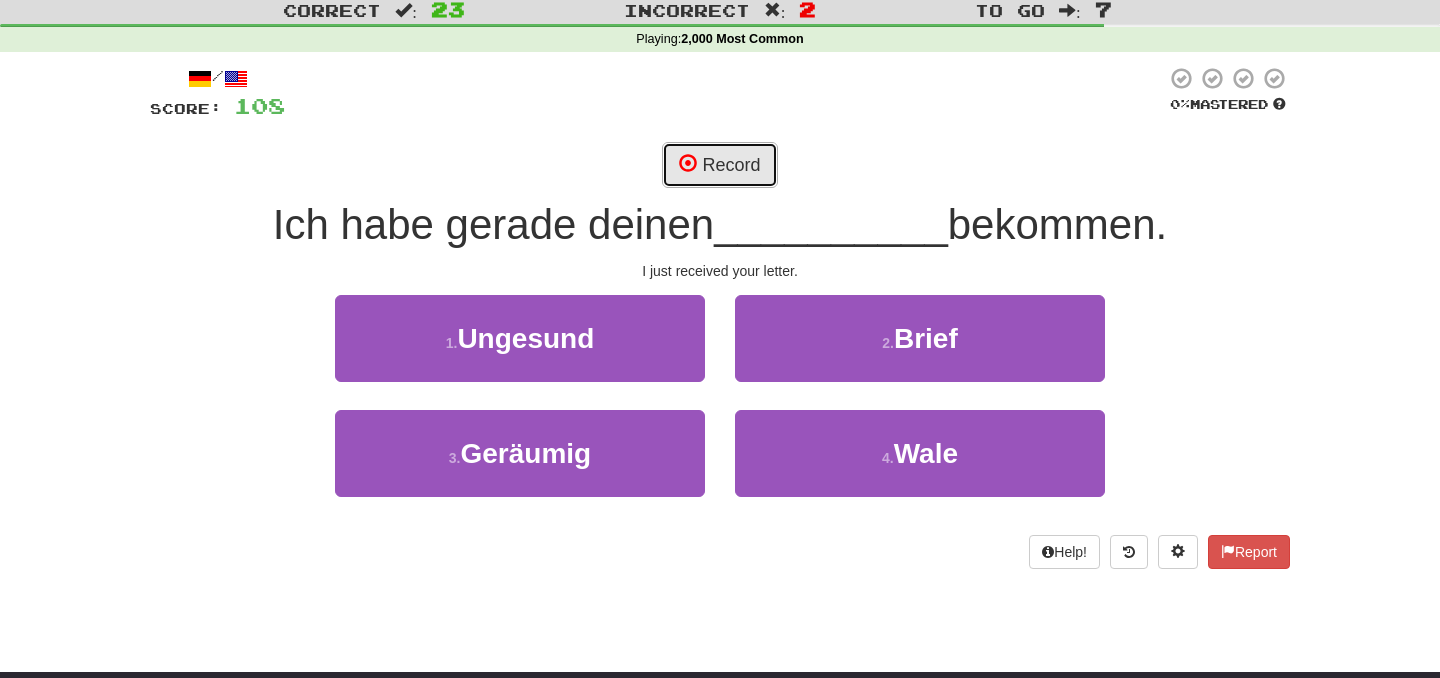 click on "Record" at bounding box center (719, 165) 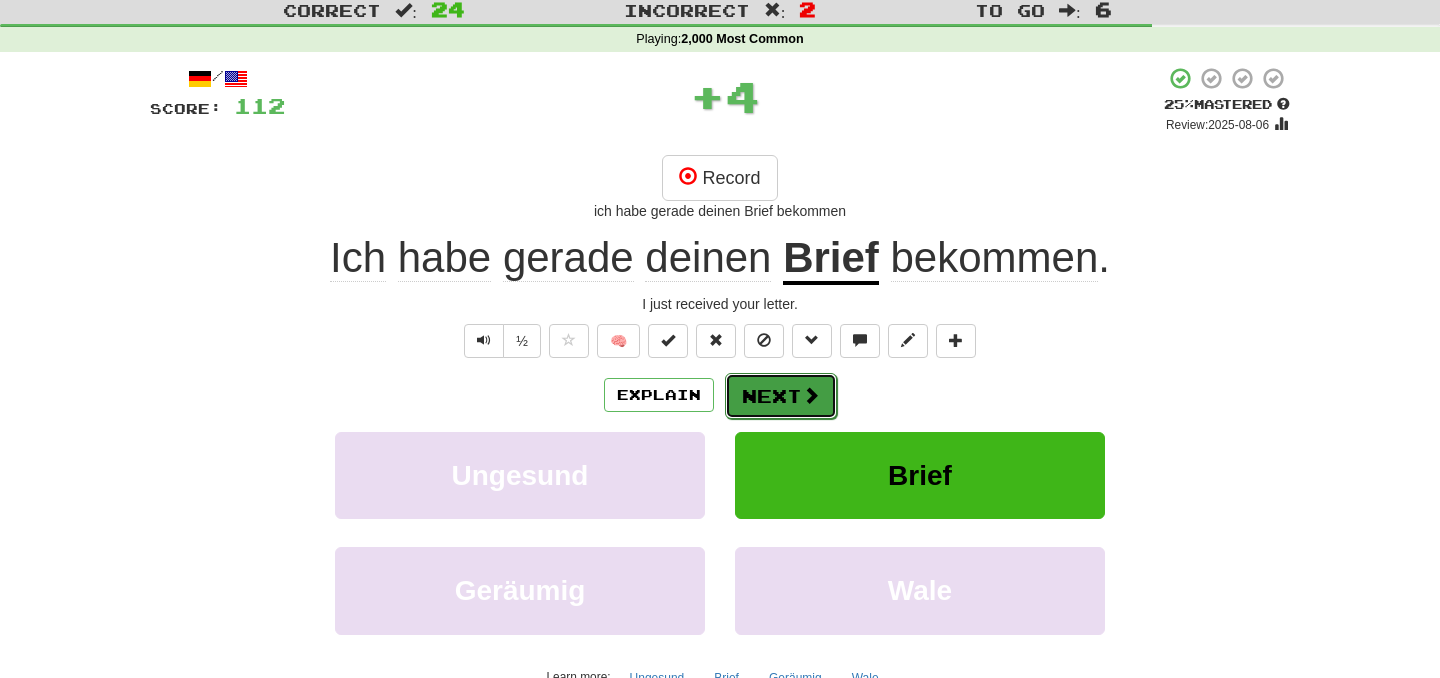 click on "Next" at bounding box center [781, 396] 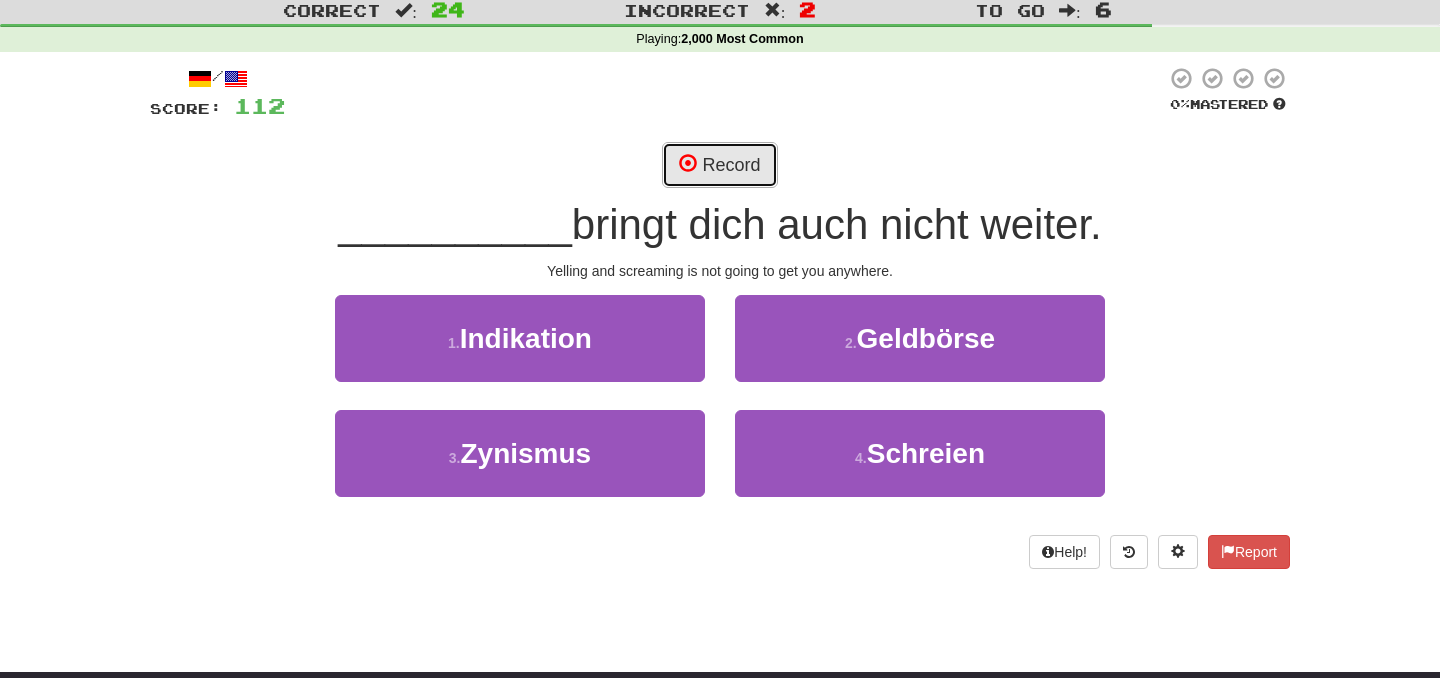 click on "Record" at bounding box center [719, 165] 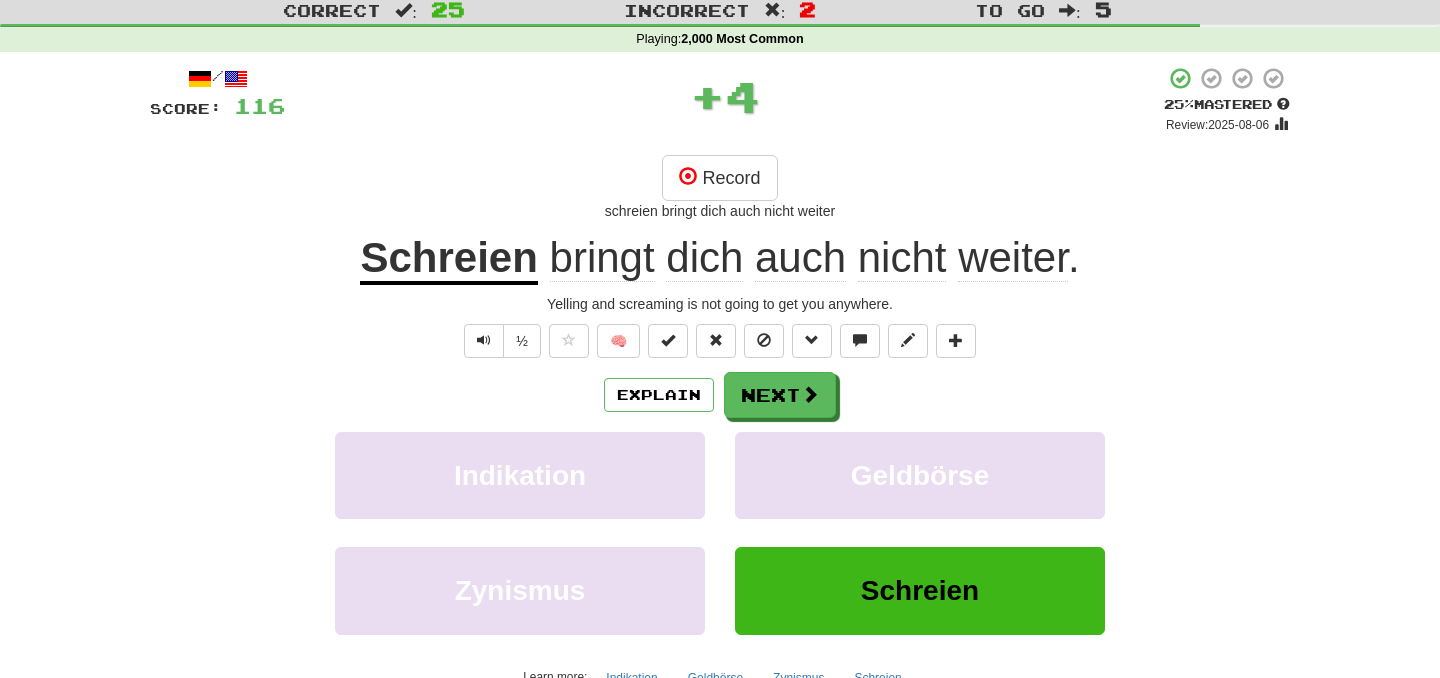 click on "Explain Next Indikation Geldbörse Zynismus Schreien Learn more: Indikation Geldbörse Zynismus Schreien" at bounding box center (720, 532) 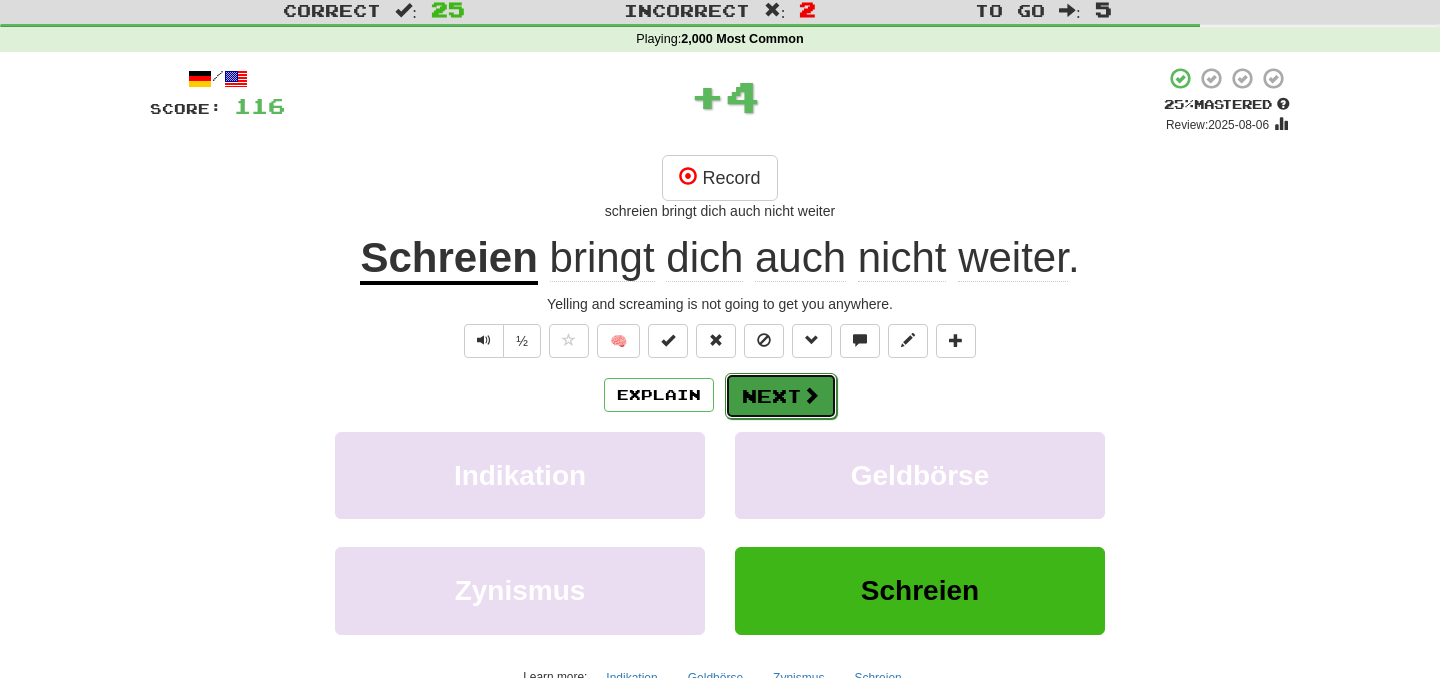 click at bounding box center (811, 395) 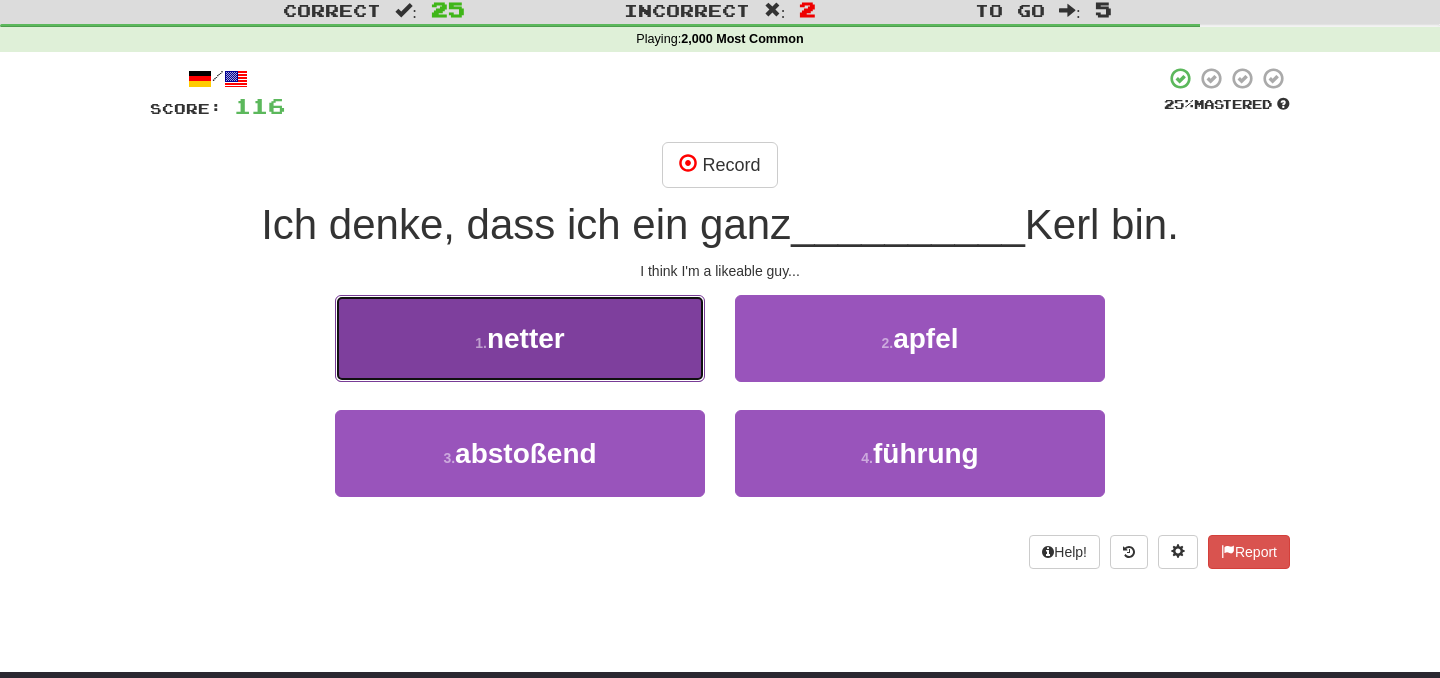 click on "netter" at bounding box center (526, 338) 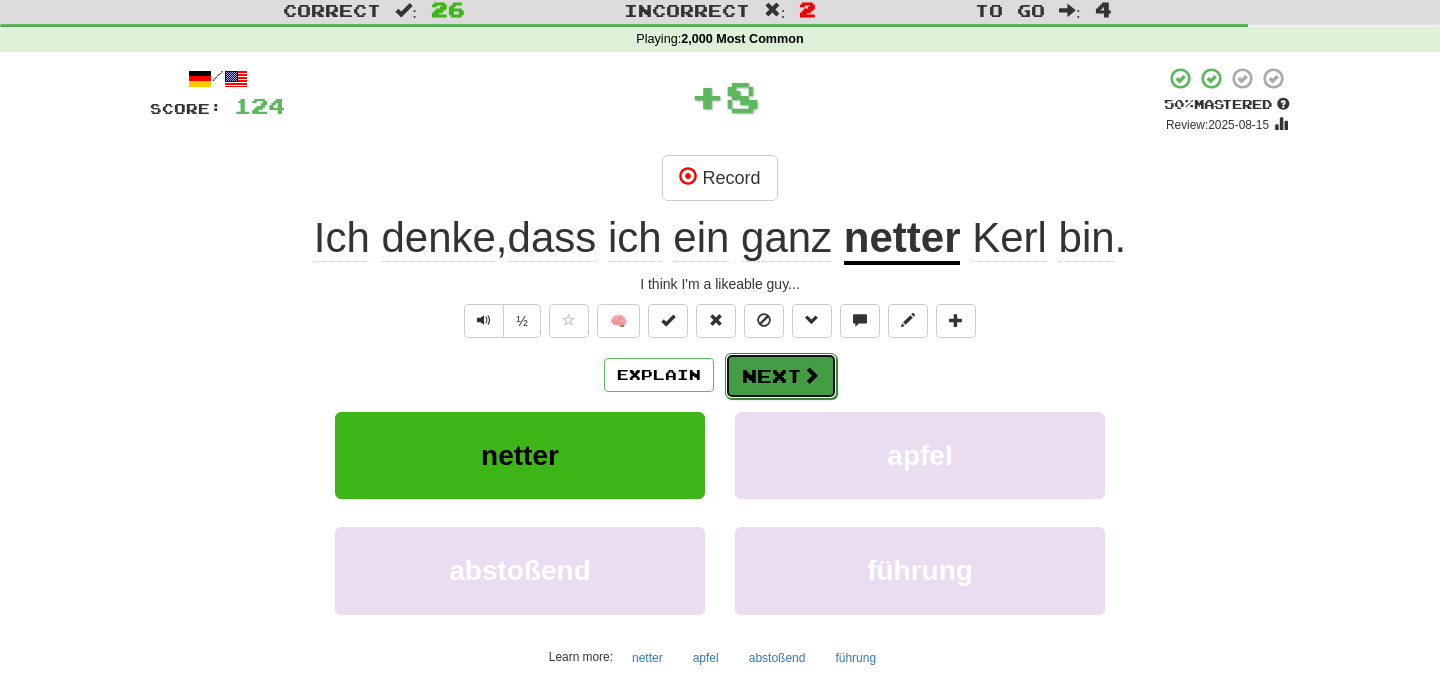 click on "Next" at bounding box center (781, 376) 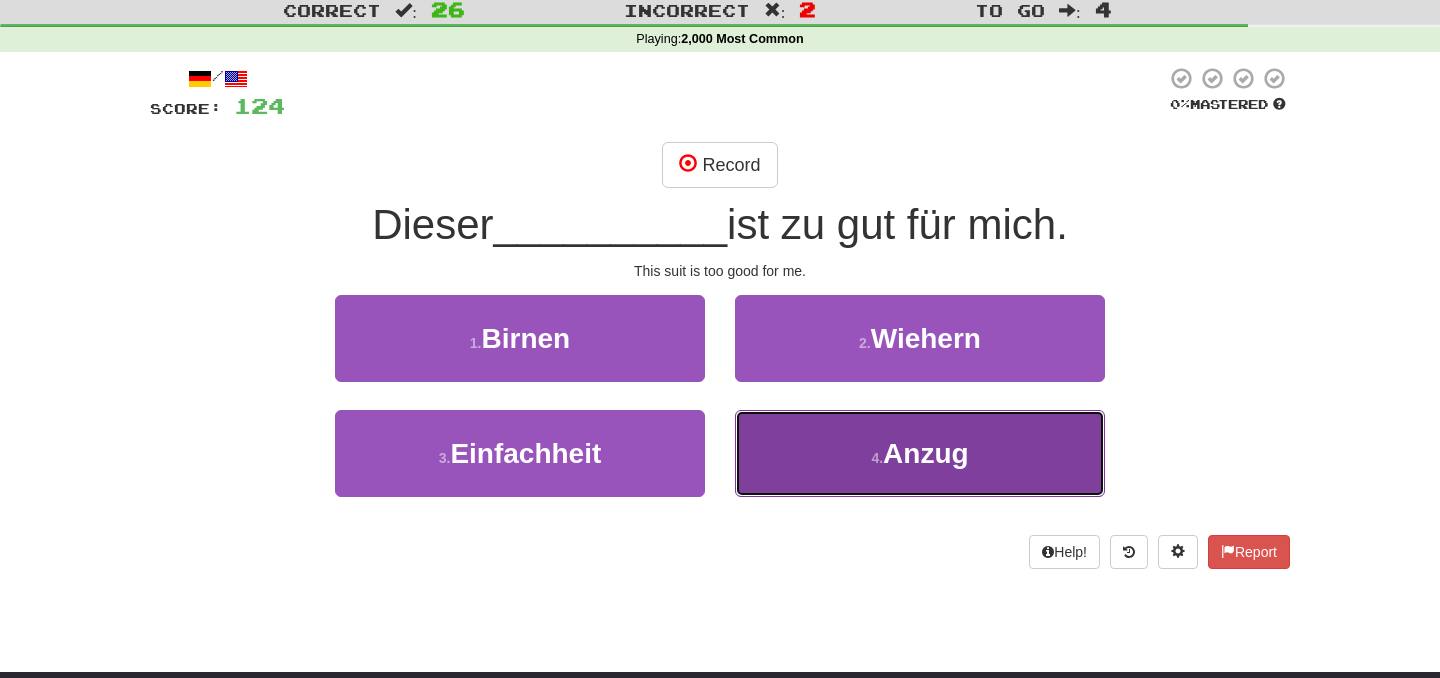 click on "Anzug" at bounding box center [926, 453] 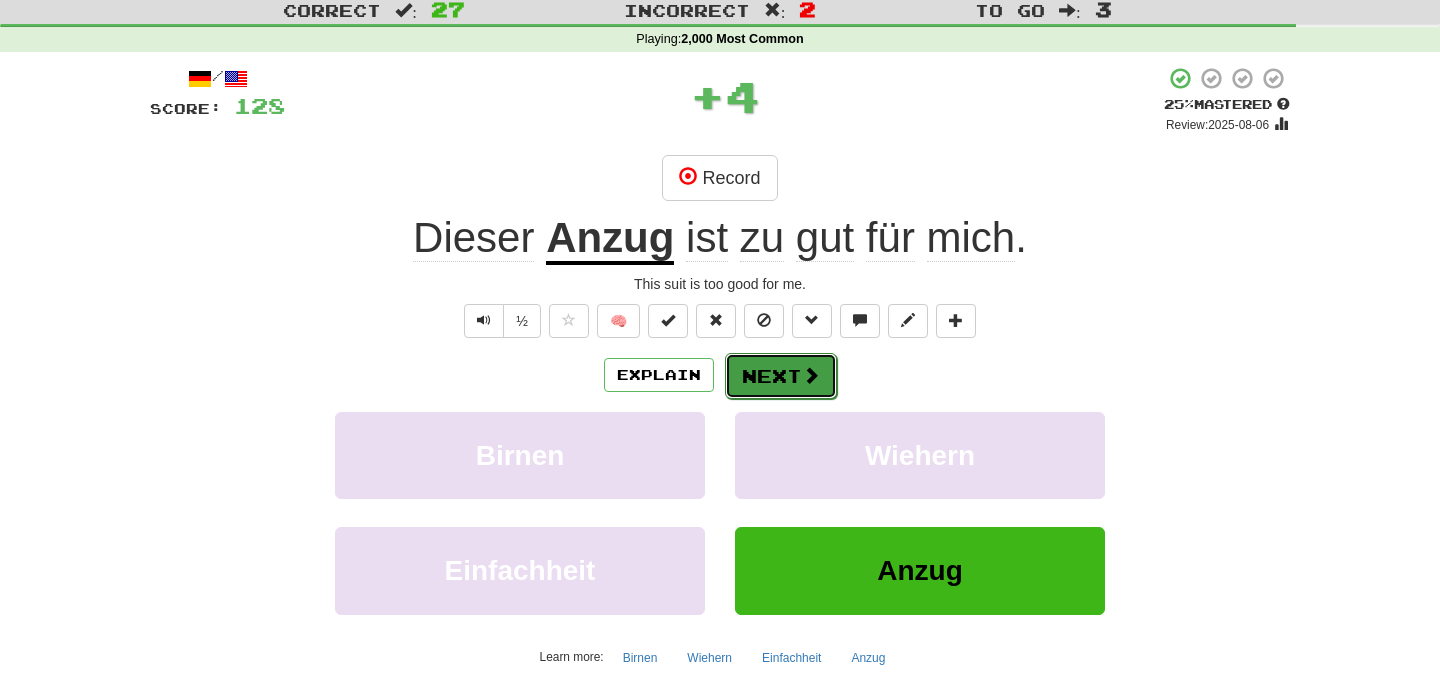 click on "Next" at bounding box center (781, 376) 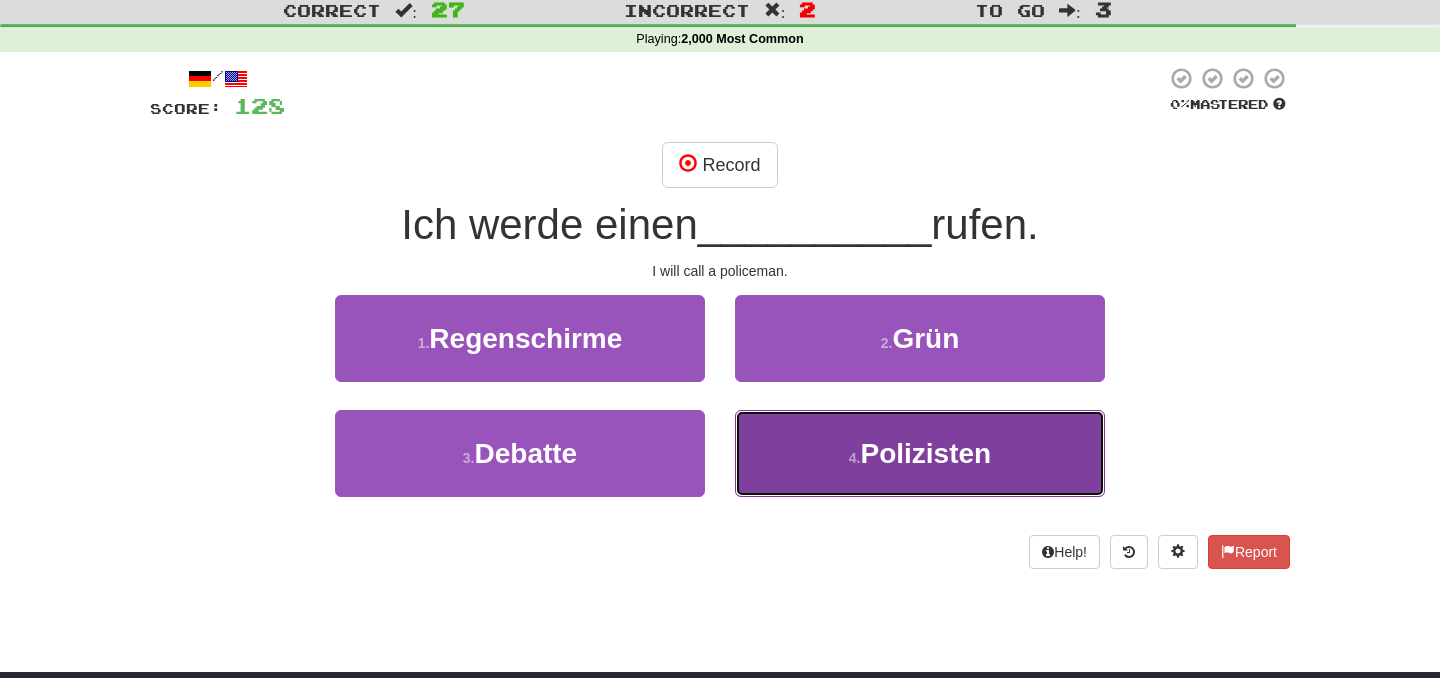 click on "Polizisten" at bounding box center [925, 453] 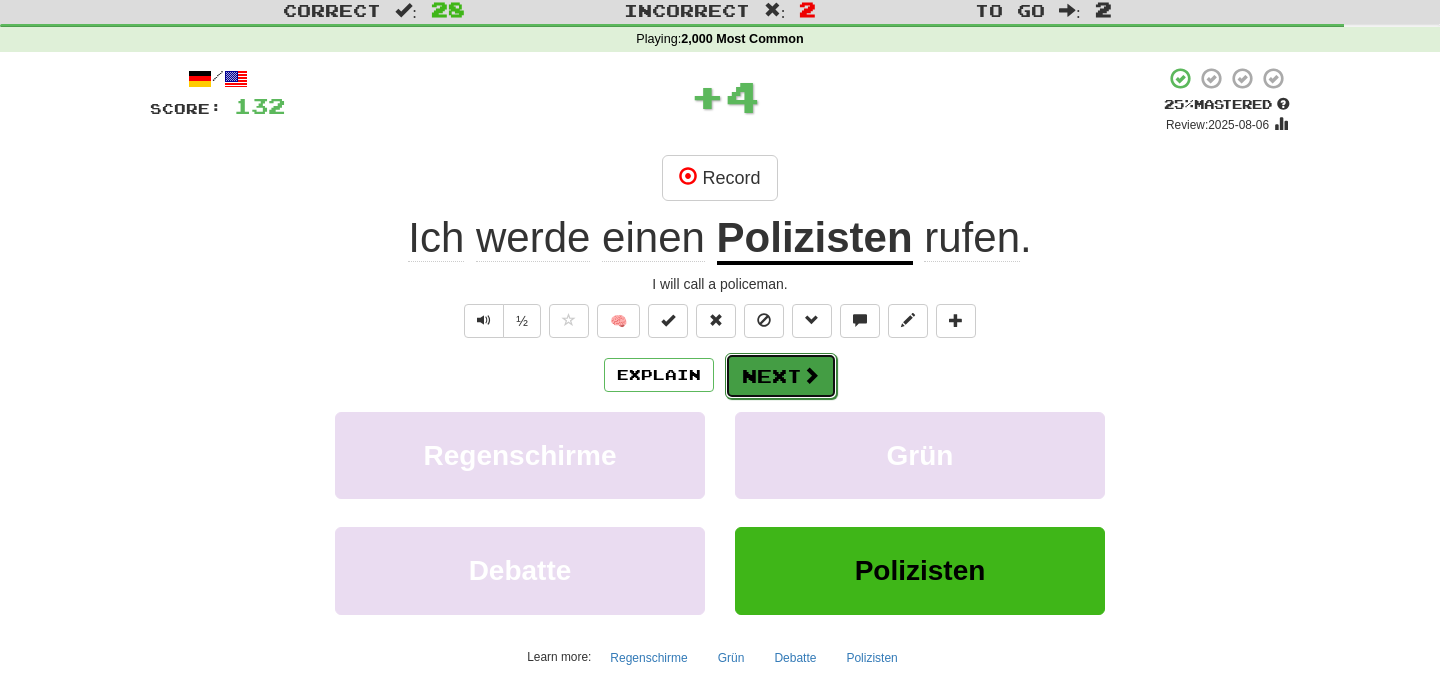 click at bounding box center (811, 375) 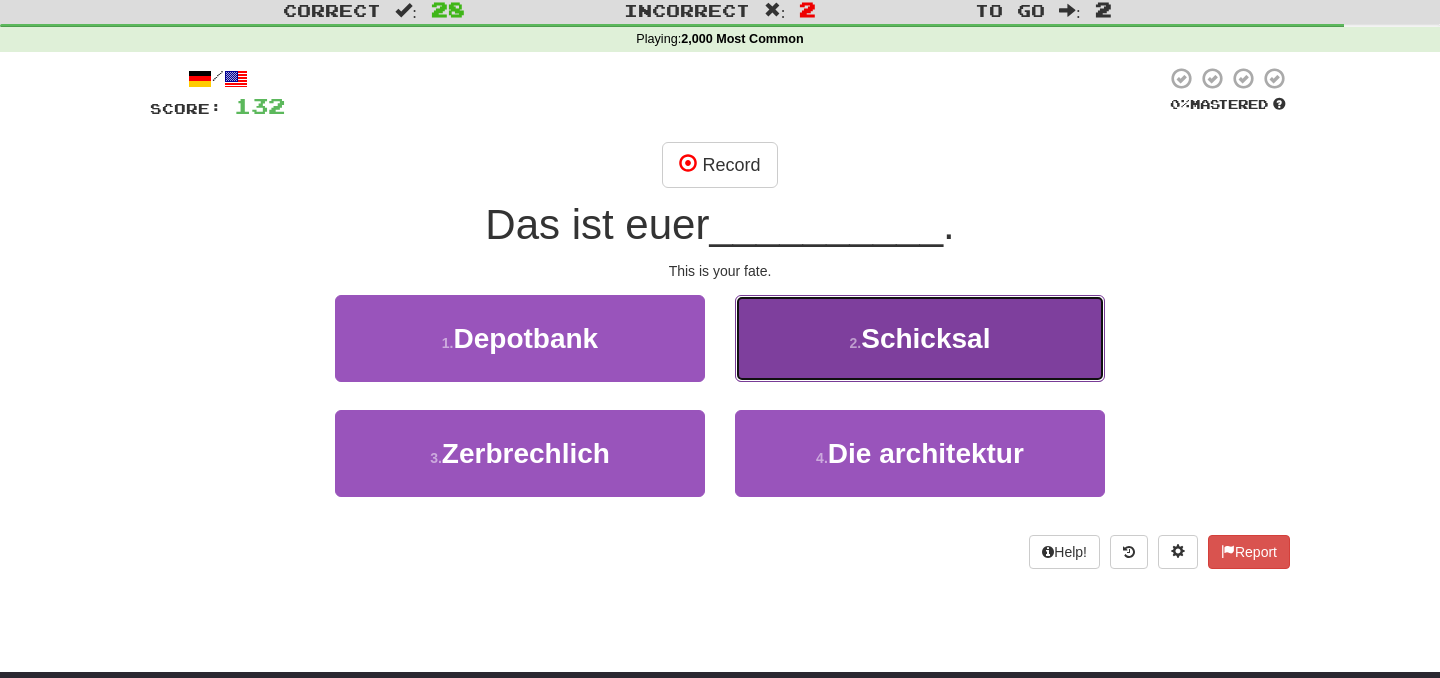click on "Schicksal" at bounding box center (925, 338) 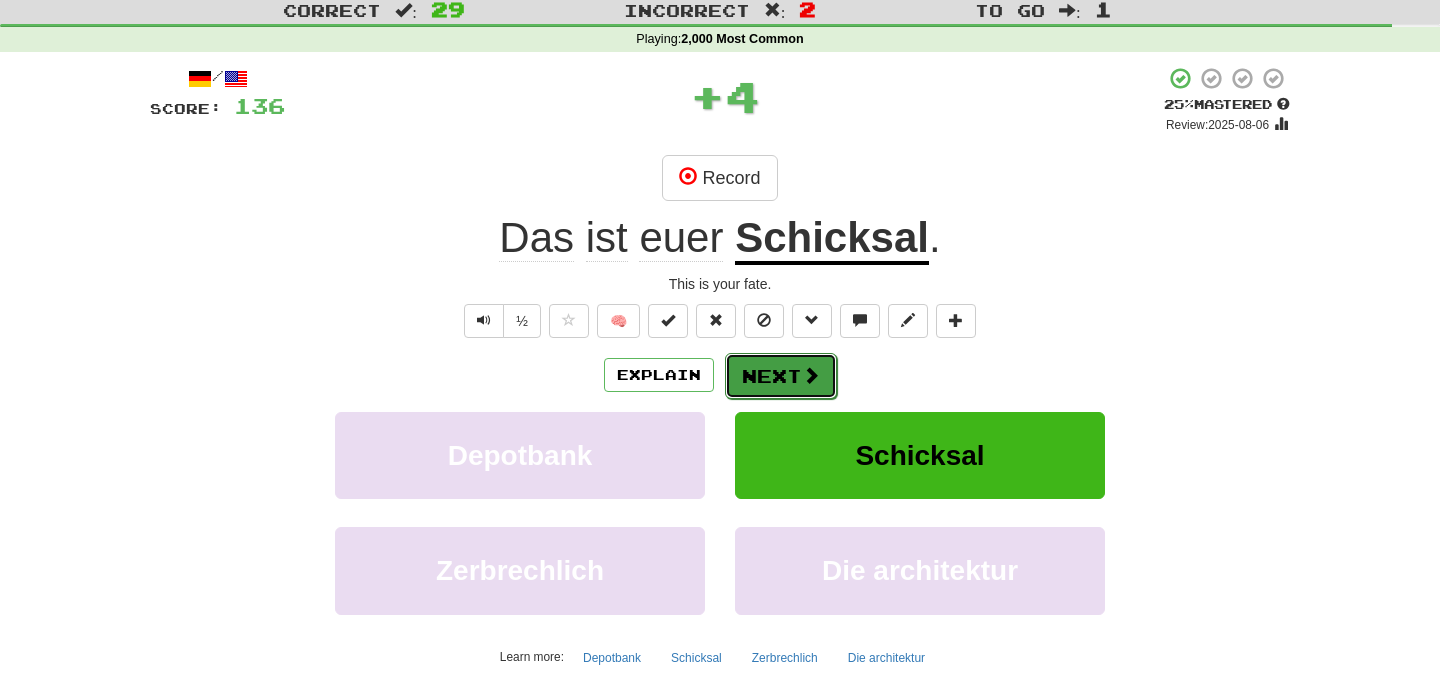click at bounding box center [811, 375] 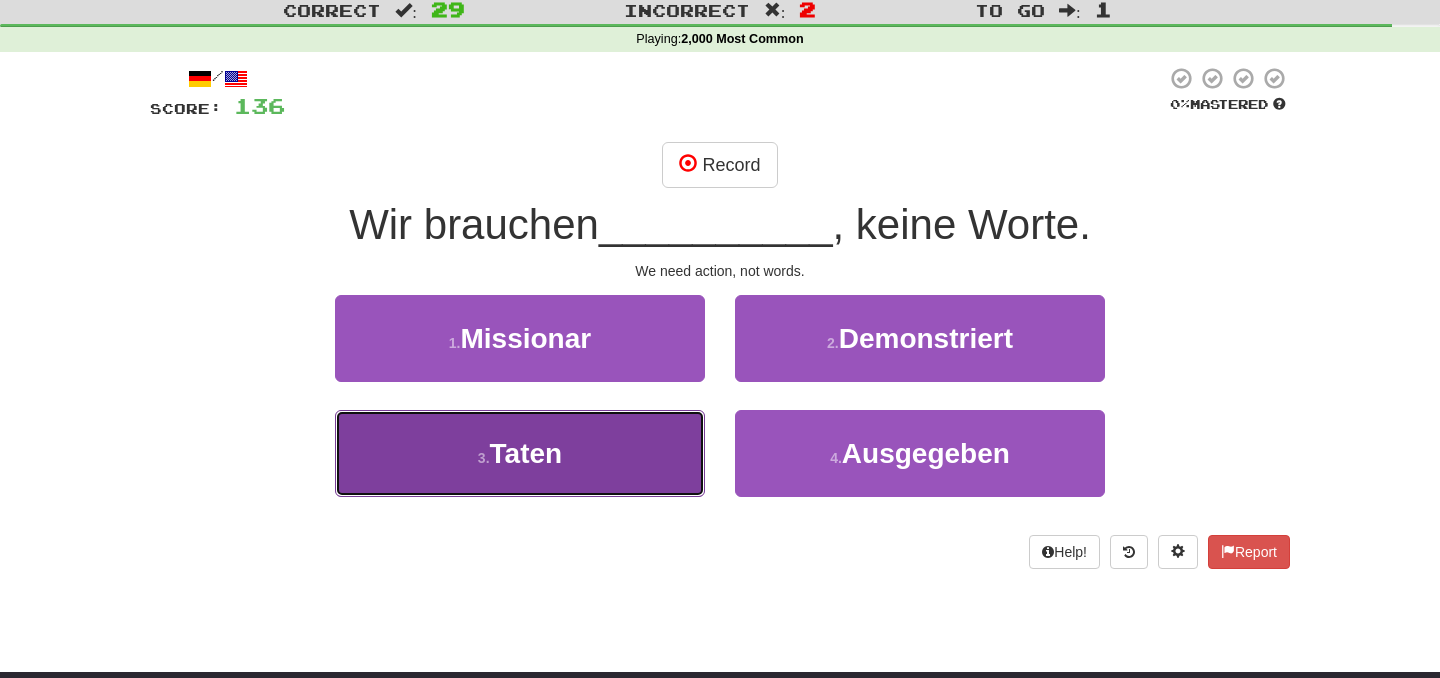 click on "3 .  Taten" at bounding box center (520, 453) 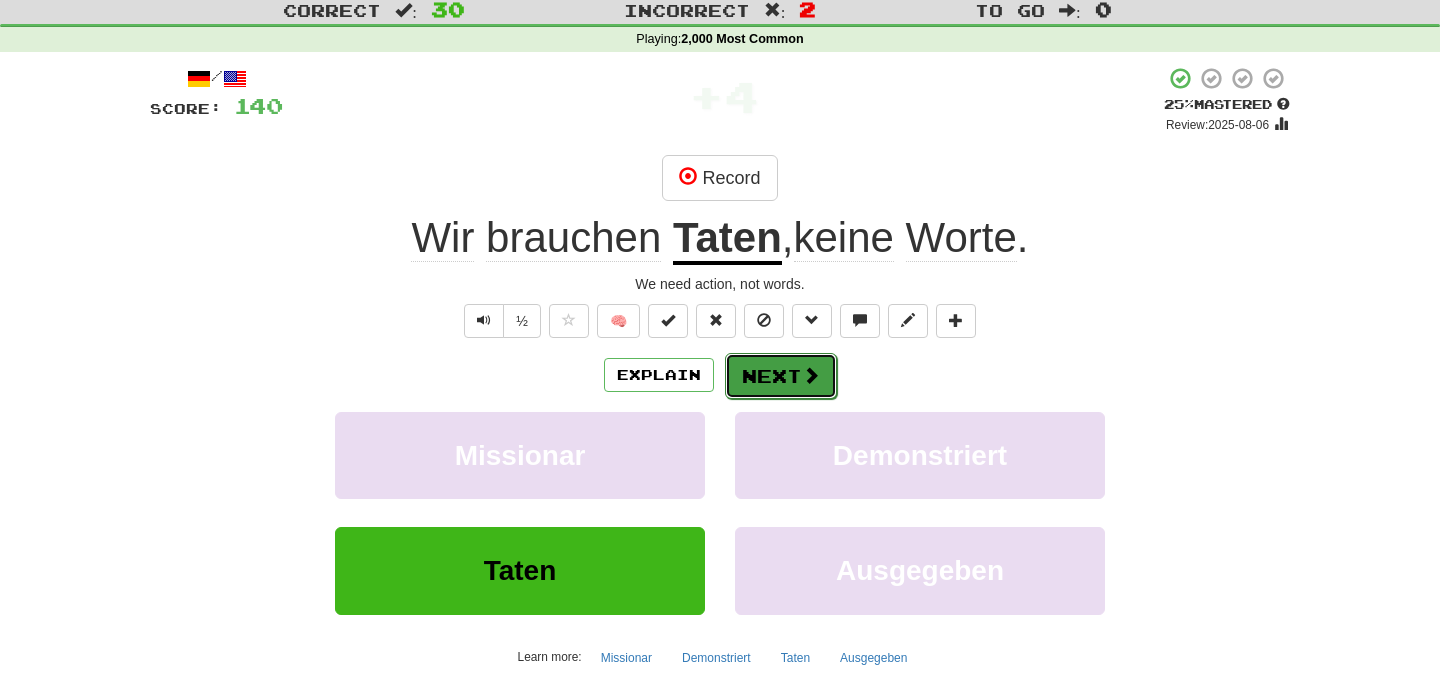 click on "Next" at bounding box center (781, 376) 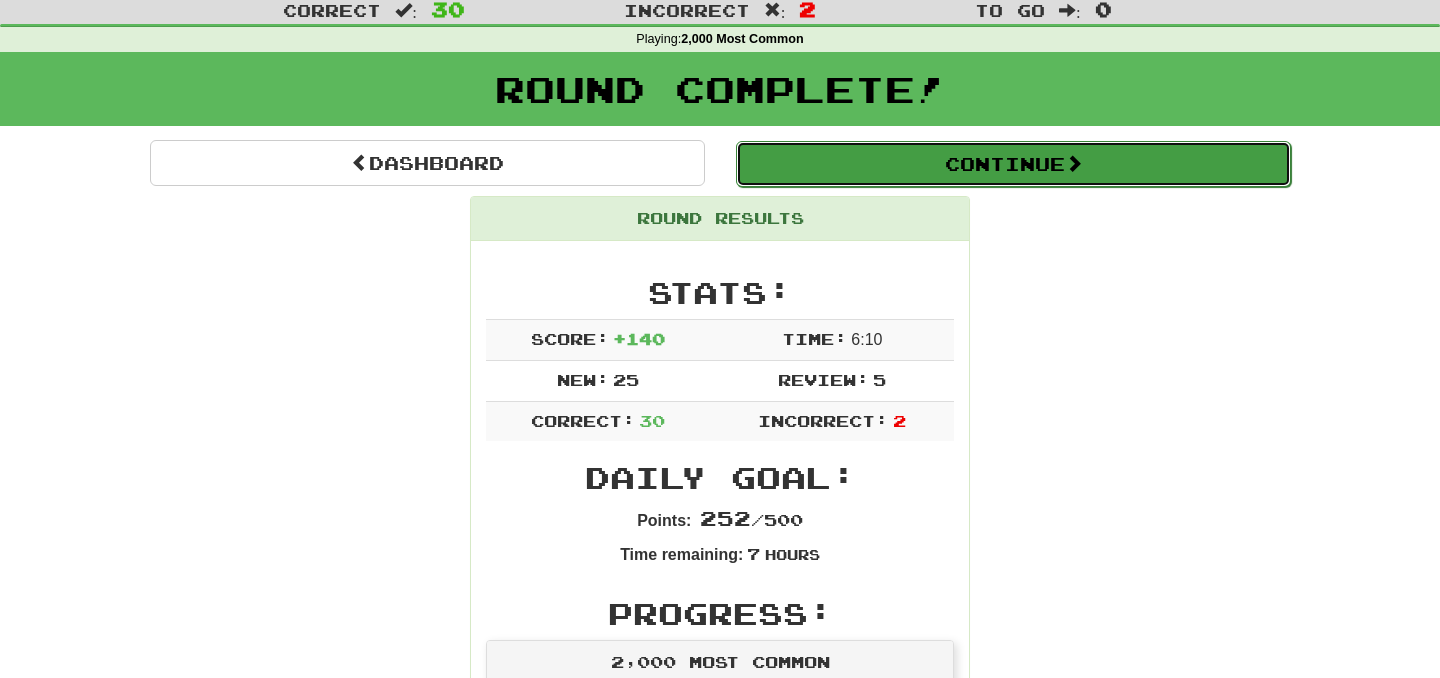 click on "Continue" at bounding box center (1013, 164) 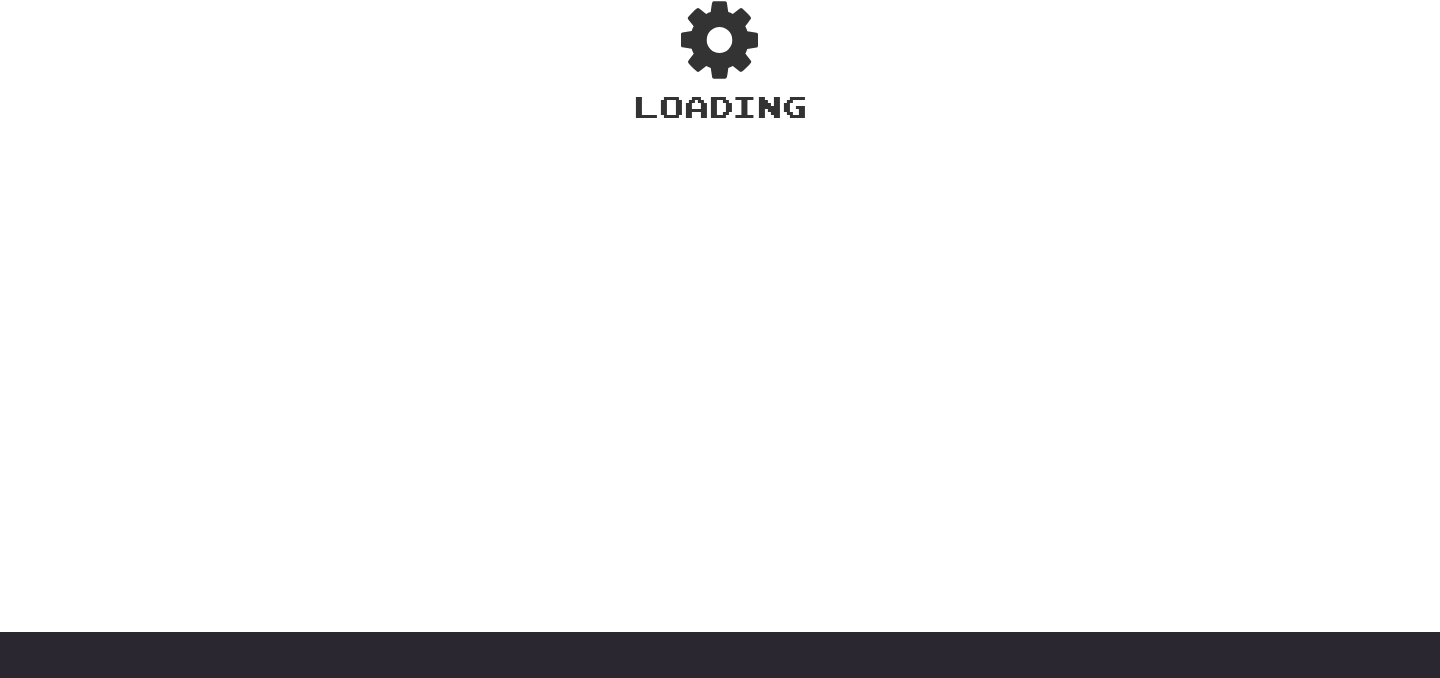 scroll, scrollTop: 56, scrollLeft: 0, axis: vertical 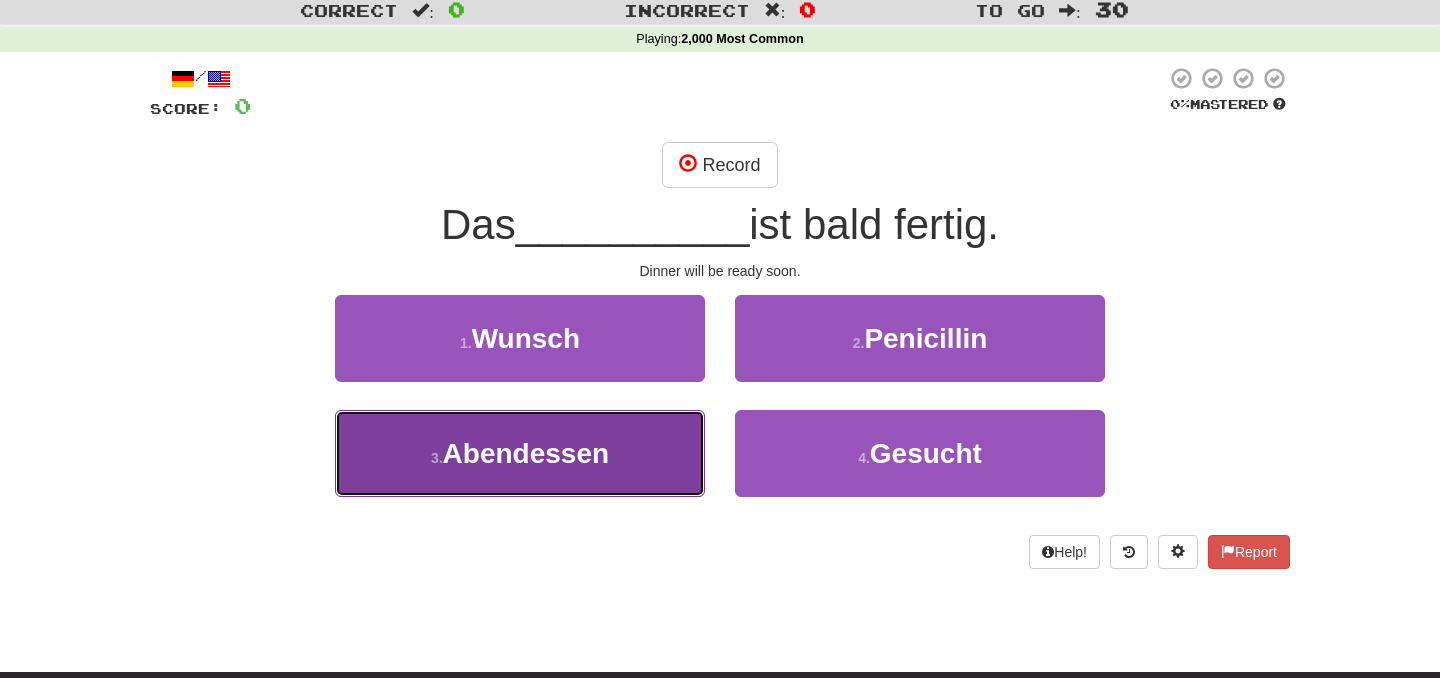 click on "3 .  Abendessen" at bounding box center (520, 453) 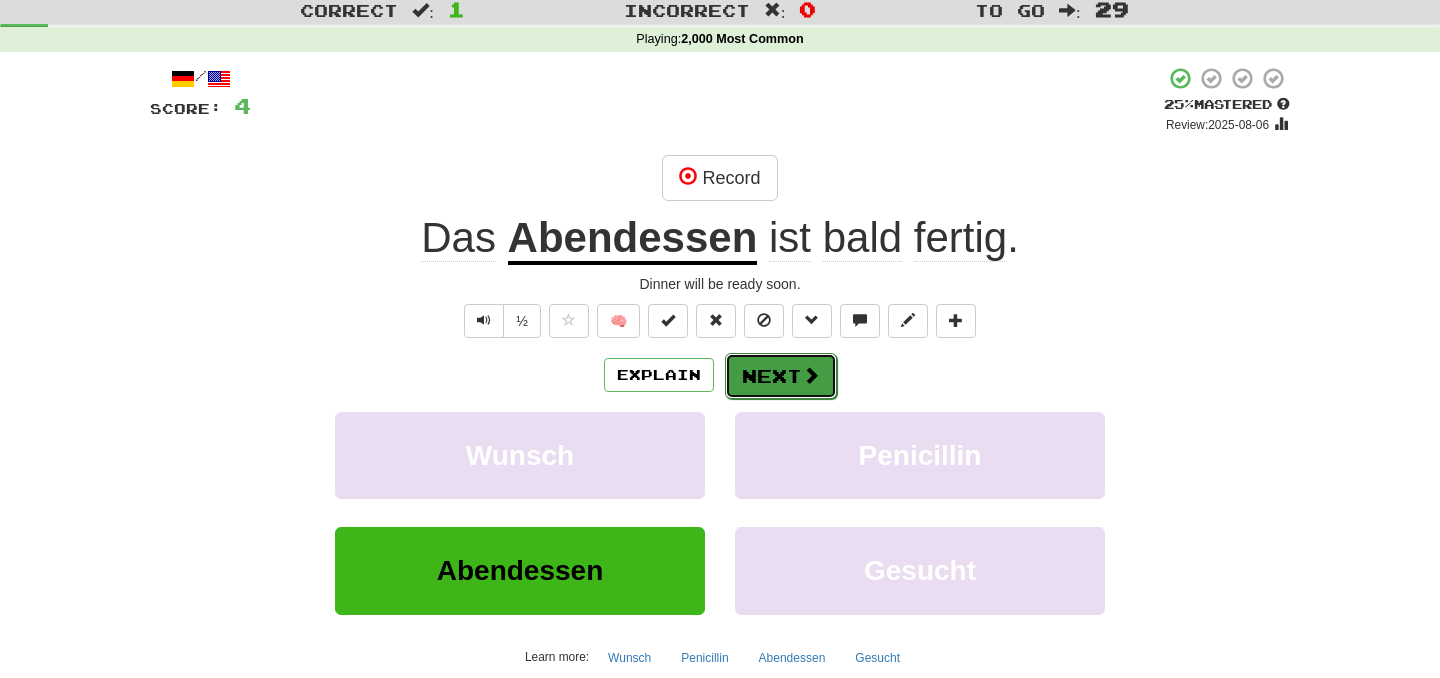 click at bounding box center [811, 375] 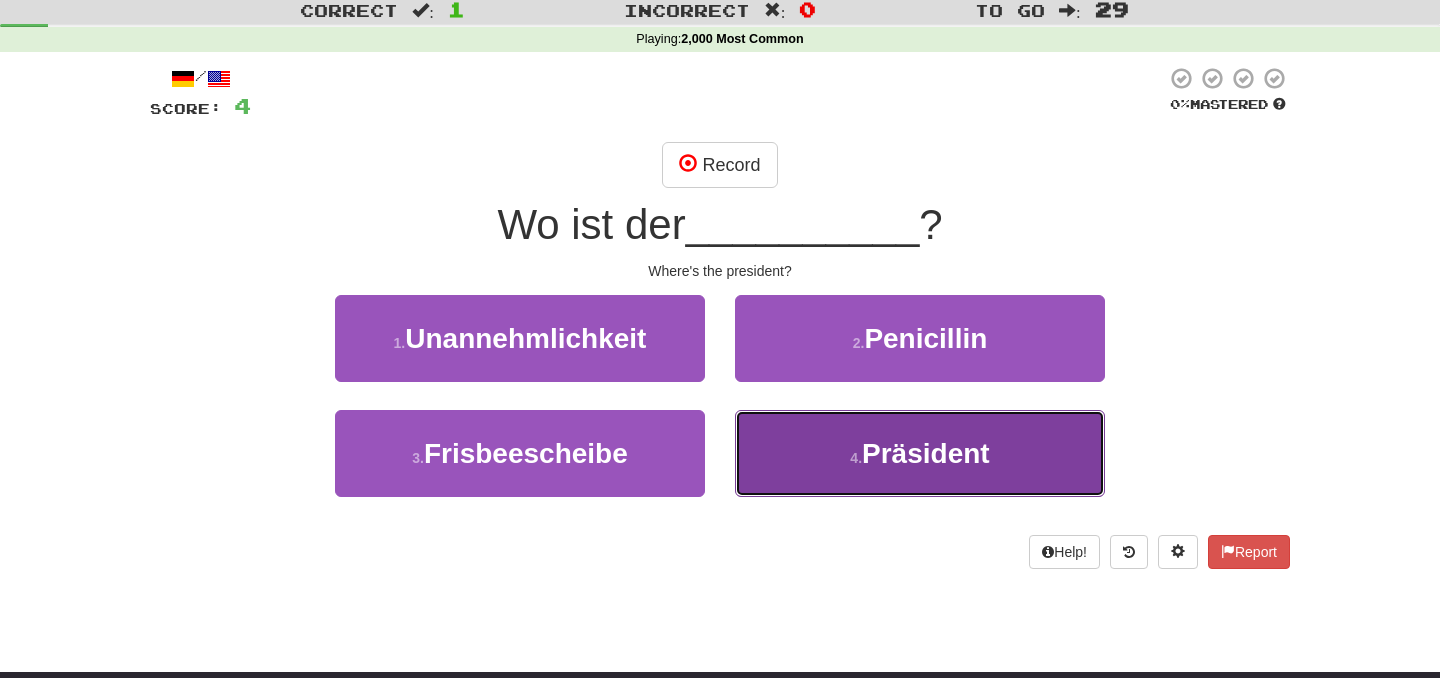 click on "Präsident" at bounding box center (926, 453) 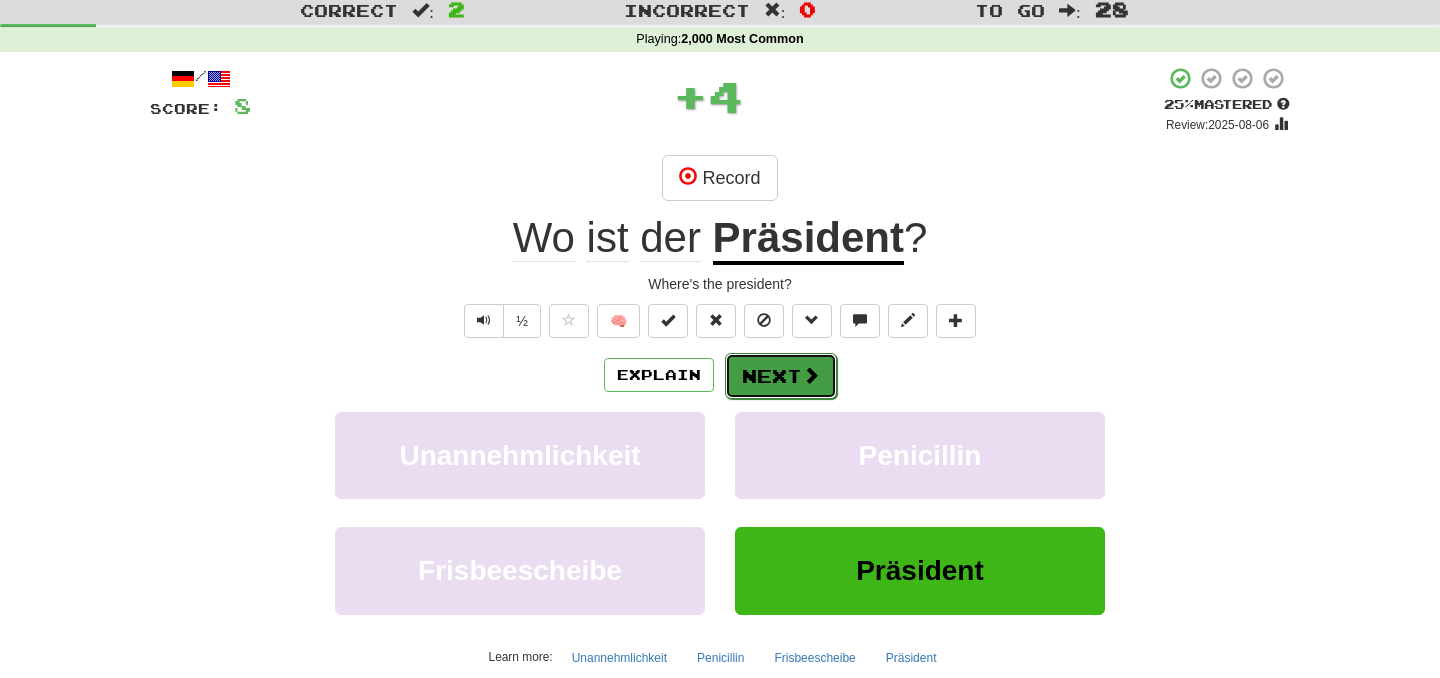 click at bounding box center [811, 375] 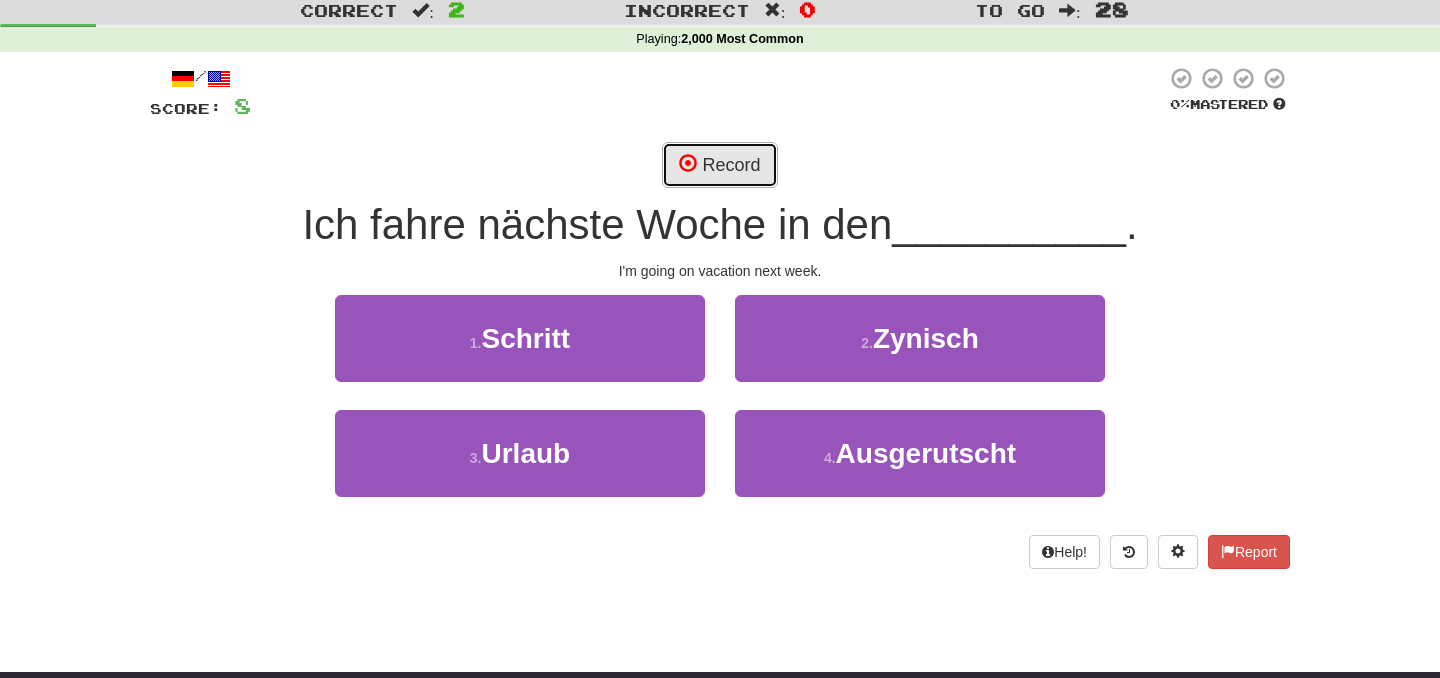 click on "Record" at bounding box center [719, 165] 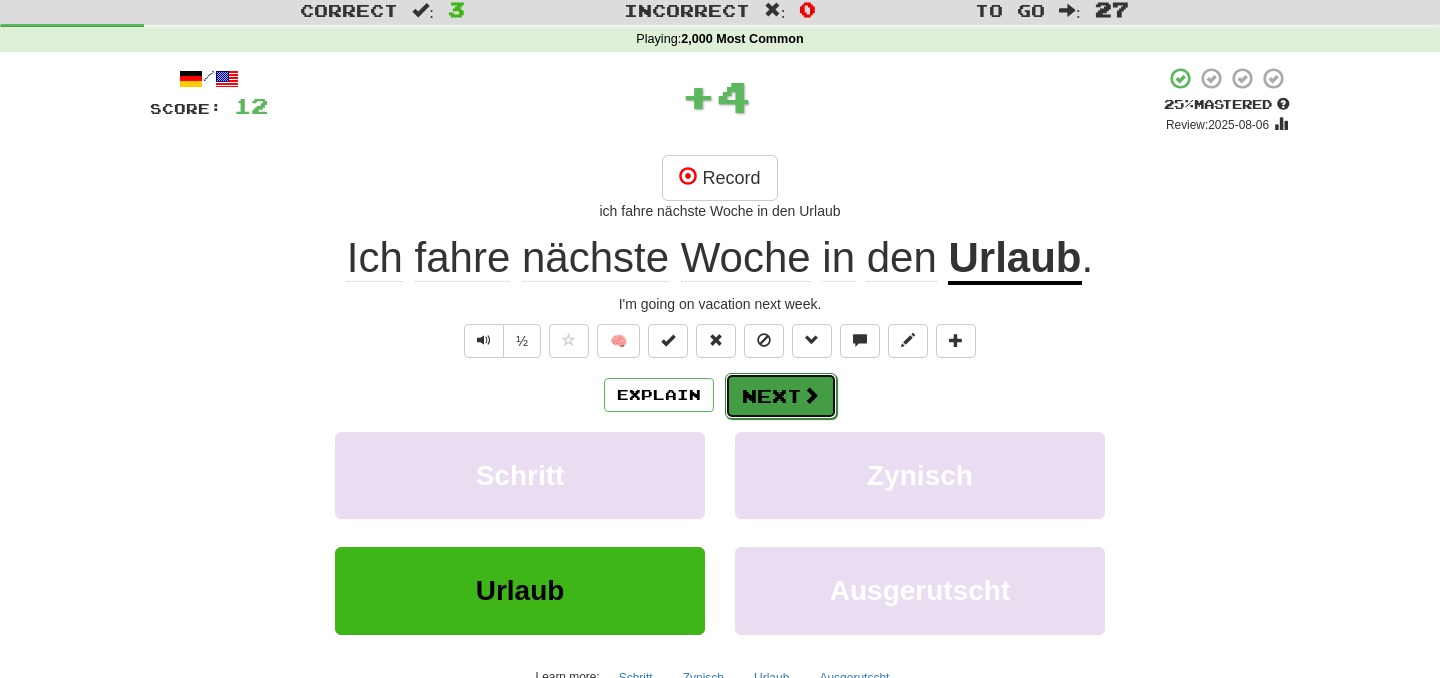 click on "Next" at bounding box center [781, 396] 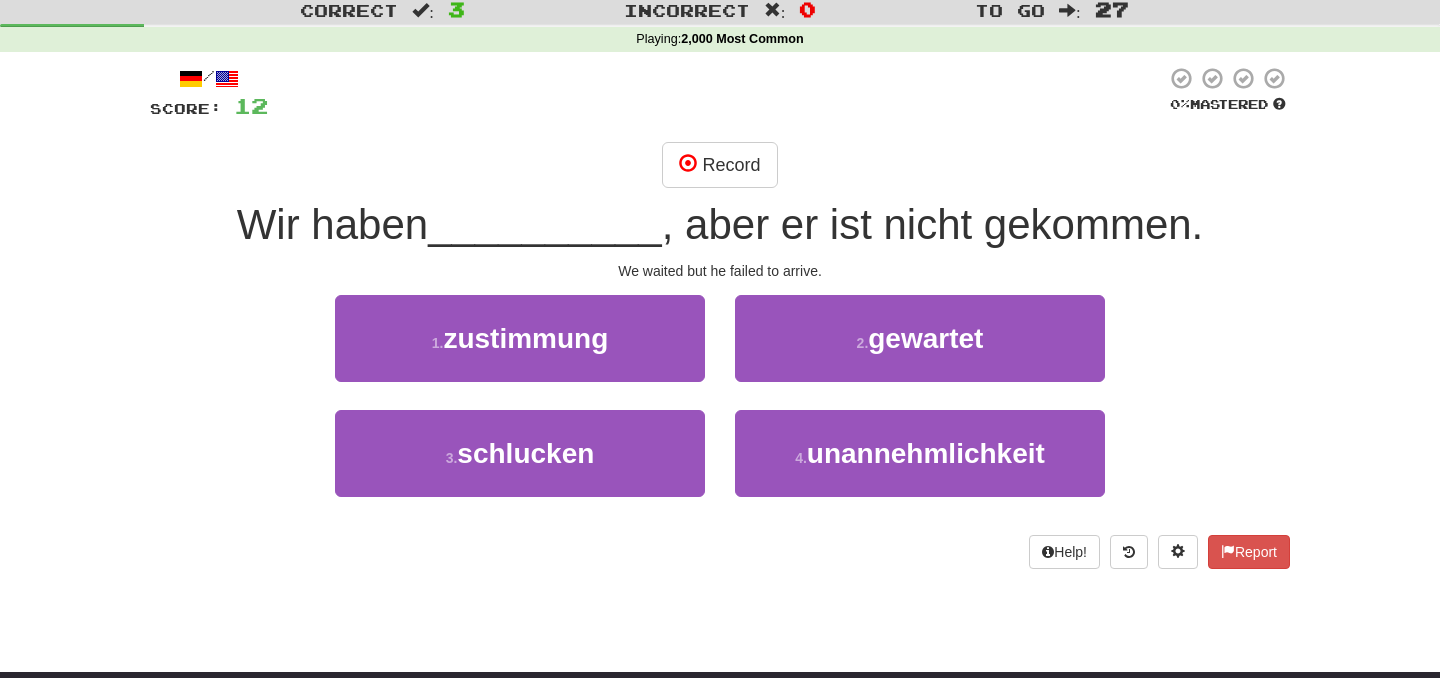 click on "2 .  gewartet" at bounding box center (920, 352) 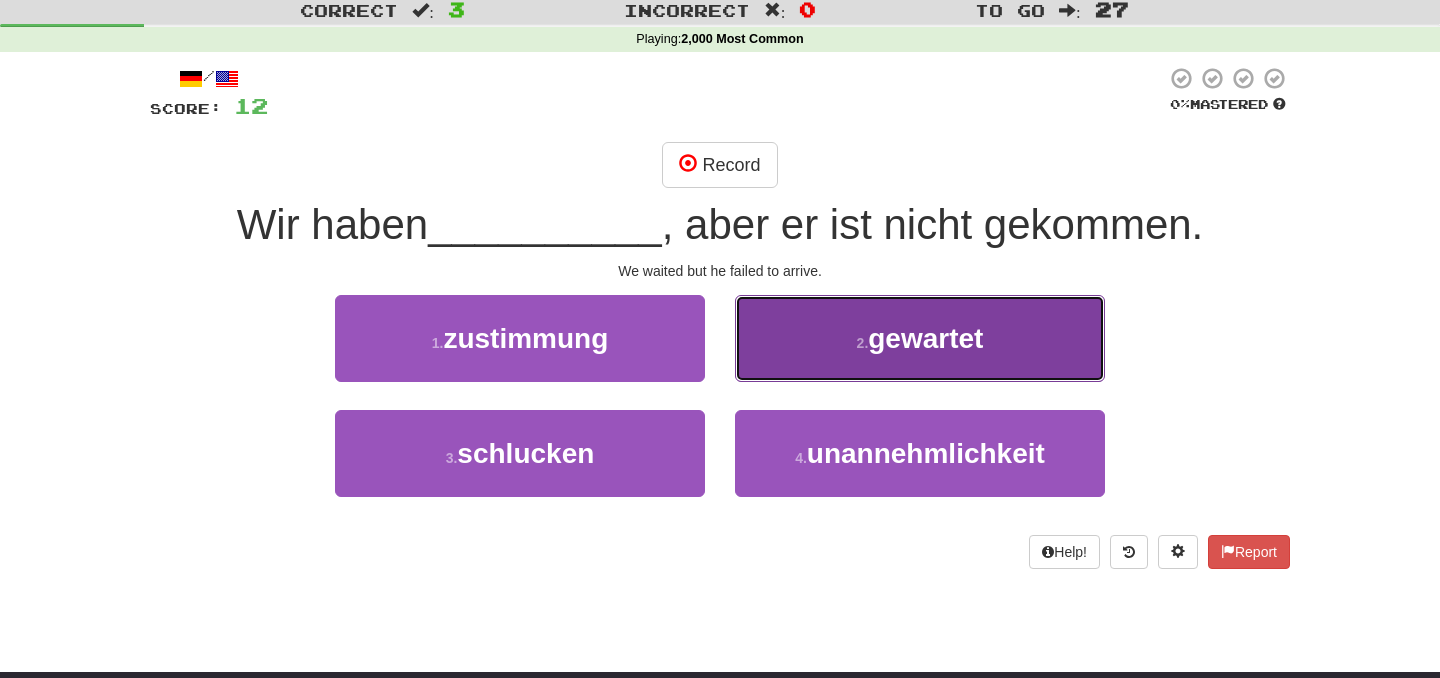 click on "gewartet" at bounding box center [925, 338] 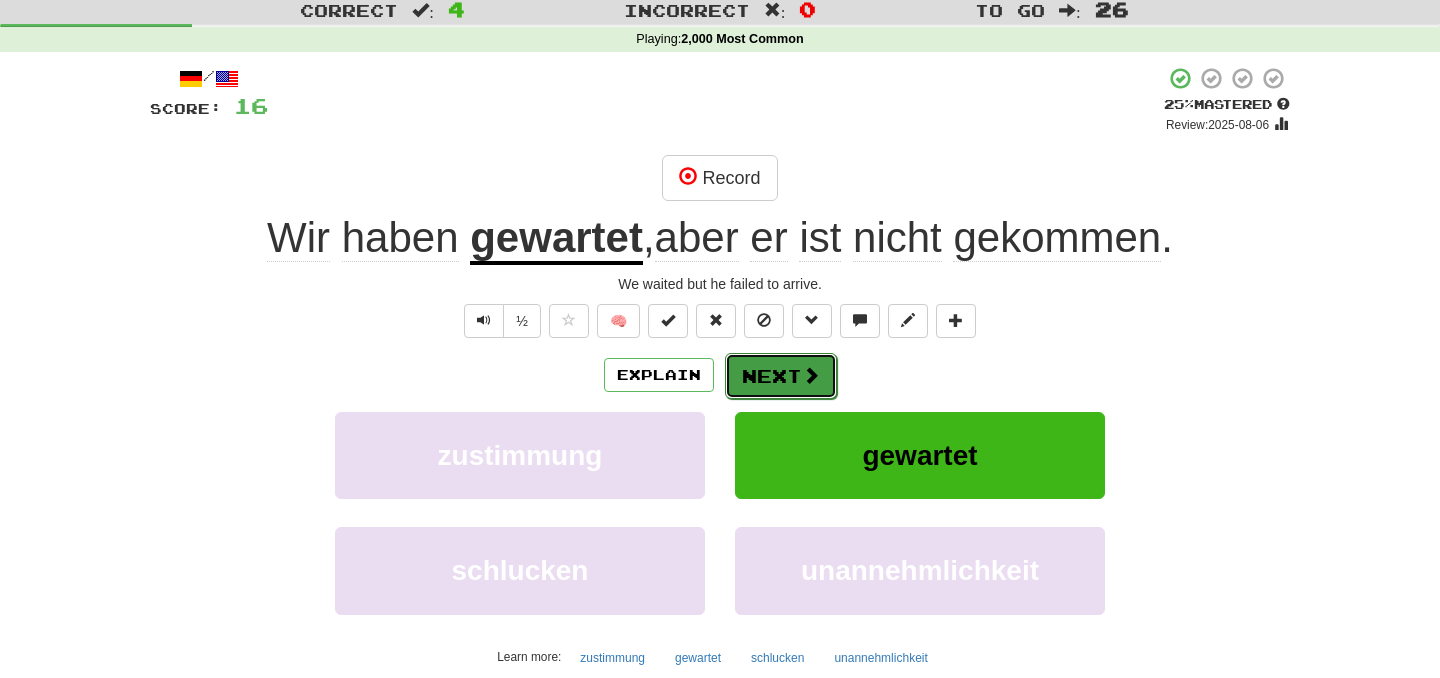 click on "Next" at bounding box center [781, 376] 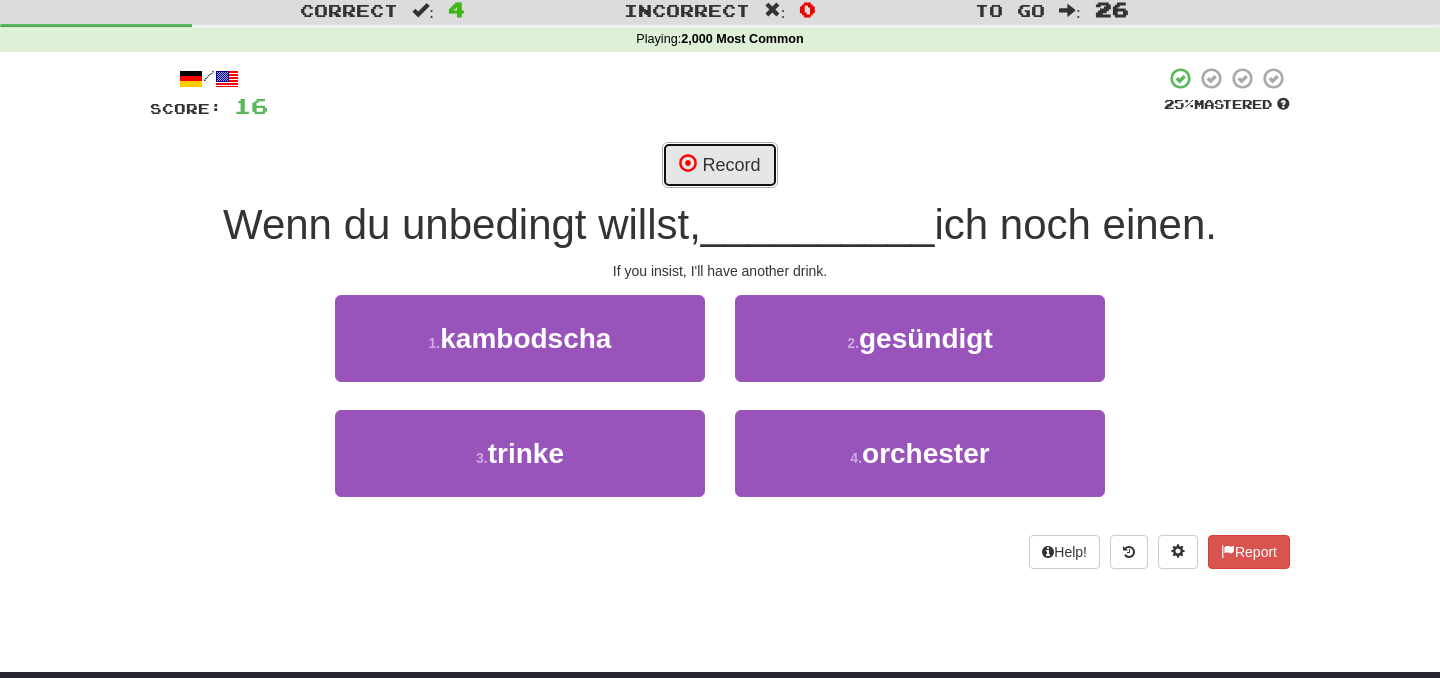 click on "Record" at bounding box center (719, 165) 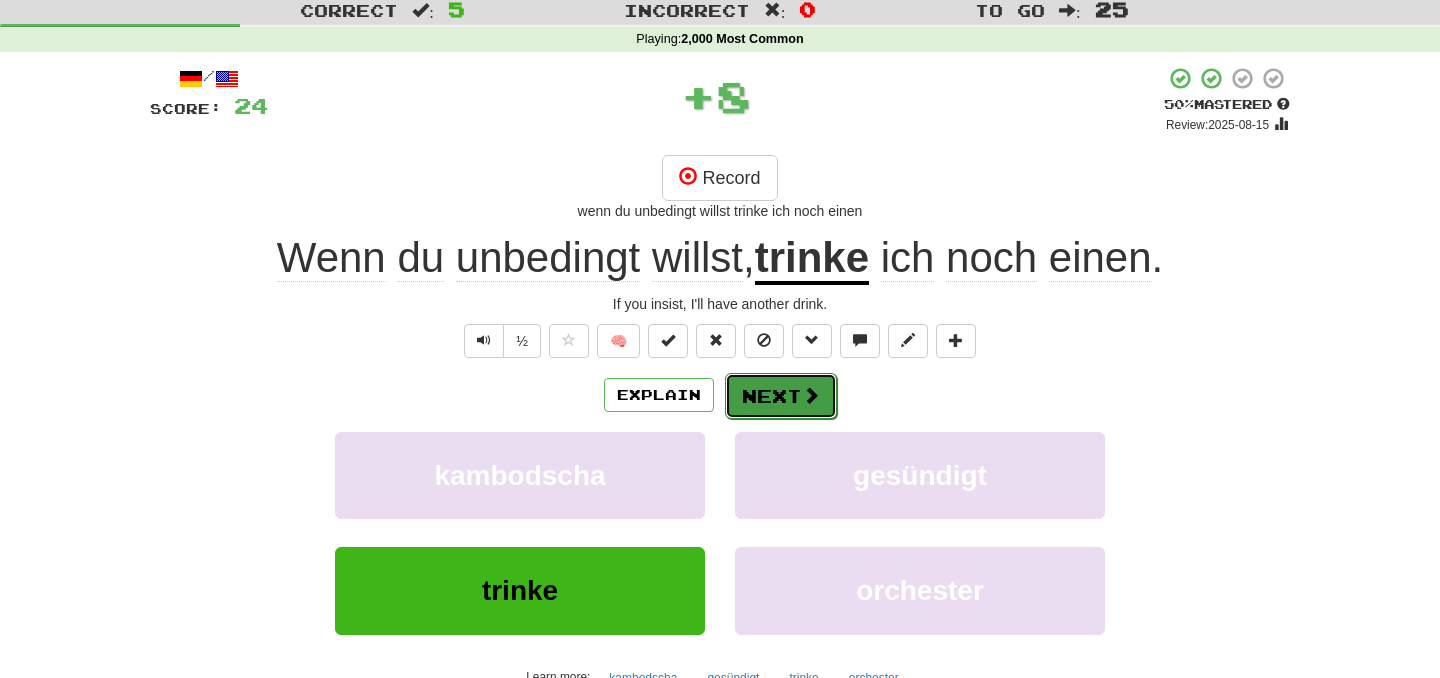 click on "Next" at bounding box center (781, 396) 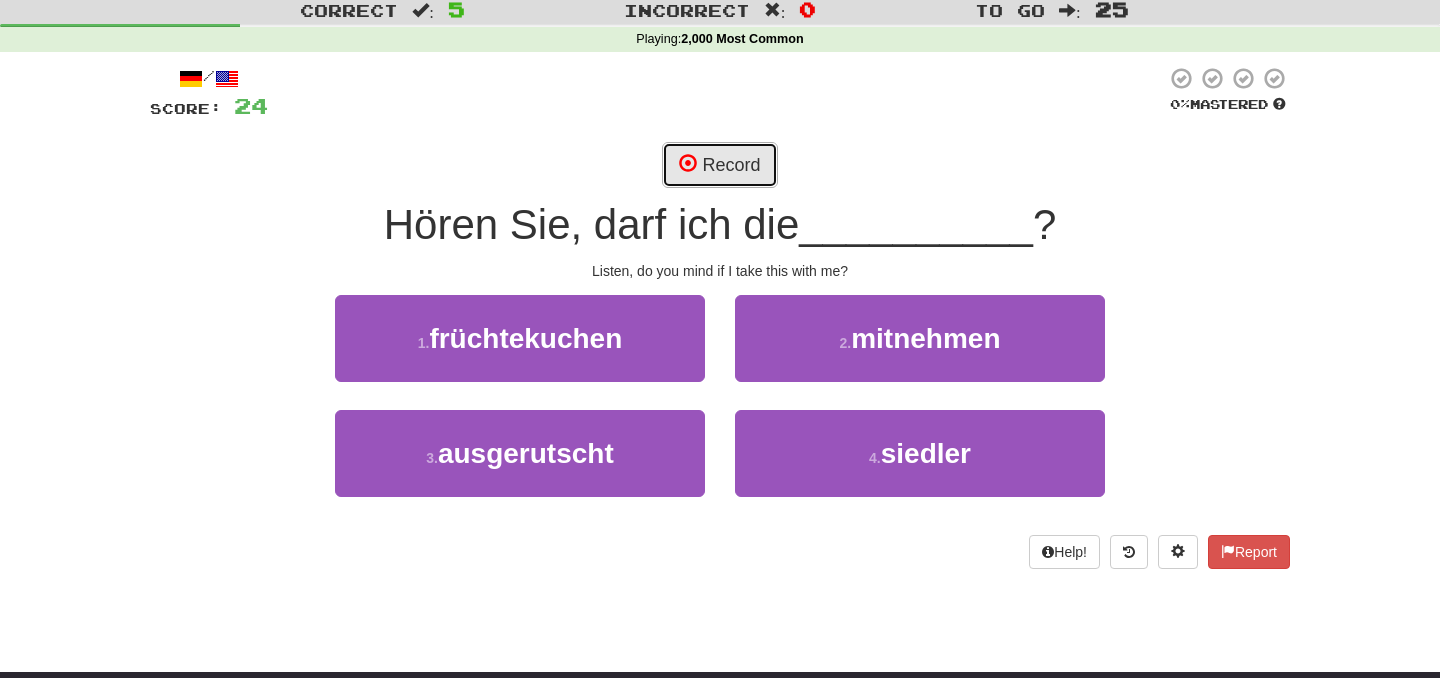 click on "Record" at bounding box center (719, 165) 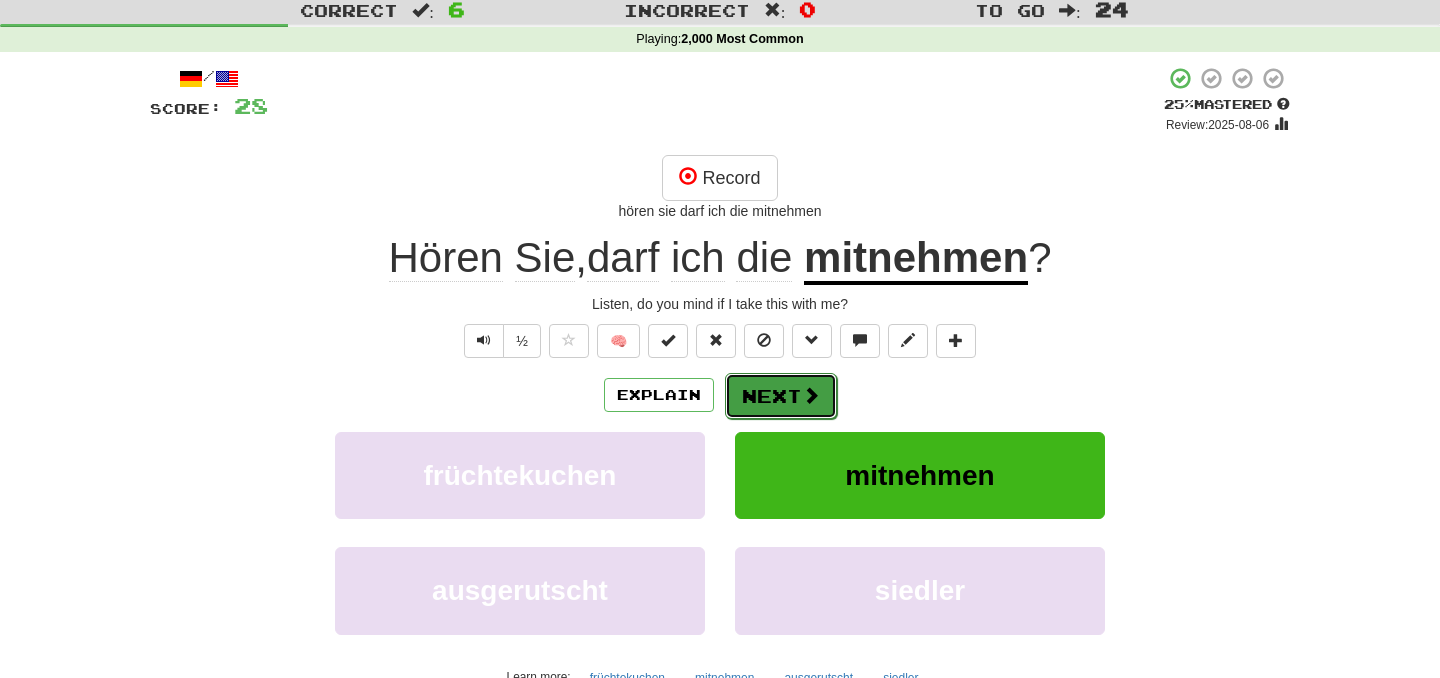 click on "Next" at bounding box center (781, 396) 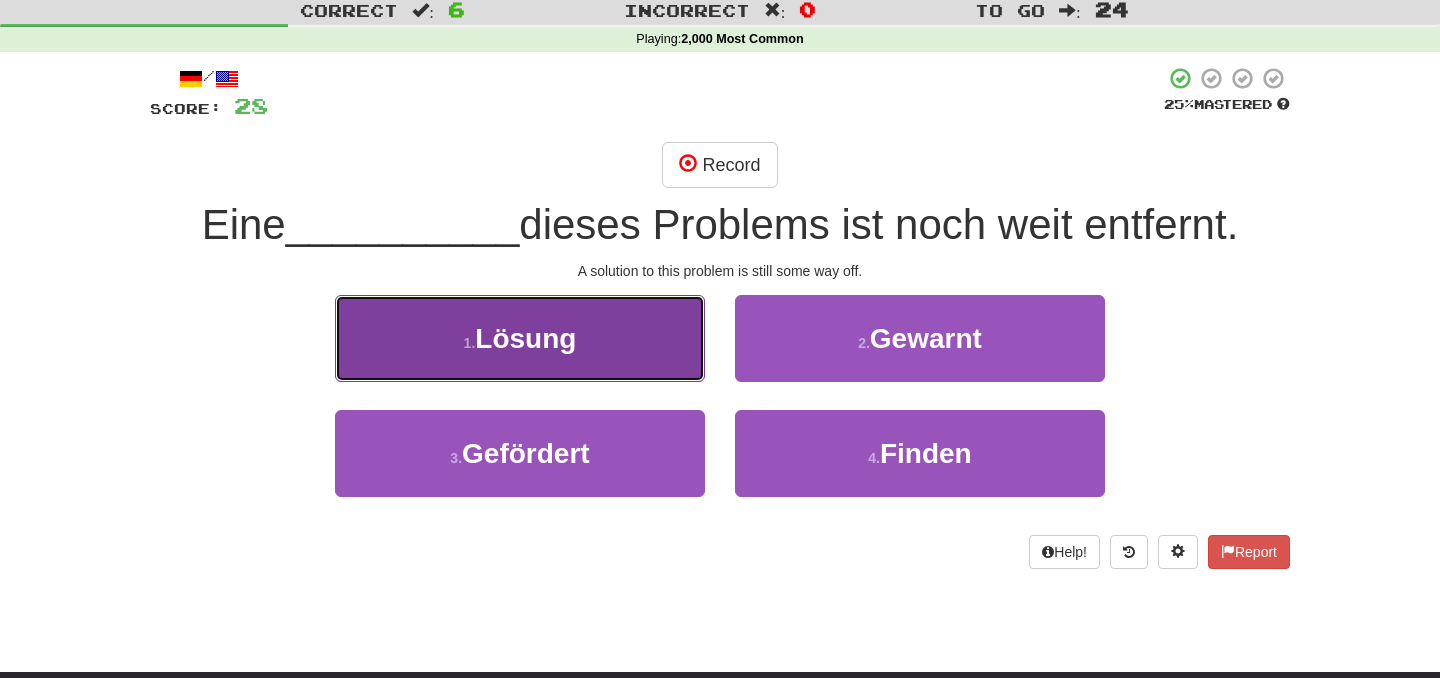 click on "1 .  Lösung" at bounding box center (520, 338) 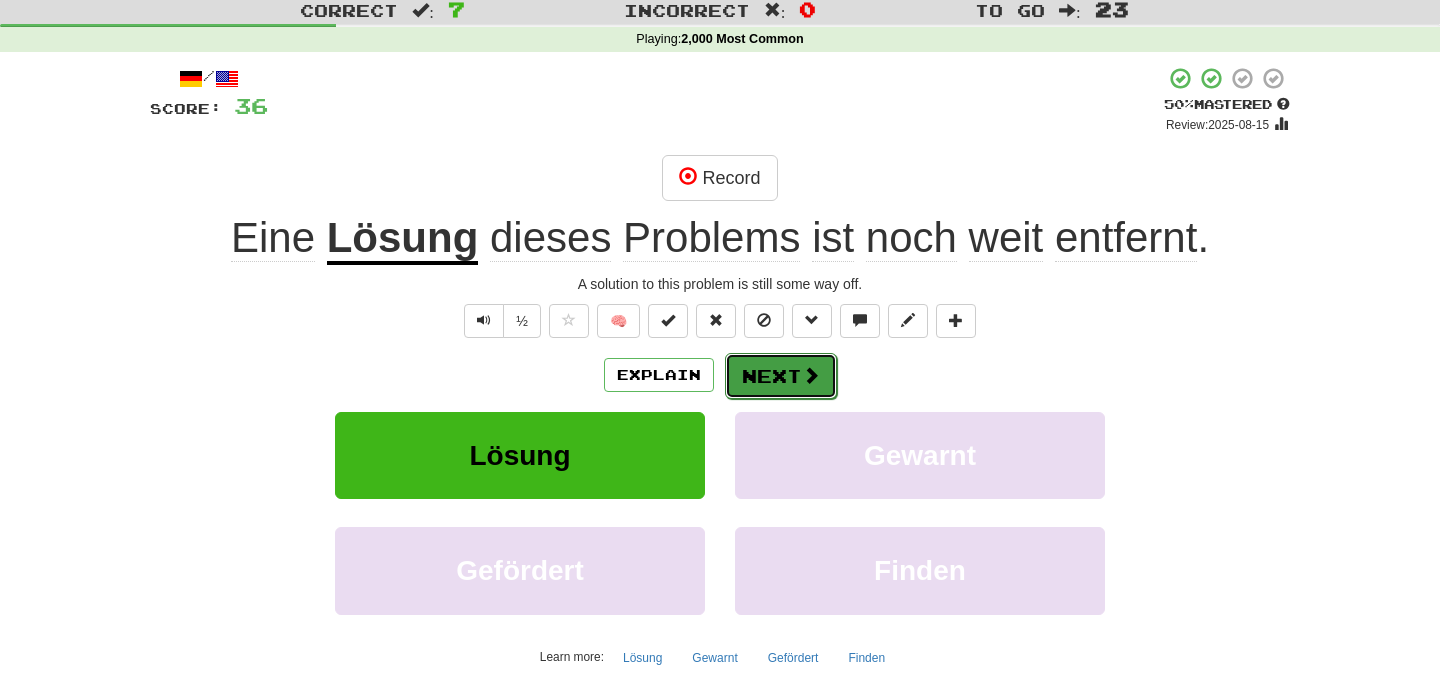 click on "Next" at bounding box center (781, 376) 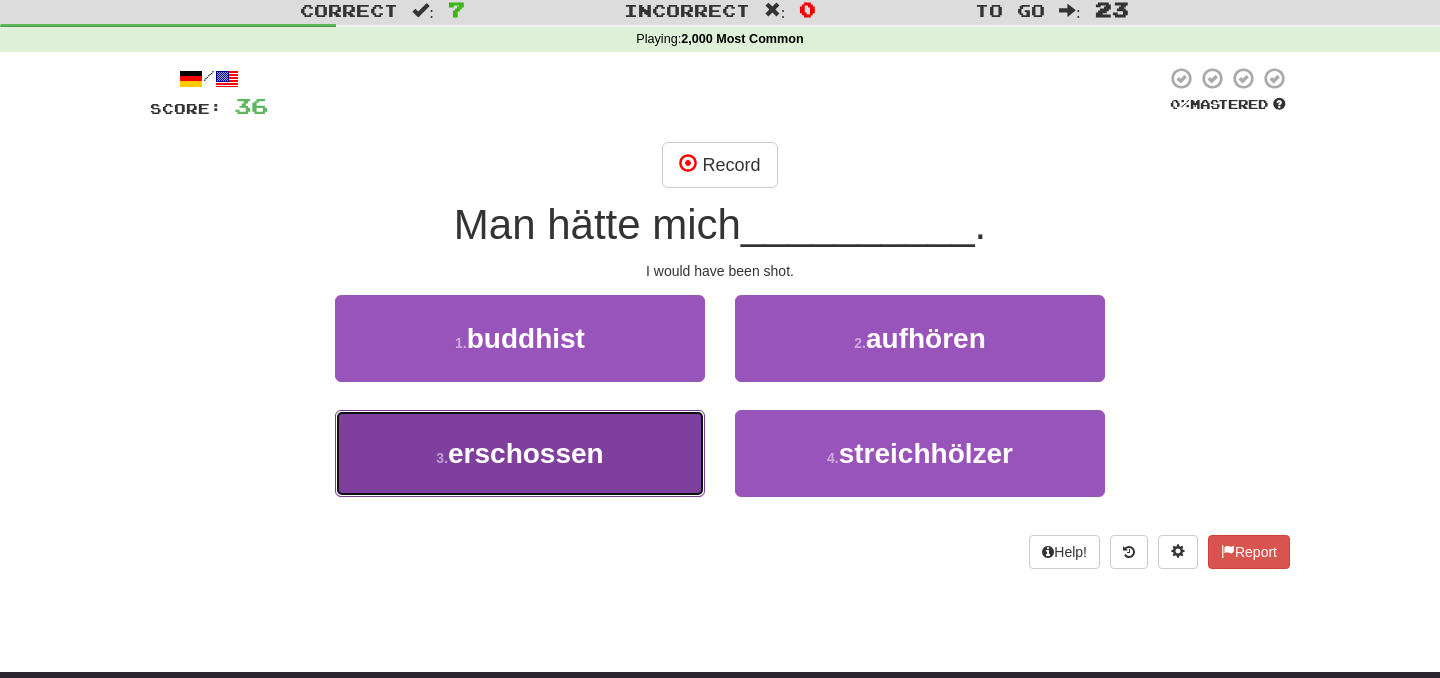 click on "erschossen" at bounding box center [526, 453] 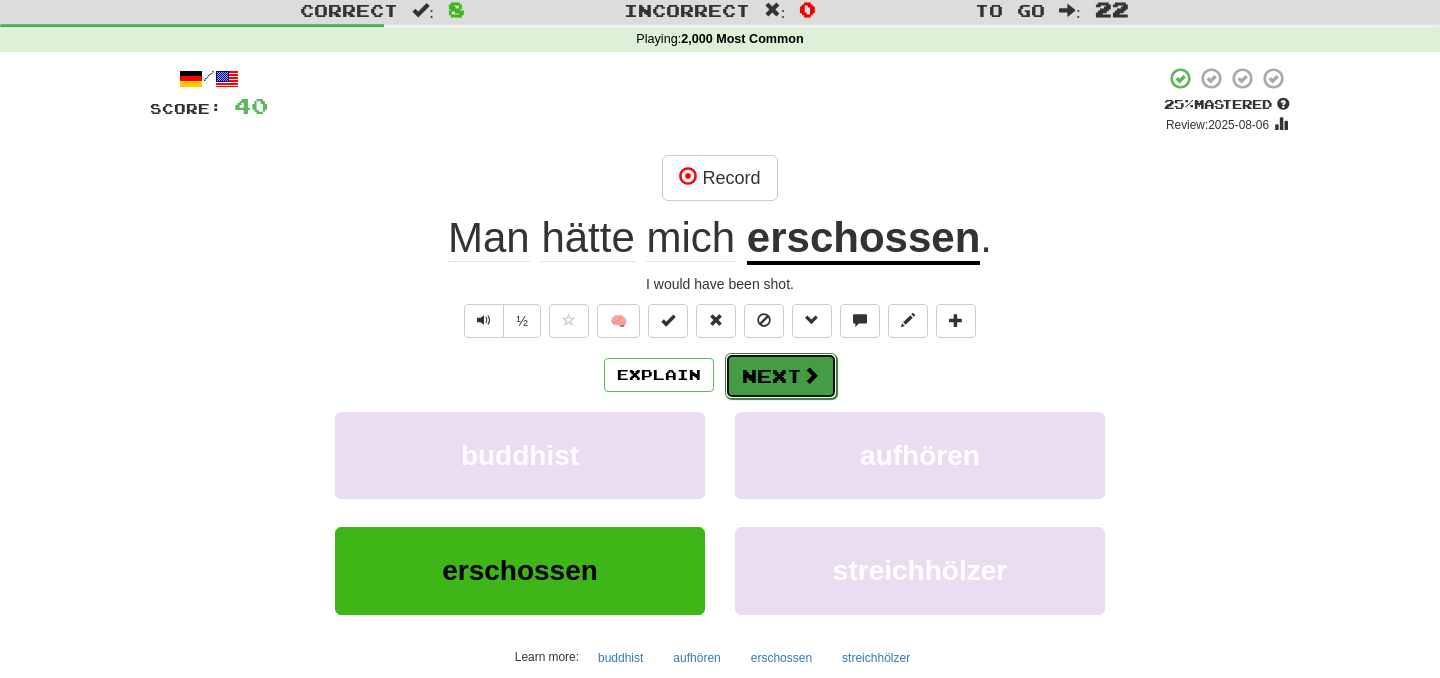 click on "Next" at bounding box center [781, 376] 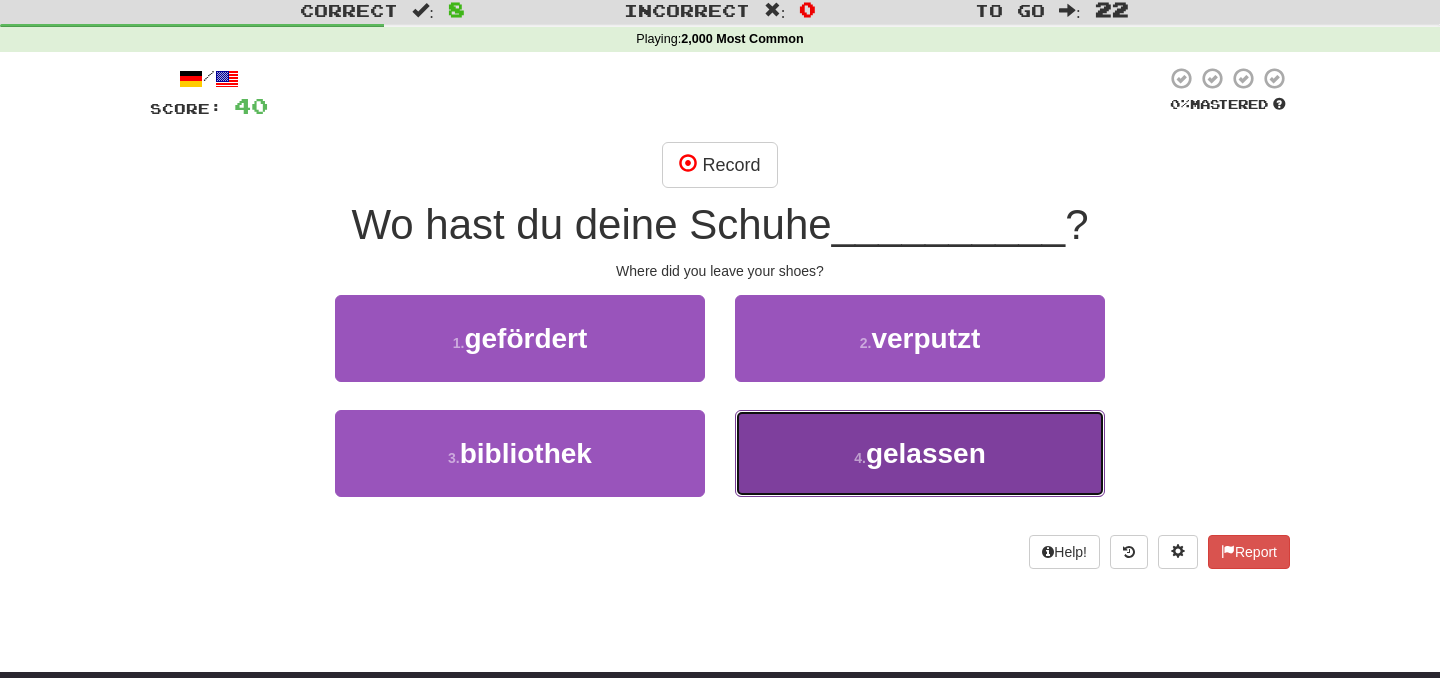 click on "4 .  gelassen" at bounding box center (920, 453) 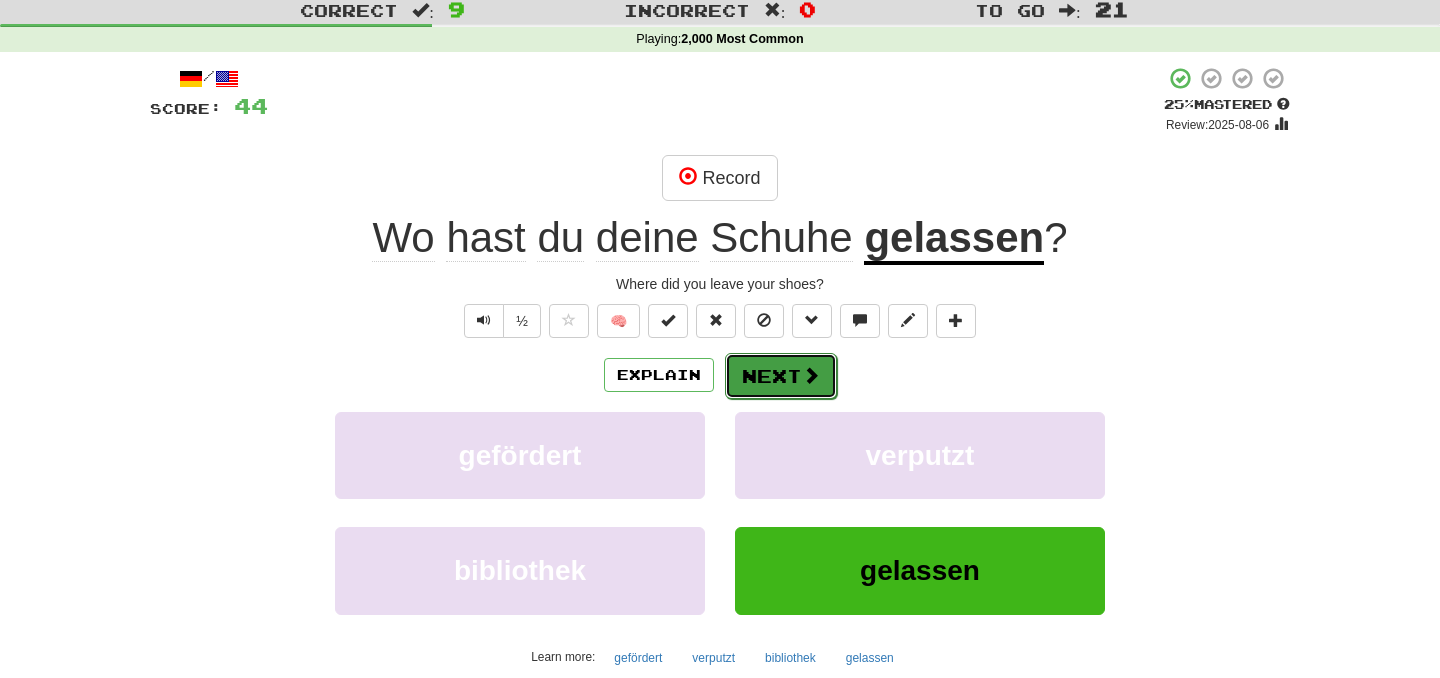 click on "Next" at bounding box center [781, 376] 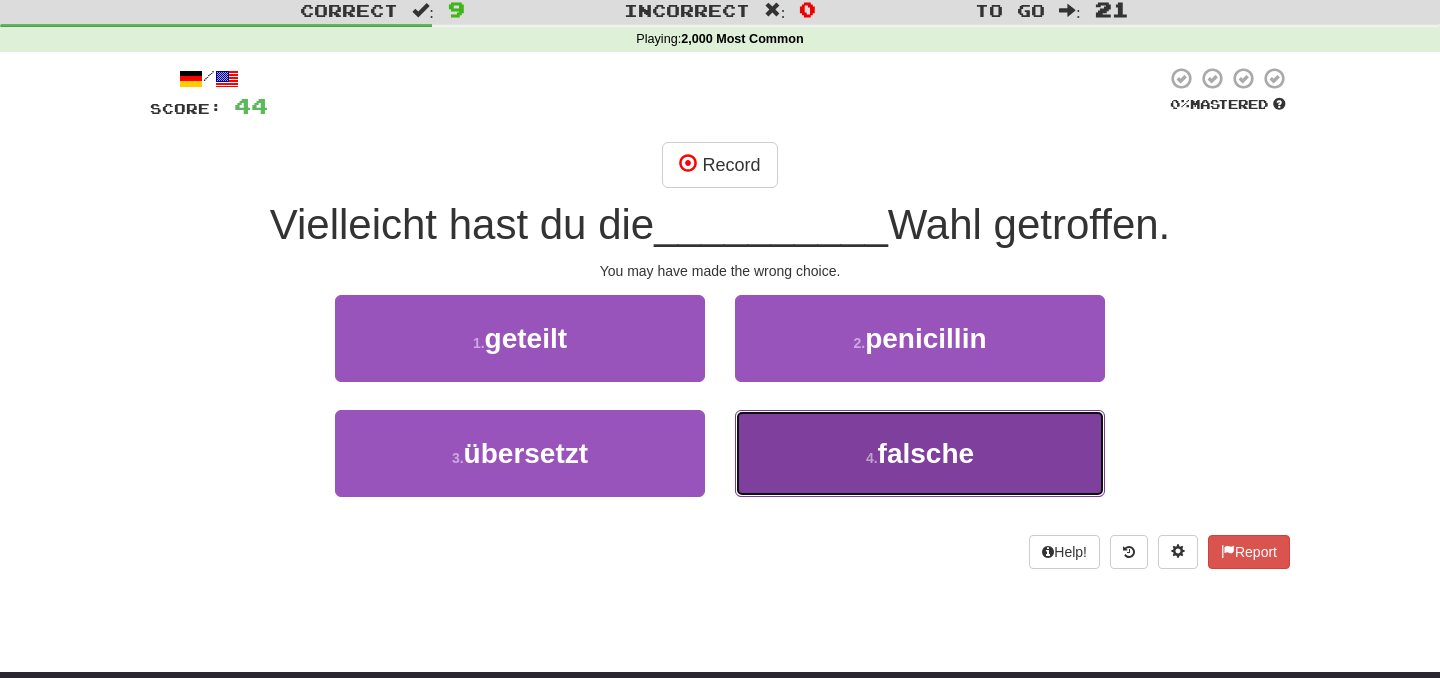 click on "4 .  falsche" at bounding box center (920, 453) 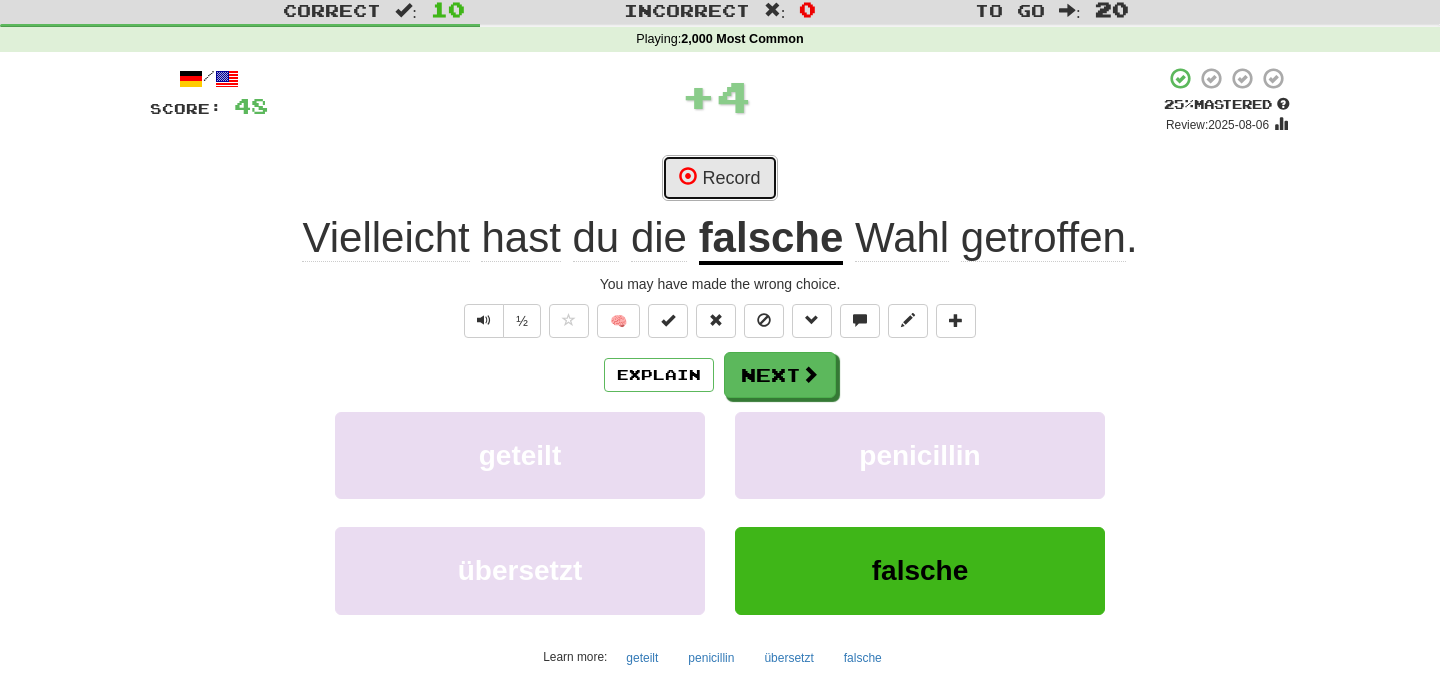 click on "Record" at bounding box center (719, 178) 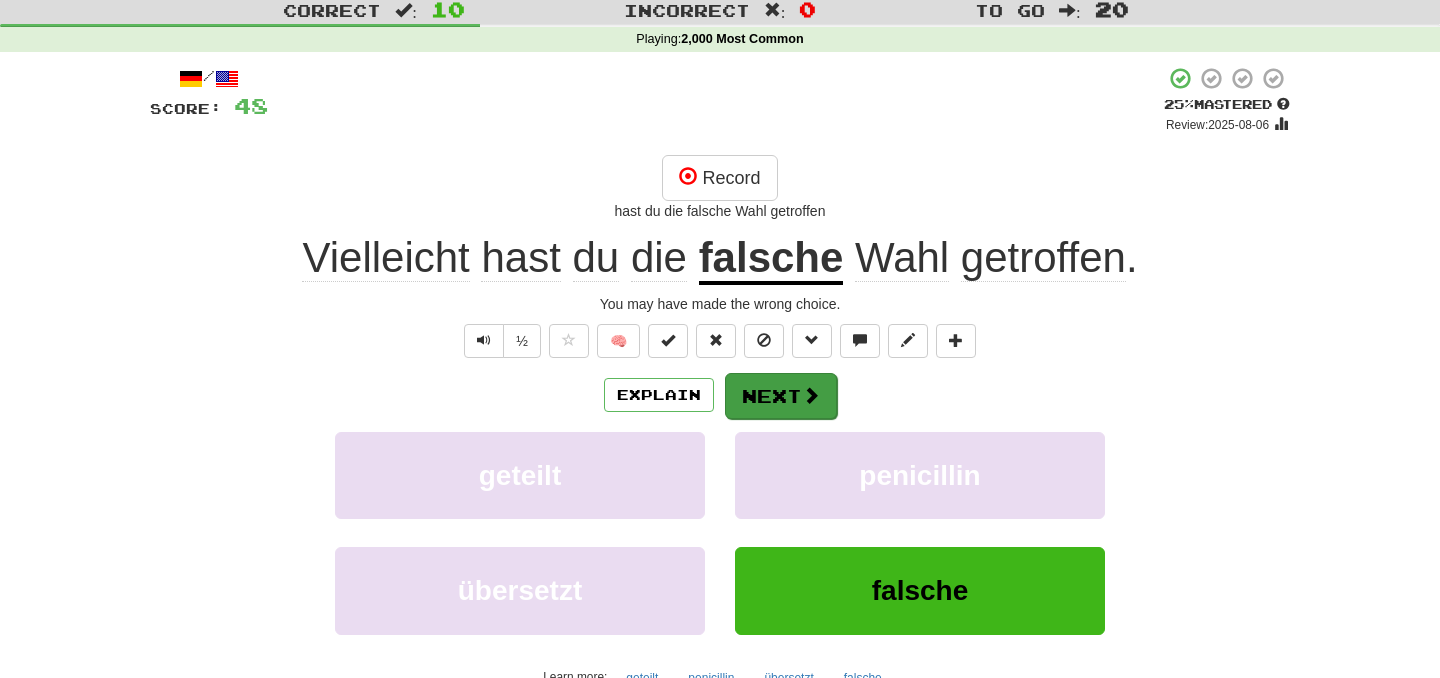 click on "Explain Next" at bounding box center (720, 395) 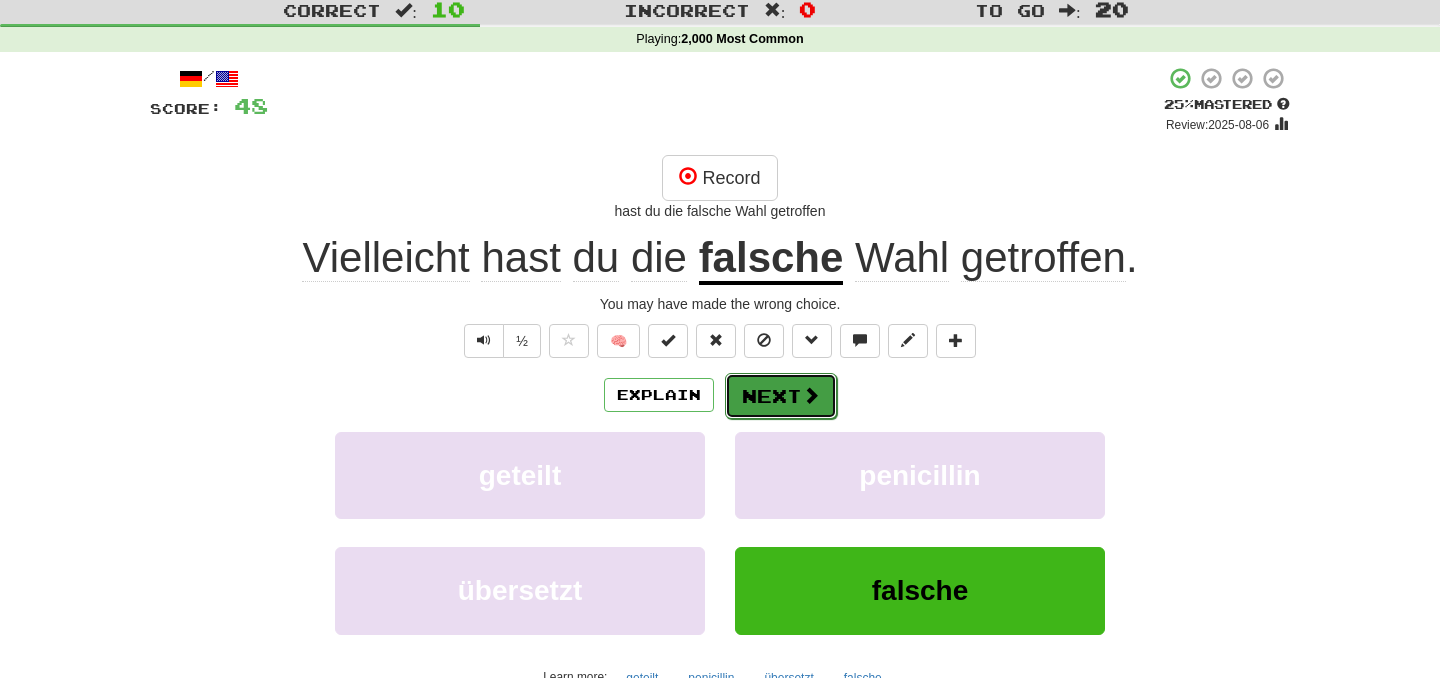 click on "Next" at bounding box center (781, 396) 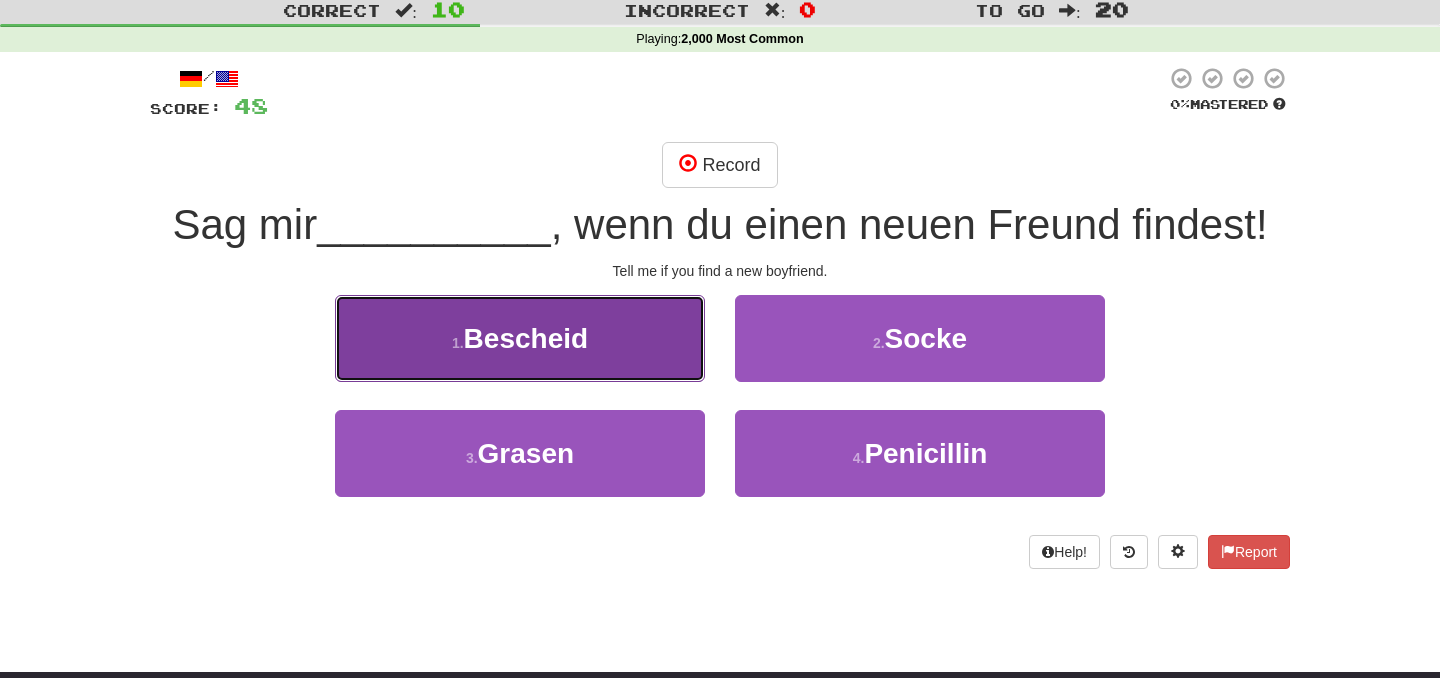 click on "1 .  Bescheid" at bounding box center [520, 338] 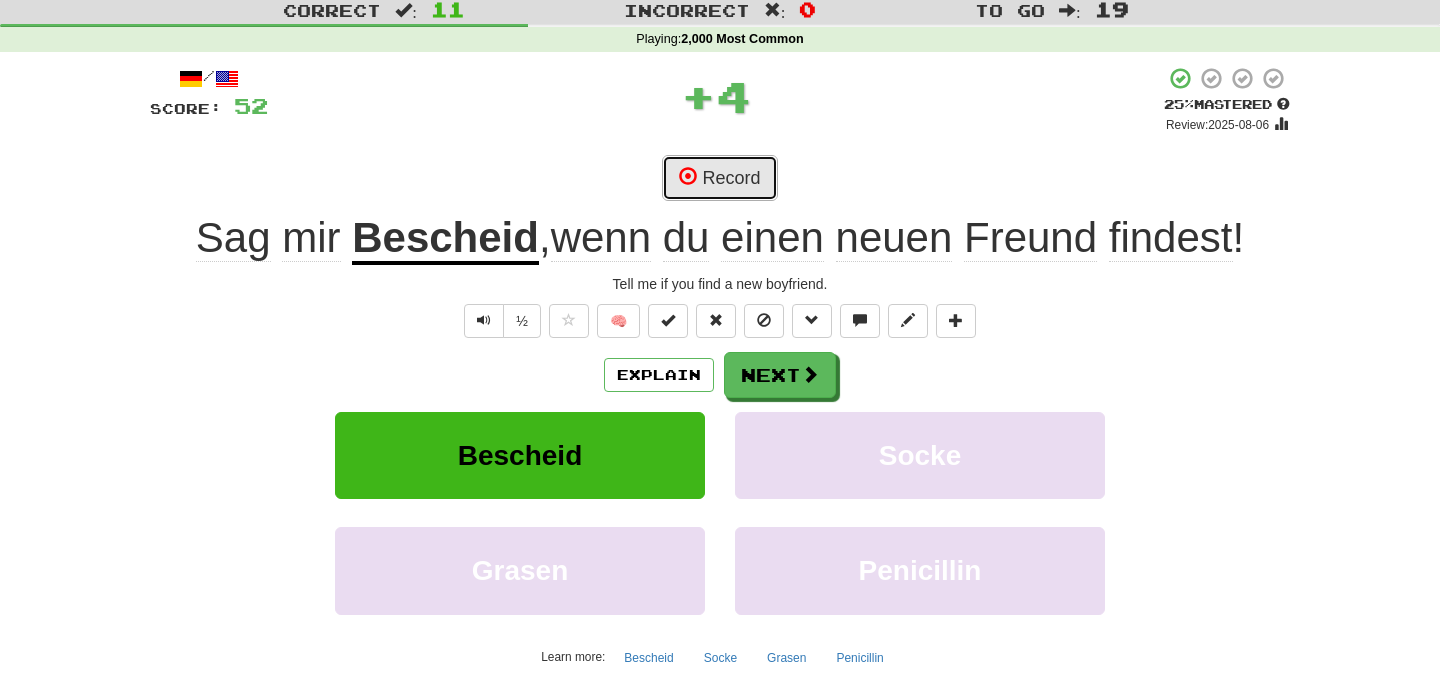 click on "Record" at bounding box center (719, 178) 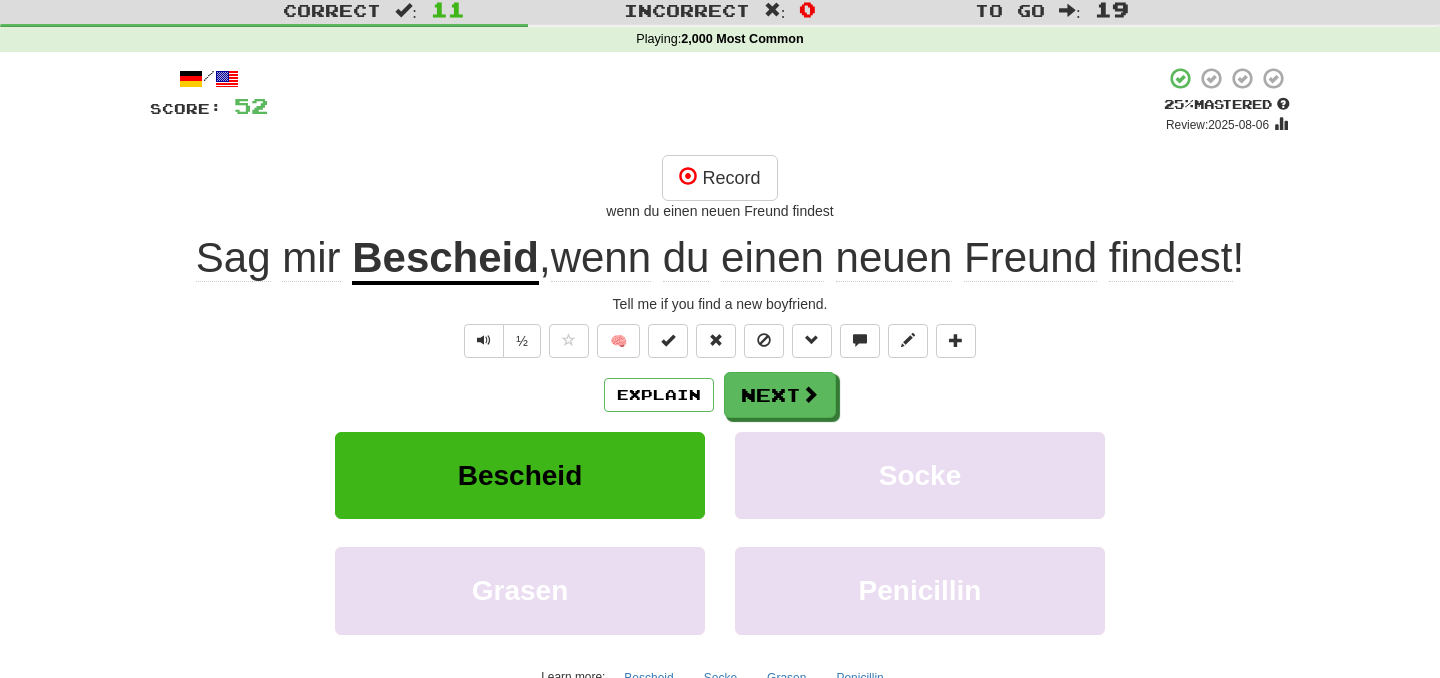 click on "Explain Next Bescheid Socke Grasen Penicillin Learn more: Bescheid Socke Grasen Penicillin" at bounding box center (720, 532) 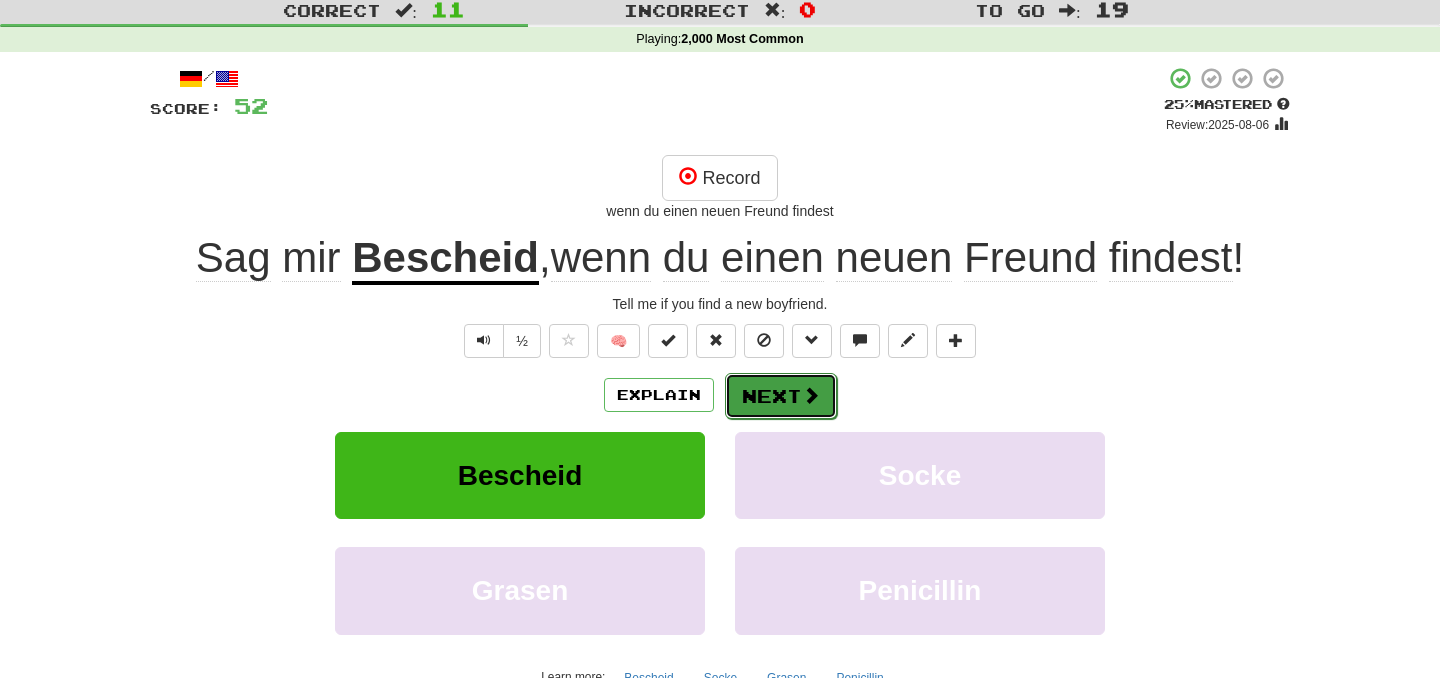 click at bounding box center [811, 395] 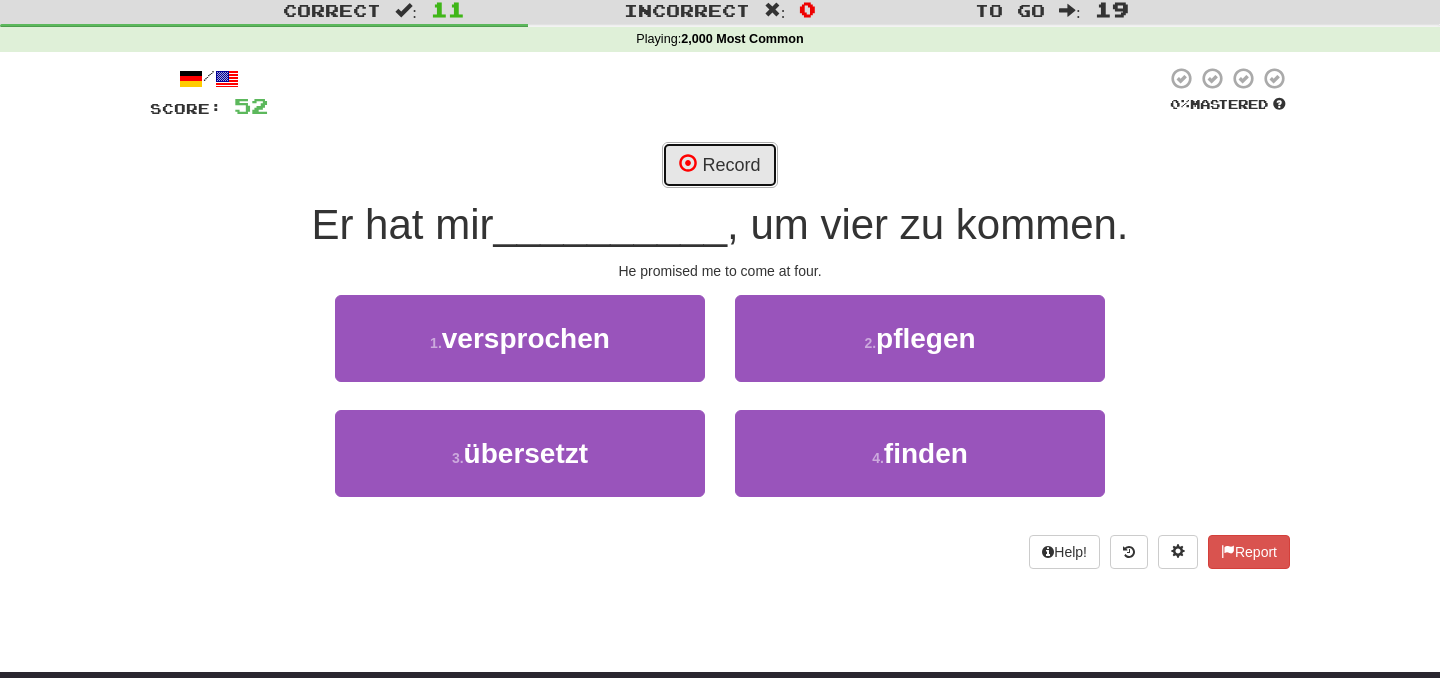 click on "Record" at bounding box center (719, 165) 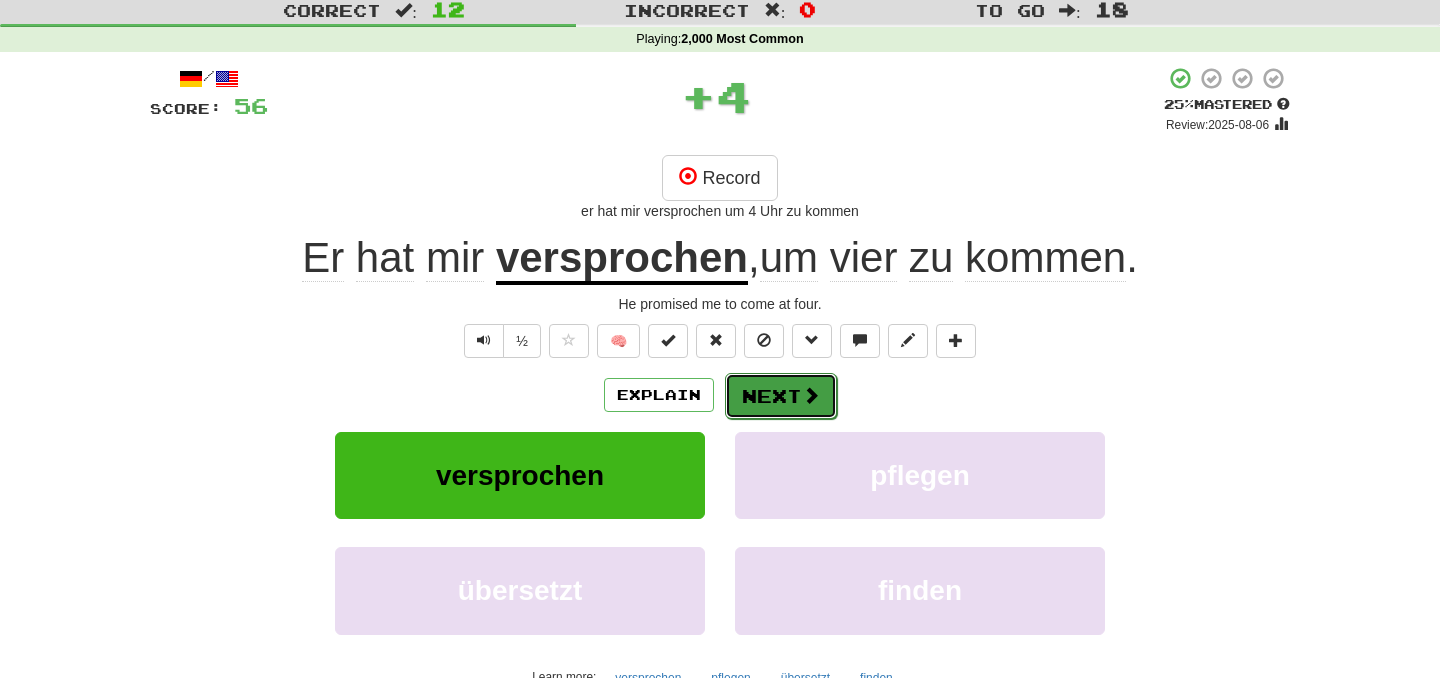 click on "Next" at bounding box center [781, 396] 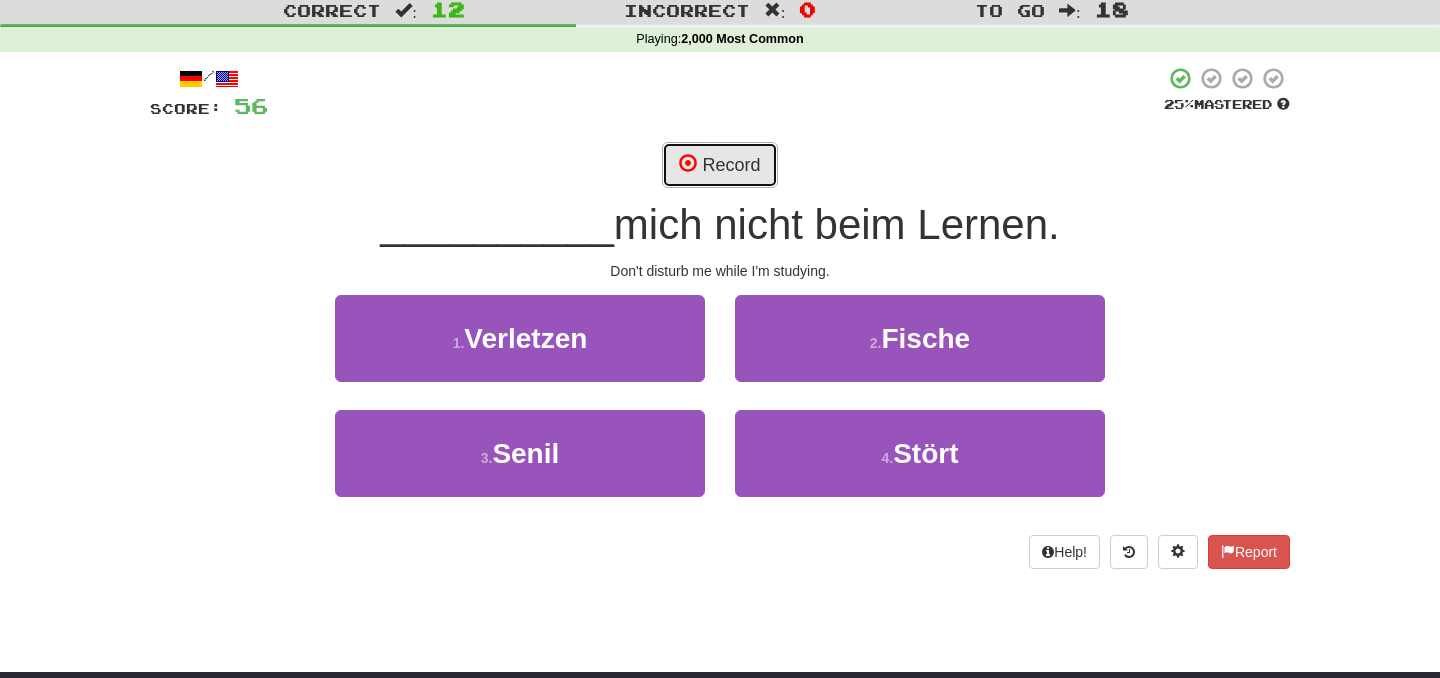 click on "Record" at bounding box center (719, 165) 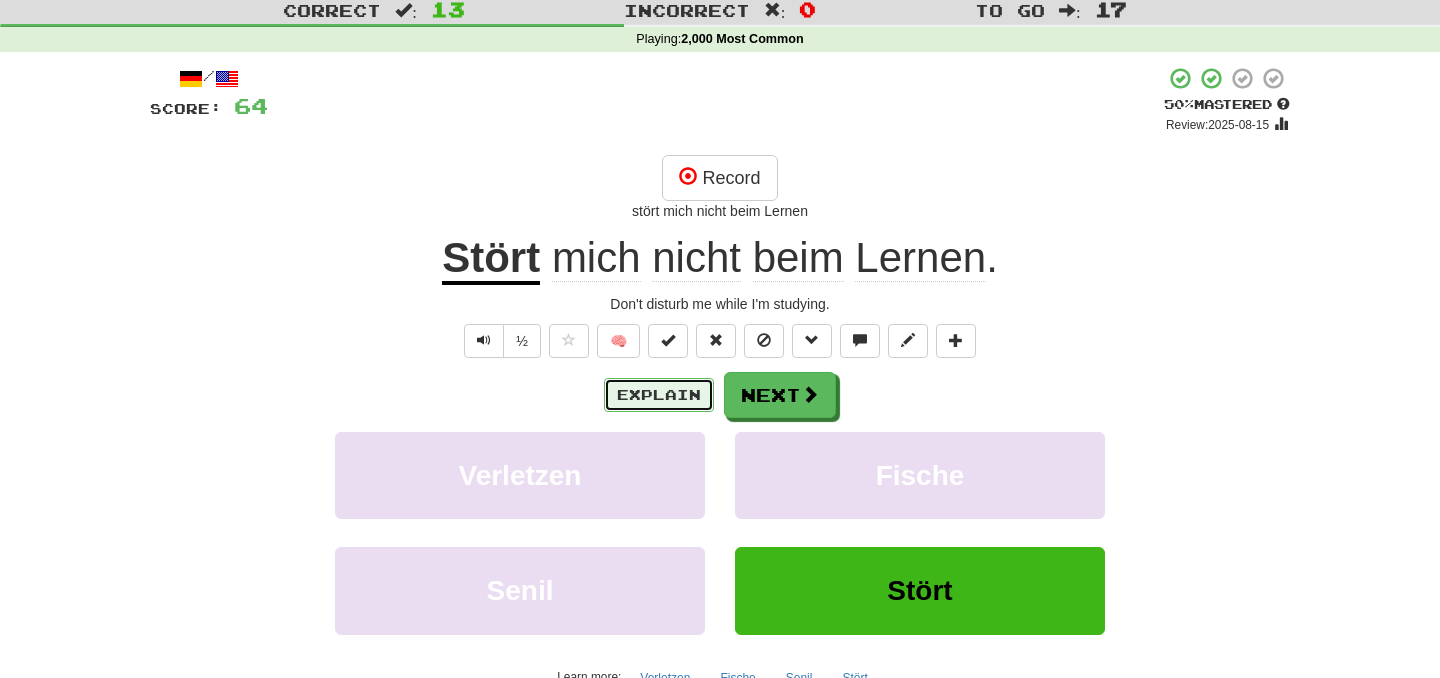 click on "Explain" at bounding box center [659, 395] 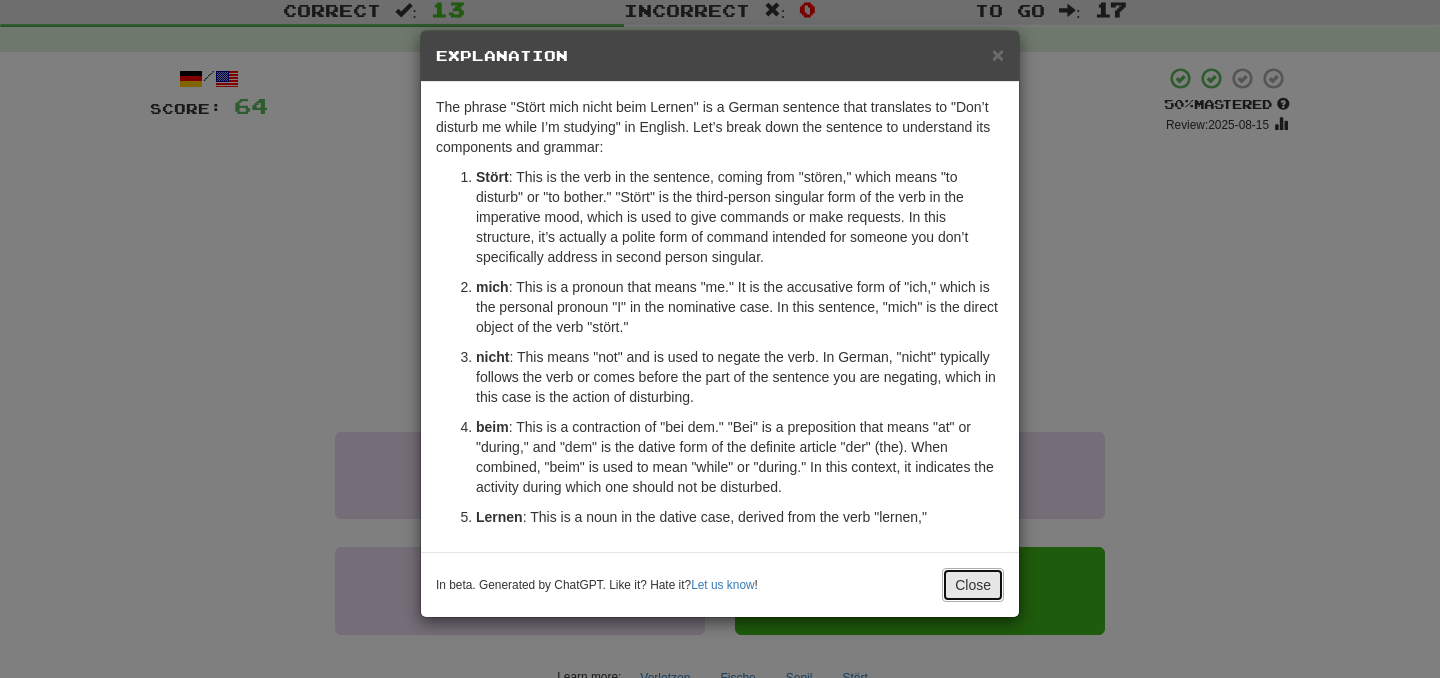 click on "Close" at bounding box center [973, 585] 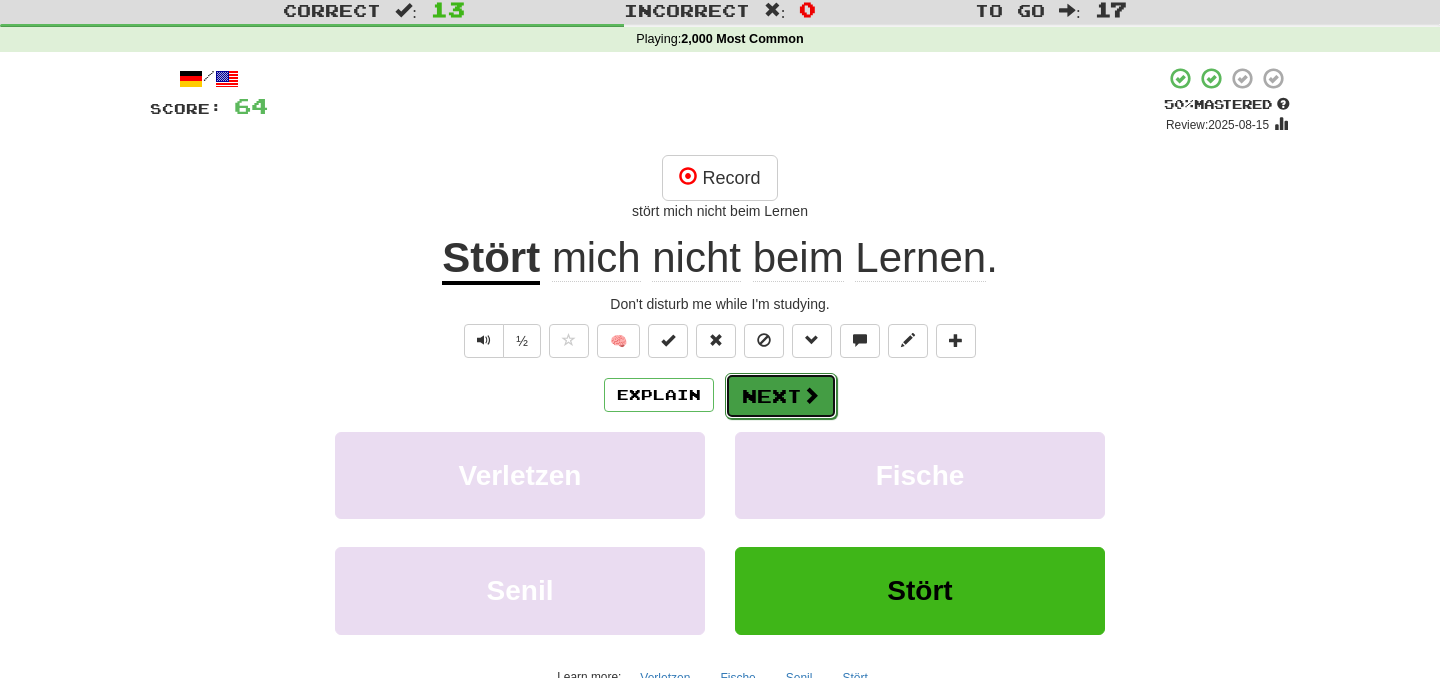 click at bounding box center [811, 395] 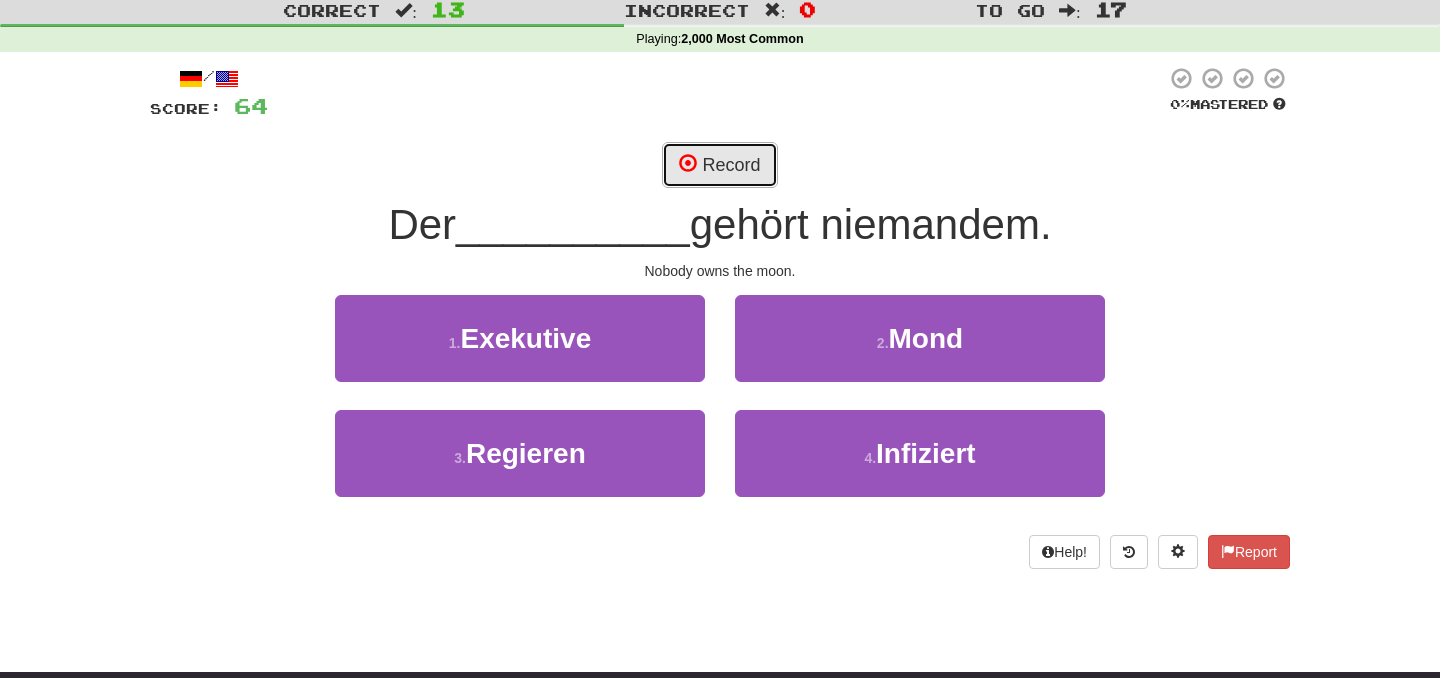 click on "Record" at bounding box center [719, 165] 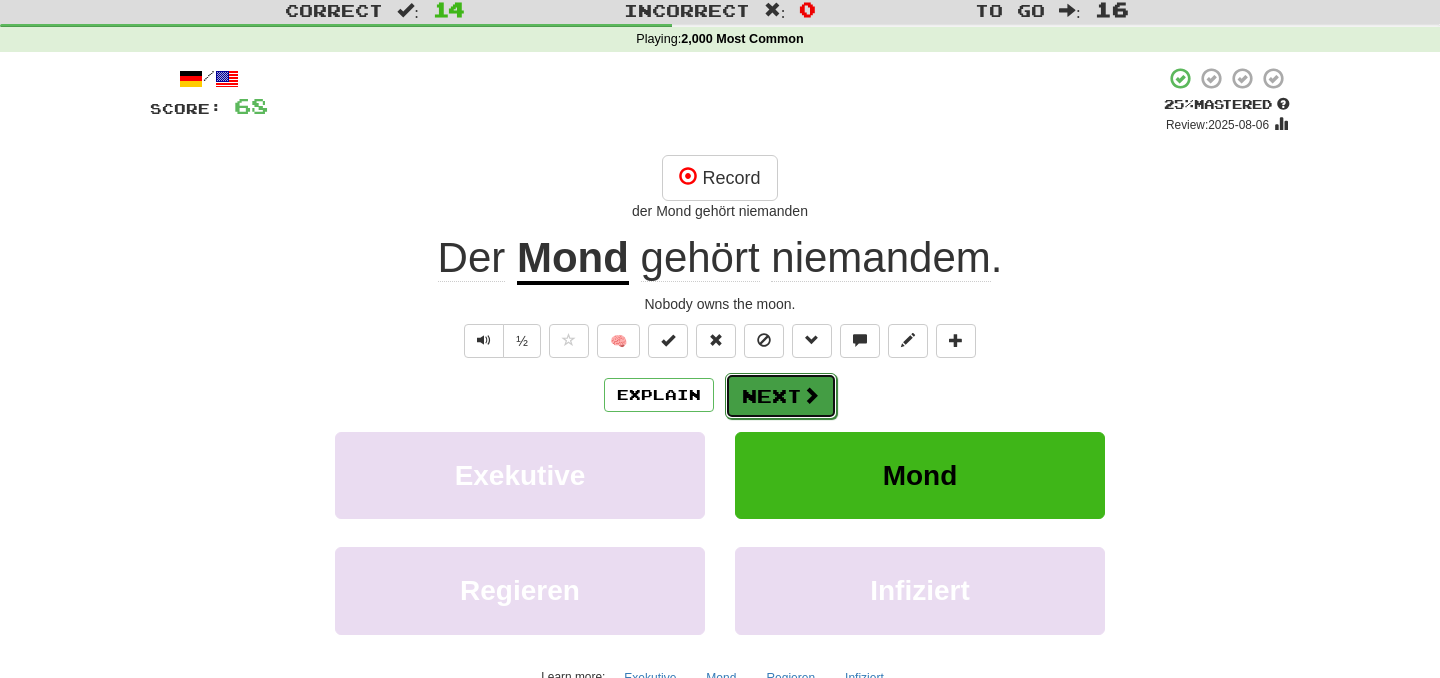 click on "Next" at bounding box center (781, 396) 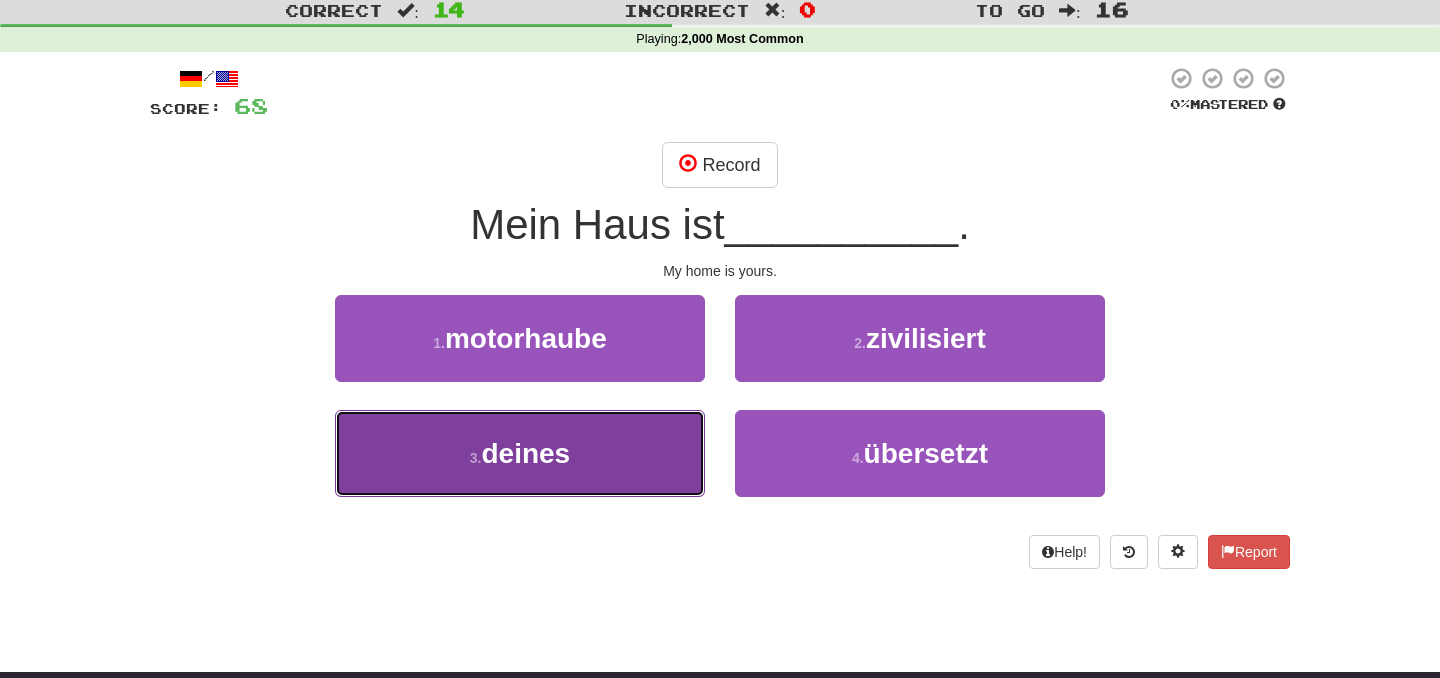 click on "3 .  deines" at bounding box center [520, 453] 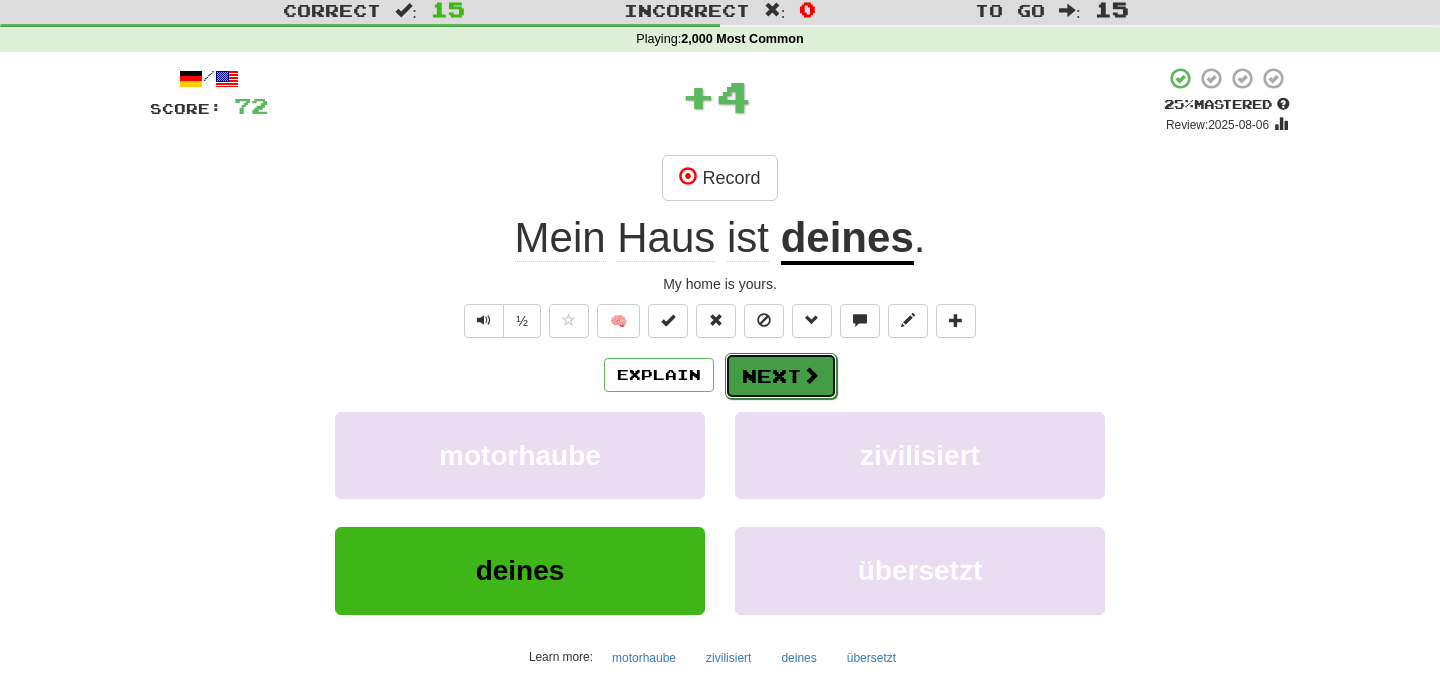 click on "Next" at bounding box center [781, 376] 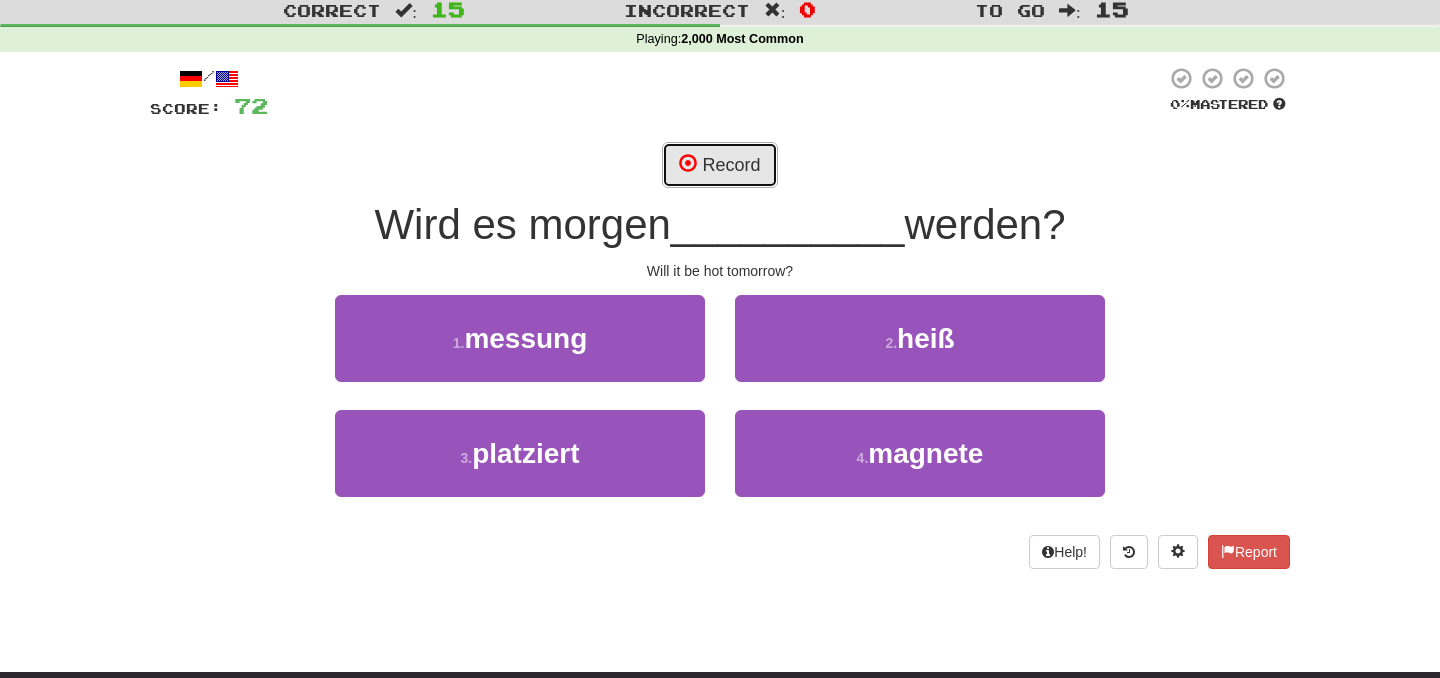 click on "Record" at bounding box center (719, 165) 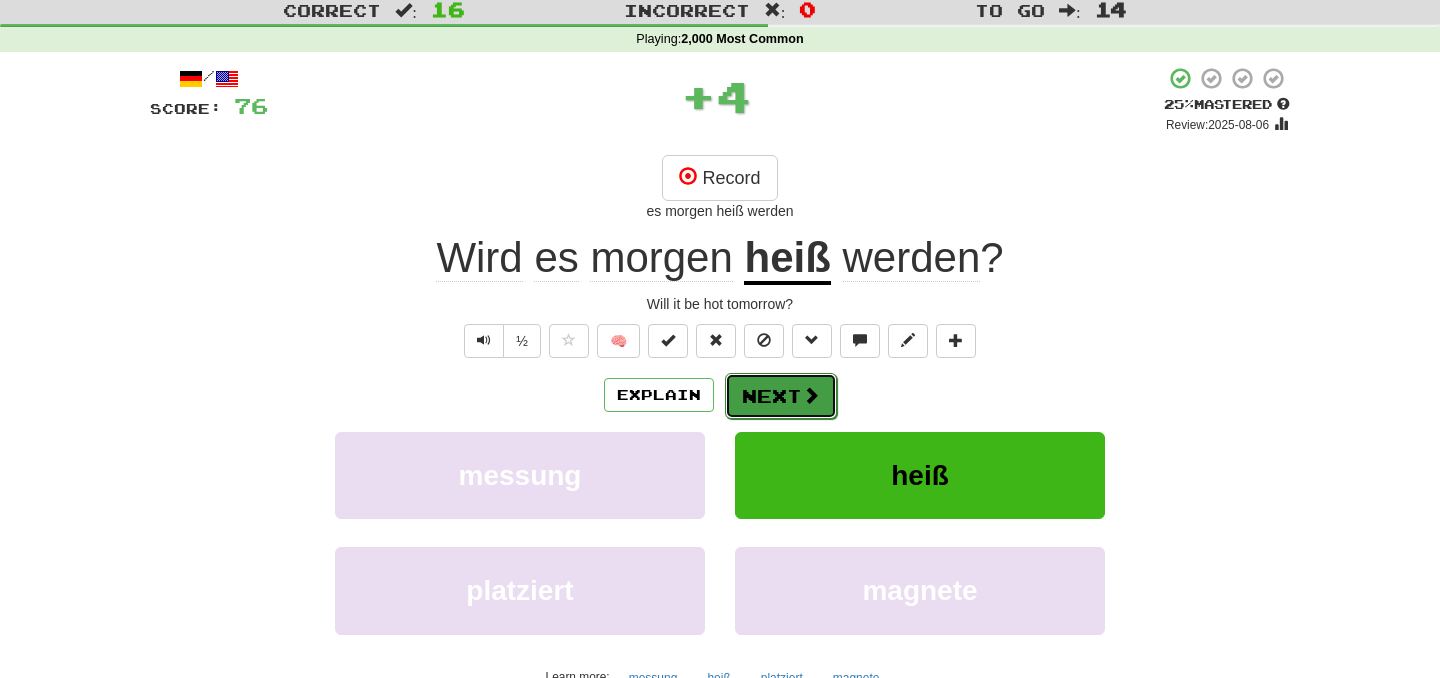 click on "Next" at bounding box center [781, 396] 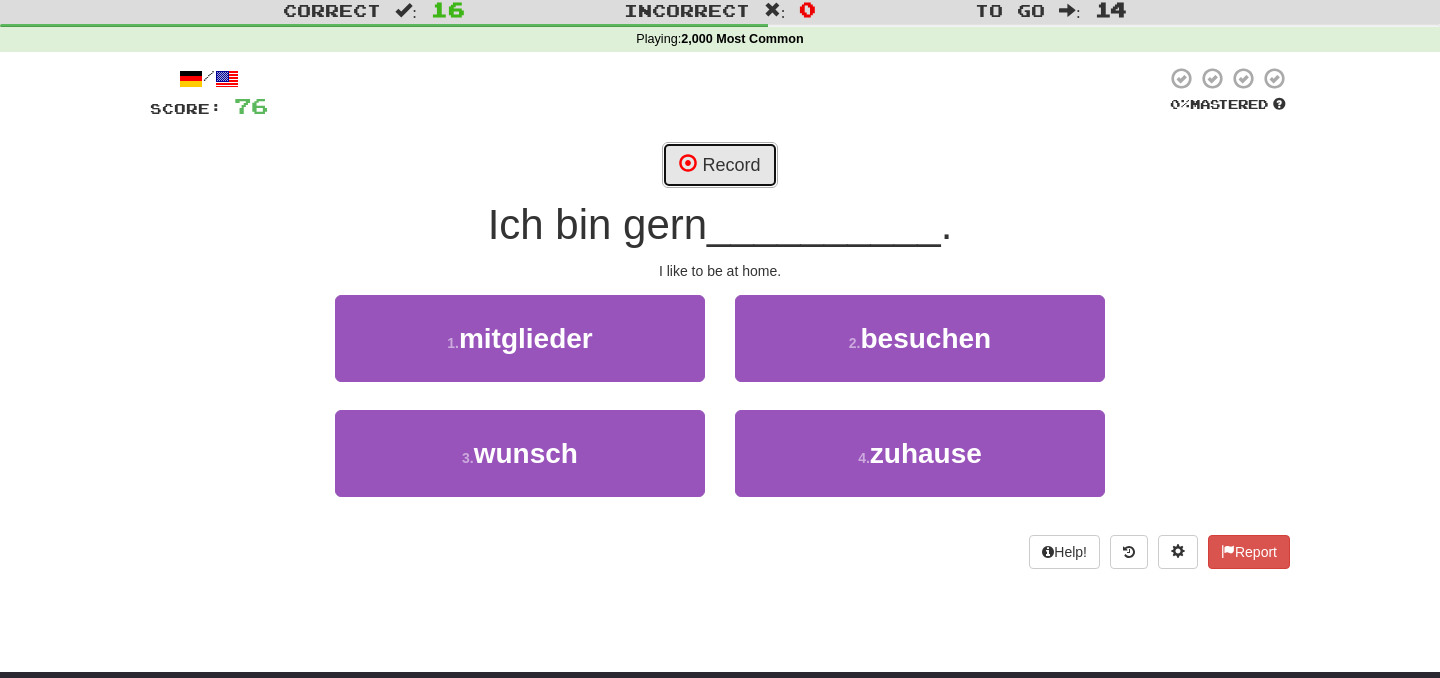 click on "Record" at bounding box center (719, 165) 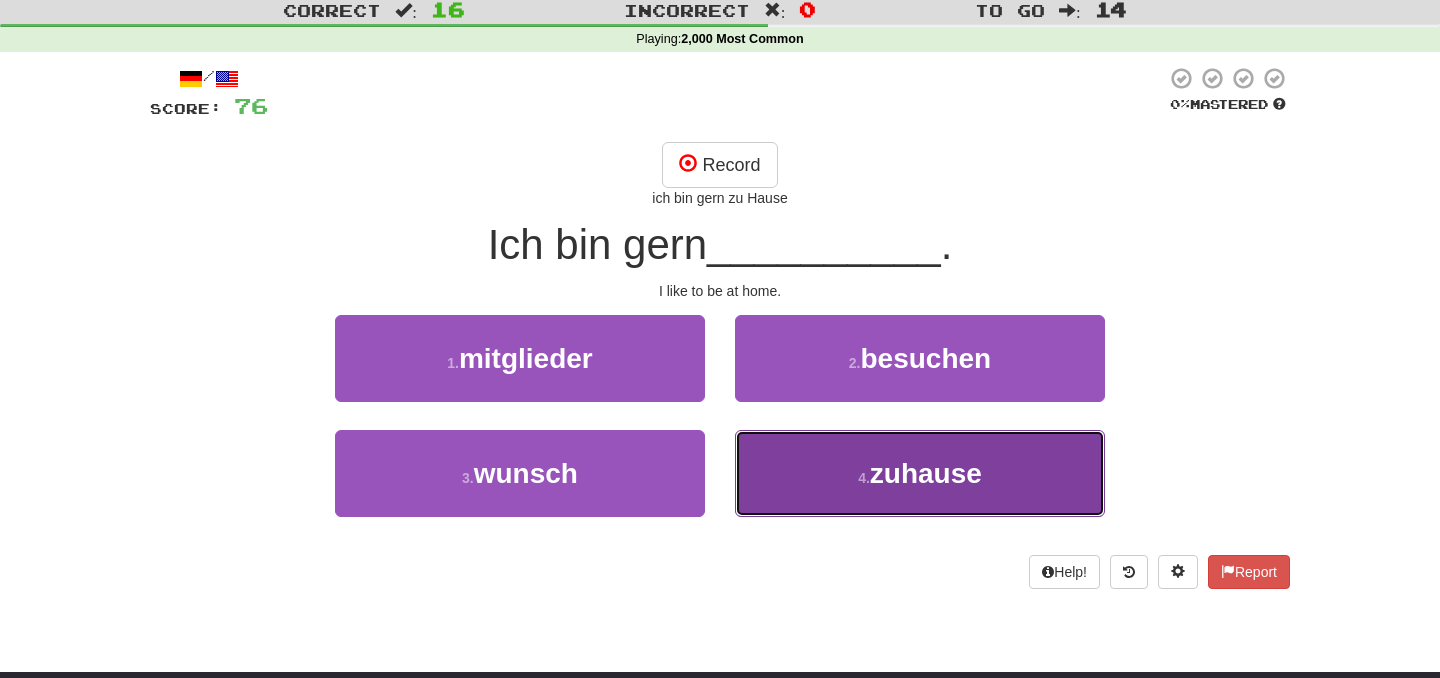 click on "zuhause" at bounding box center (926, 473) 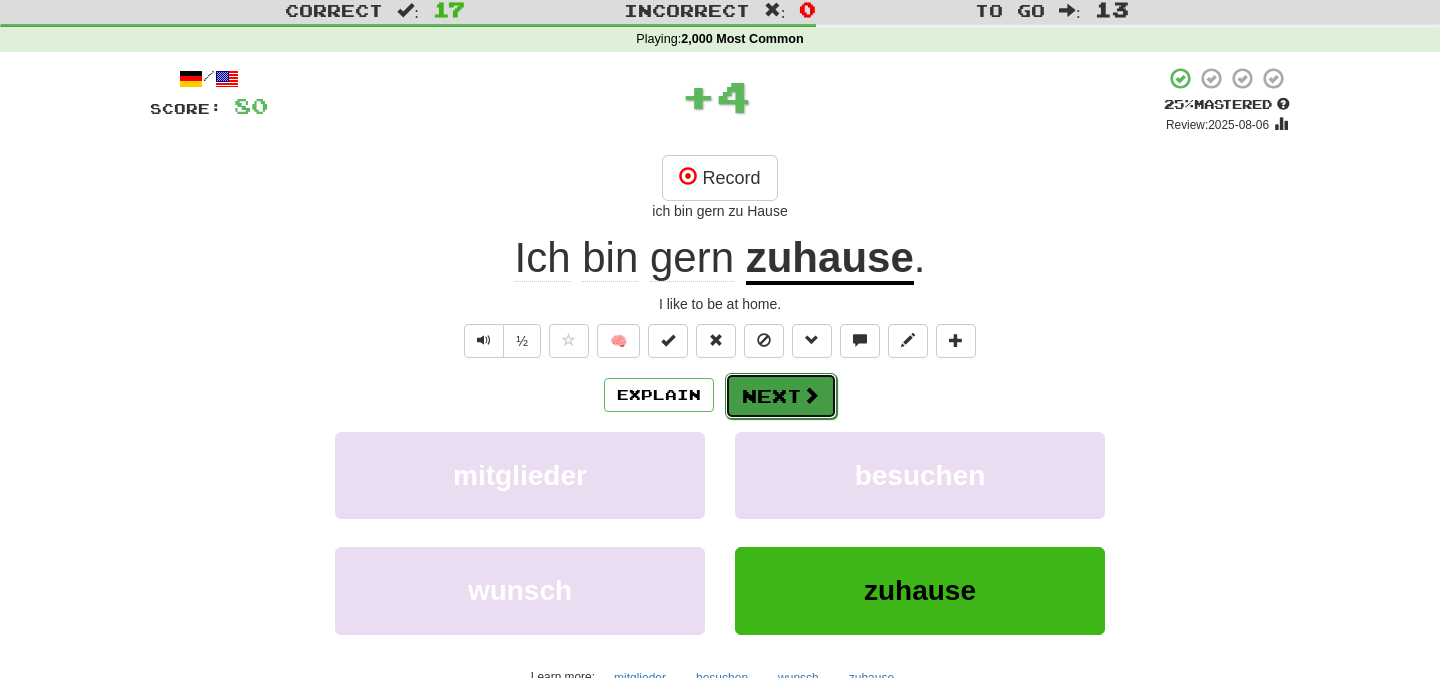 click on "Next" at bounding box center (781, 396) 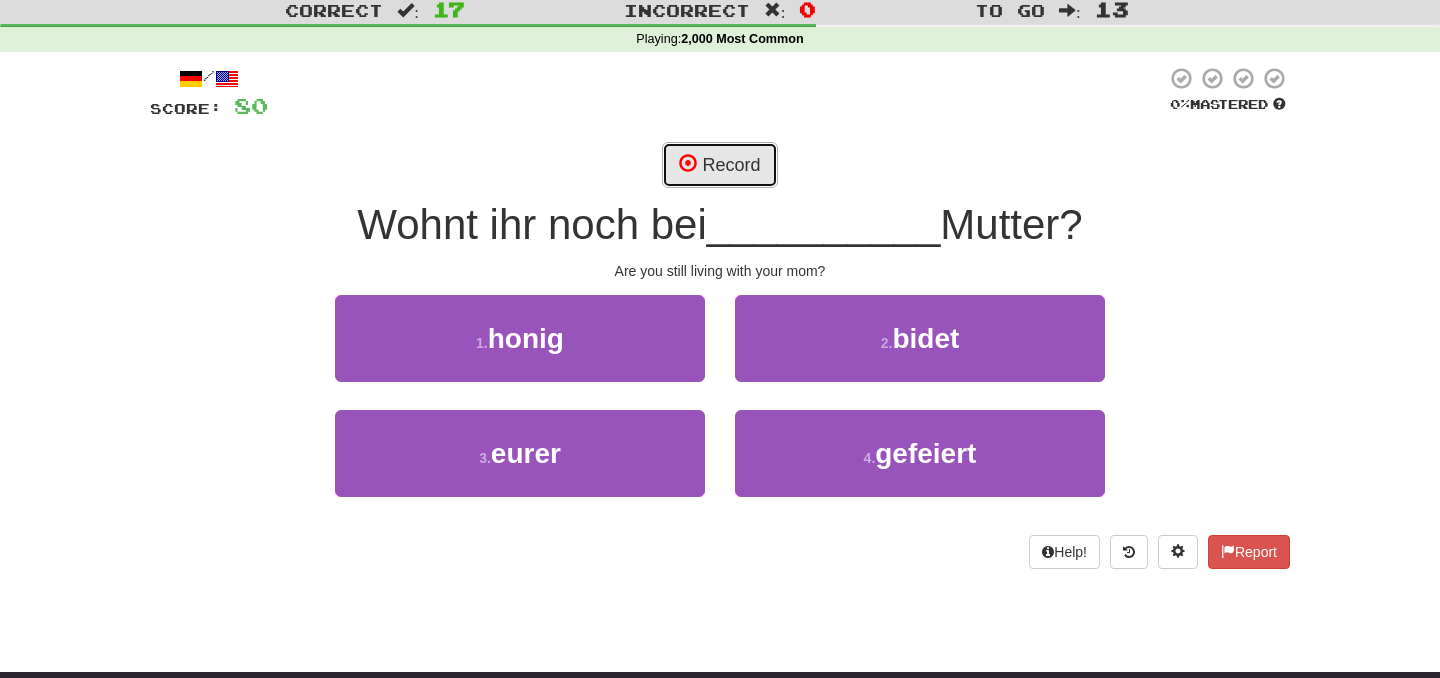 click on "Record" at bounding box center (719, 165) 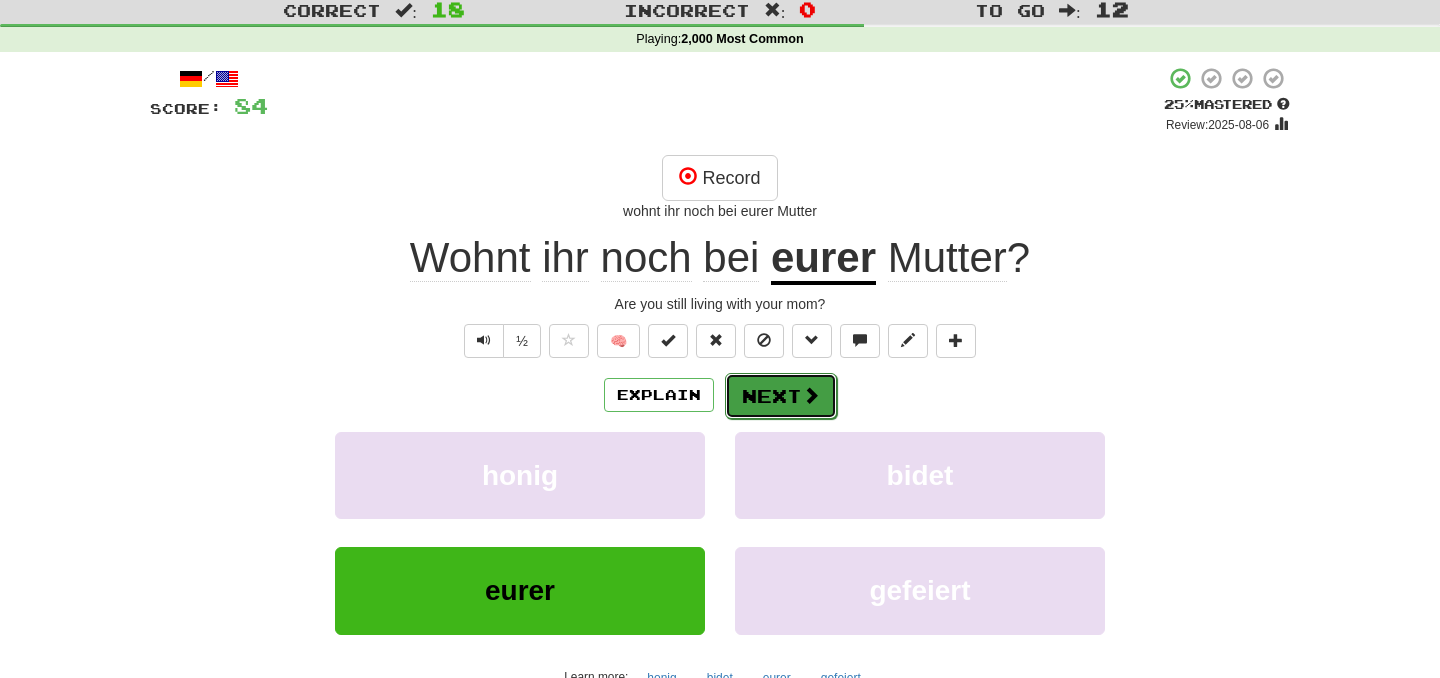 click on "Next" at bounding box center (781, 396) 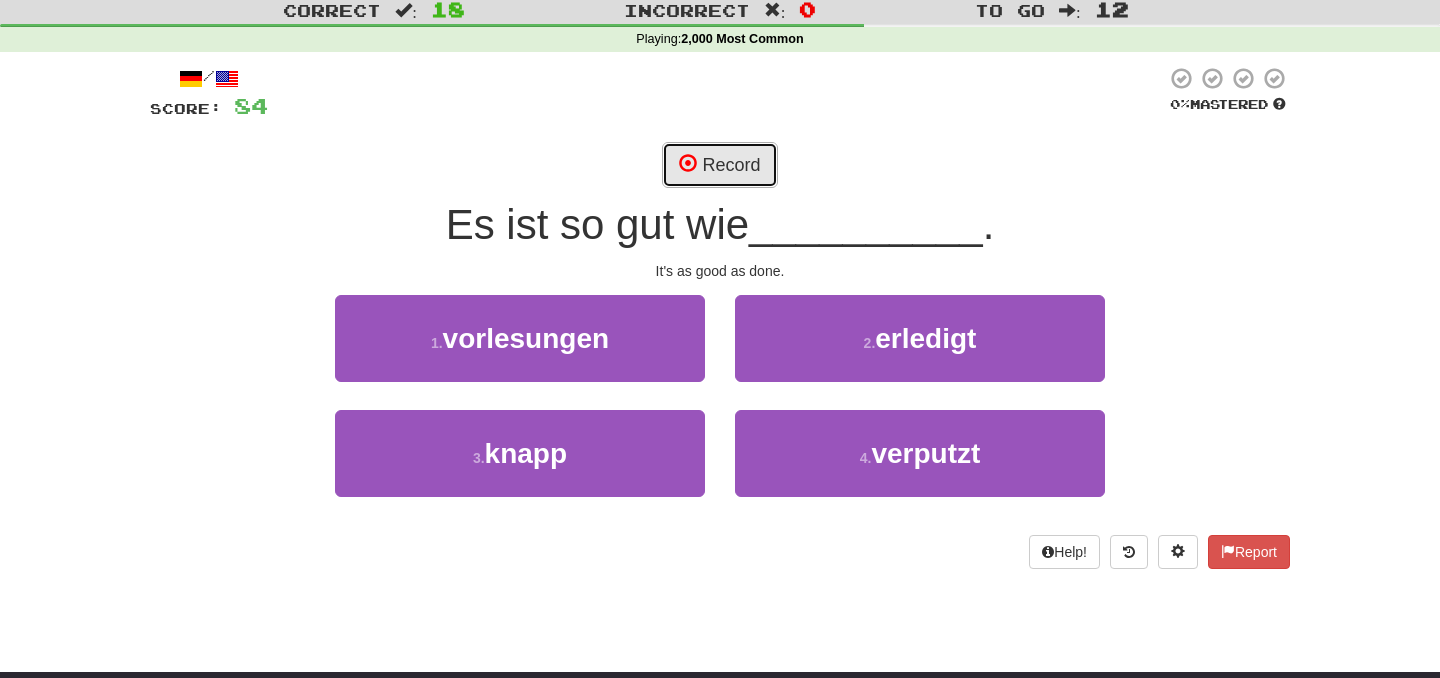 click on "Record" at bounding box center (719, 165) 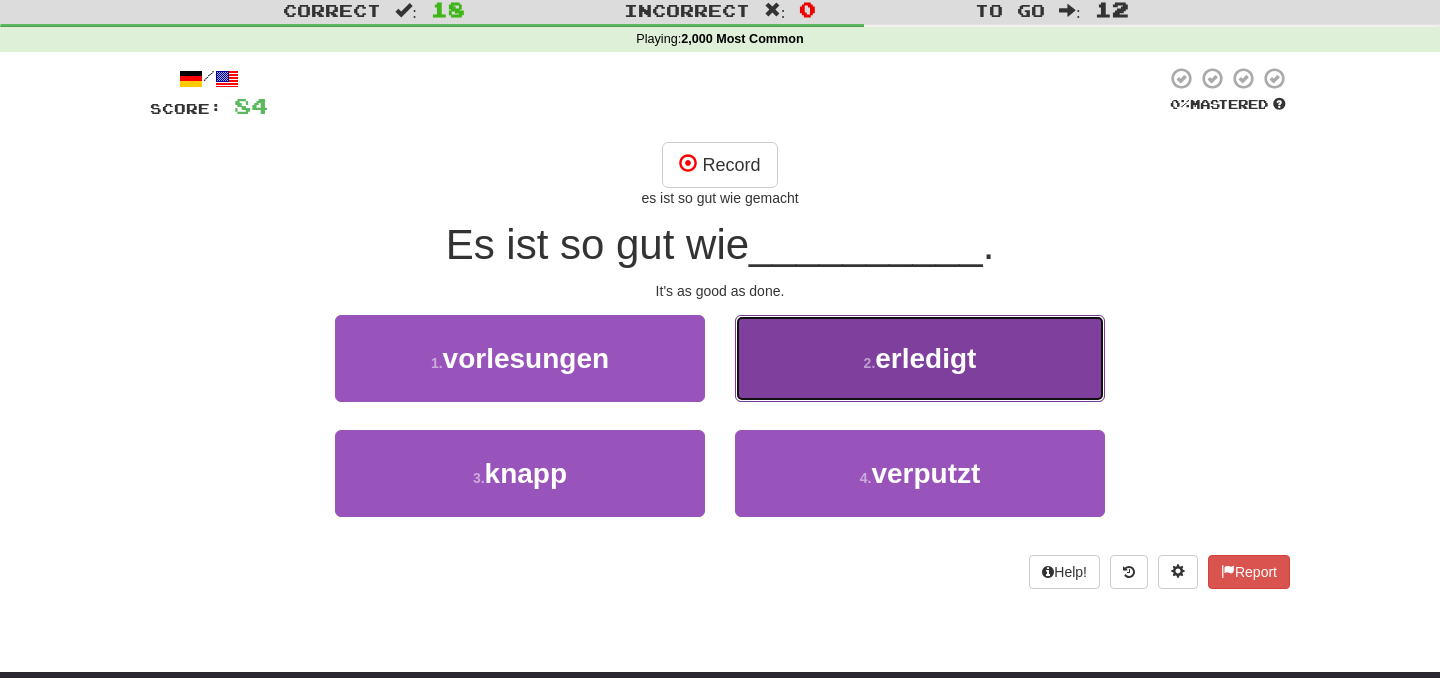 click on "2 .  erledigt" at bounding box center [920, 358] 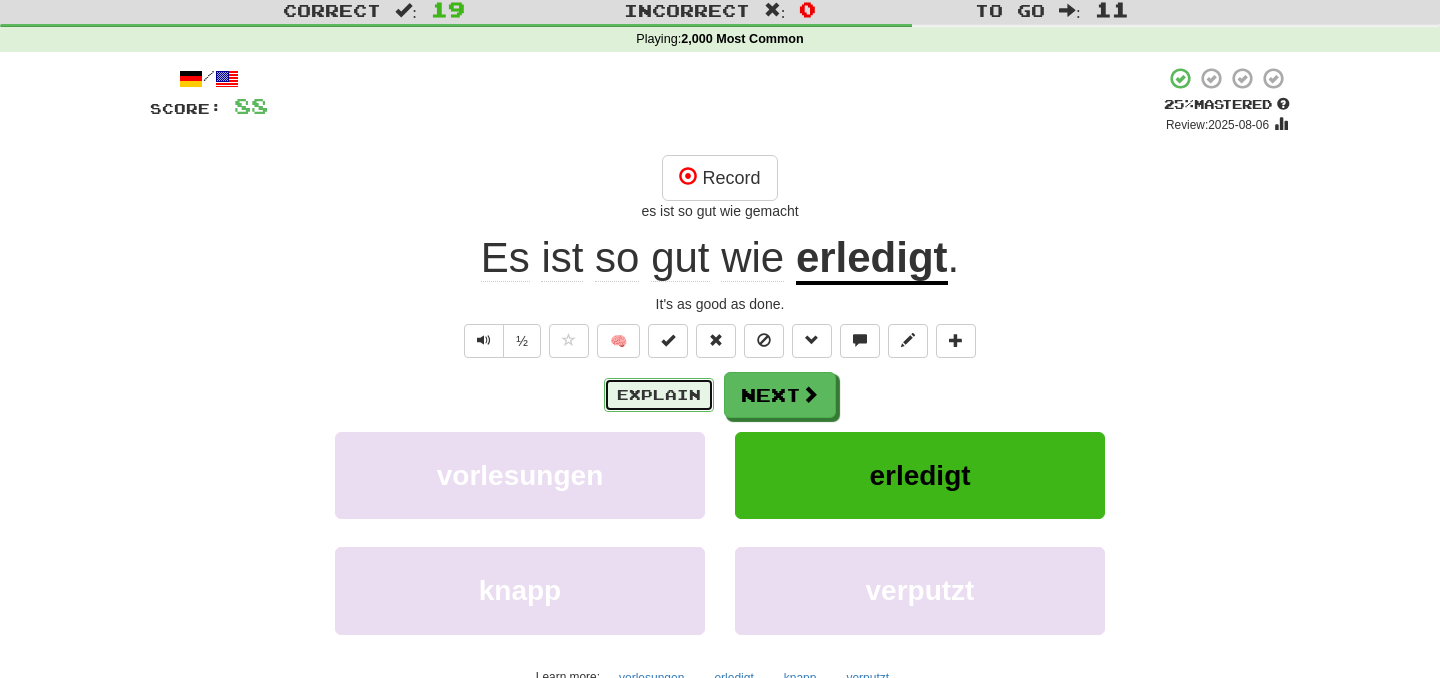 click on "Explain" at bounding box center [659, 395] 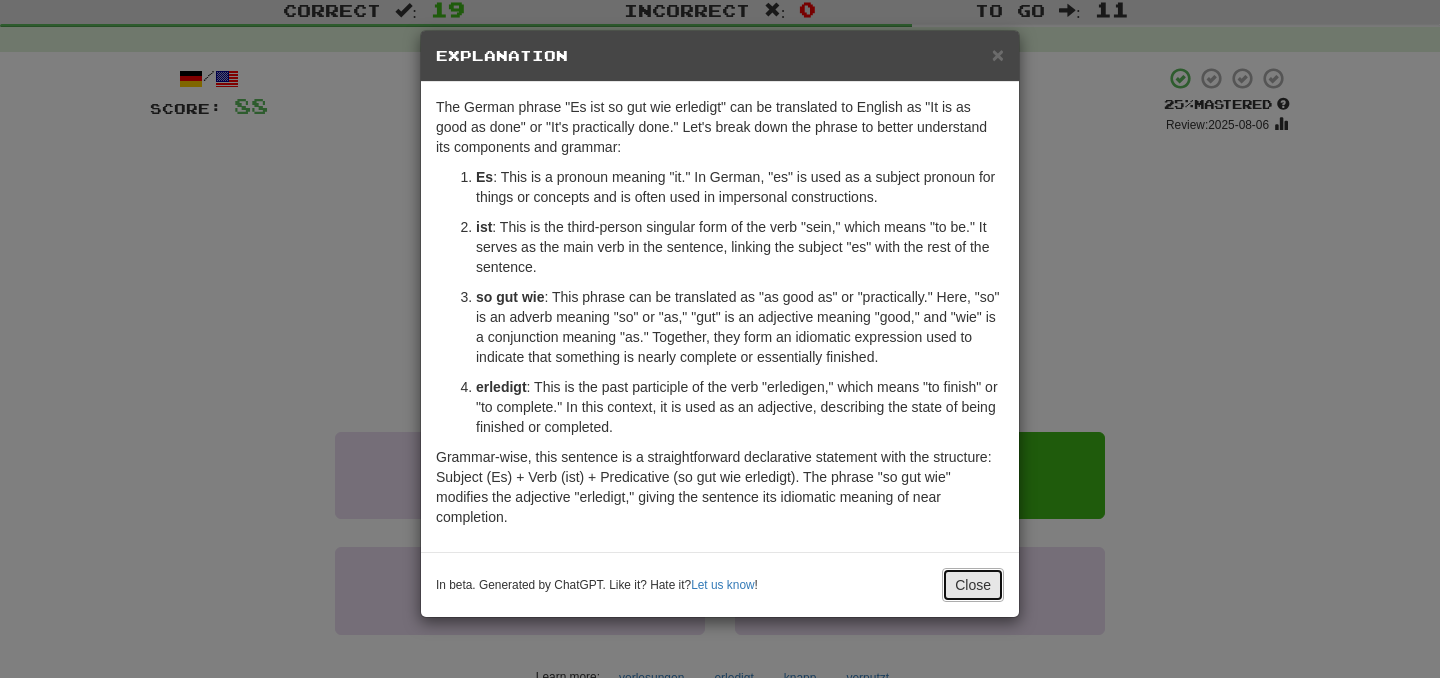 click on "Close" at bounding box center [973, 585] 